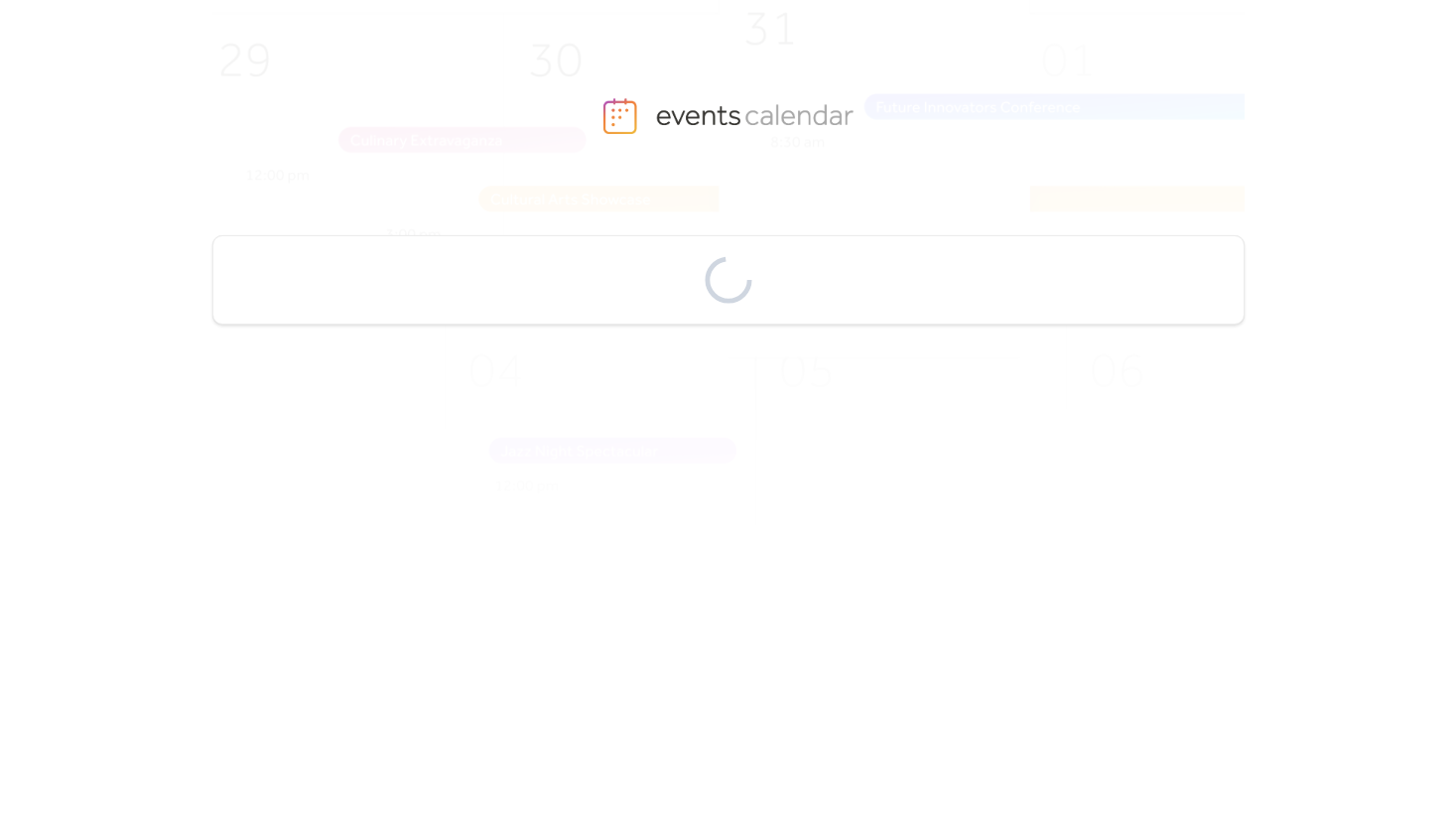 scroll, scrollTop: 0, scrollLeft: 0, axis: both 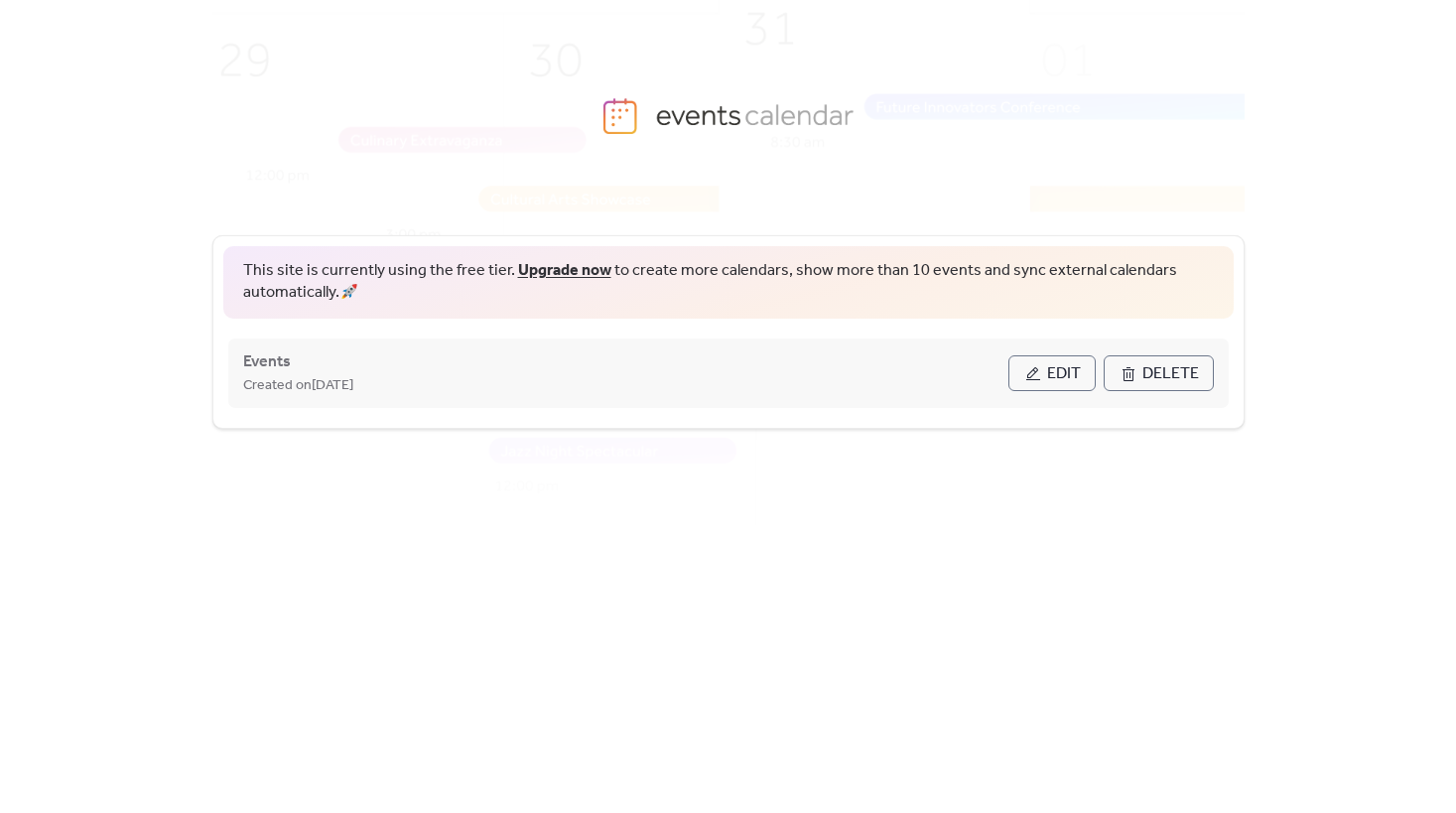 click on "Edit" at bounding box center (1064, 374) 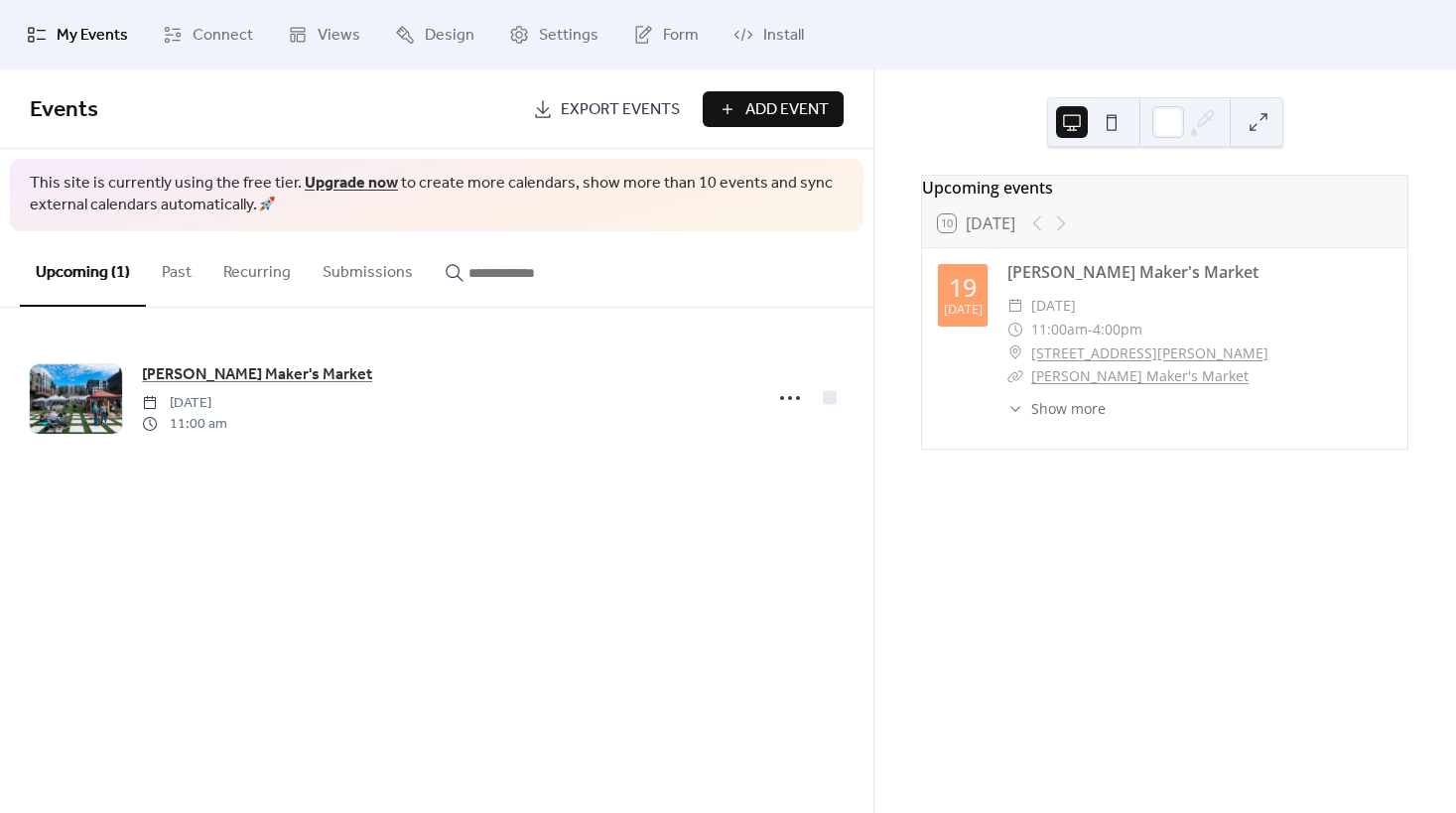 click on "Add Event" at bounding box center (787, 110) 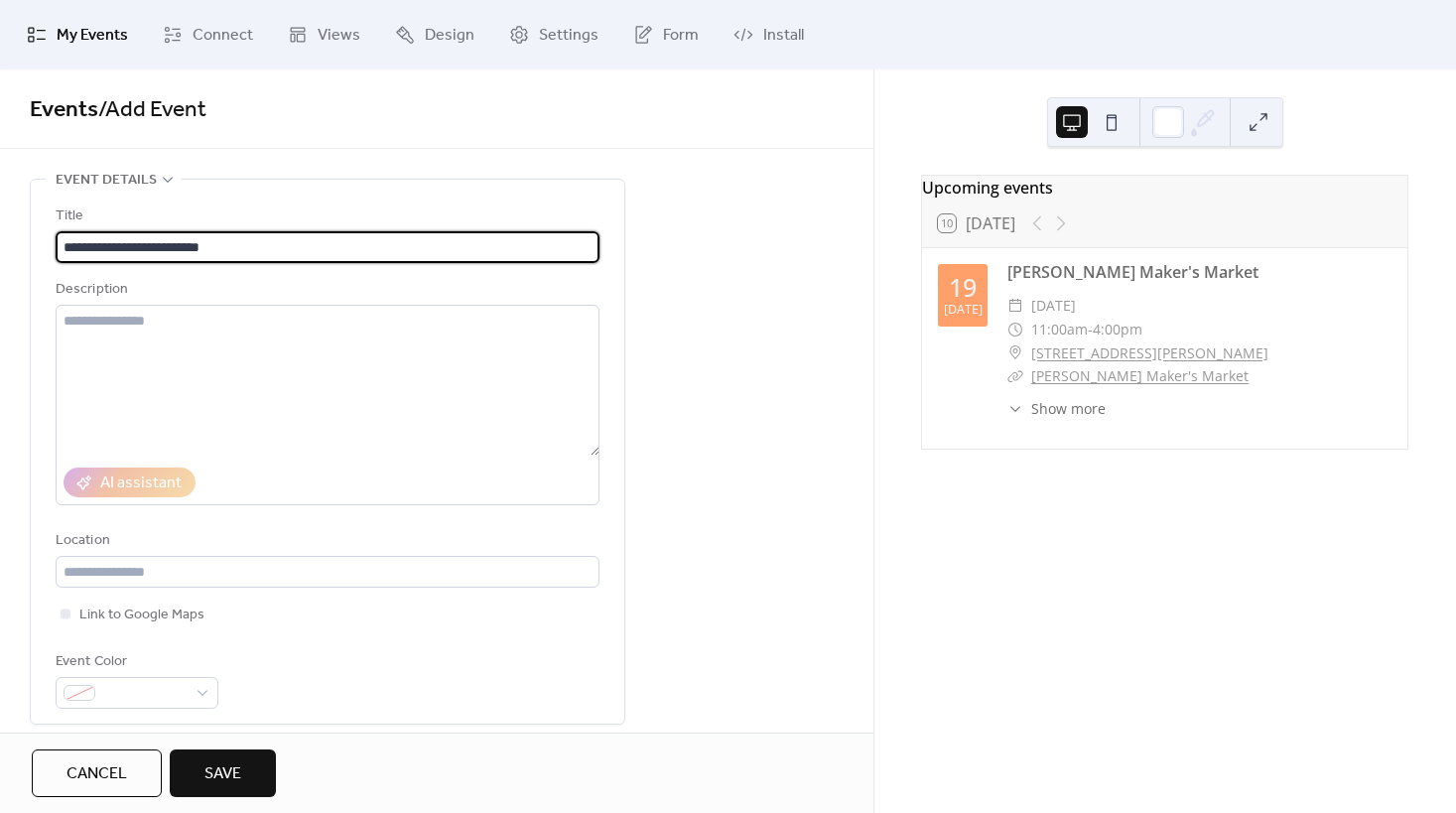 type on "**********" 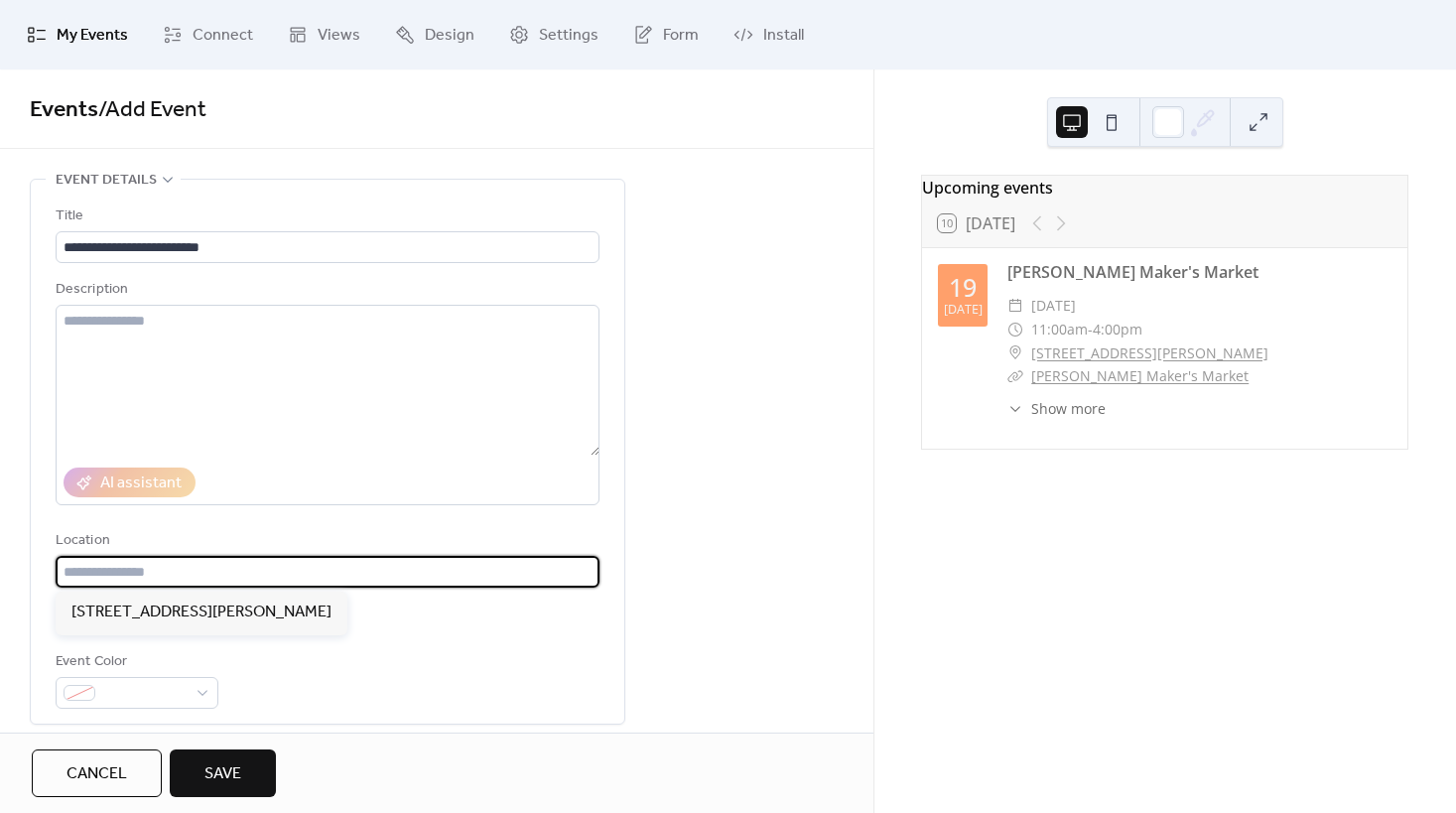click at bounding box center [328, 572] 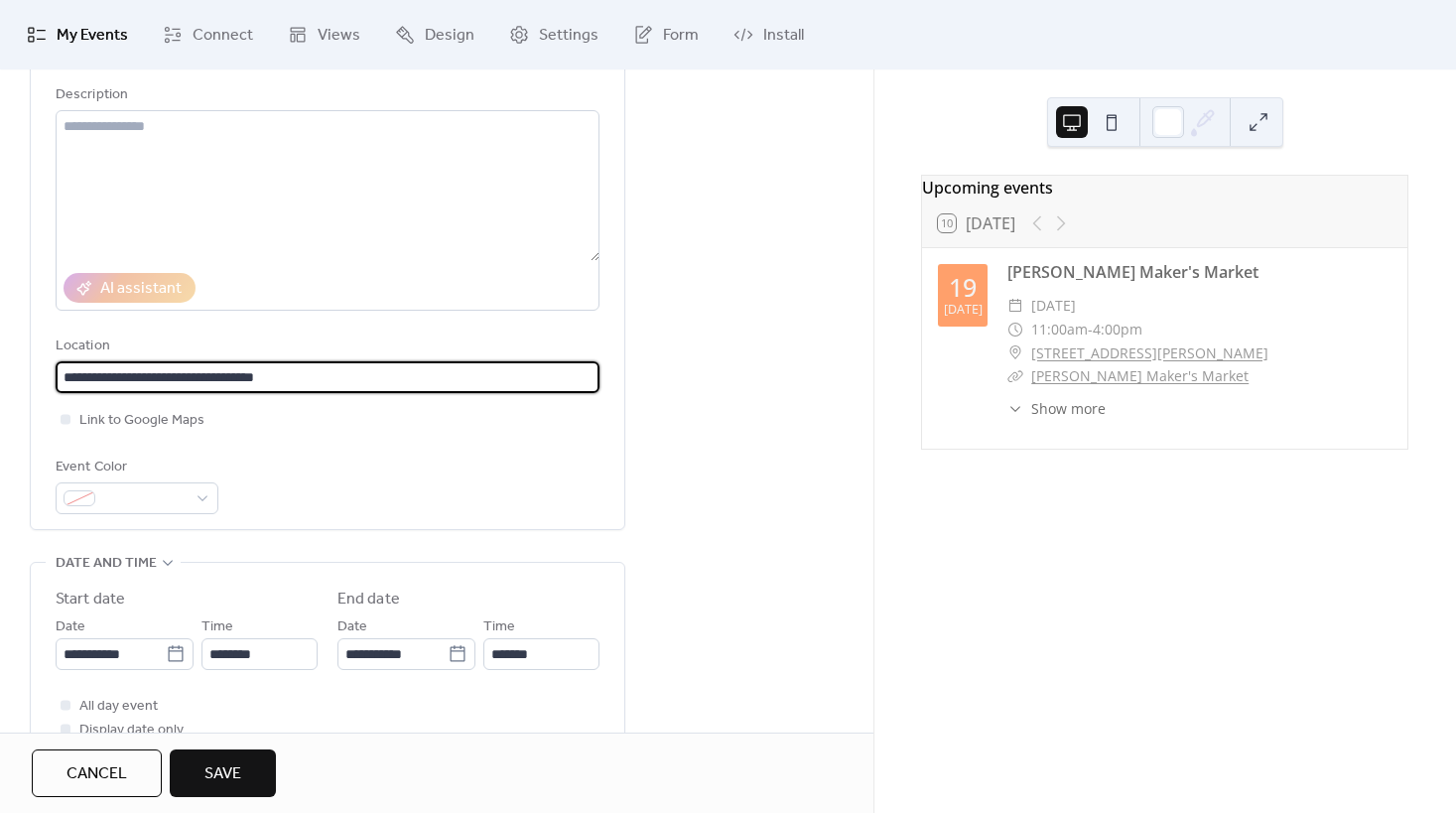 scroll, scrollTop: 199, scrollLeft: 0, axis: vertical 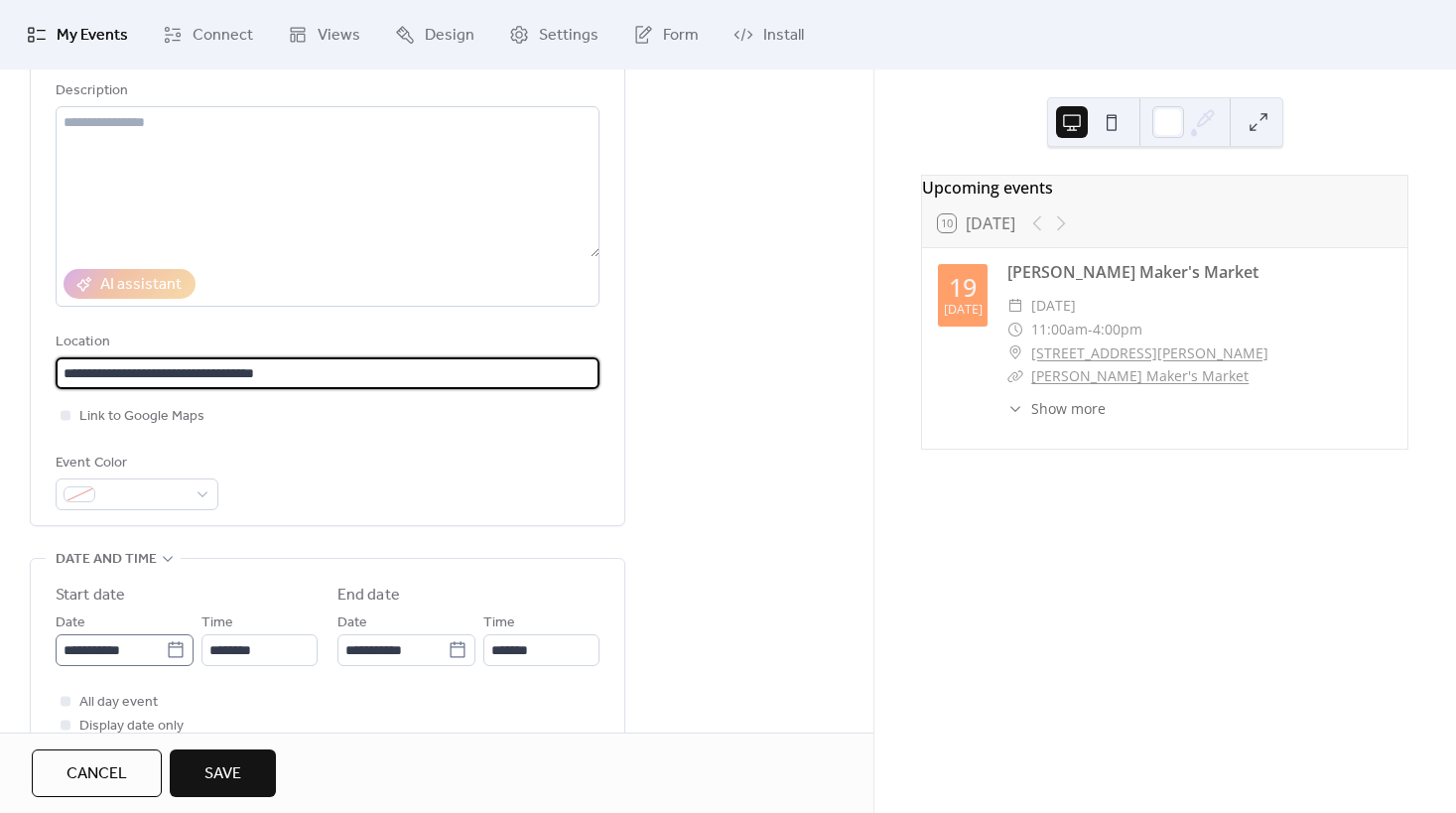type on "**********" 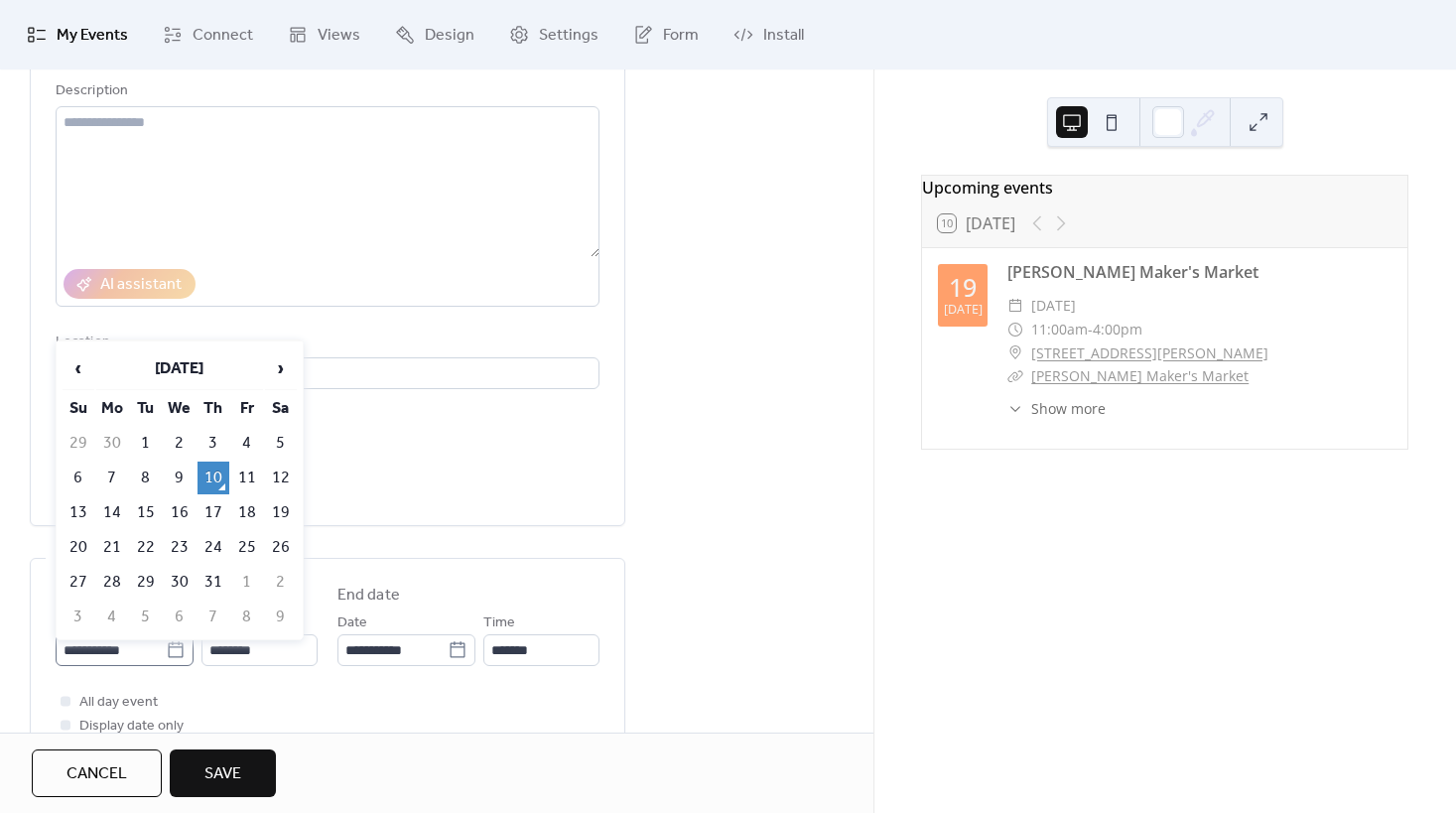 click 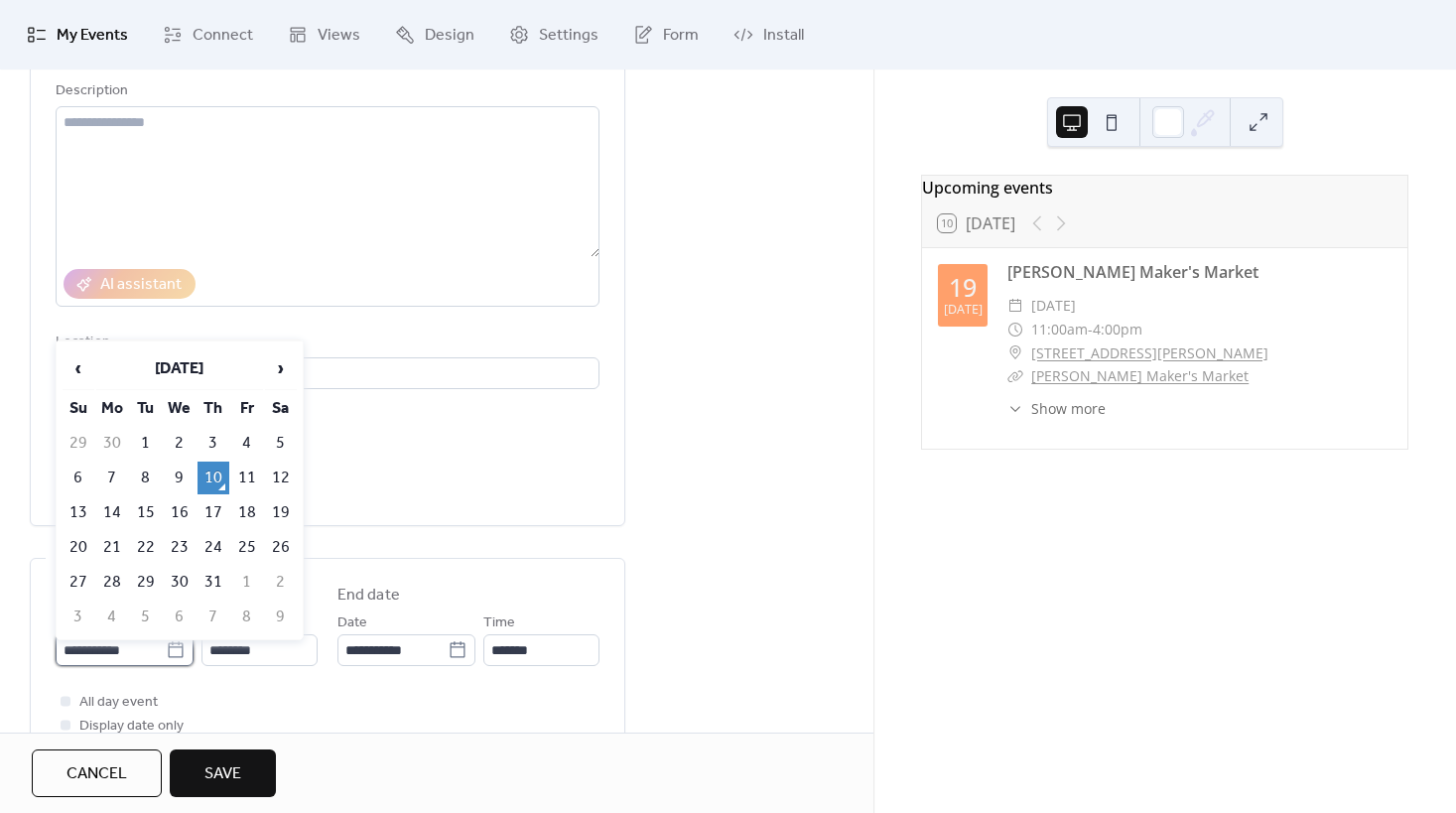 click on "**********" at bounding box center [110, 650] 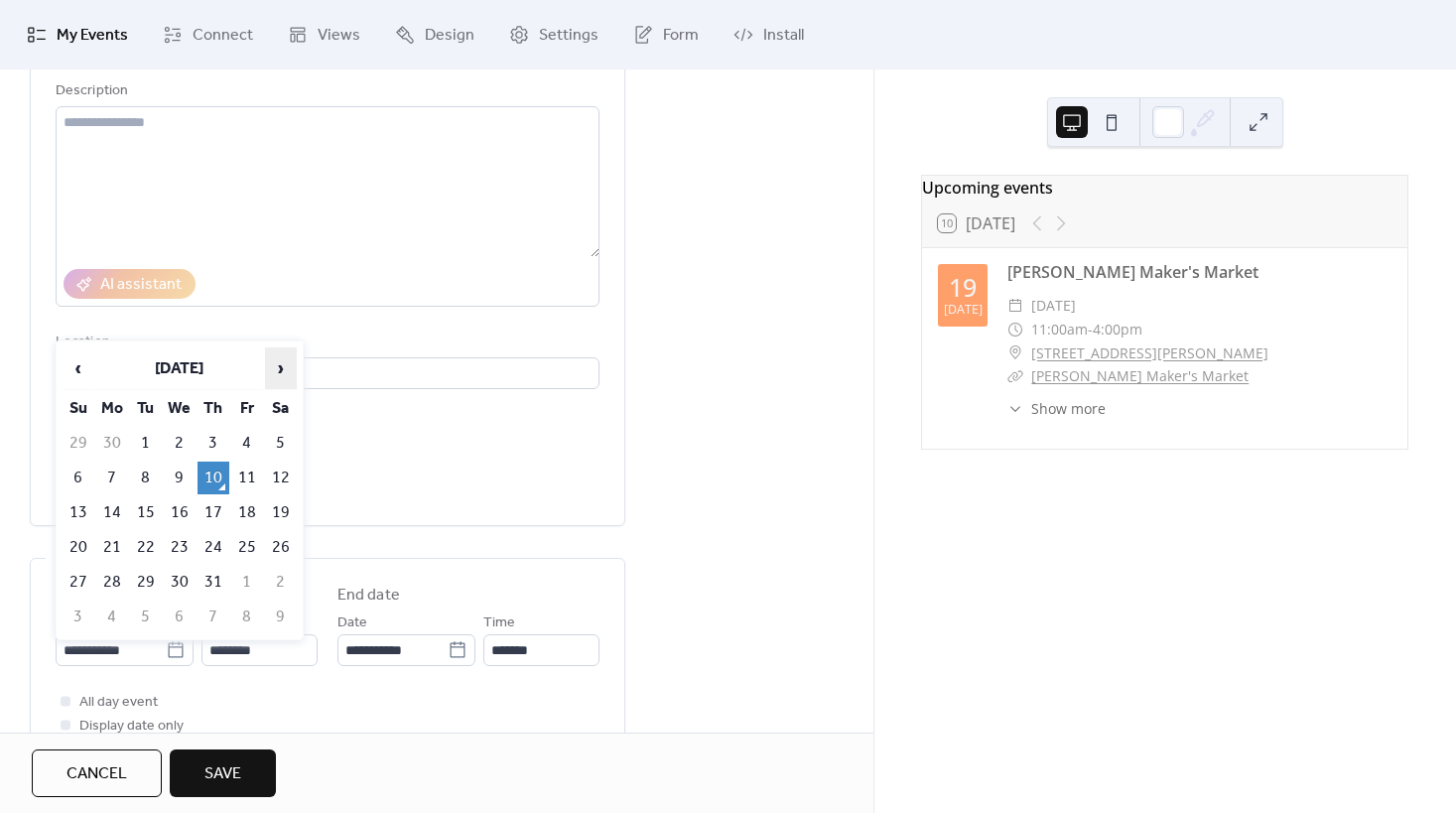 click on "›" at bounding box center [281, 368] 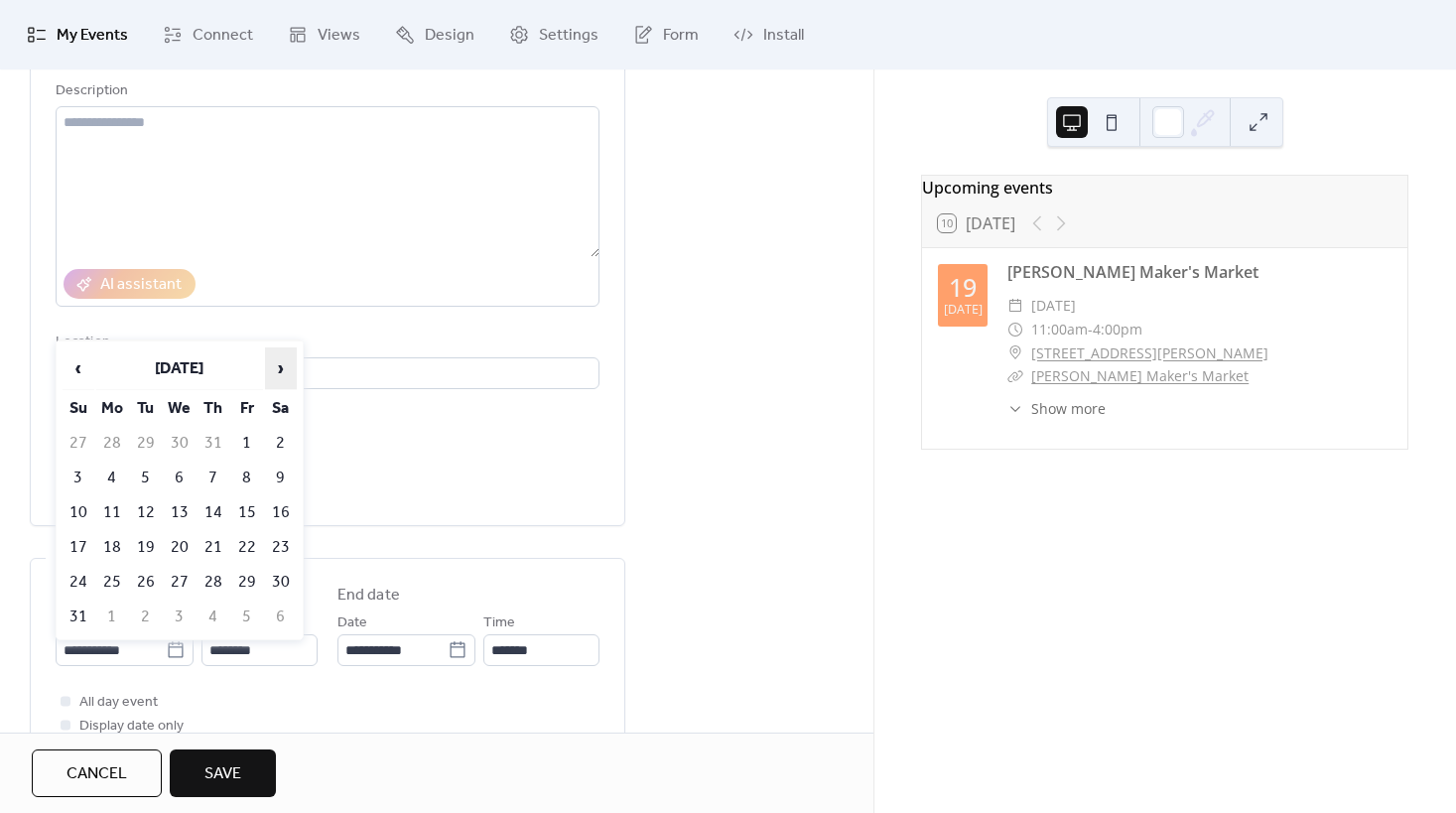 click on "›" at bounding box center (281, 368) 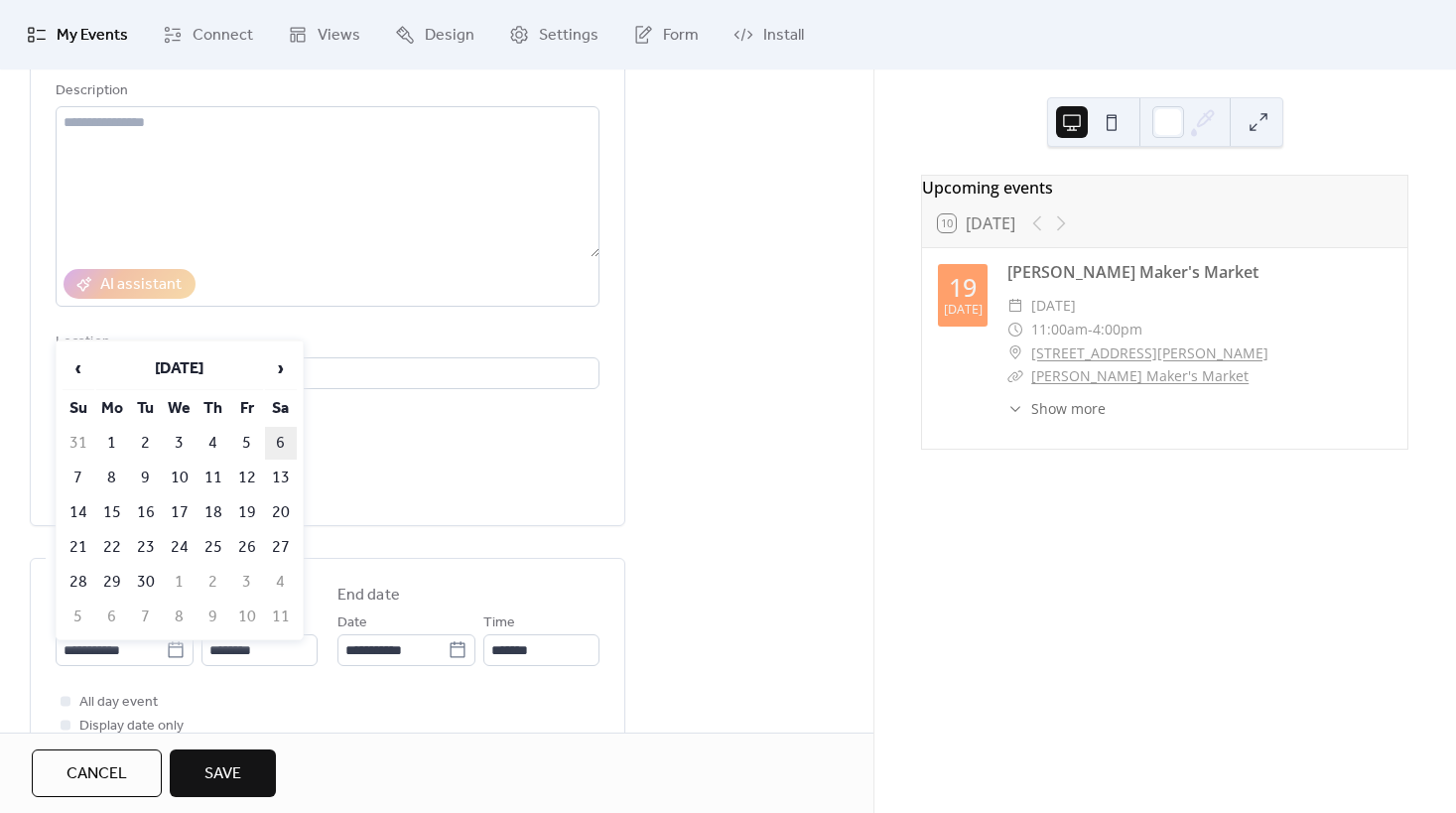 click on "6" at bounding box center (281, 443) 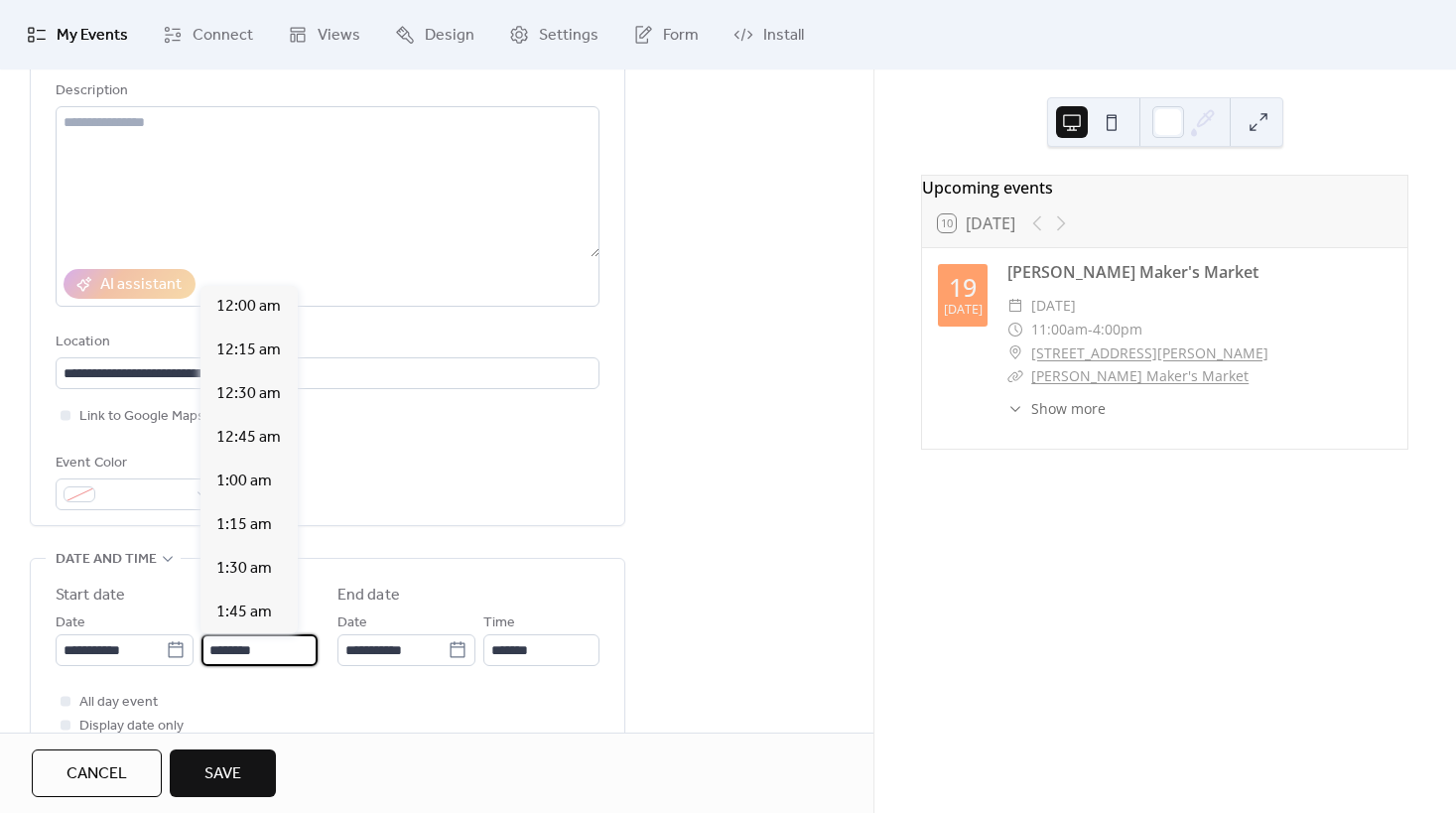 click on "********" at bounding box center [259, 650] 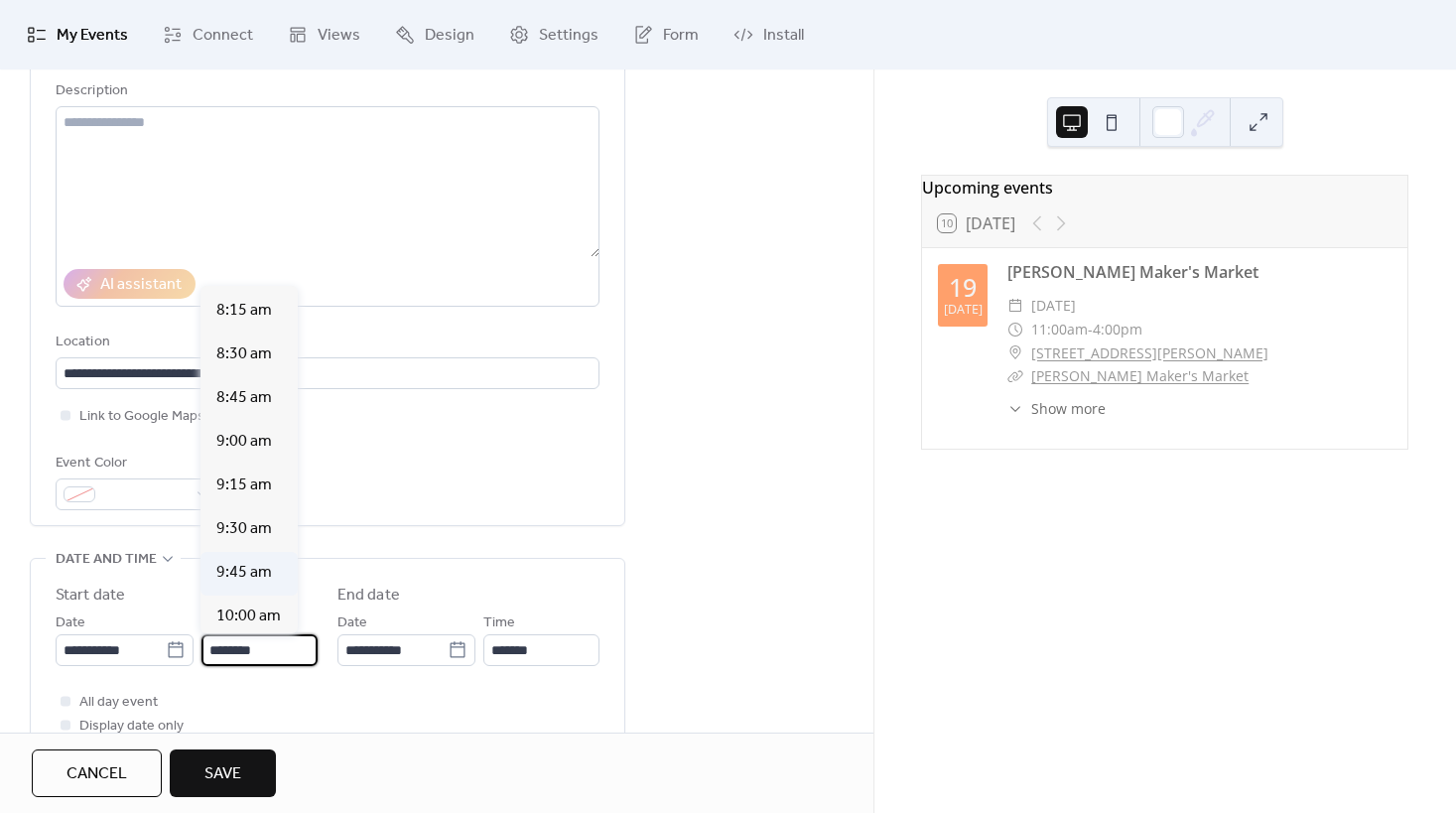scroll, scrollTop: 1402, scrollLeft: 0, axis: vertical 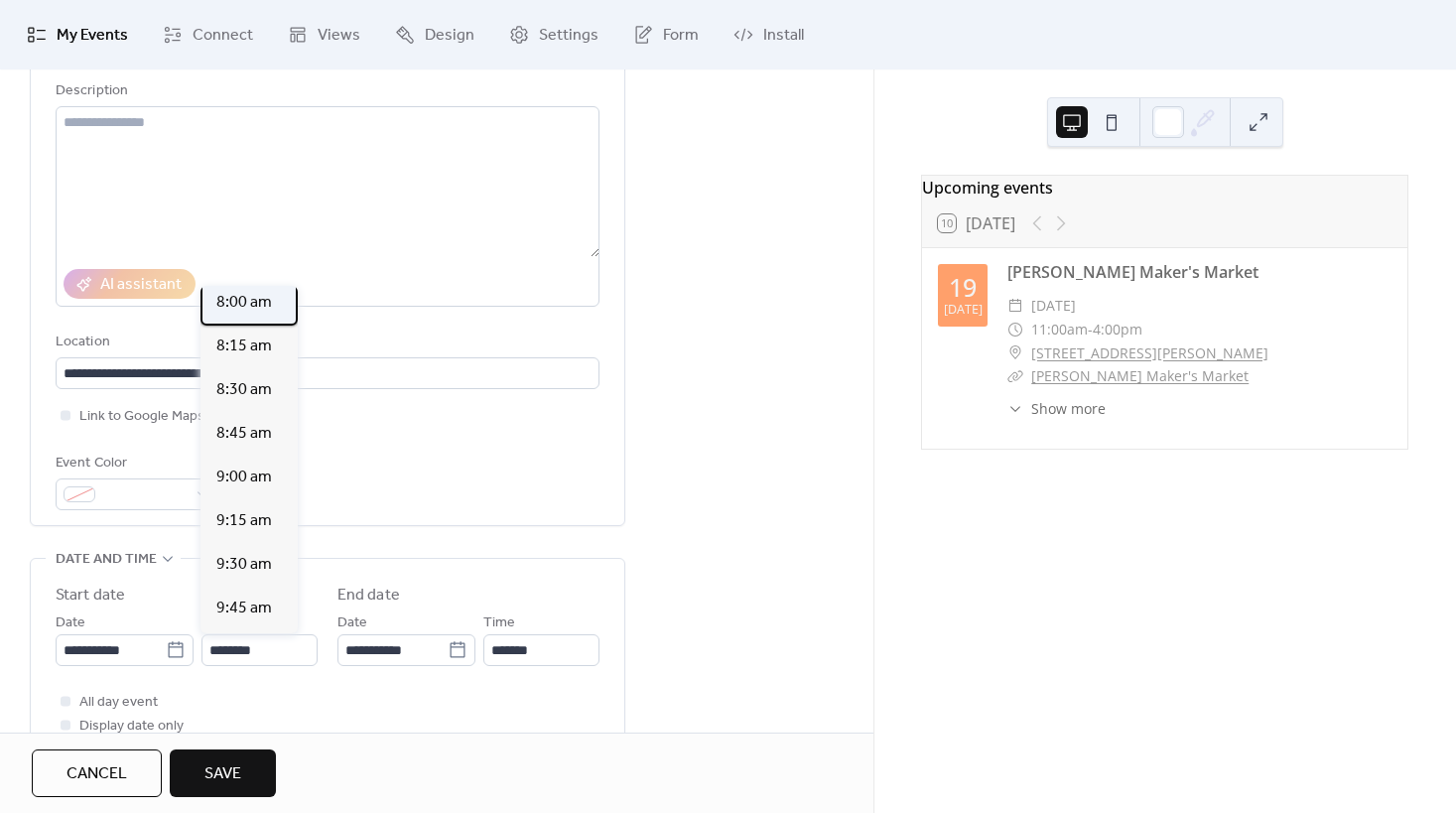 click on "8:00 am" at bounding box center [244, 303] 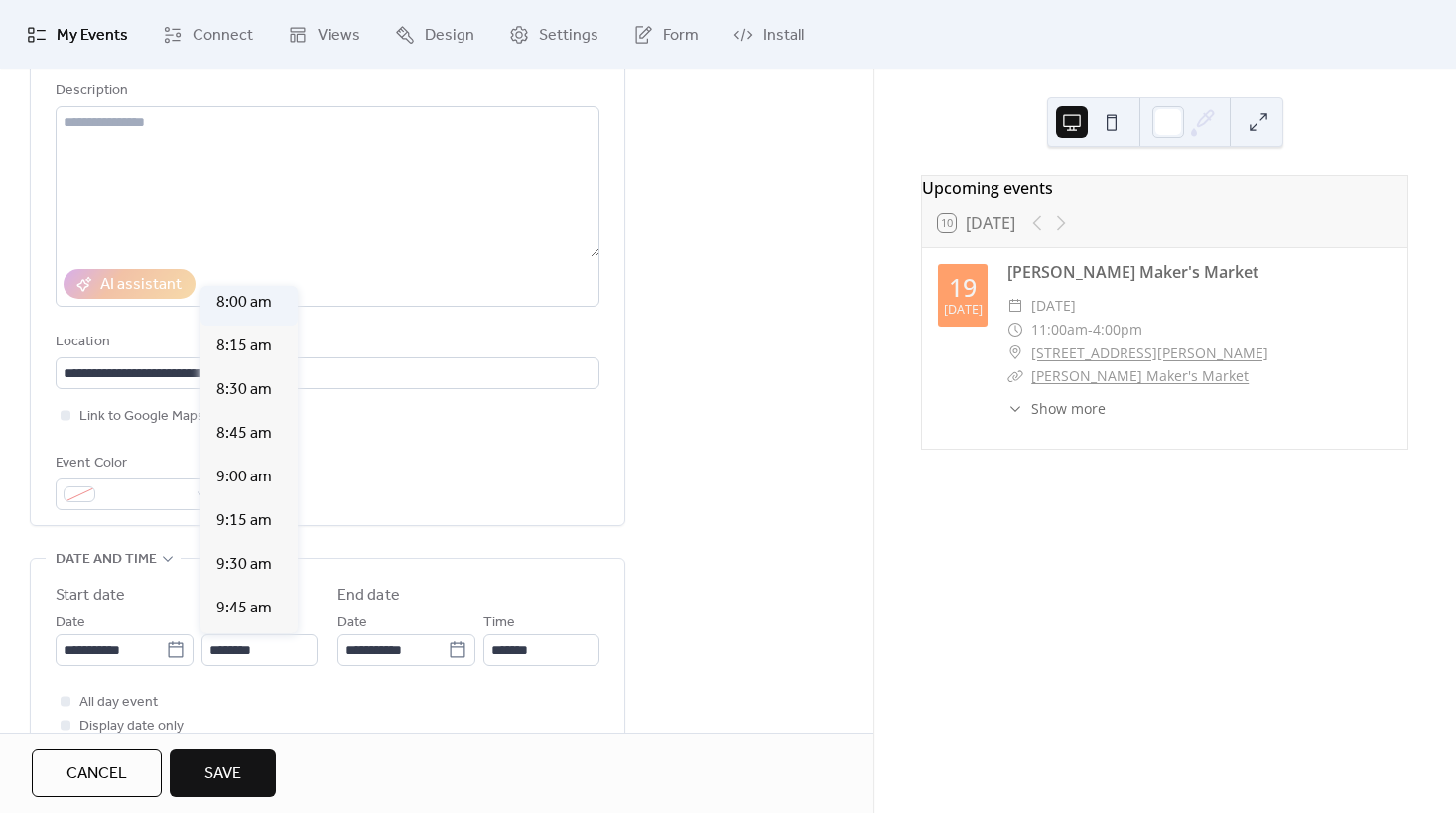 type on "*******" 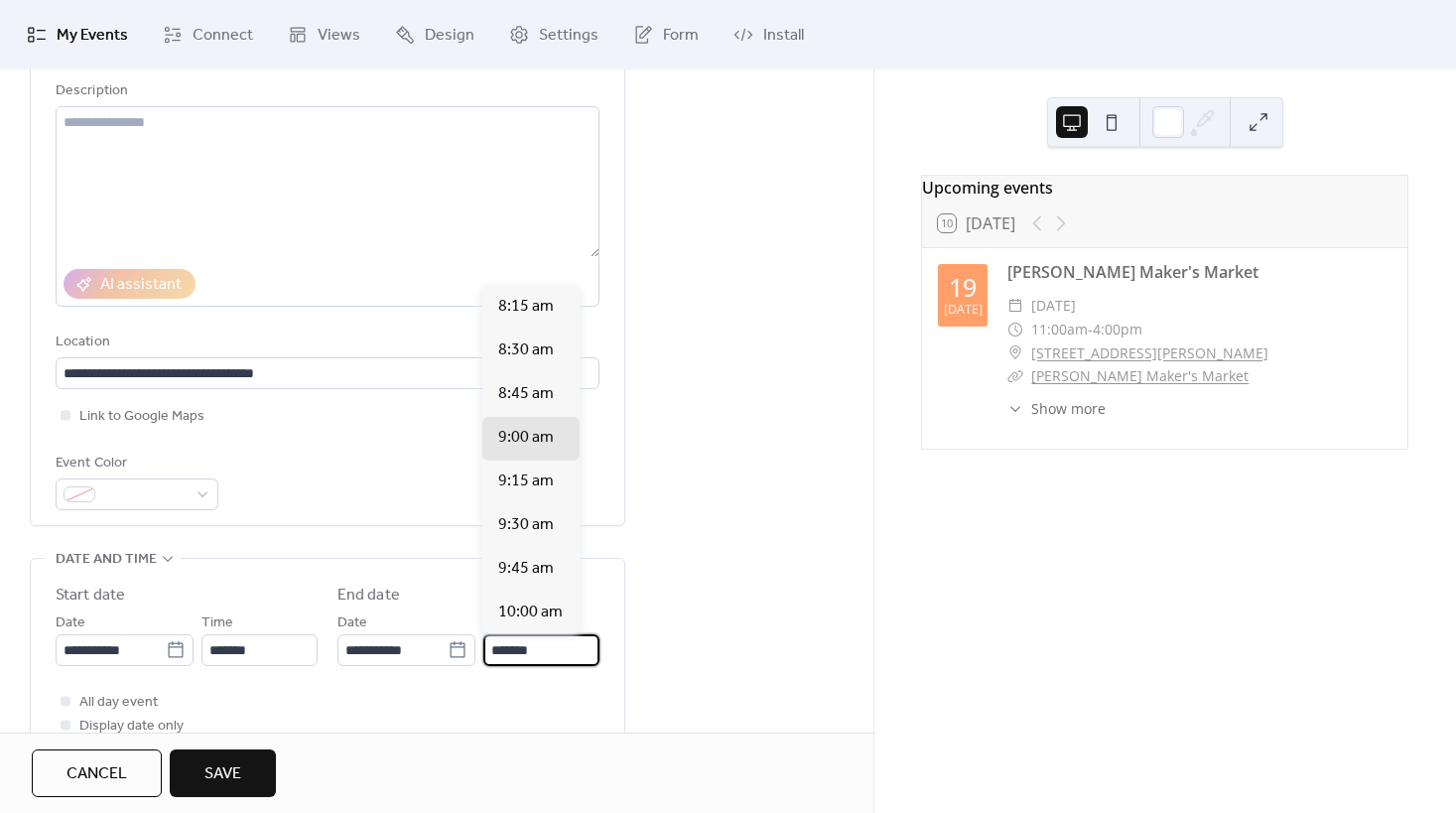 click on "*******" at bounding box center [541, 650] 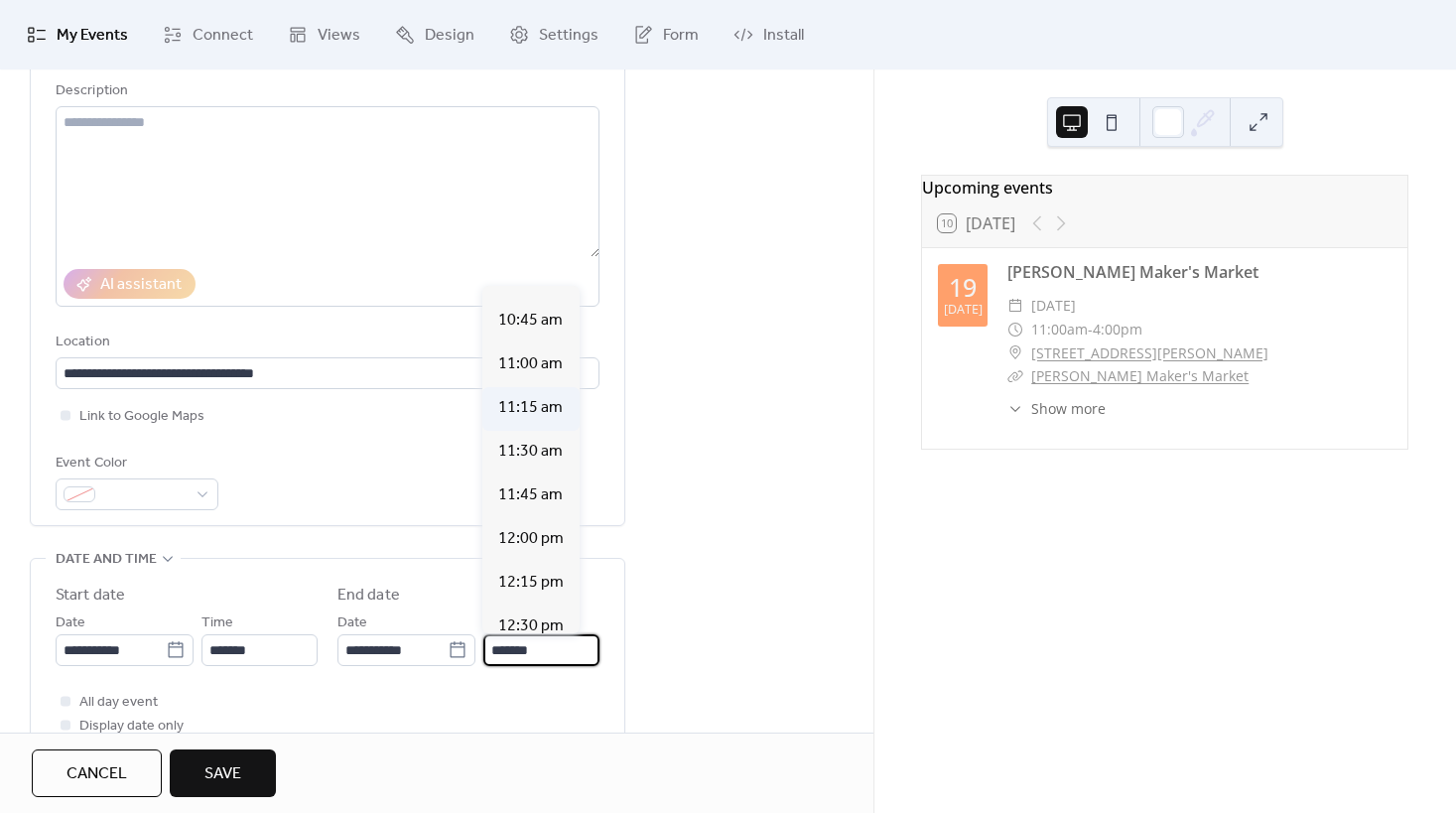 scroll, scrollTop: 496, scrollLeft: 0, axis: vertical 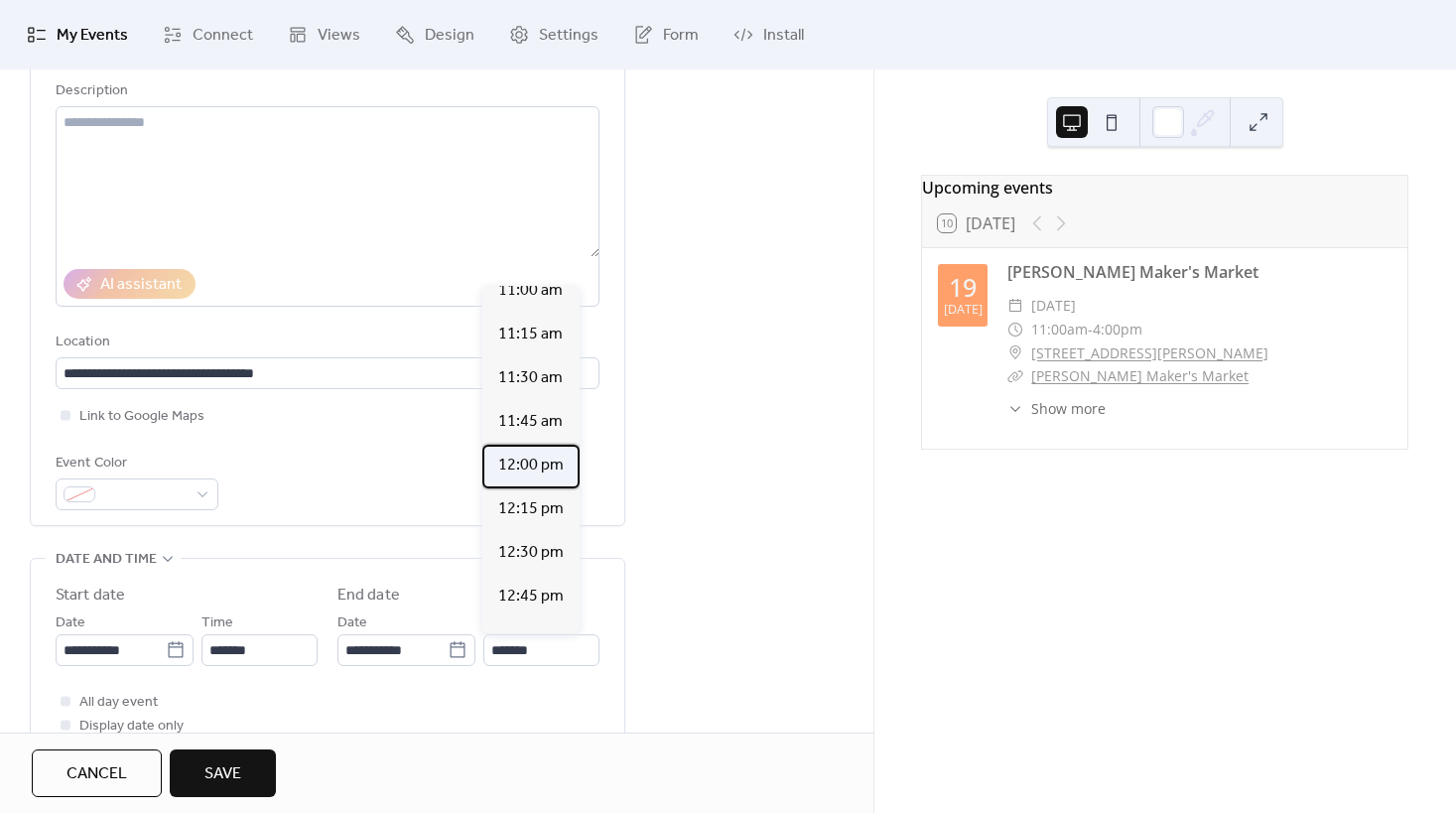 click on "12:00 pm" at bounding box center (531, 466) 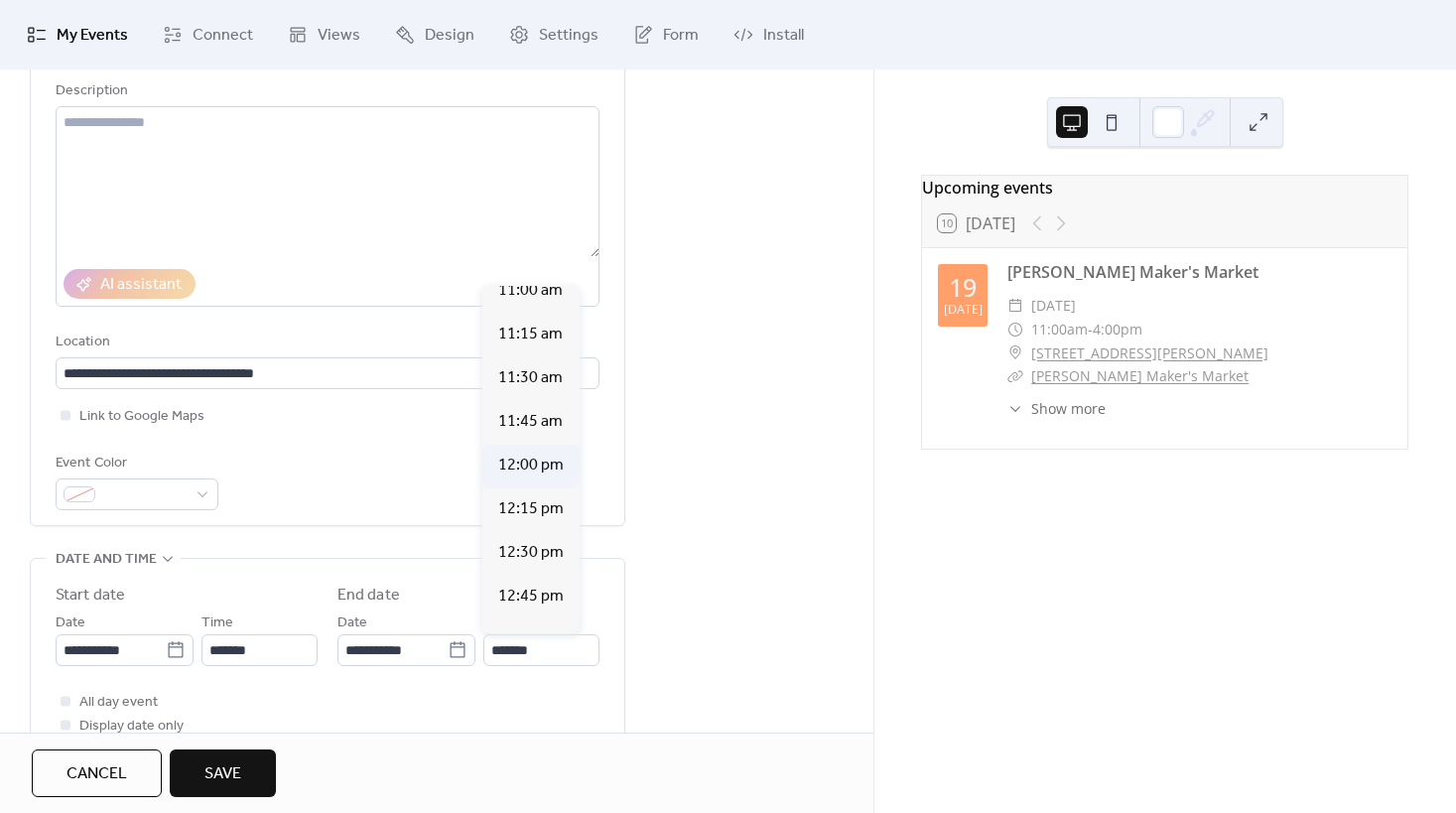 type on "********" 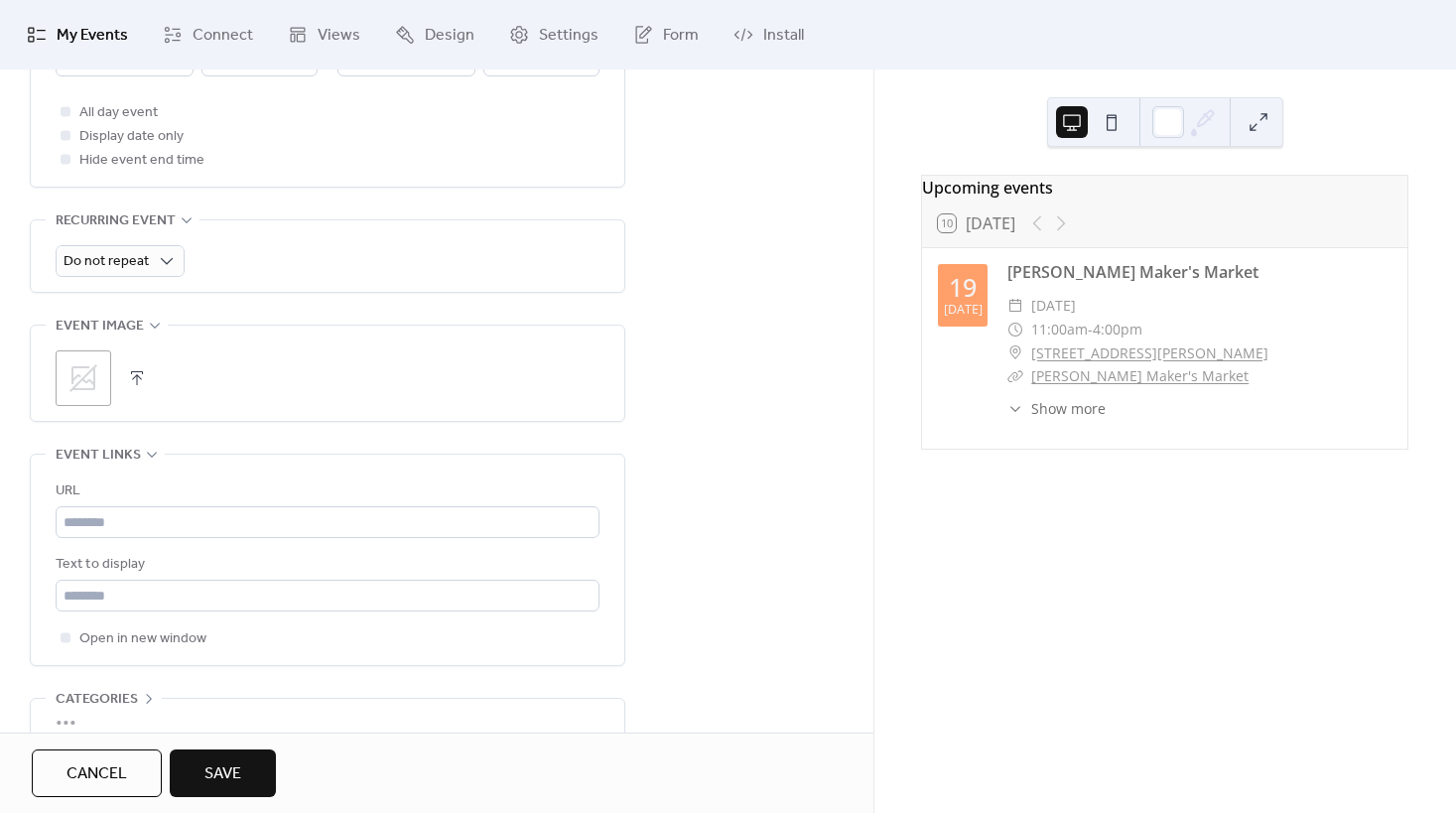scroll, scrollTop: 794, scrollLeft: 0, axis: vertical 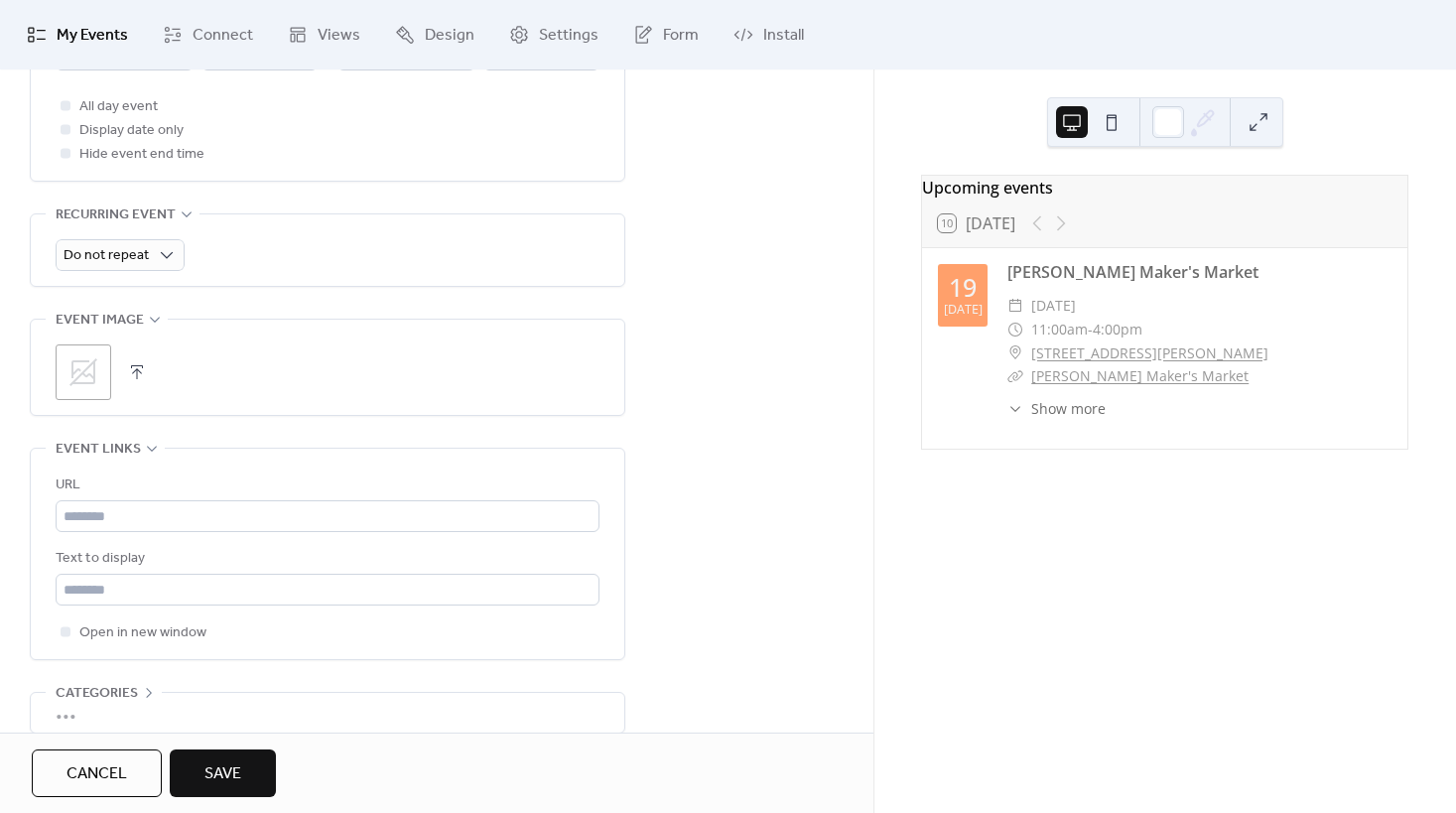 click on "Save" at bounding box center (222, 773) 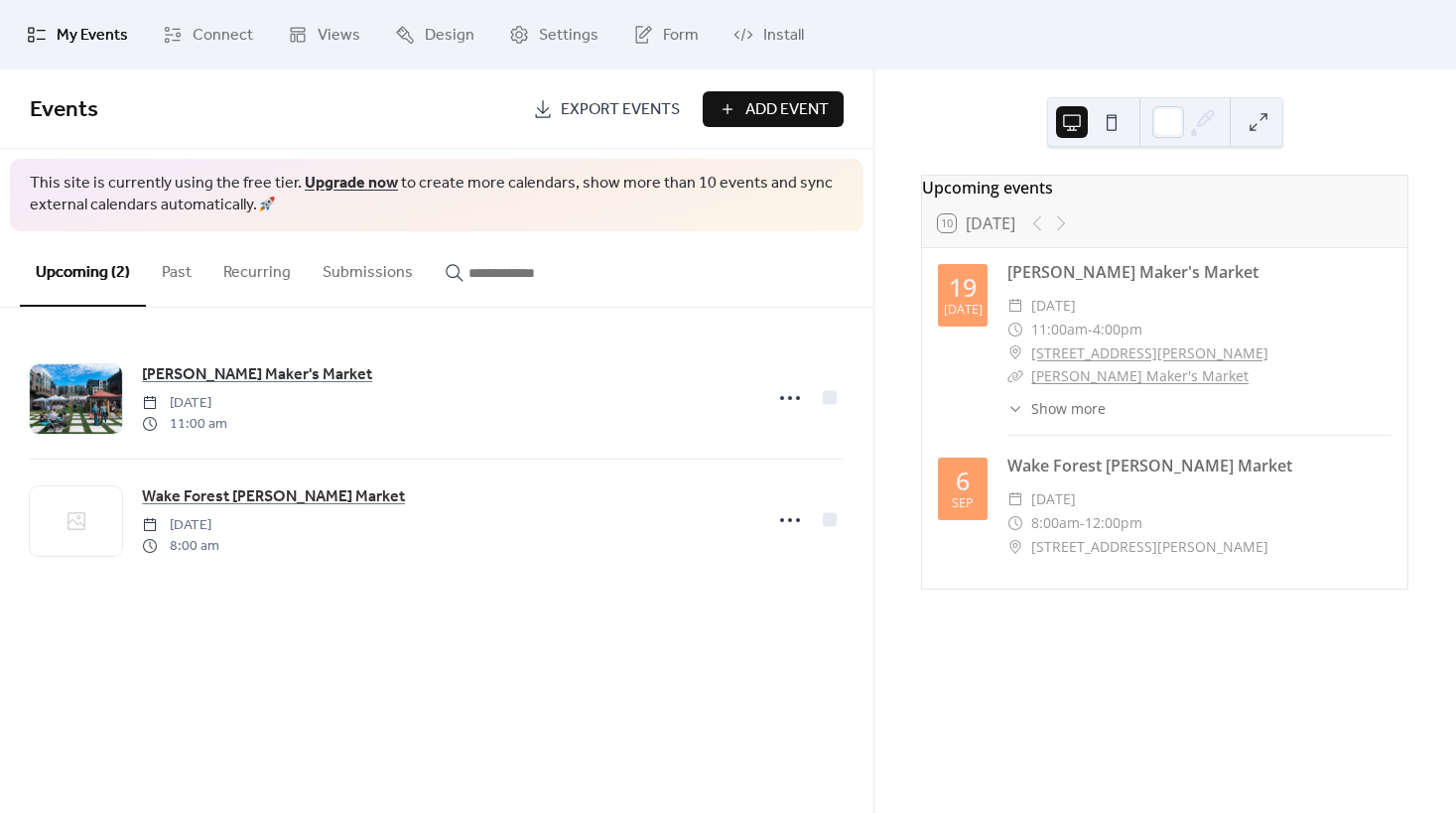 click on "Add Event" at bounding box center (787, 110) 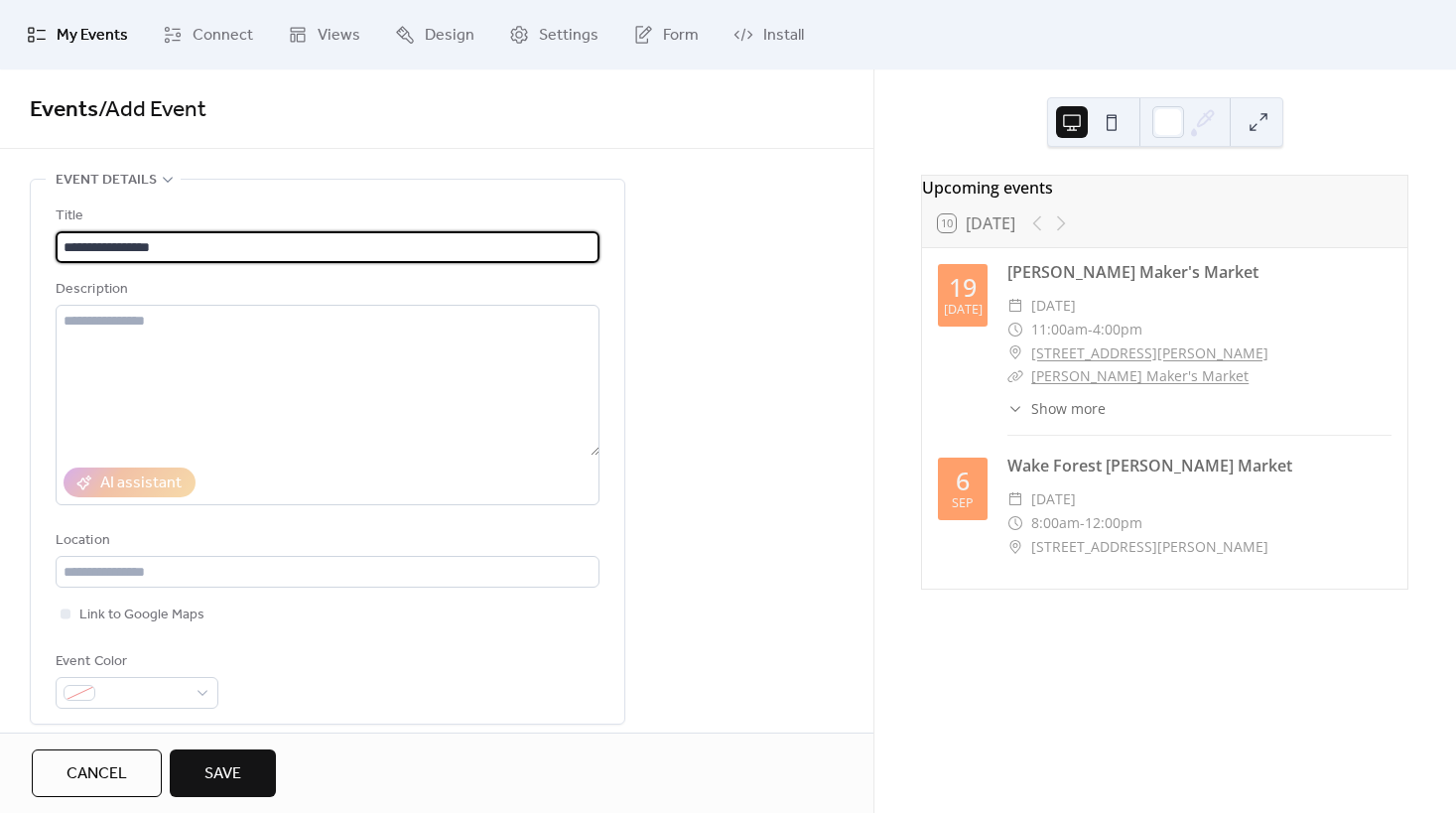 type on "**********" 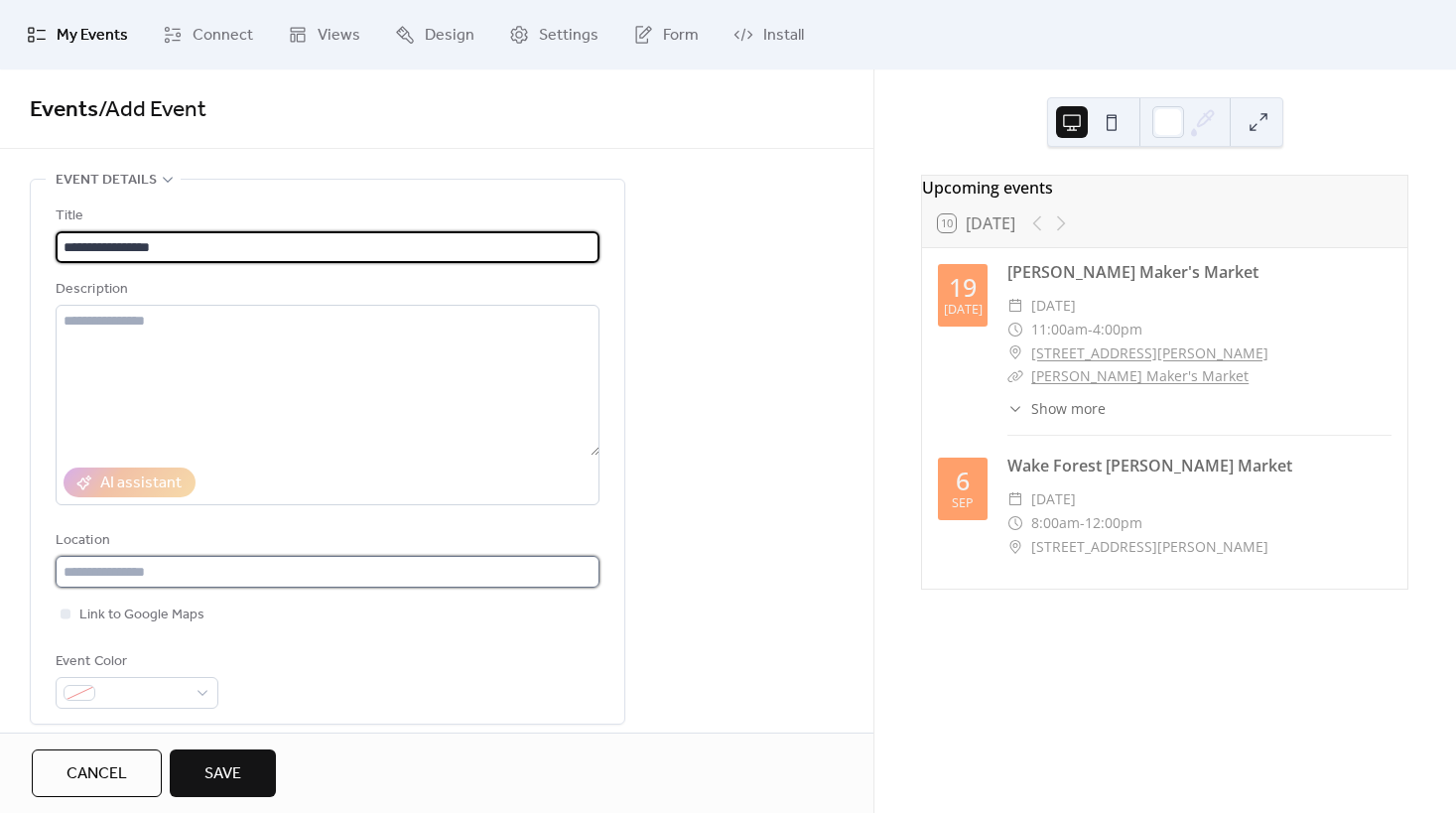 click at bounding box center [328, 572] 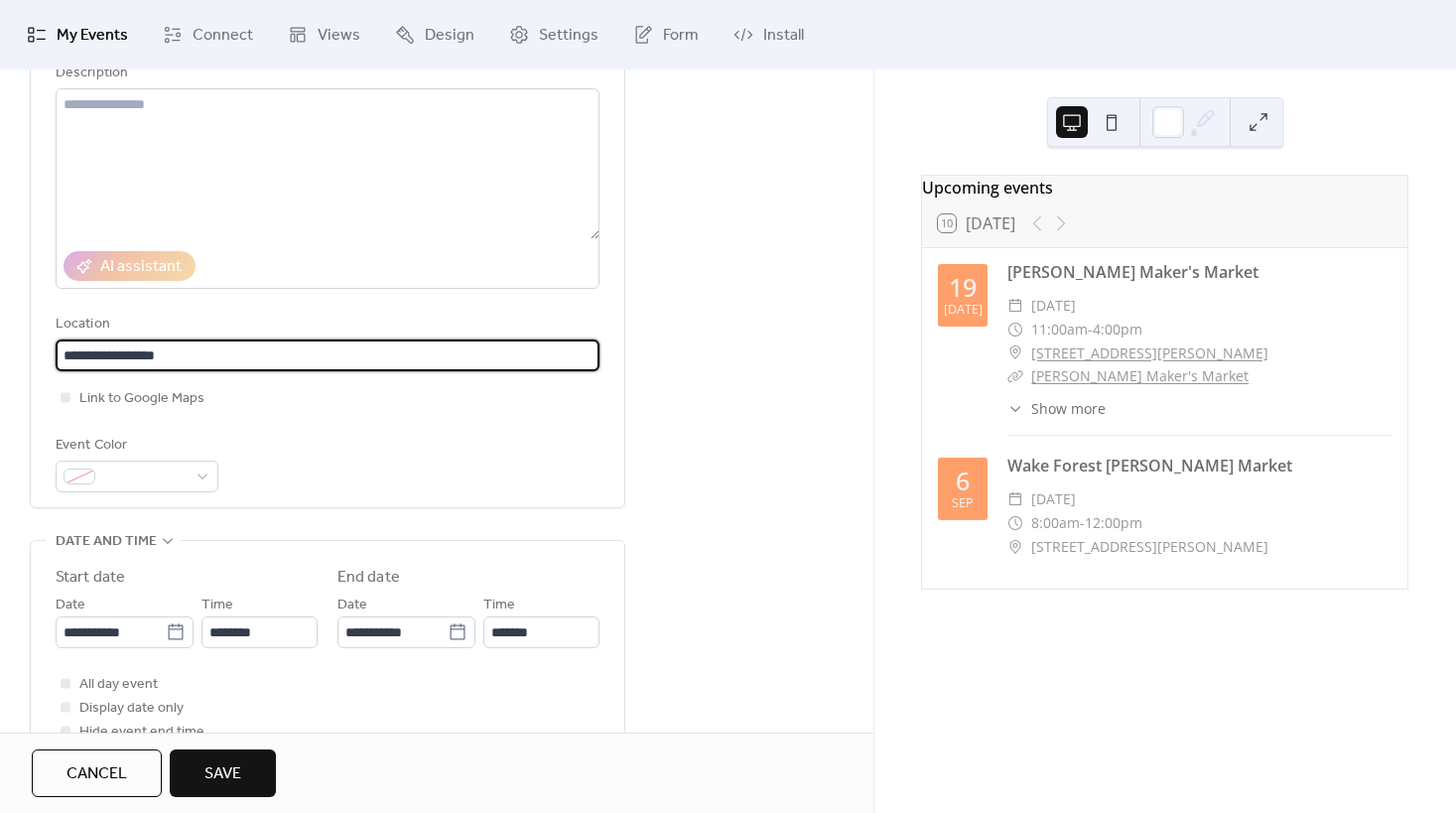 scroll, scrollTop: 298, scrollLeft: 0, axis: vertical 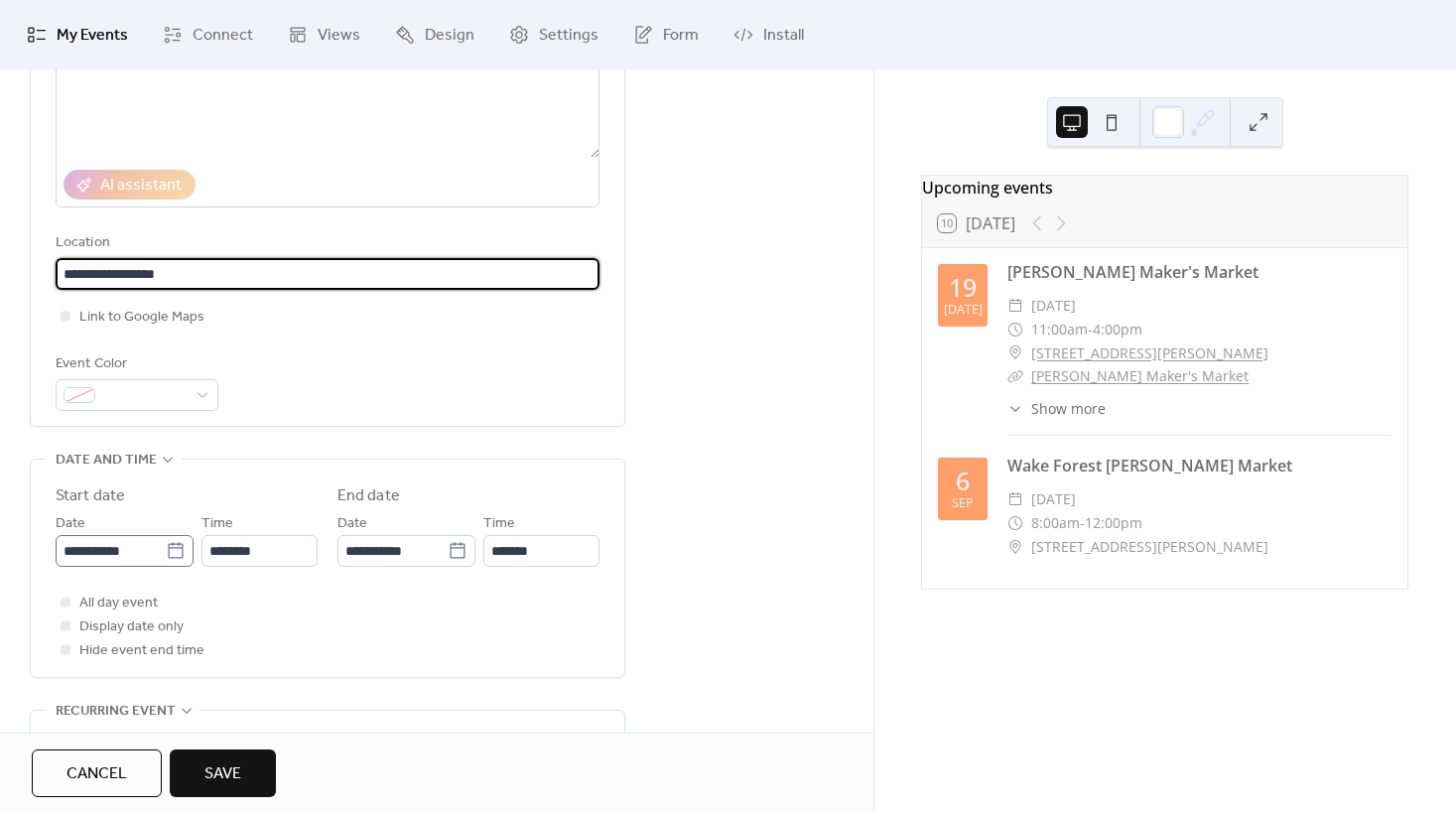 type on "**********" 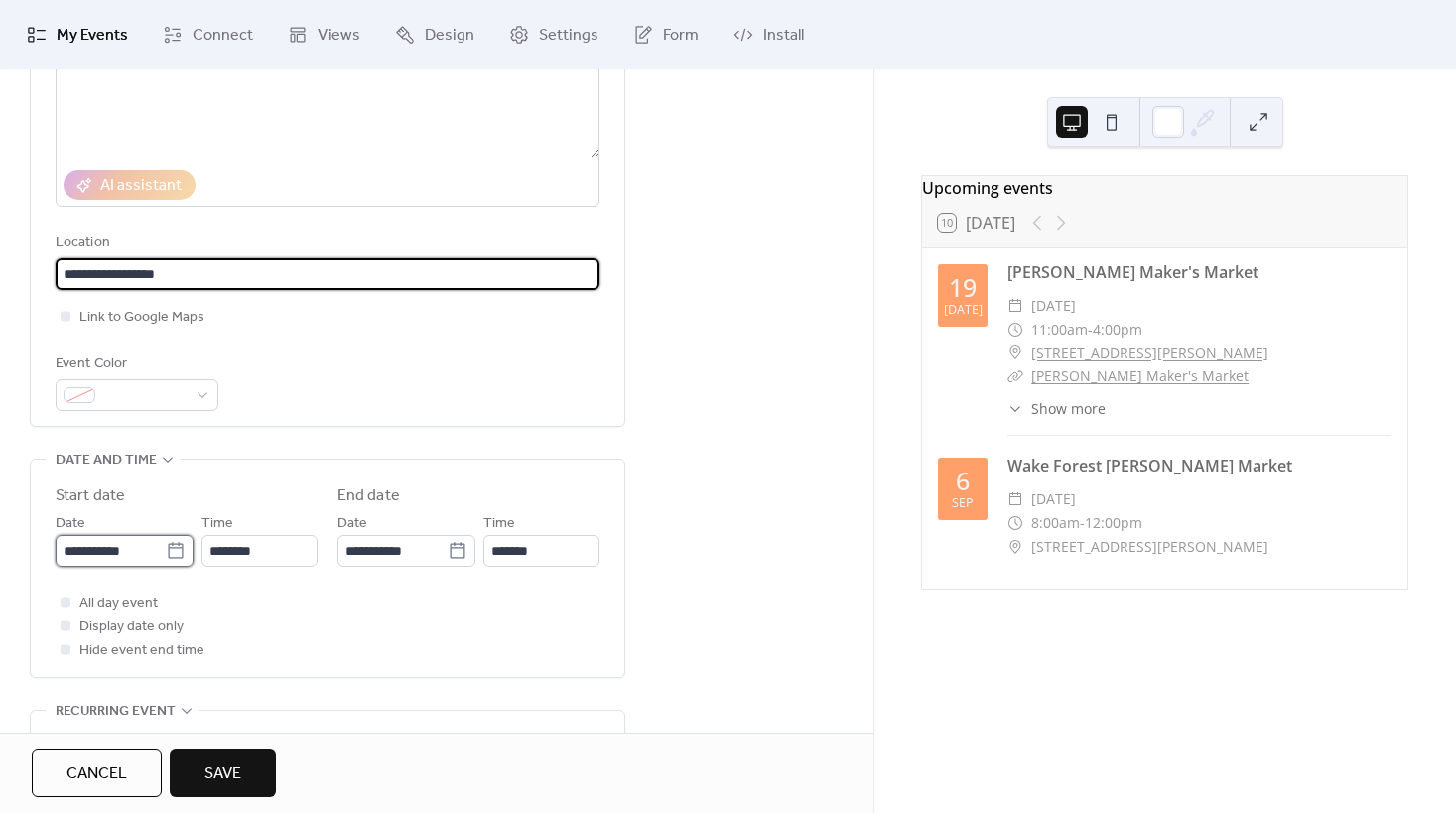 click on "**********" at bounding box center (110, 551) 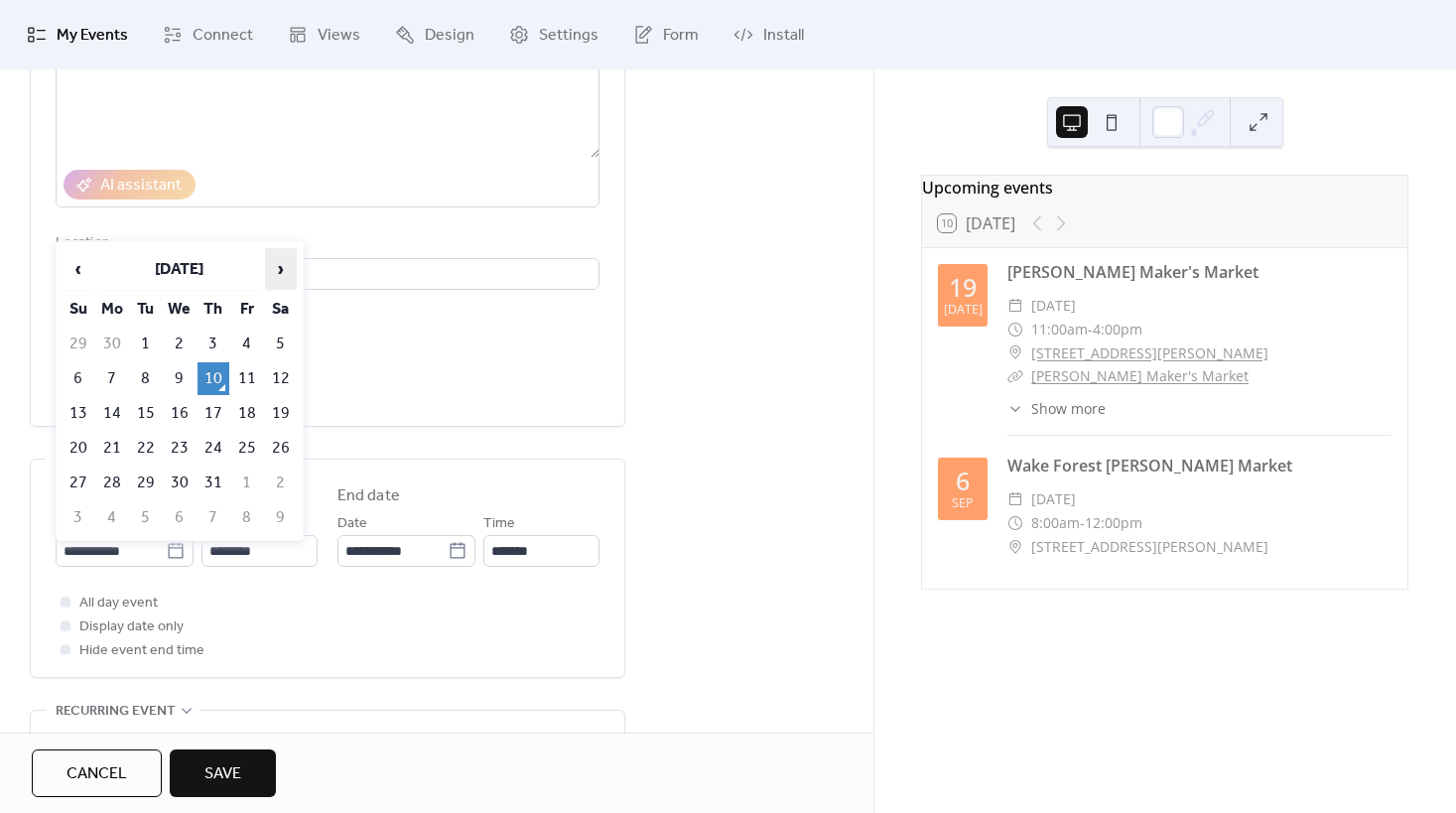 click on "›" at bounding box center [281, 269] 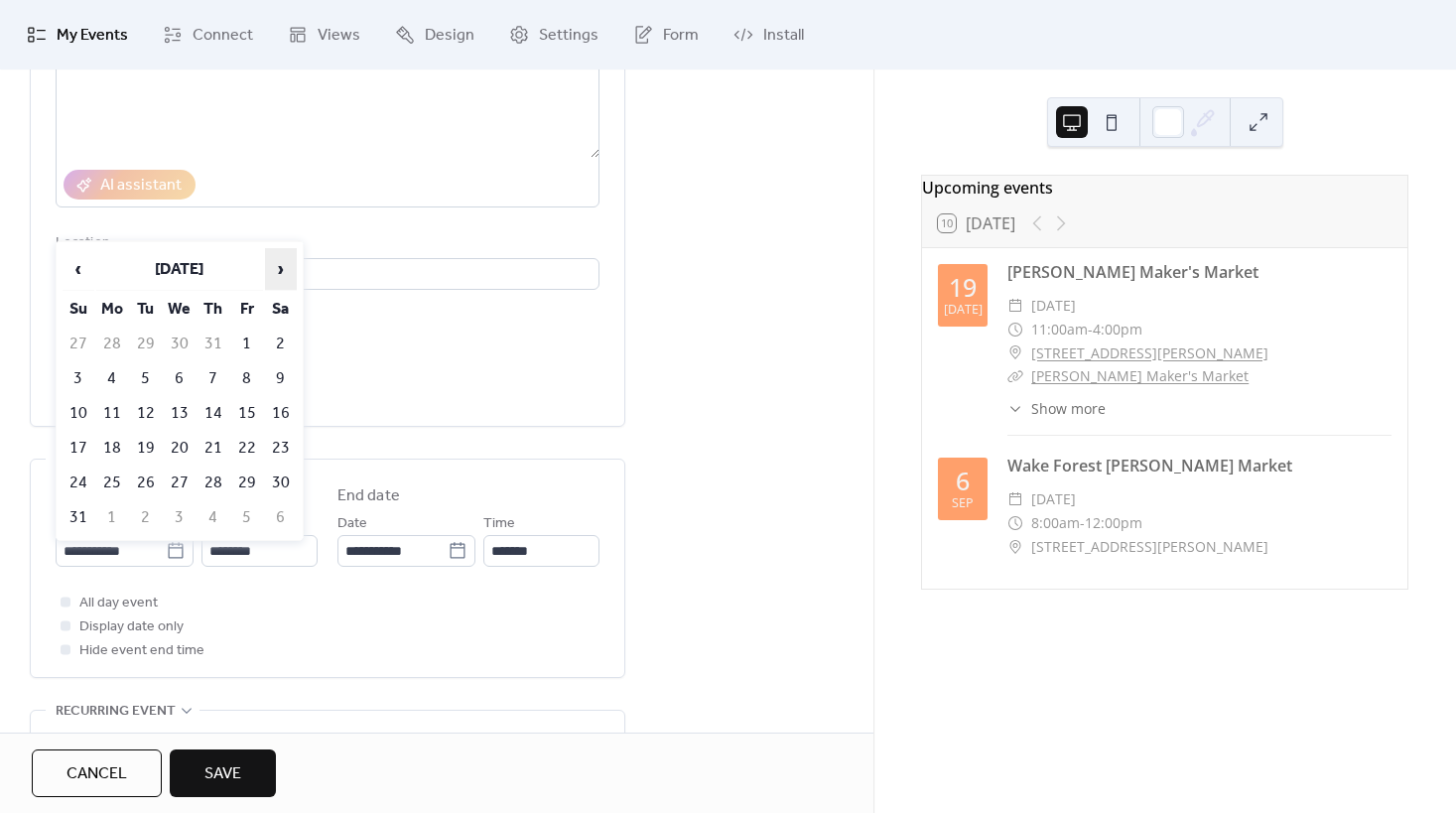 click on "›" at bounding box center [281, 269] 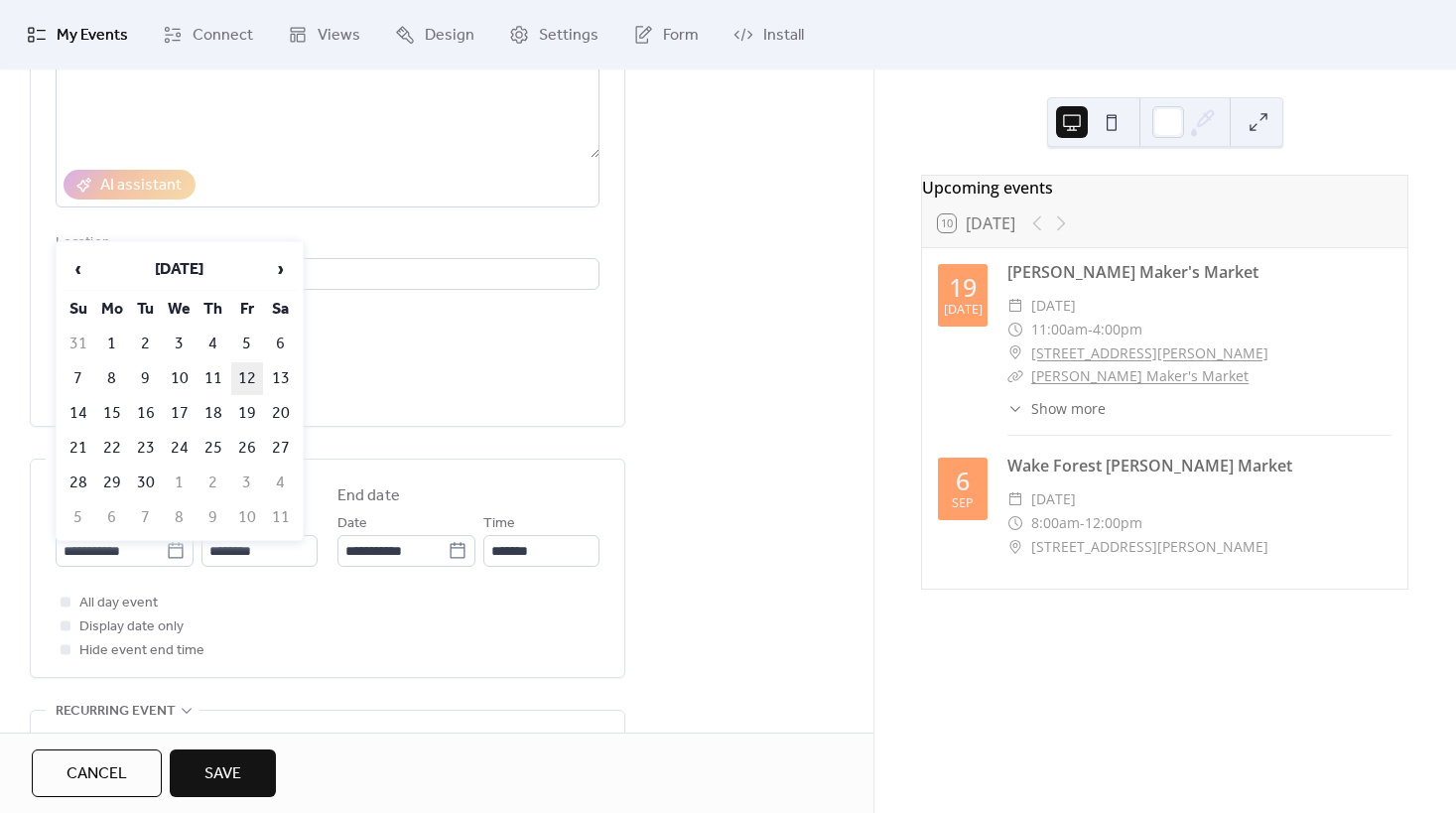 click on "12" at bounding box center (247, 378) 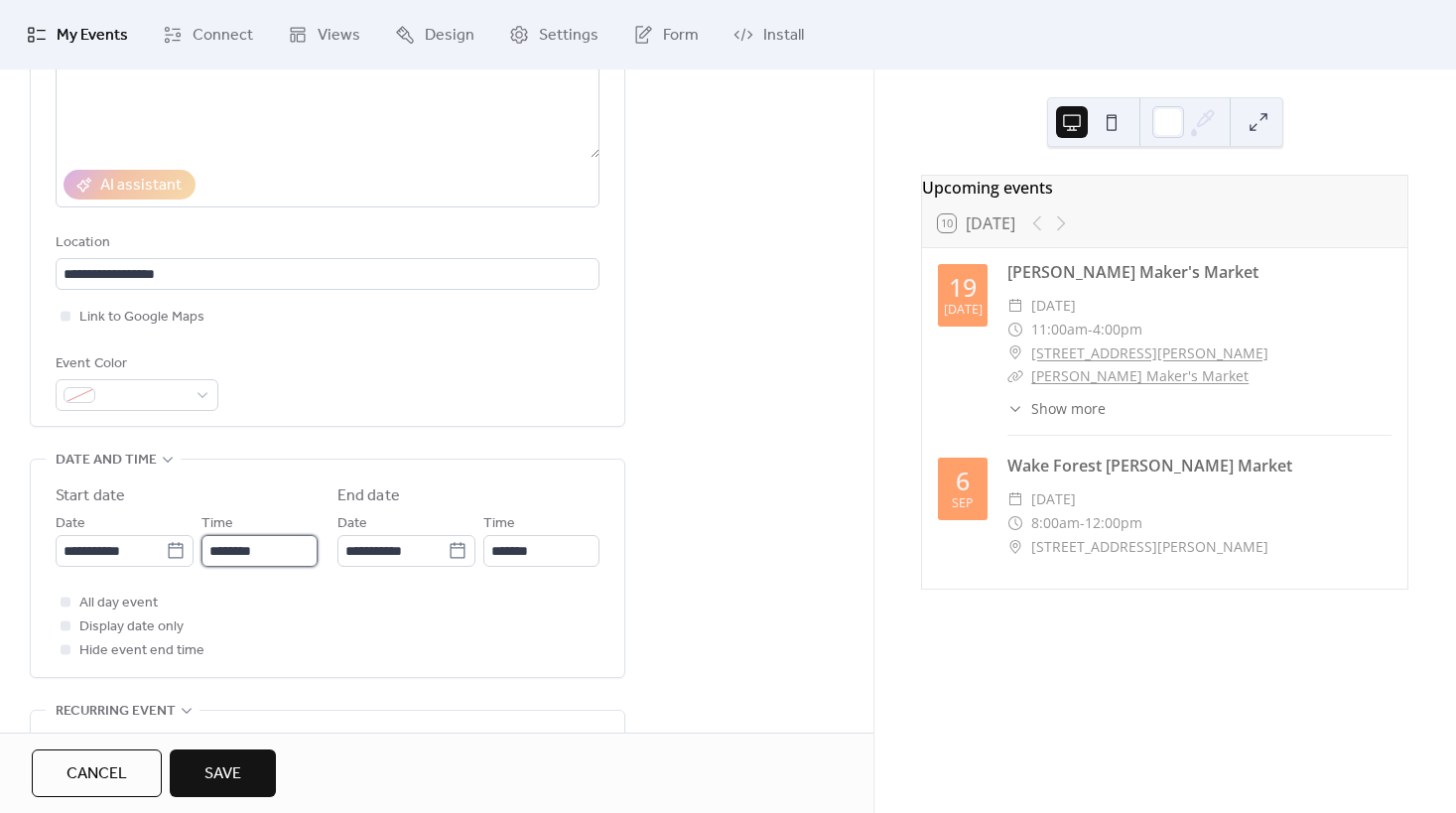 click on "********" at bounding box center [259, 551] 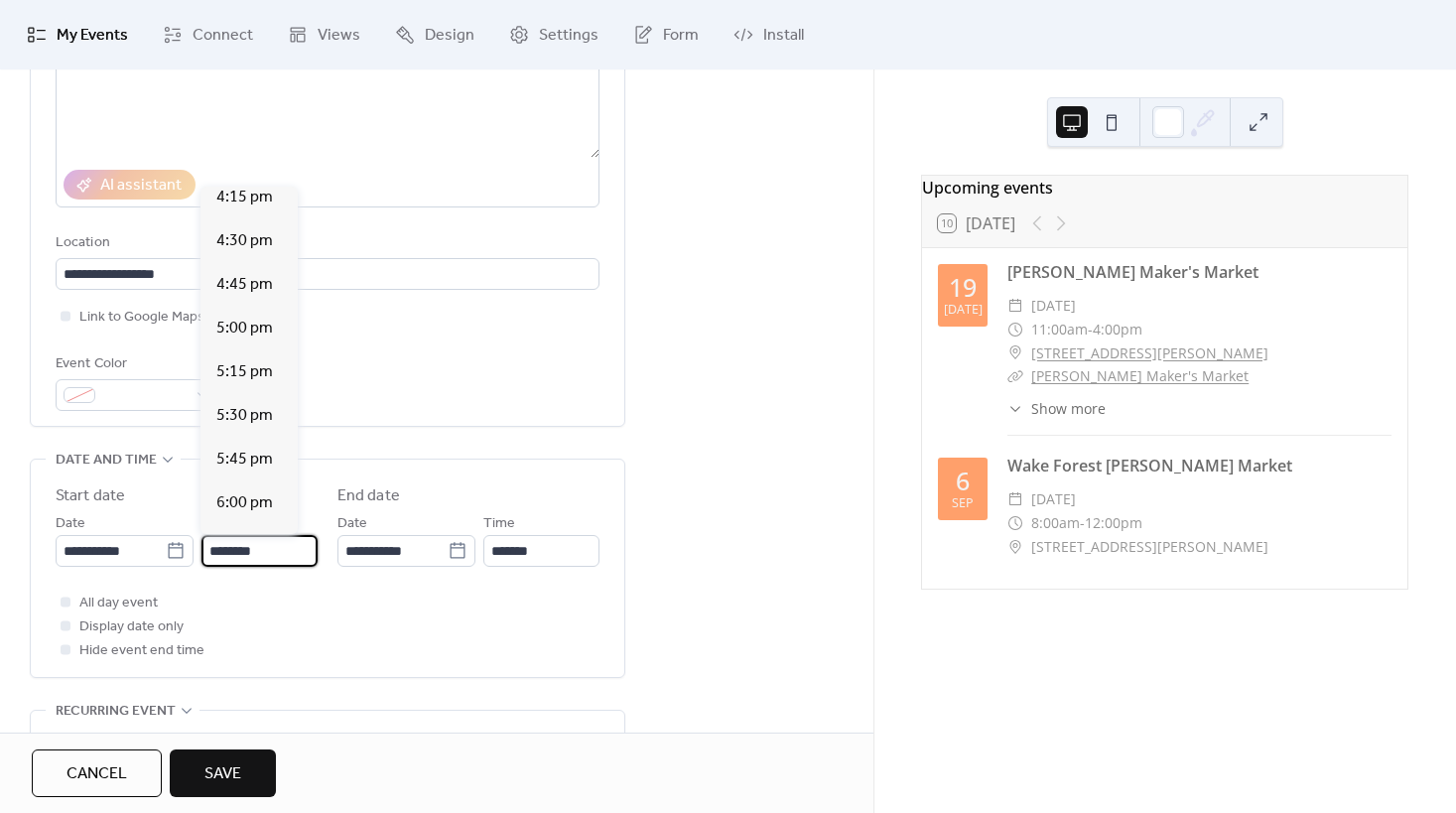 scroll, scrollTop: 2791, scrollLeft: 0, axis: vertical 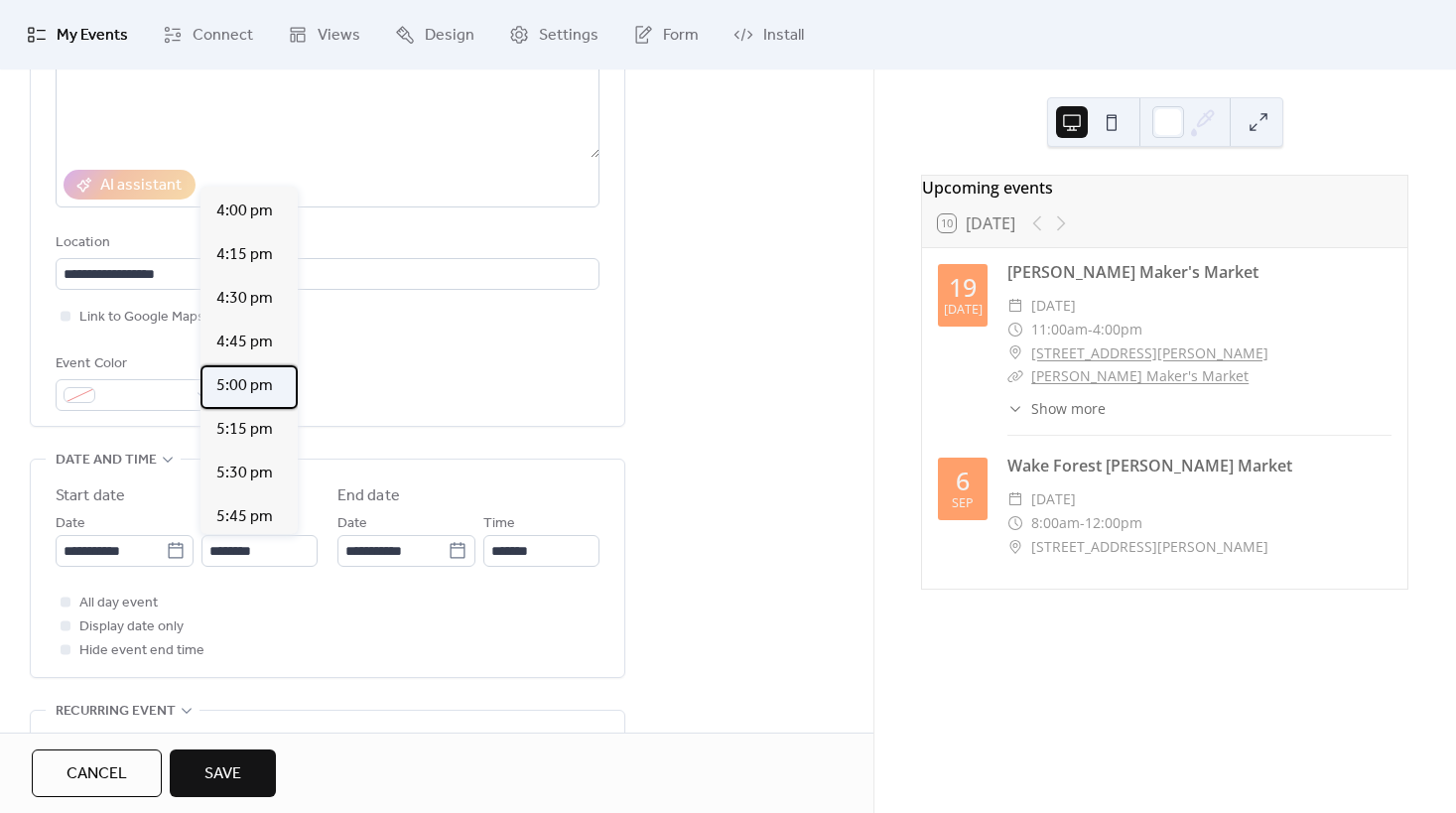 click on "5:00 pm" at bounding box center [244, 386] 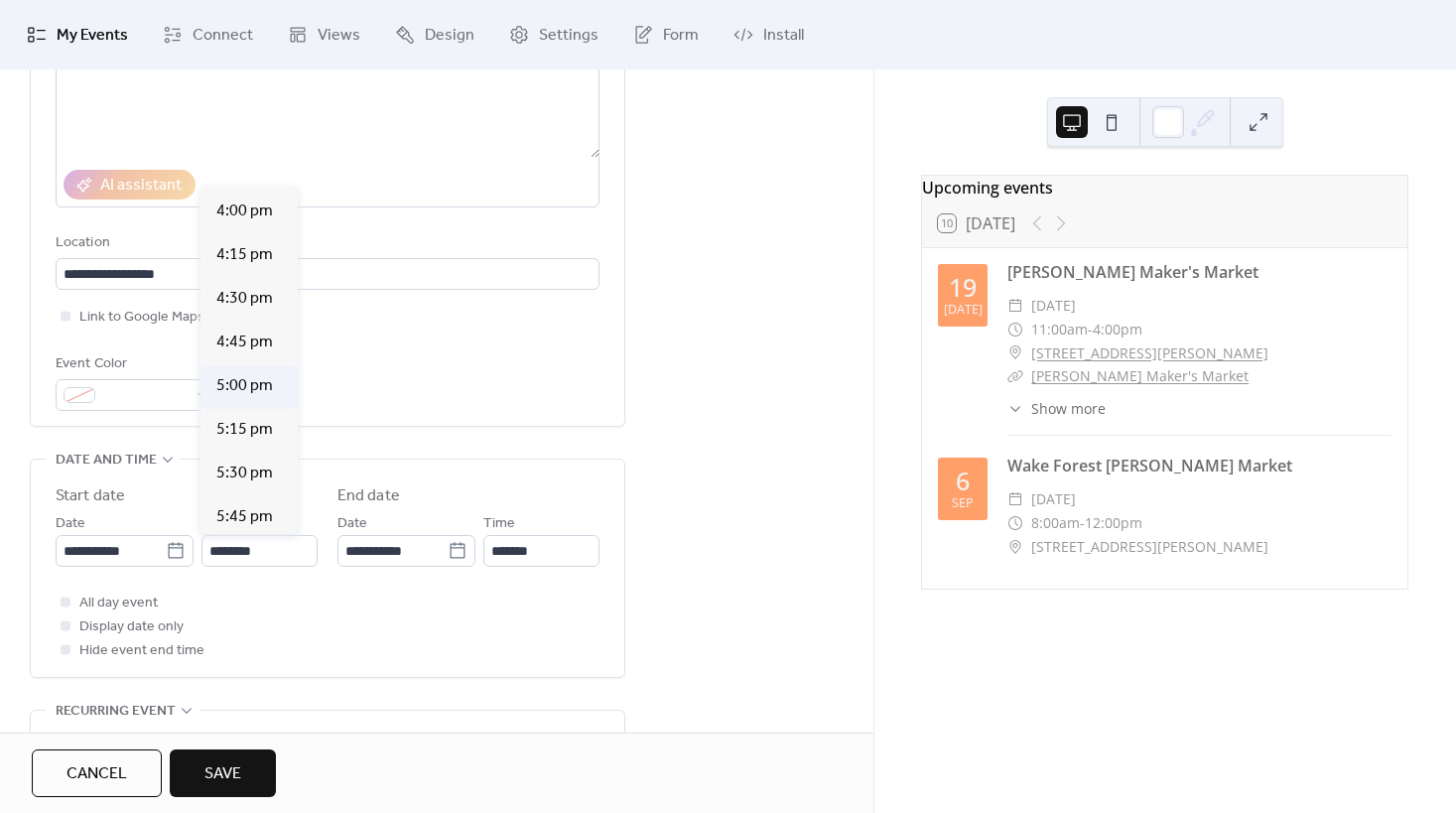 type on "*******" 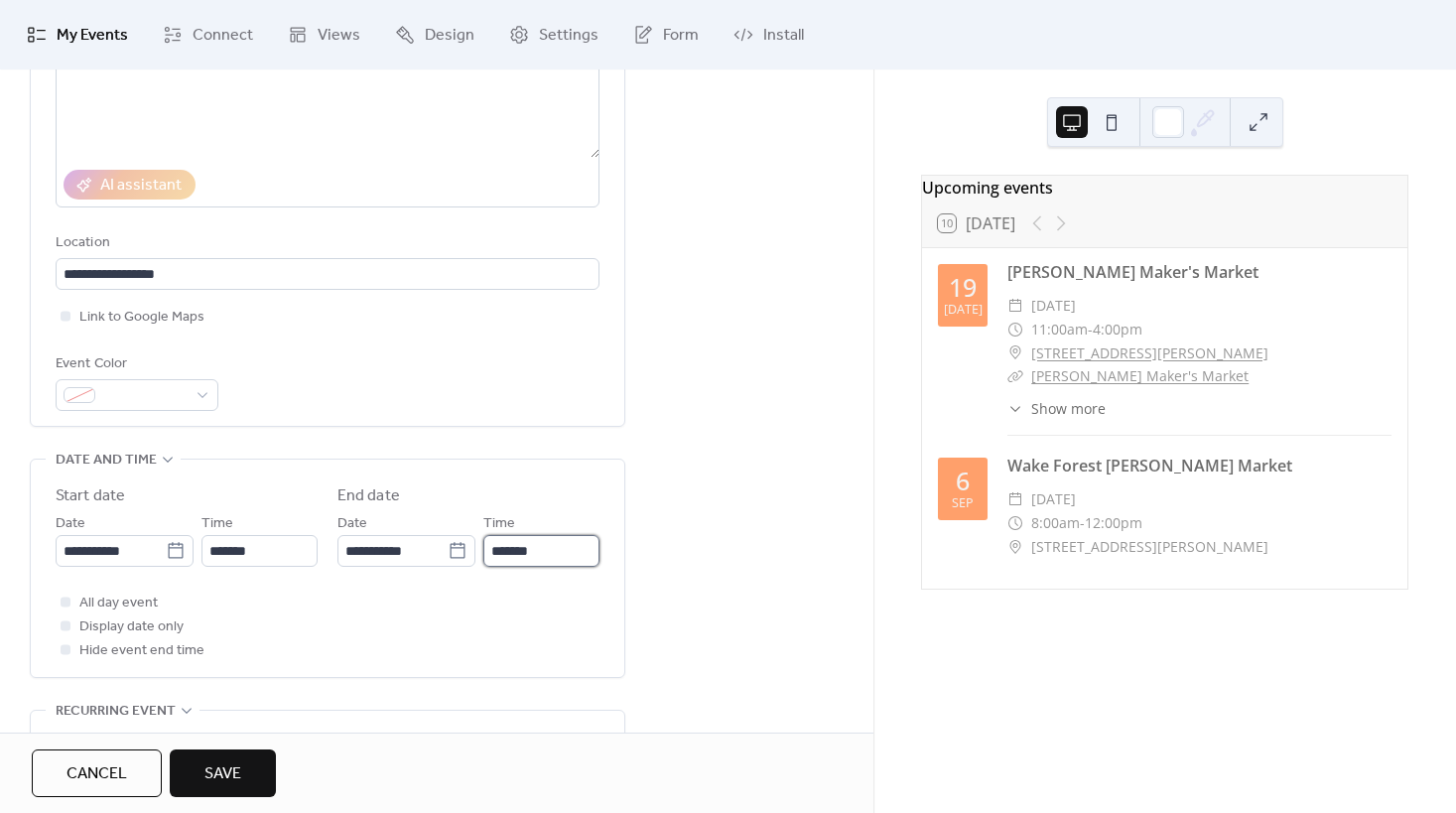 click on "*******" at bounding box center [541, 551] 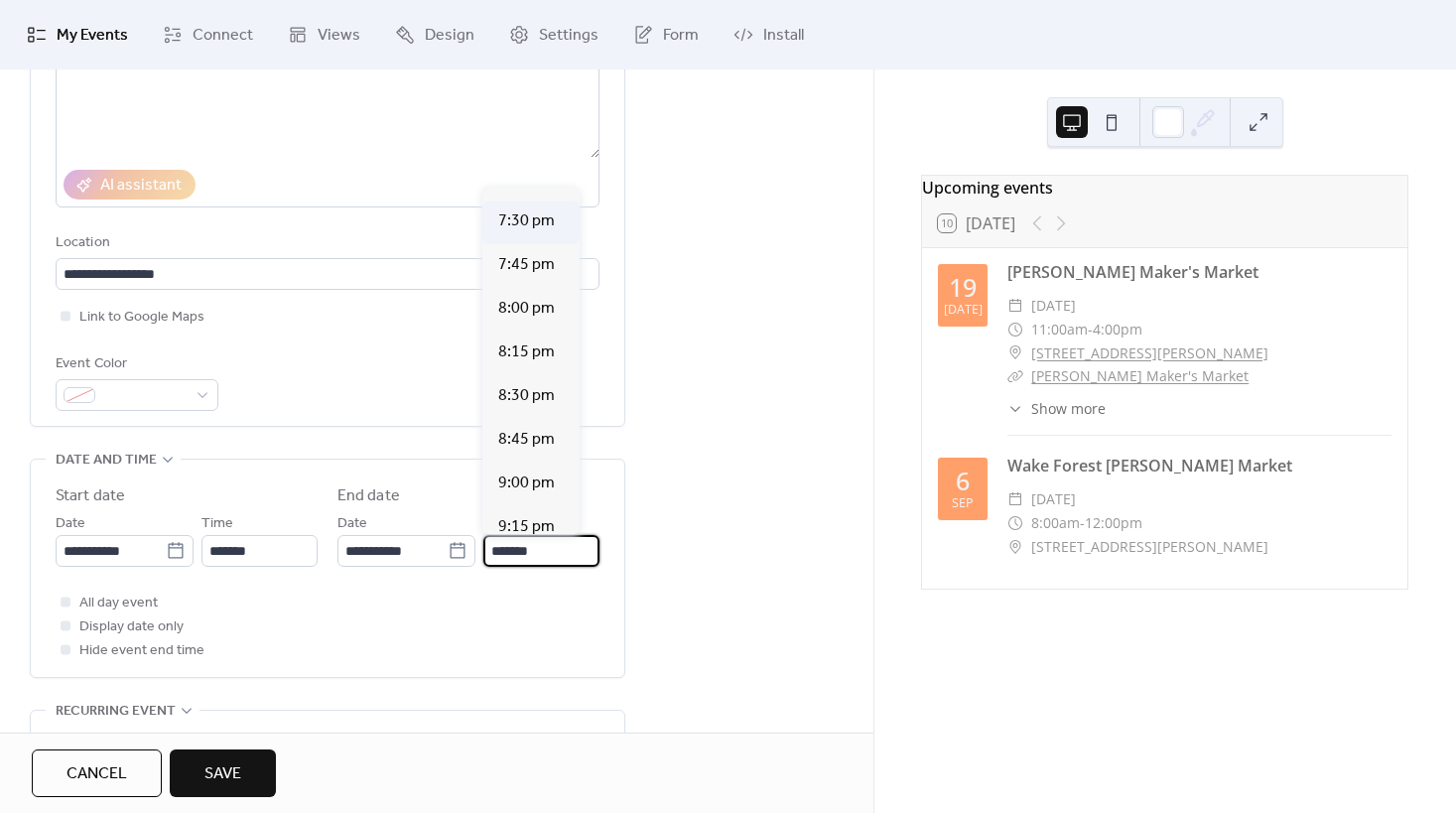 scroll, scrollTop: 397, scrollLeft: 0, axis: vertical 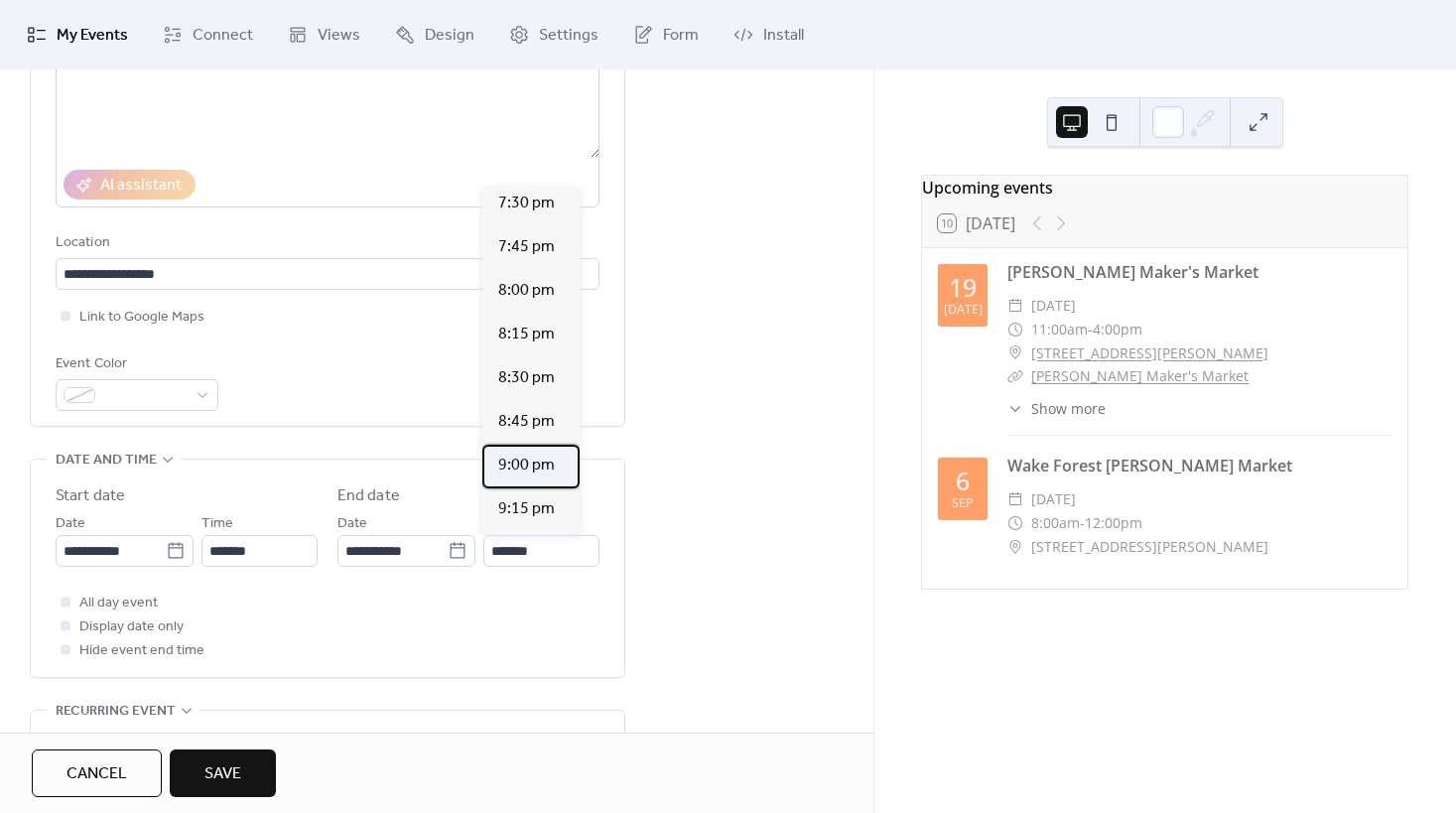 click on "9:00 pm" at bounding box center [526, 466] 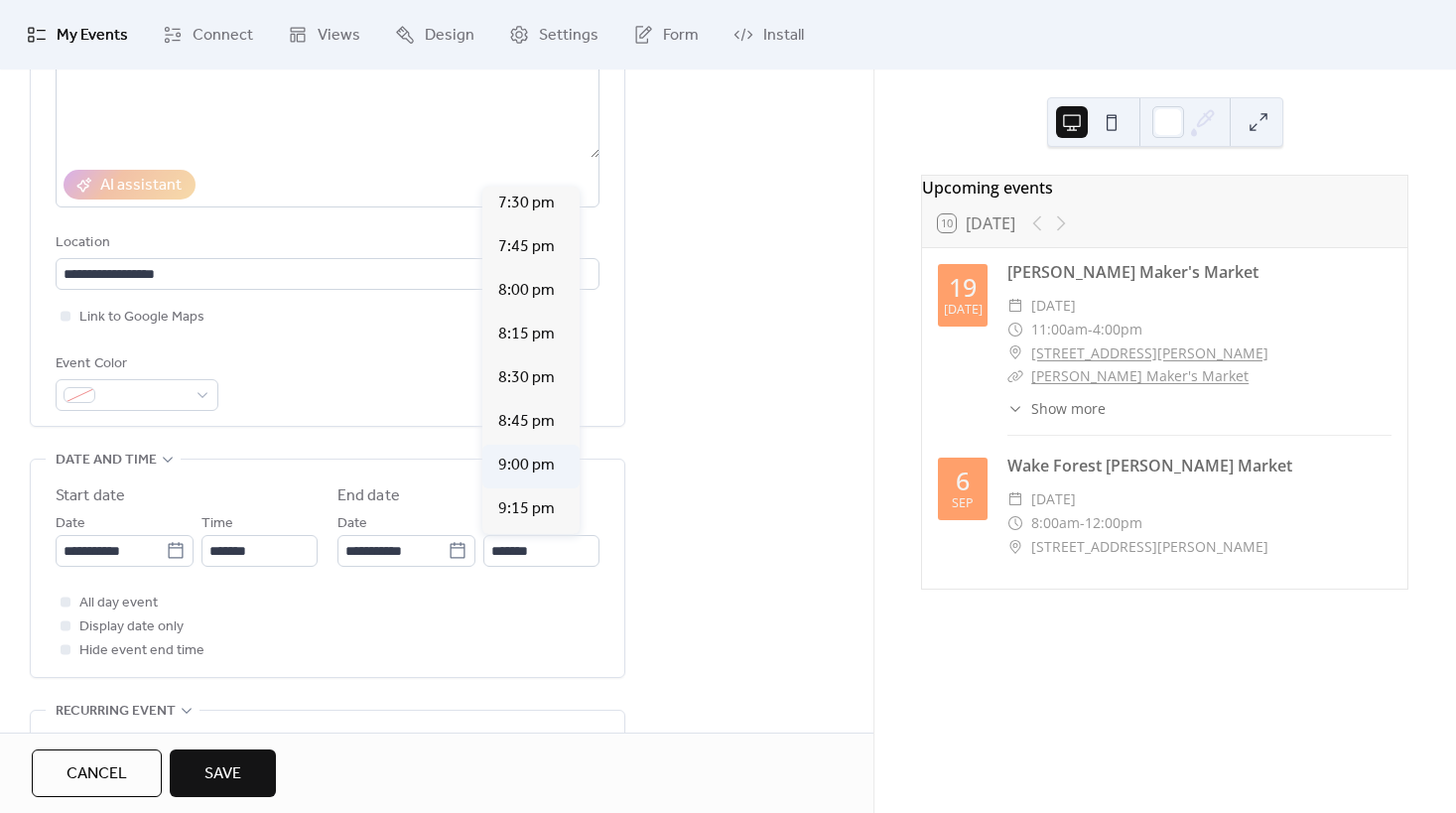 type on "*******" 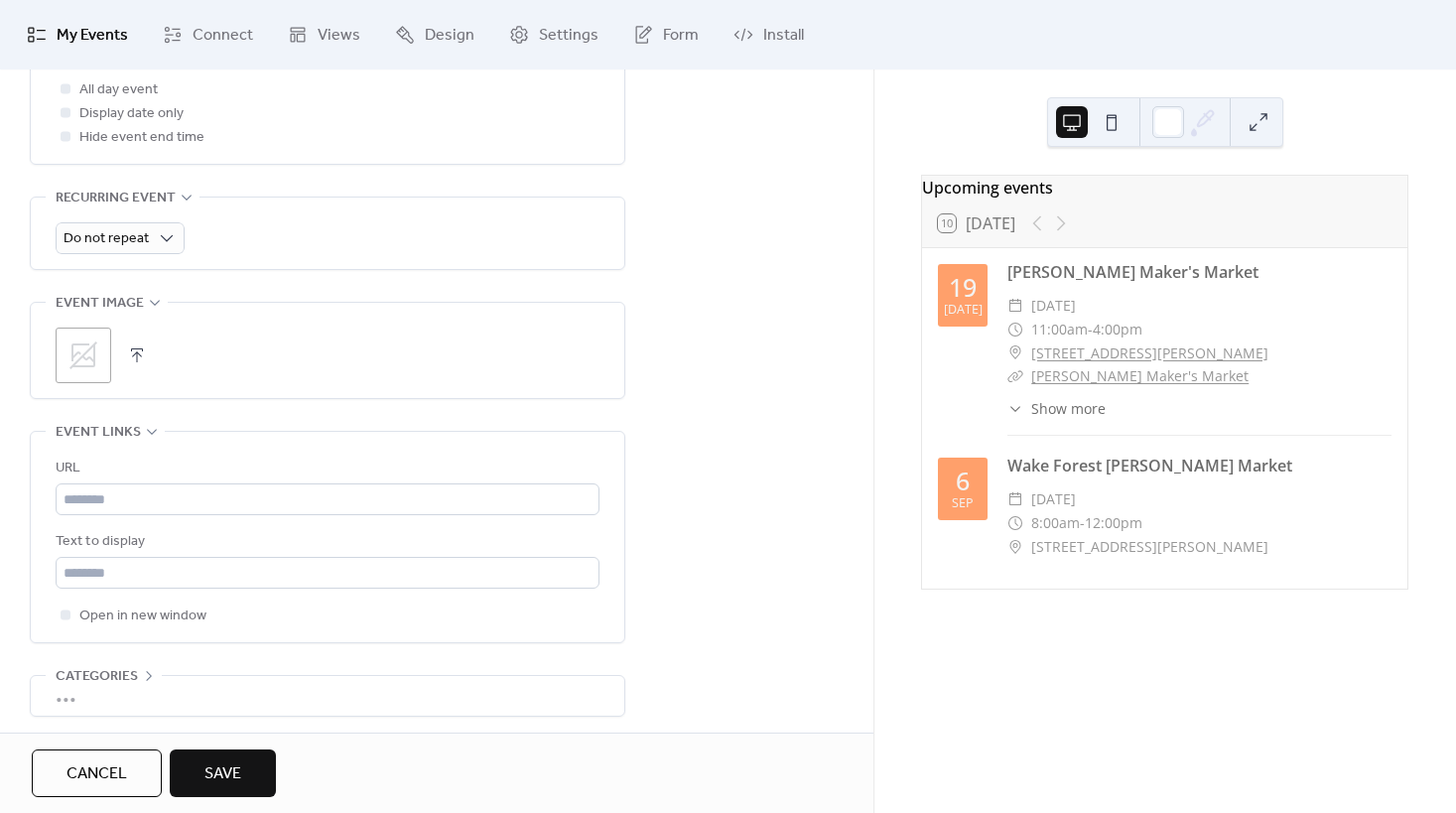 scroll, scrollTop: 887, scrollLeft: 0, axis: vertical 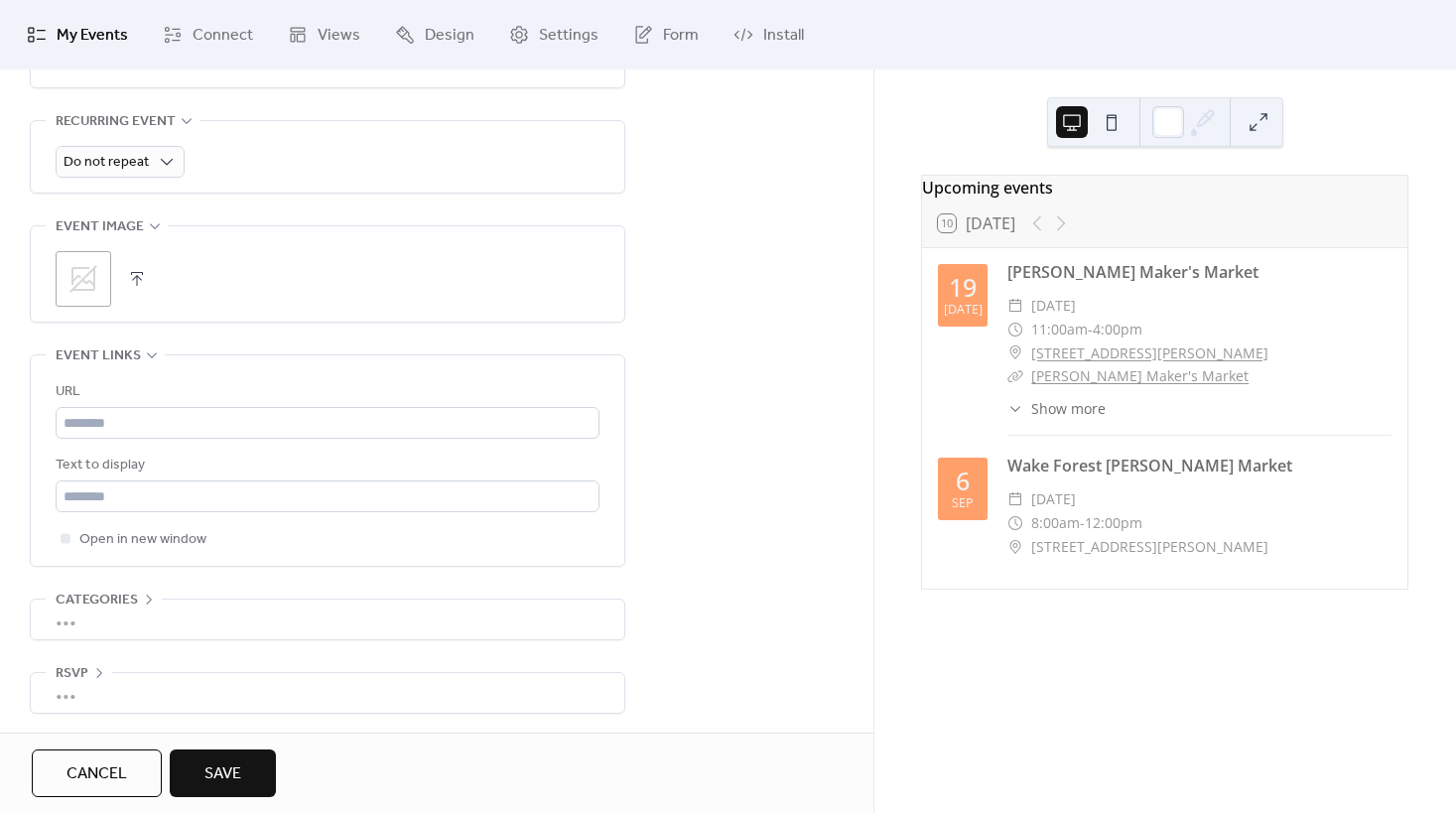 click on "Save" at bounding box center [222, 773] 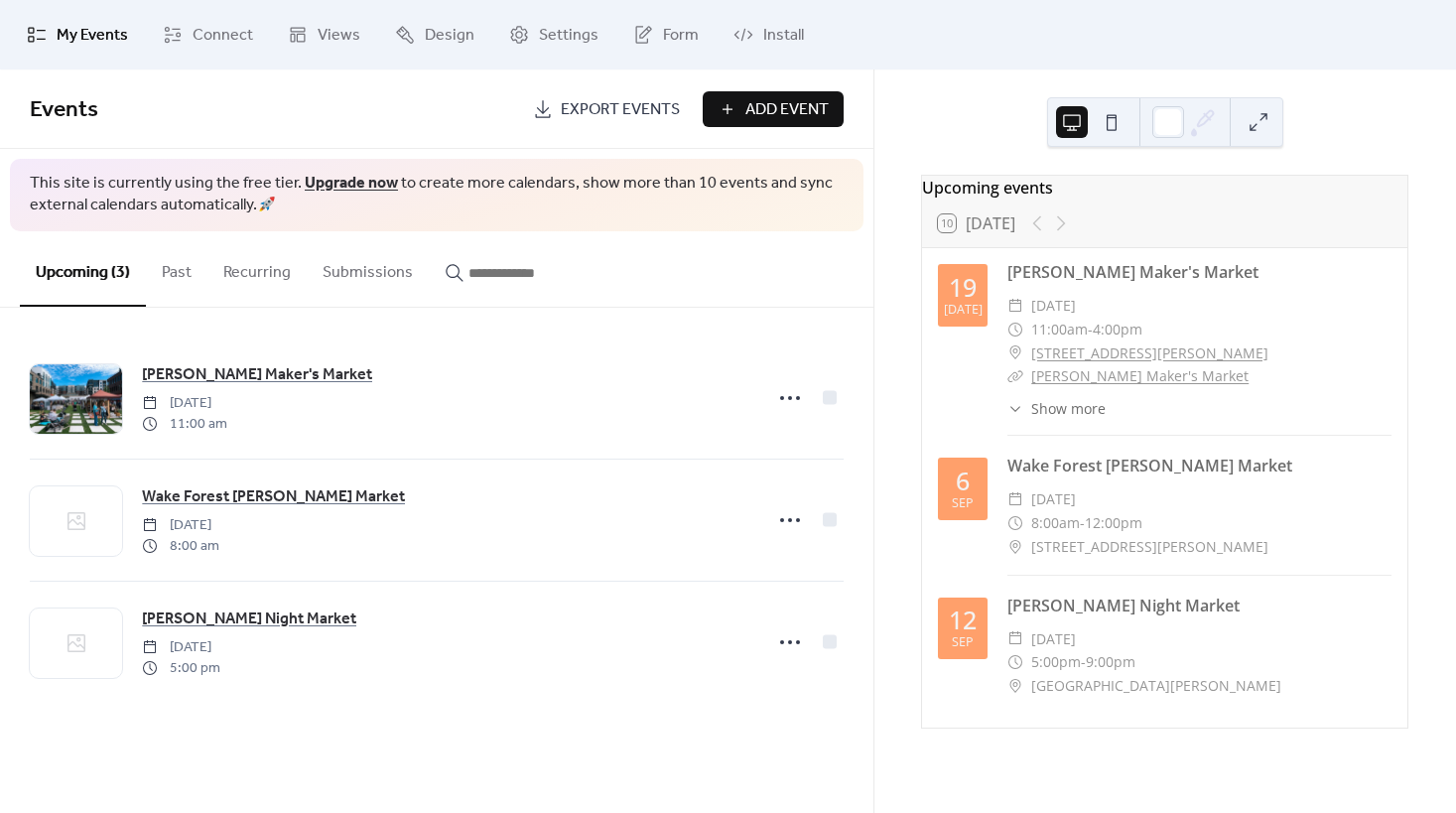 click on "Add Event" at bounding box center [773, 109] 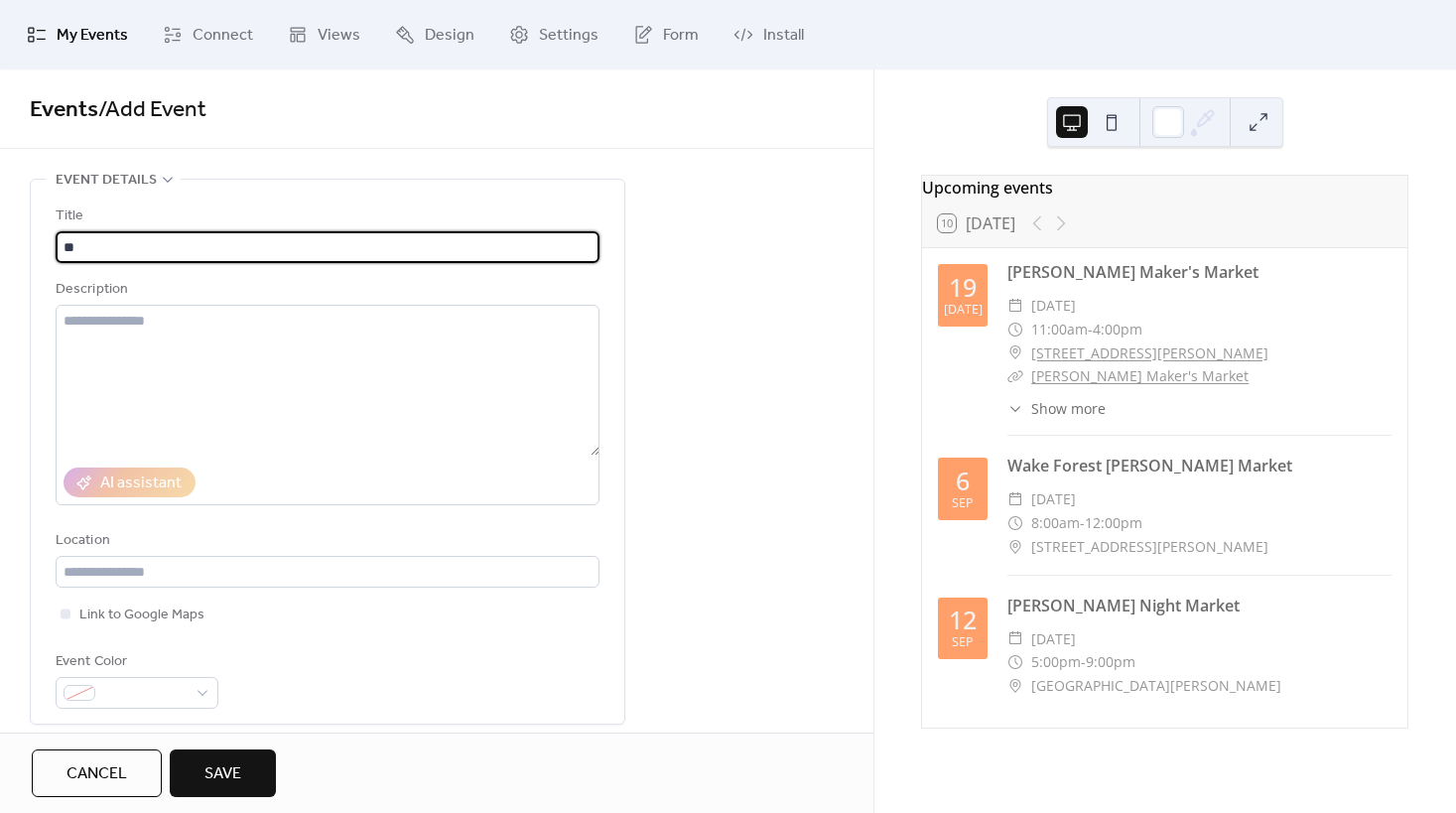 type on "*" 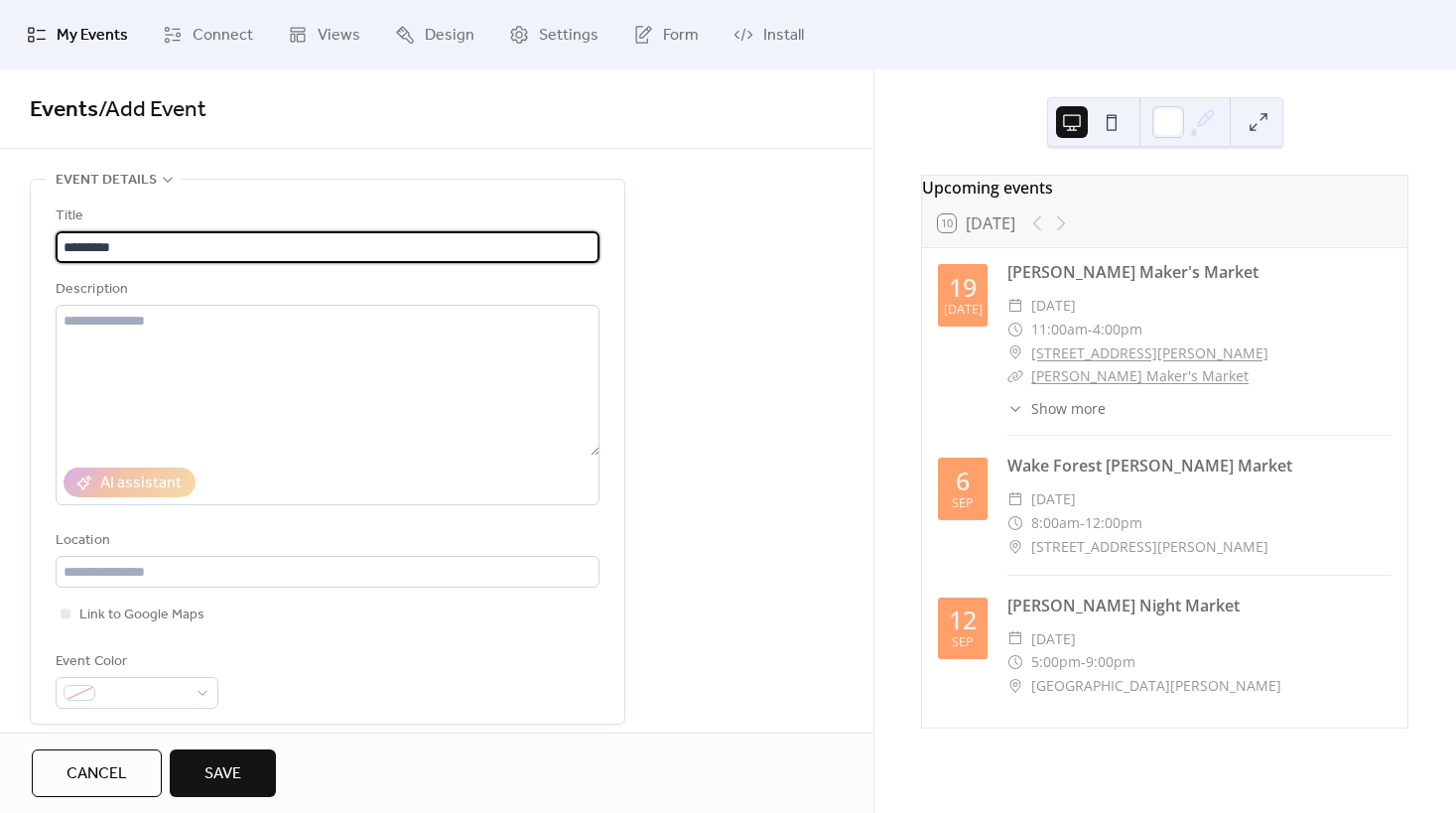 type on "*********" 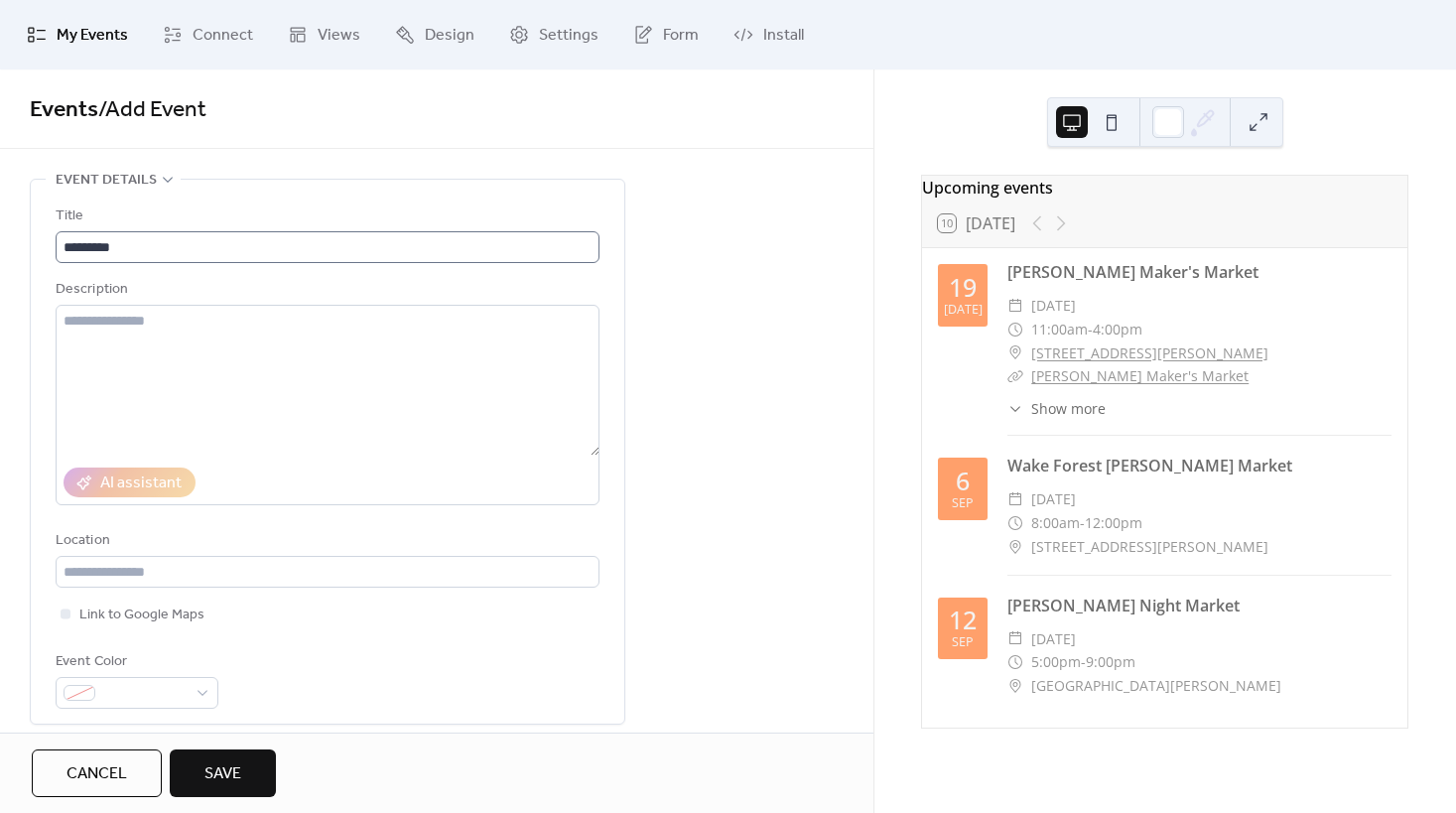 type 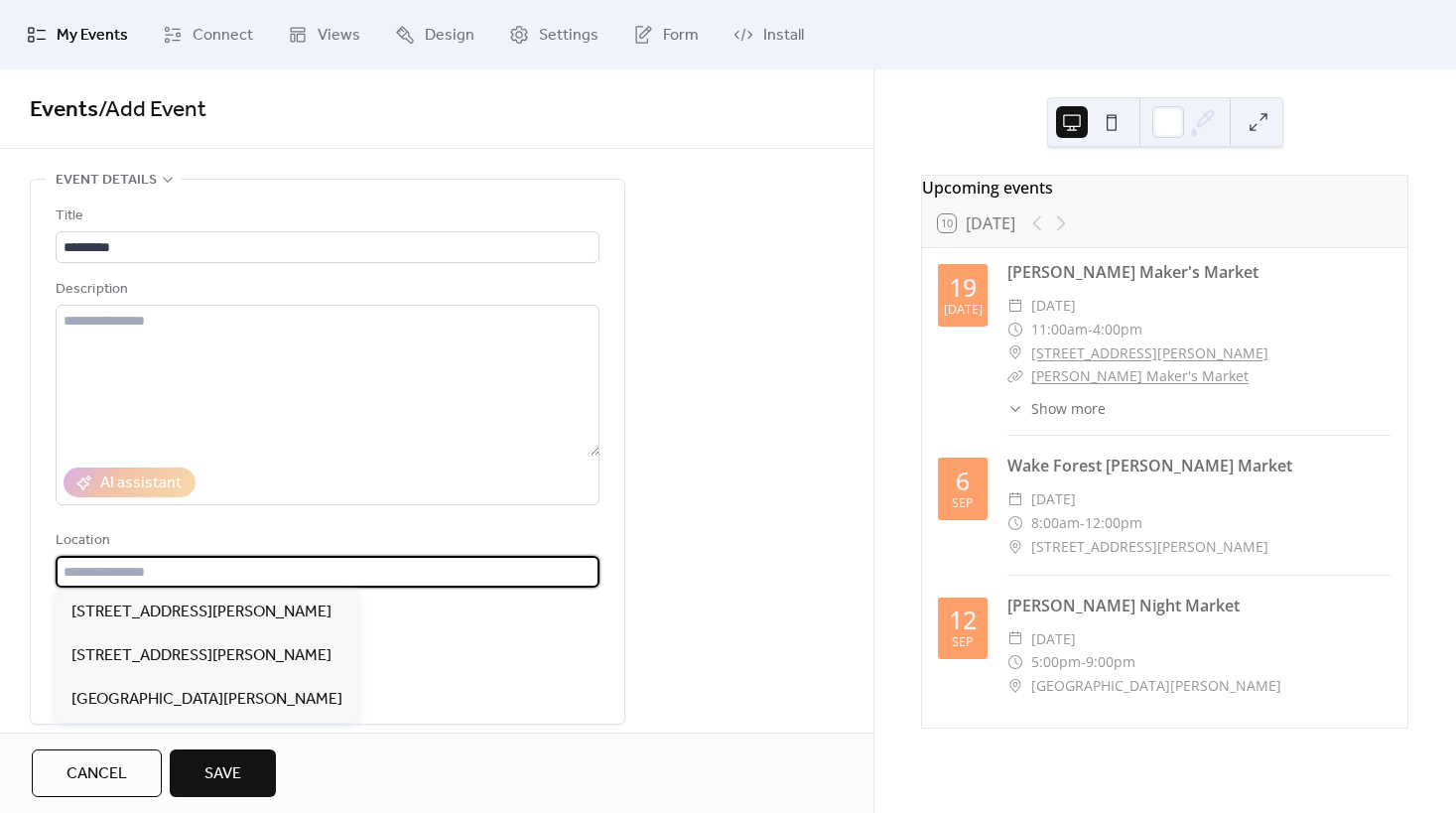 click at bounding box center (328, 572) 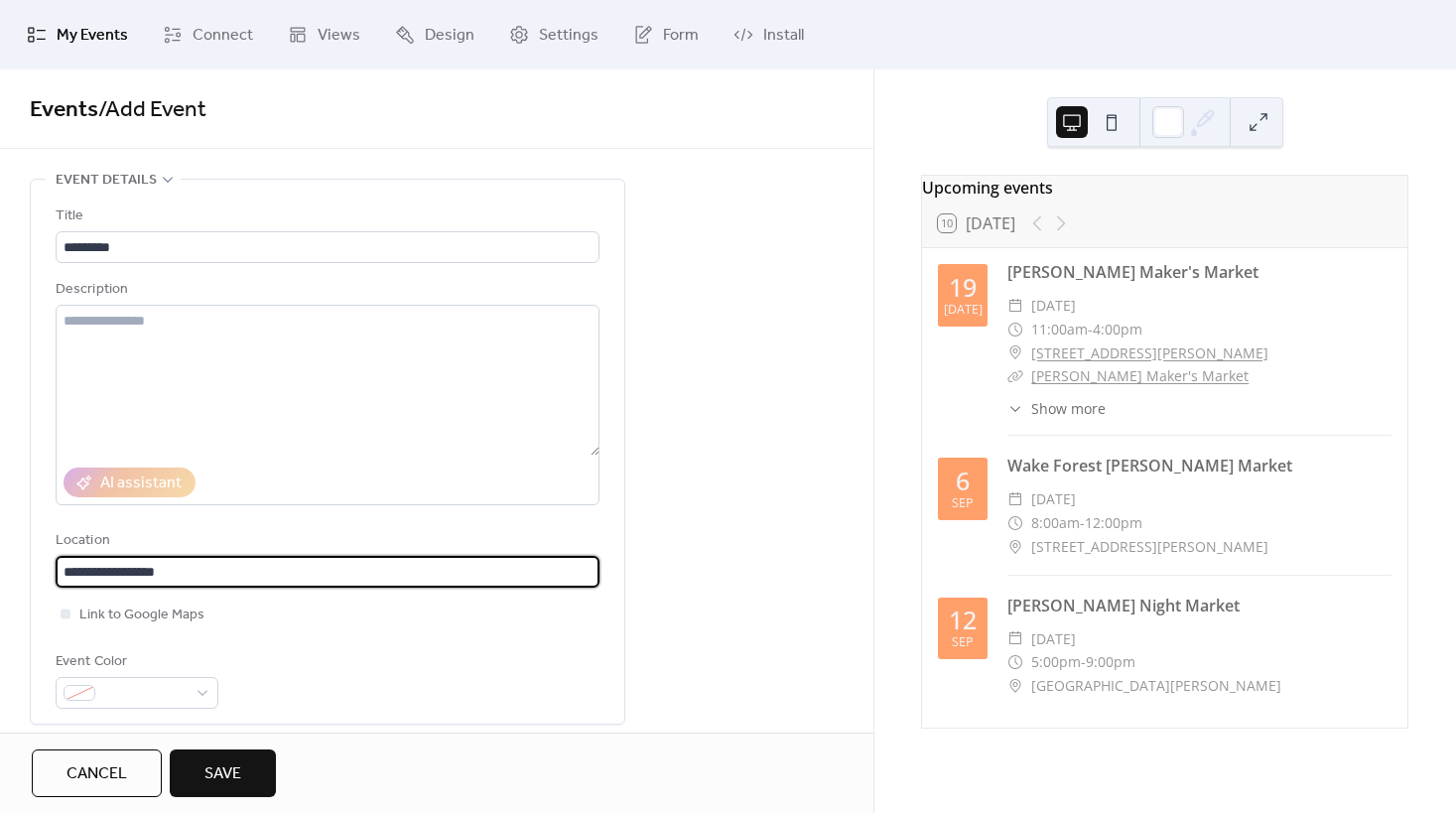 scroll, scrollTop: 1, scrollLeft: 0, axis: vertical 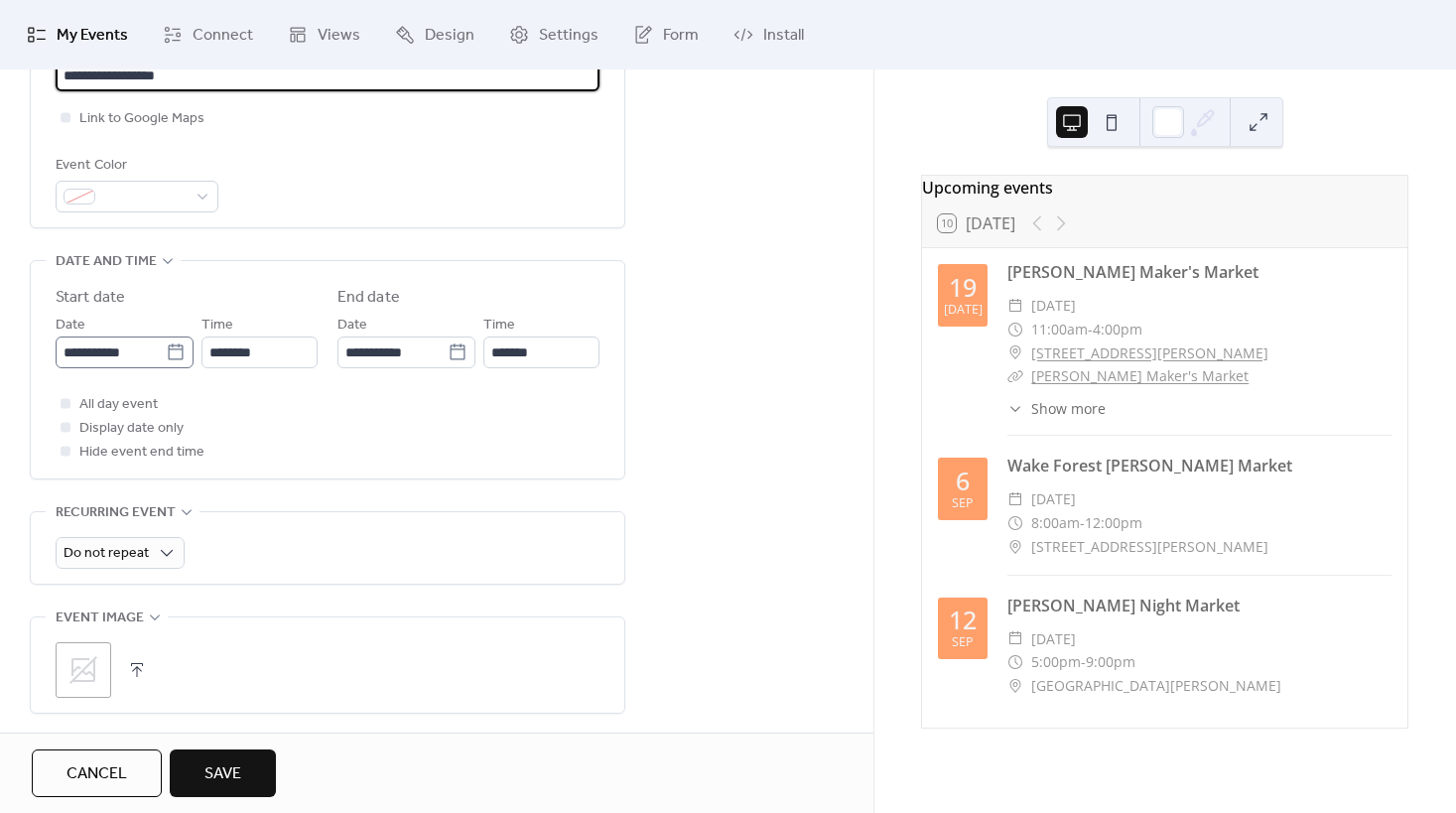 type on "**********" 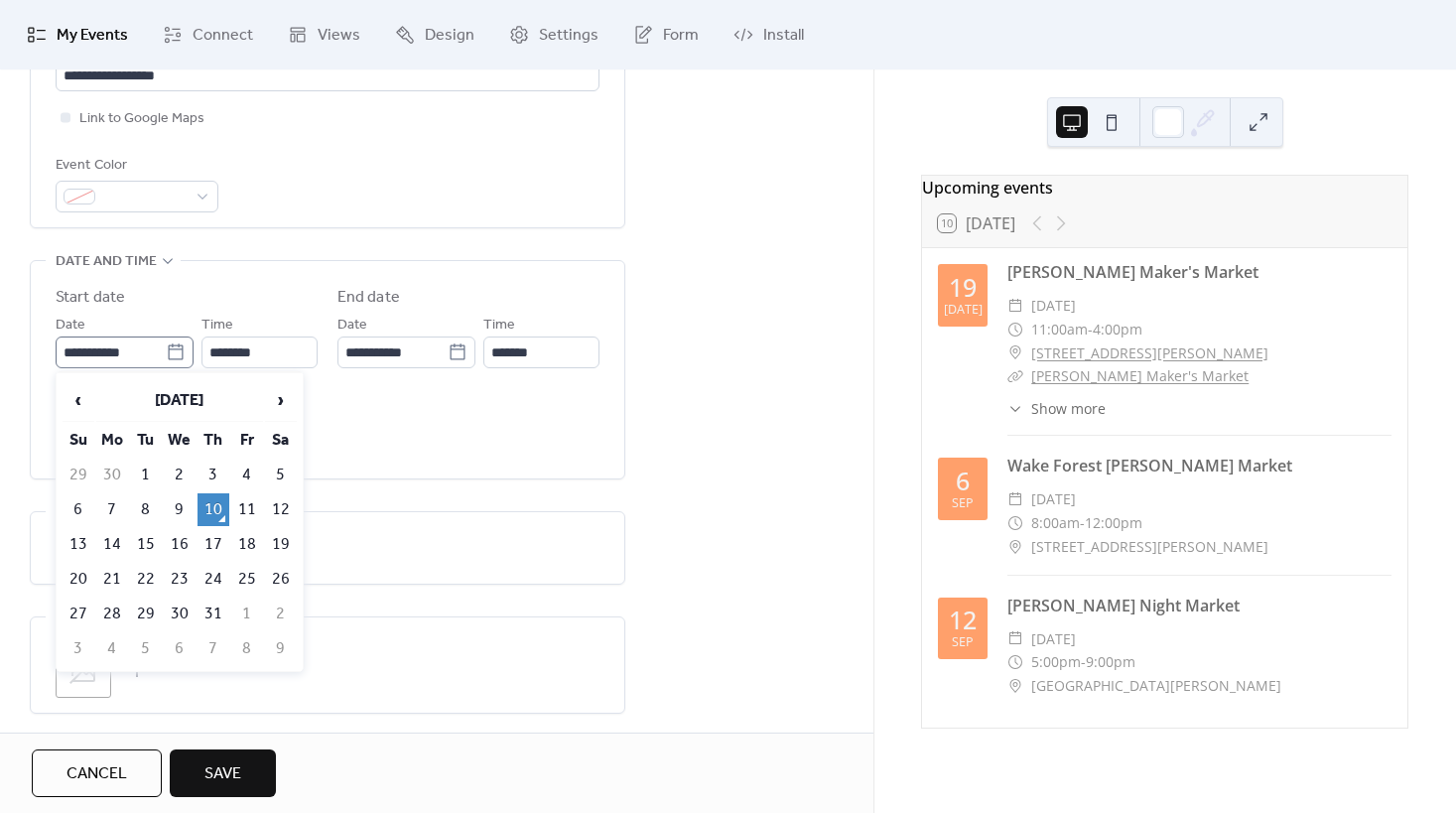 scroll, scrollTop: 0, scrollLeft: 0, axis: both 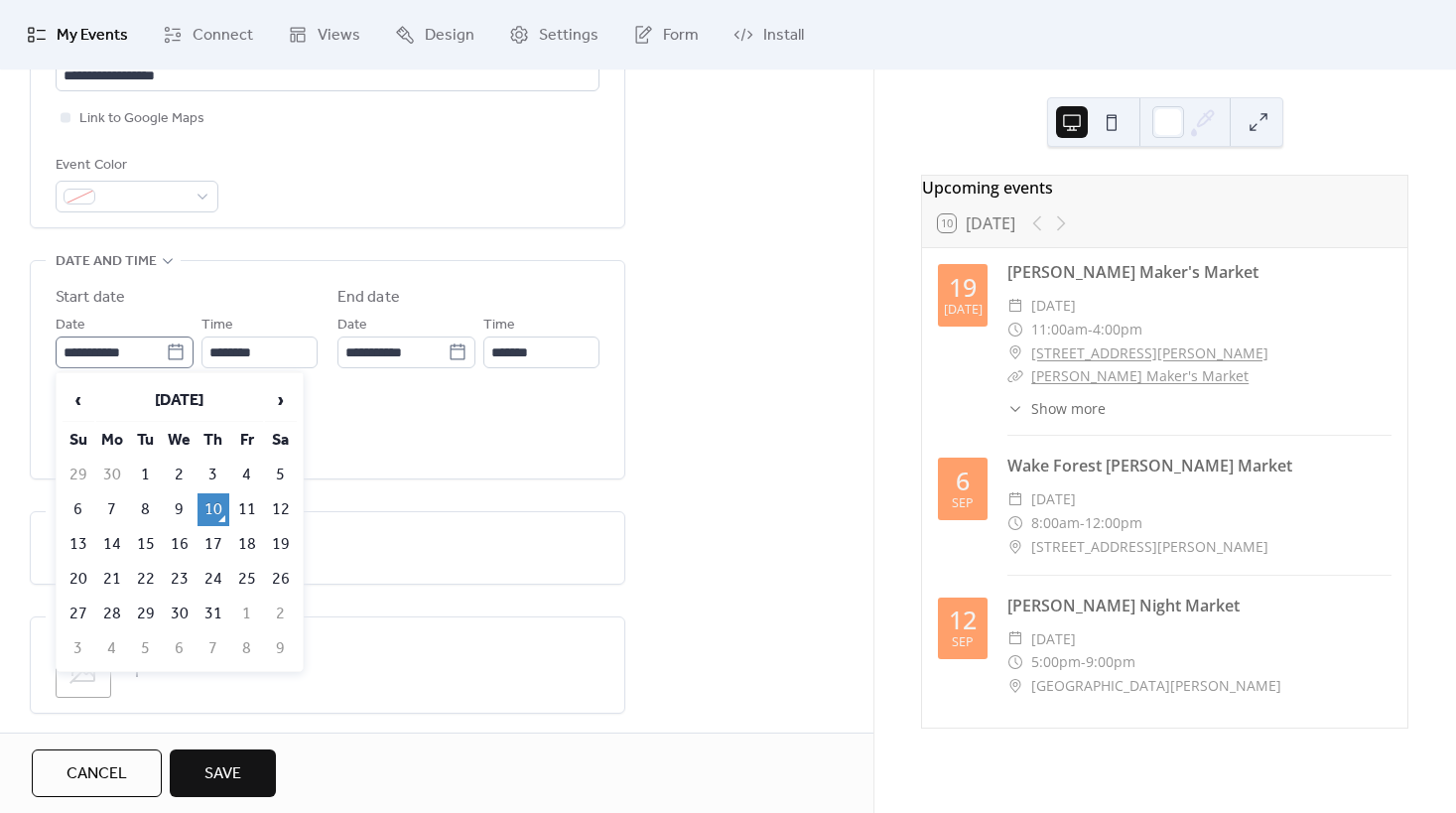 click 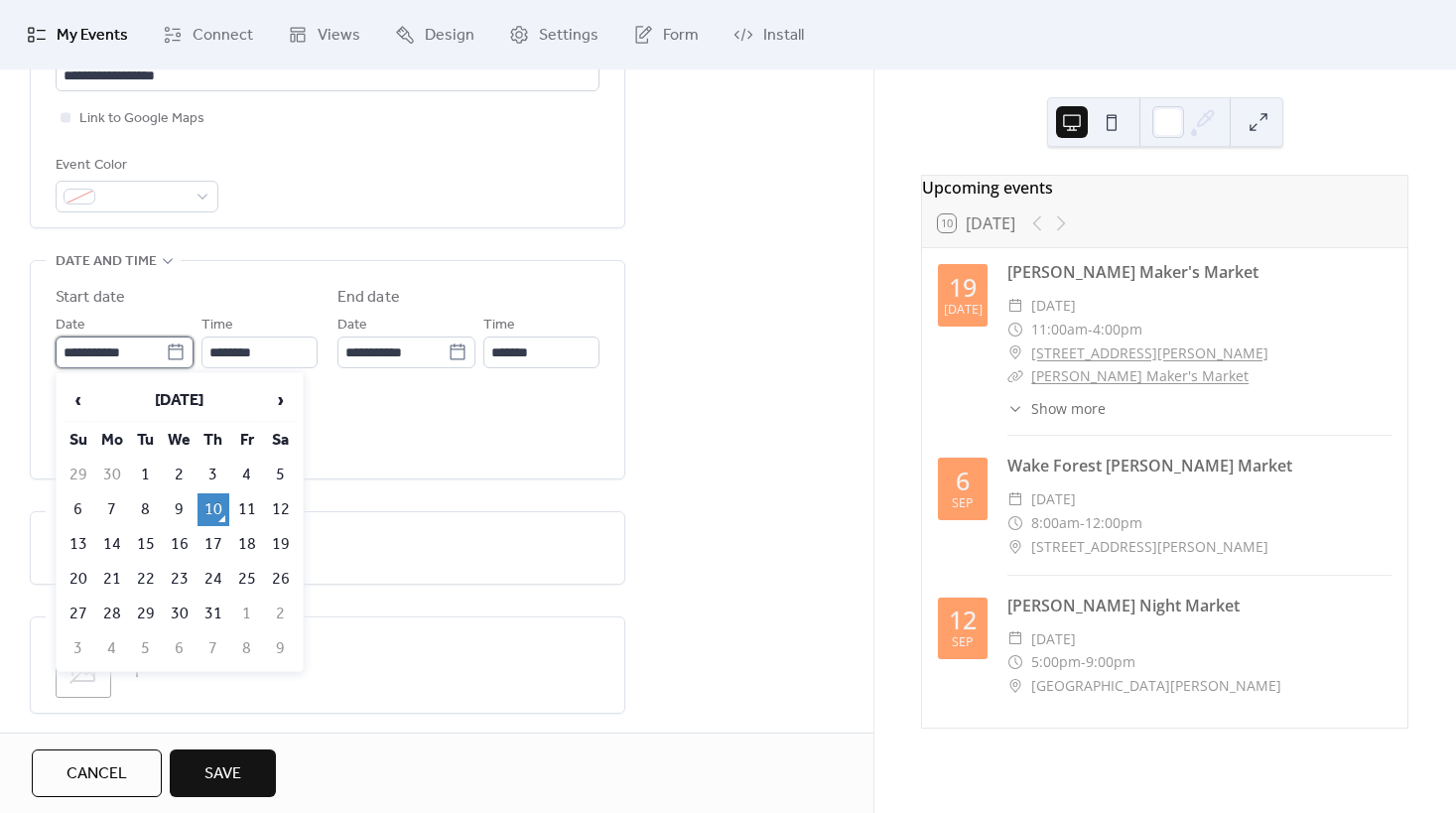 click on "**********" at bounding box center (110, 352) 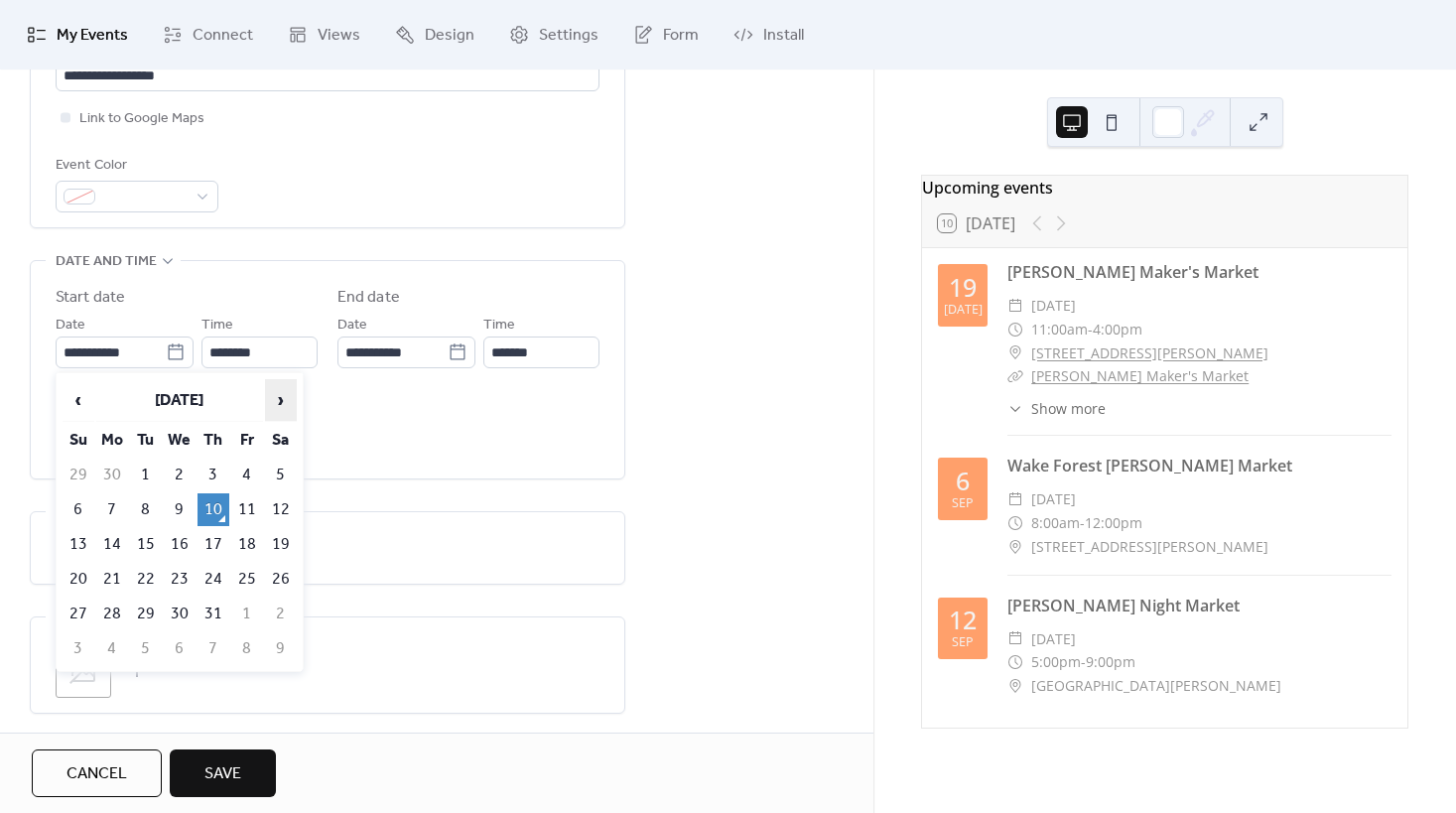 click on "›" at bounding box center [281, 400] 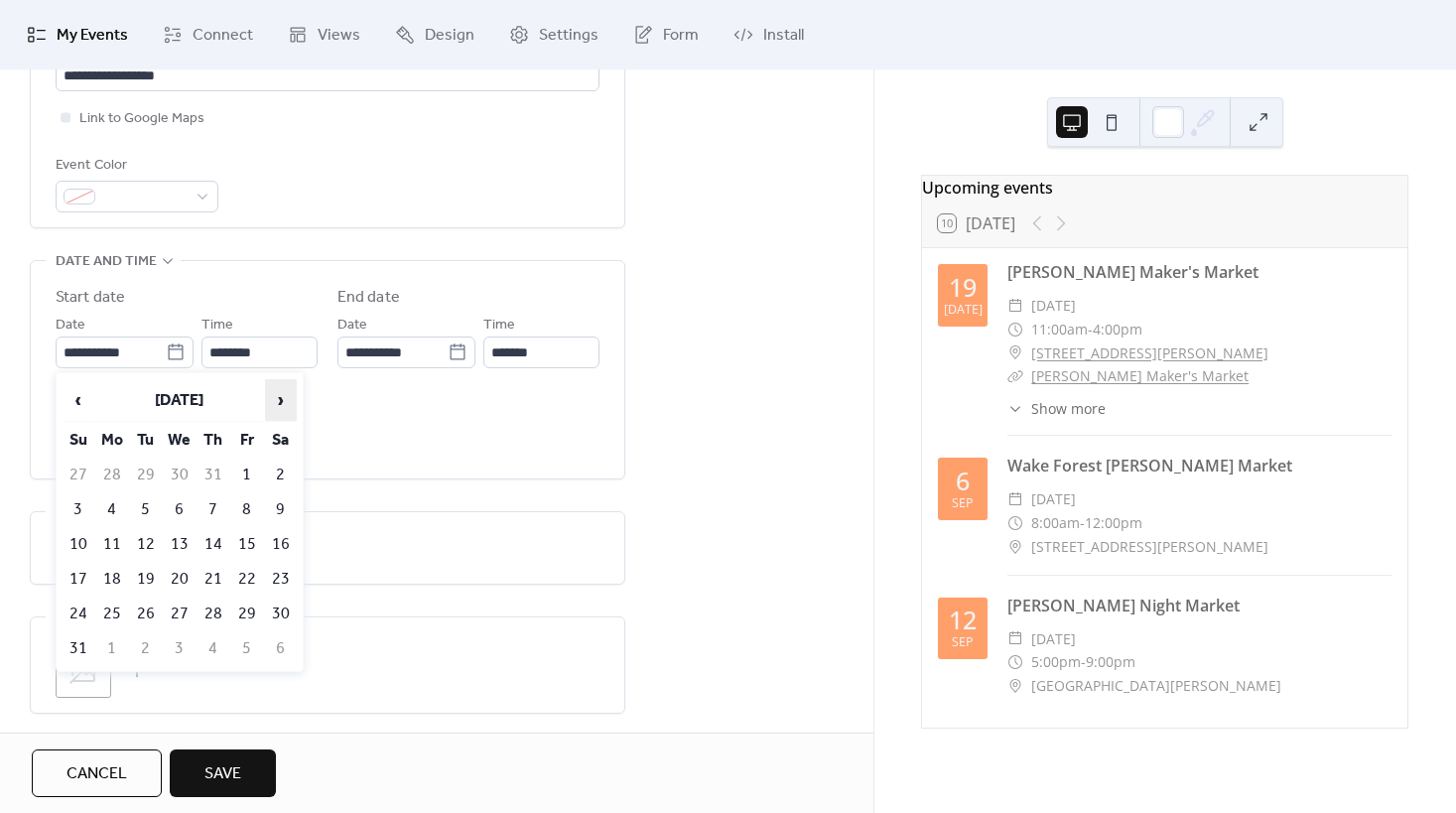 click on "›" at bounding box center [281, 400] 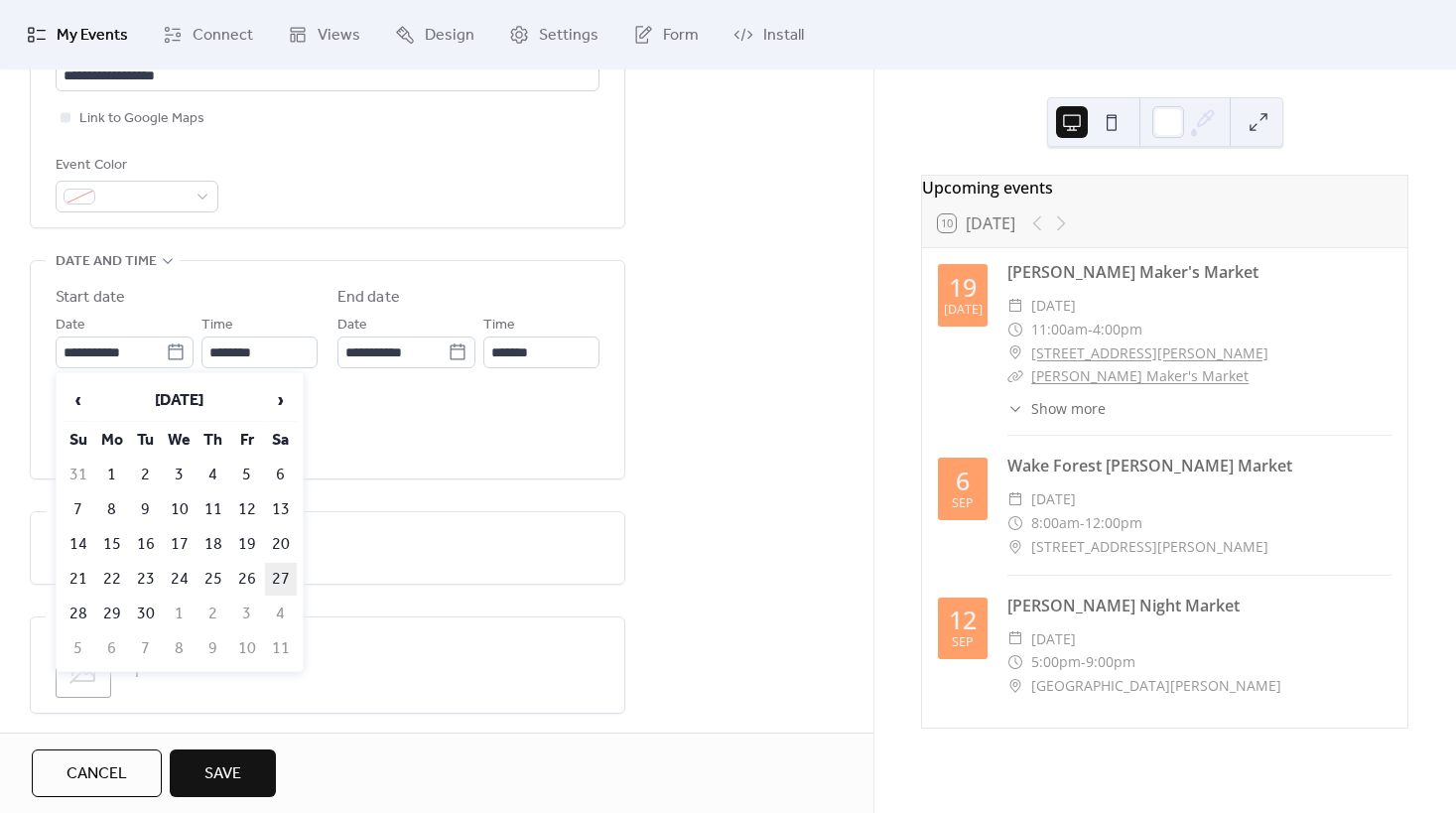 click on "27" at bounding box center (281, 579) 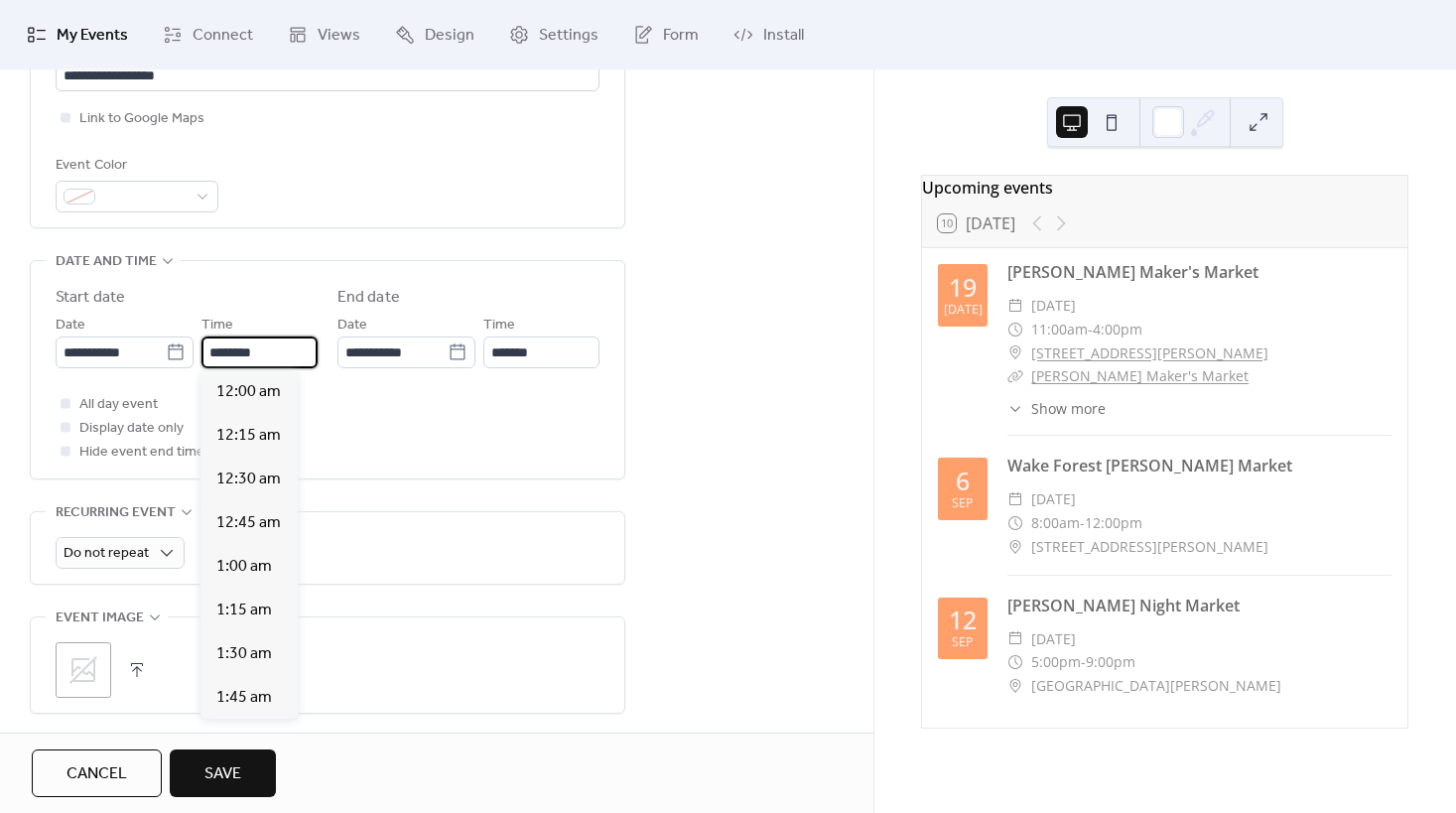 click on "********" at bounding box center [259, 352] 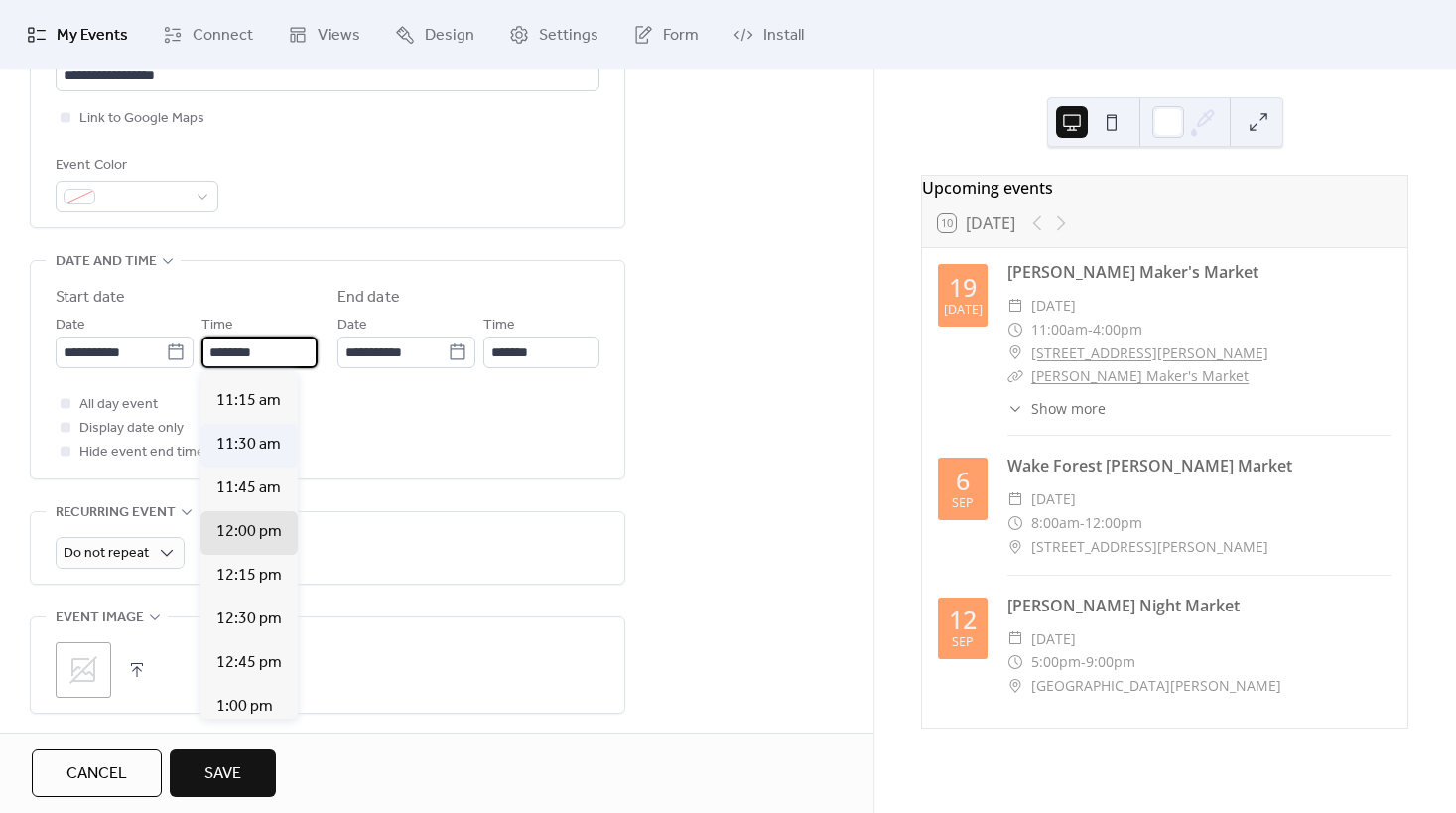 scroll, scrollTop: 1898, scrollLeft: 0, axis: vertical 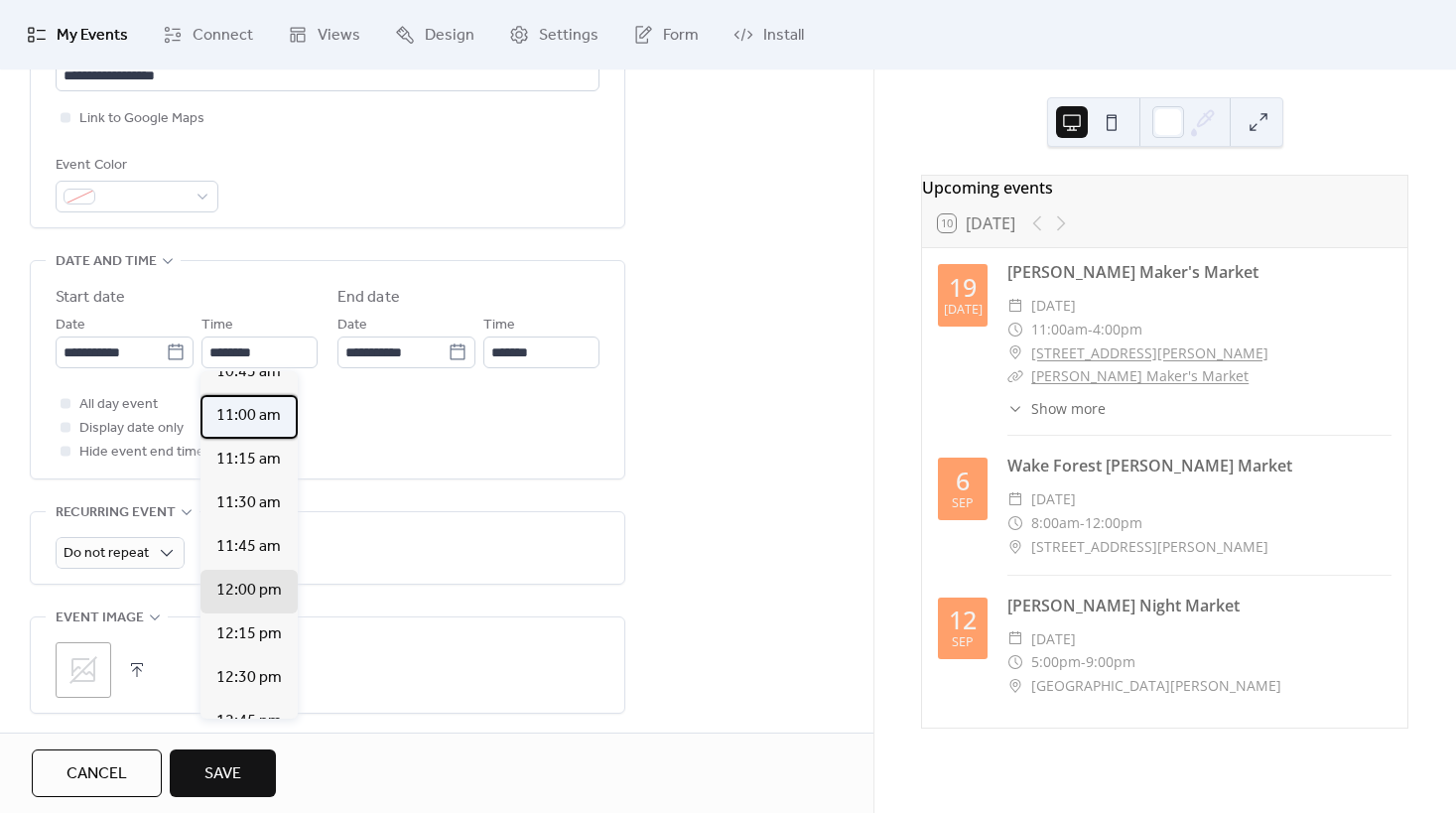 click on "11:00 am" at bounding box center [248, 416] 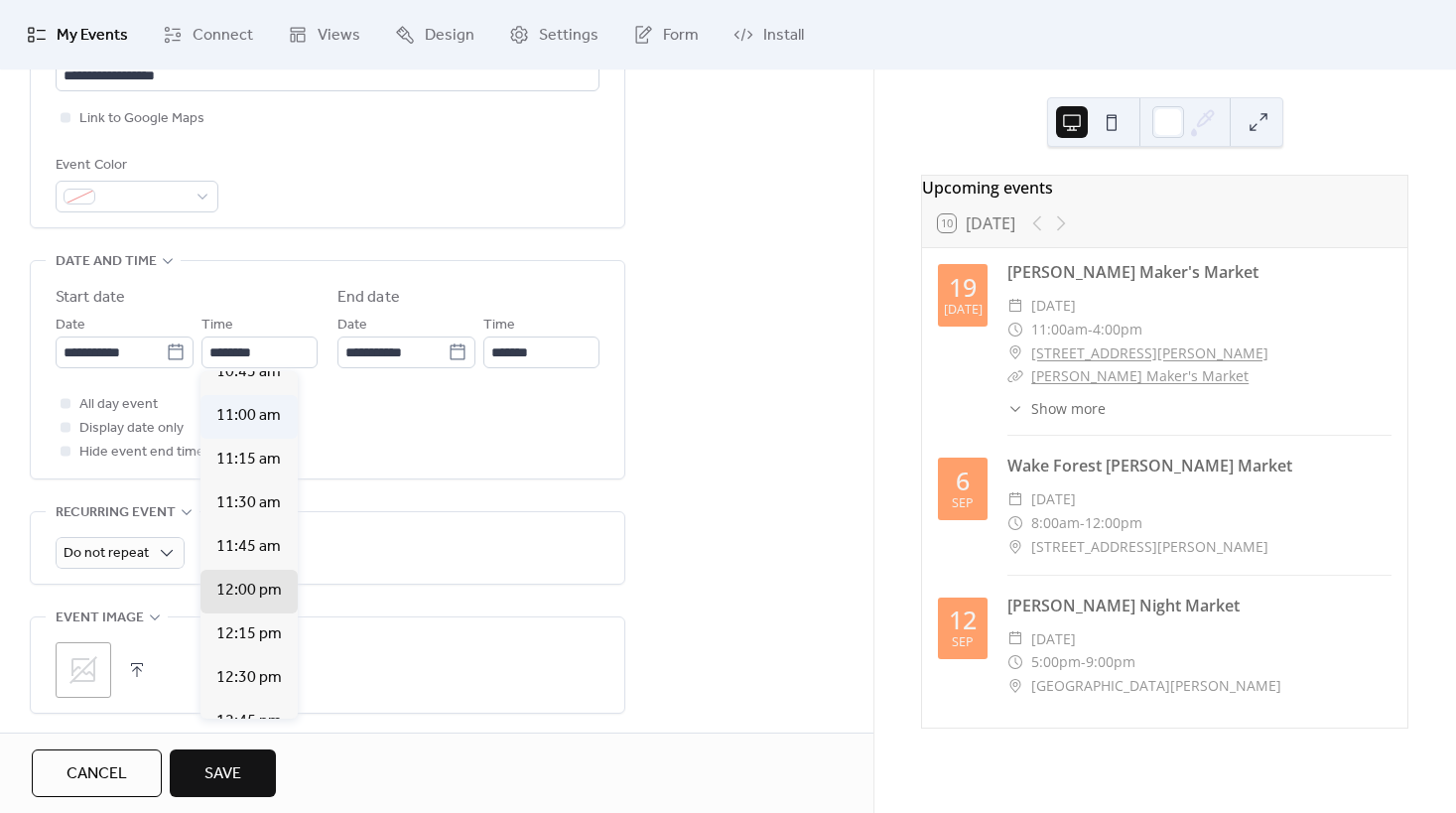 type on "********" 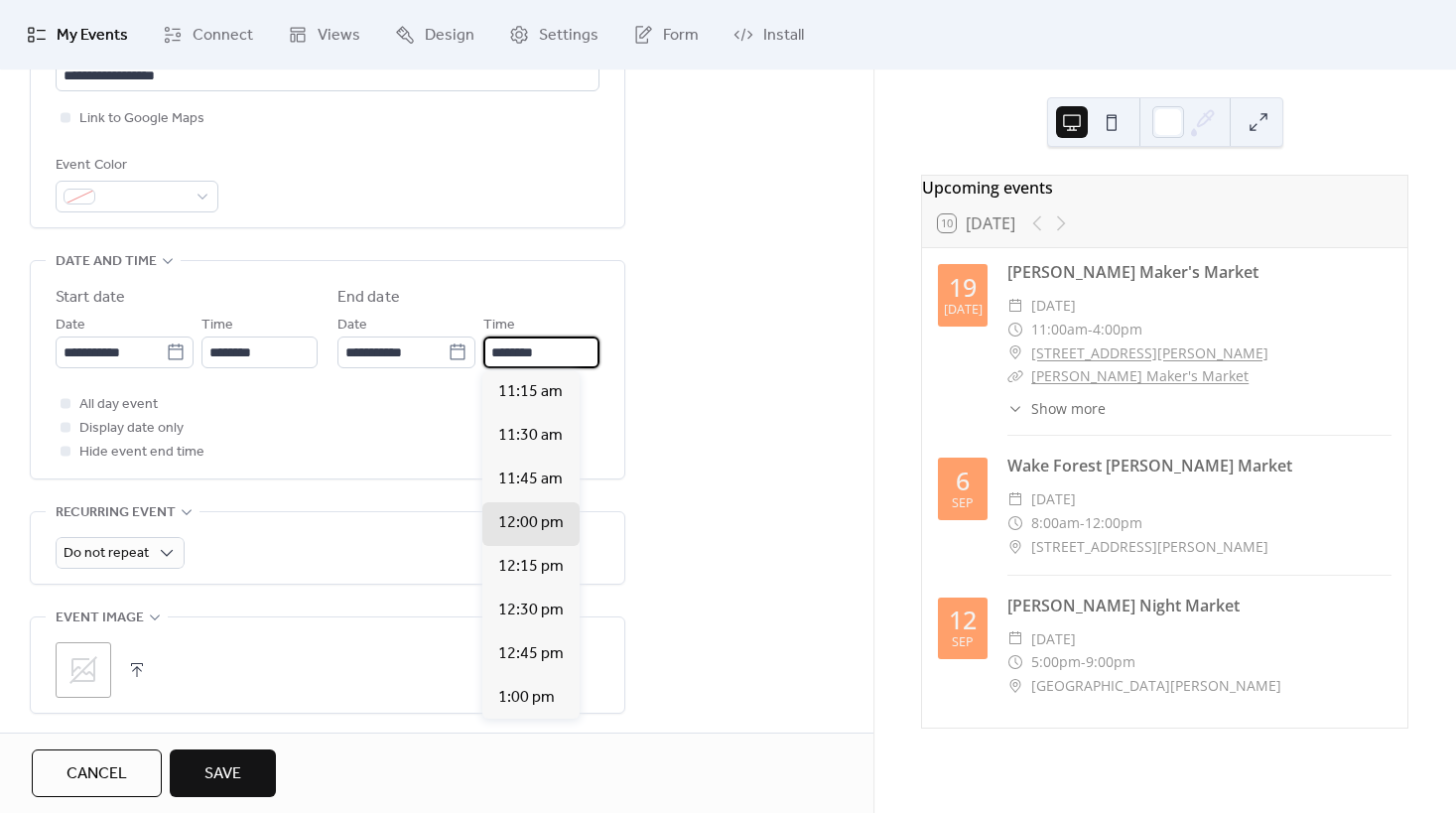 click on "********" at bounding box center [541, 352] 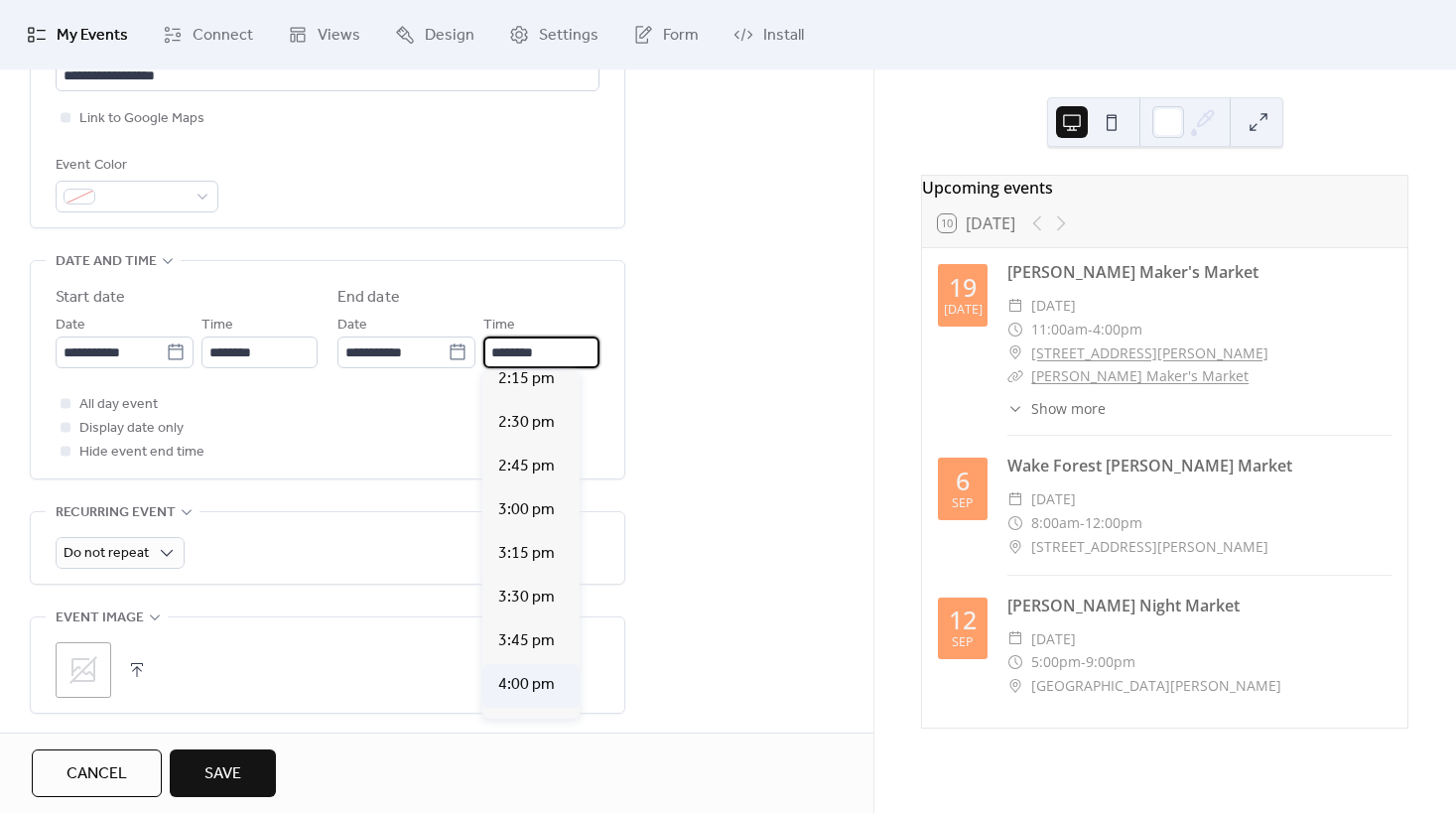 scroll, scrollTop: 596, scrollLeft: 0, axis: vertical 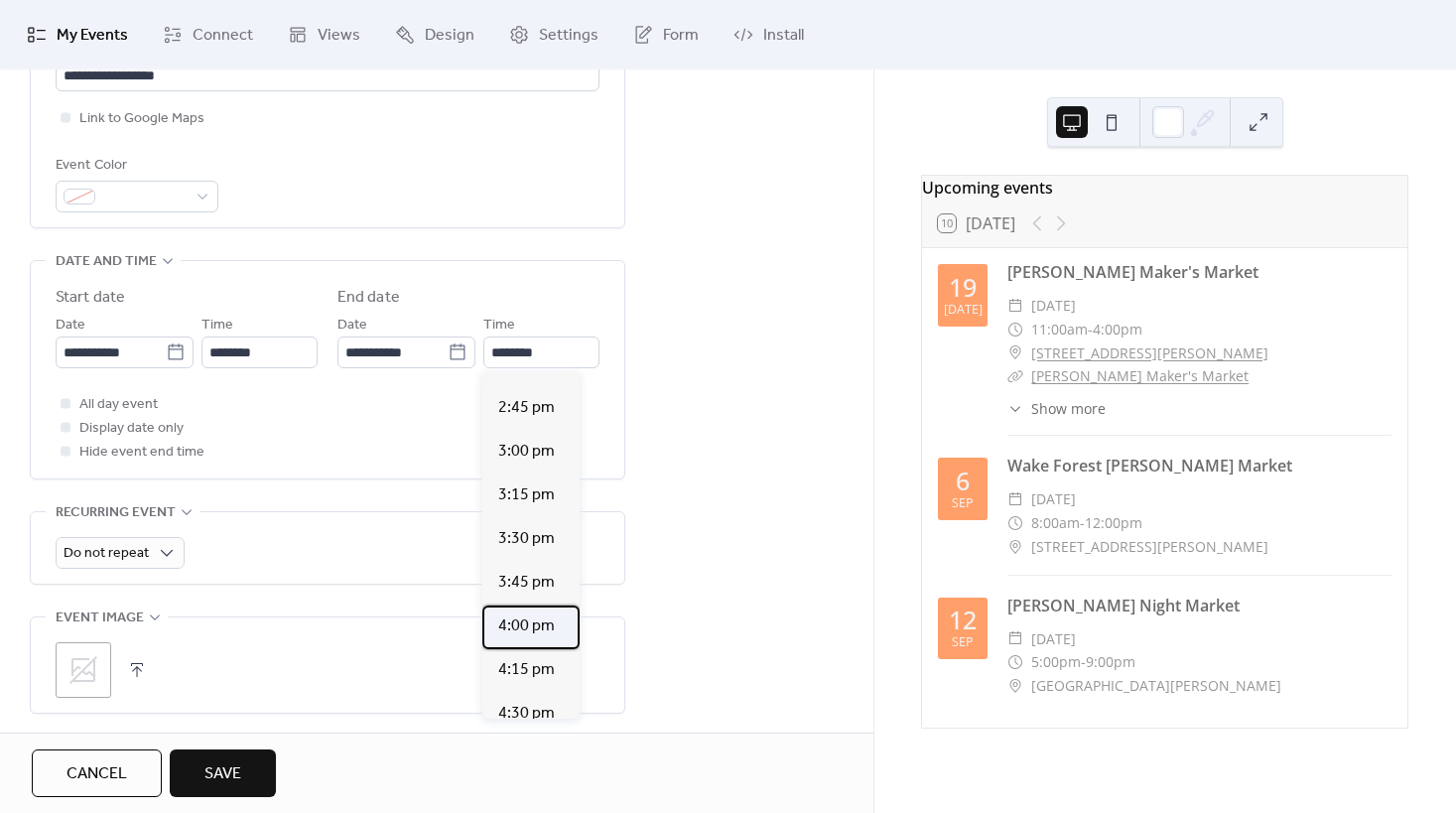 click on "4:00 pm" at bounding box center (526, 626) 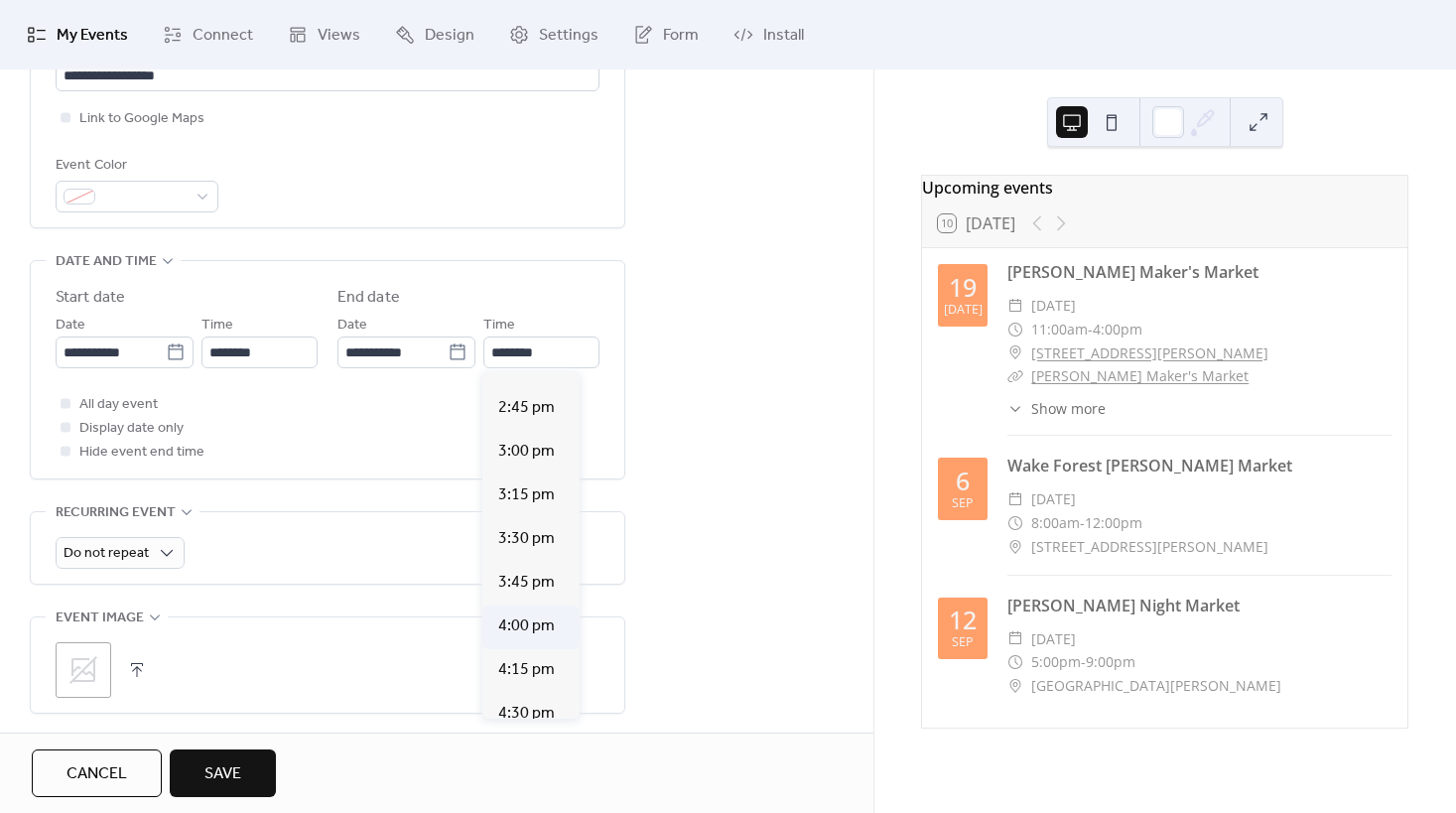 type on "*******" 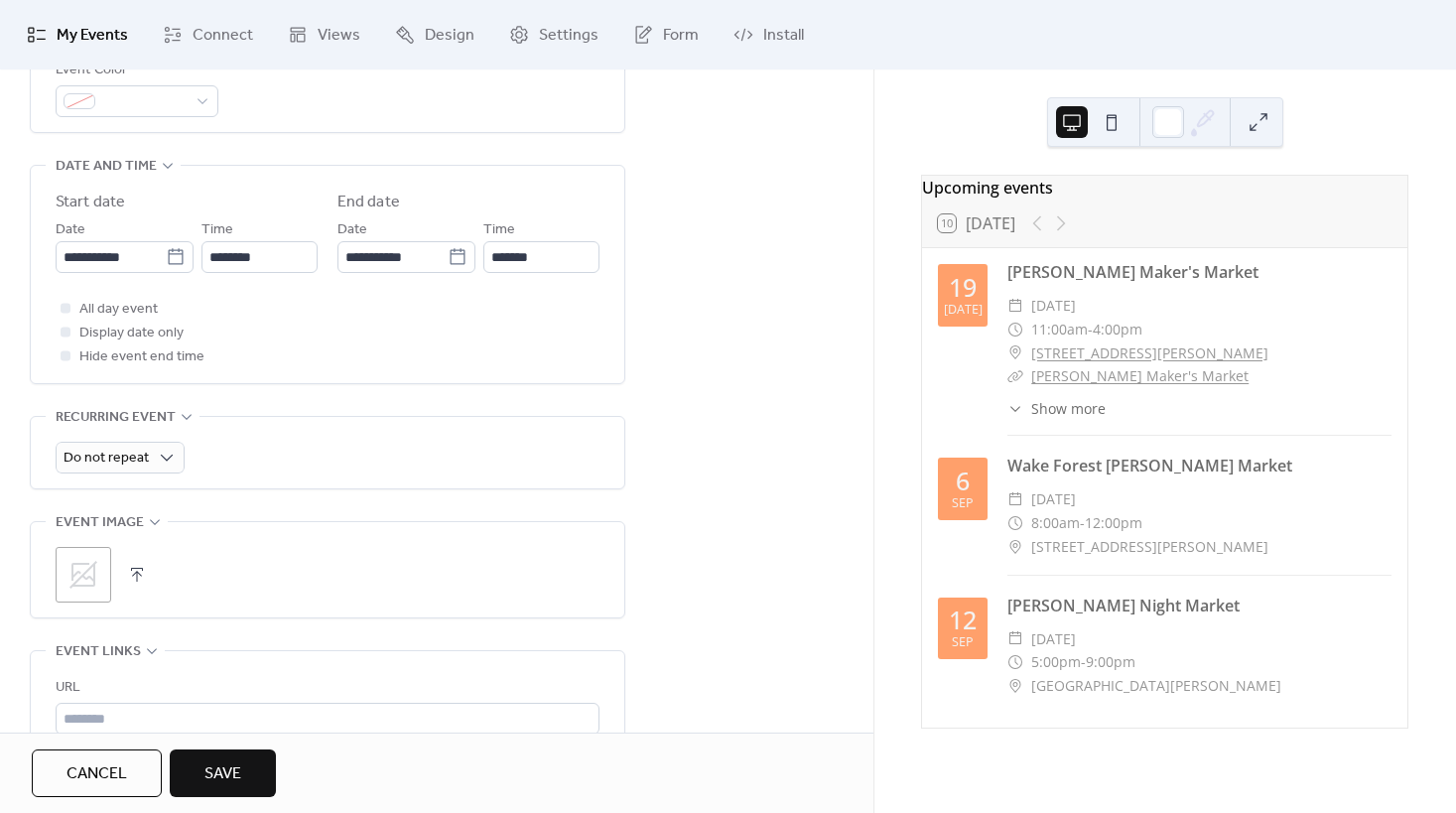 scroll, scrollTop: 596, scrollLeft: 0, axis: vertical 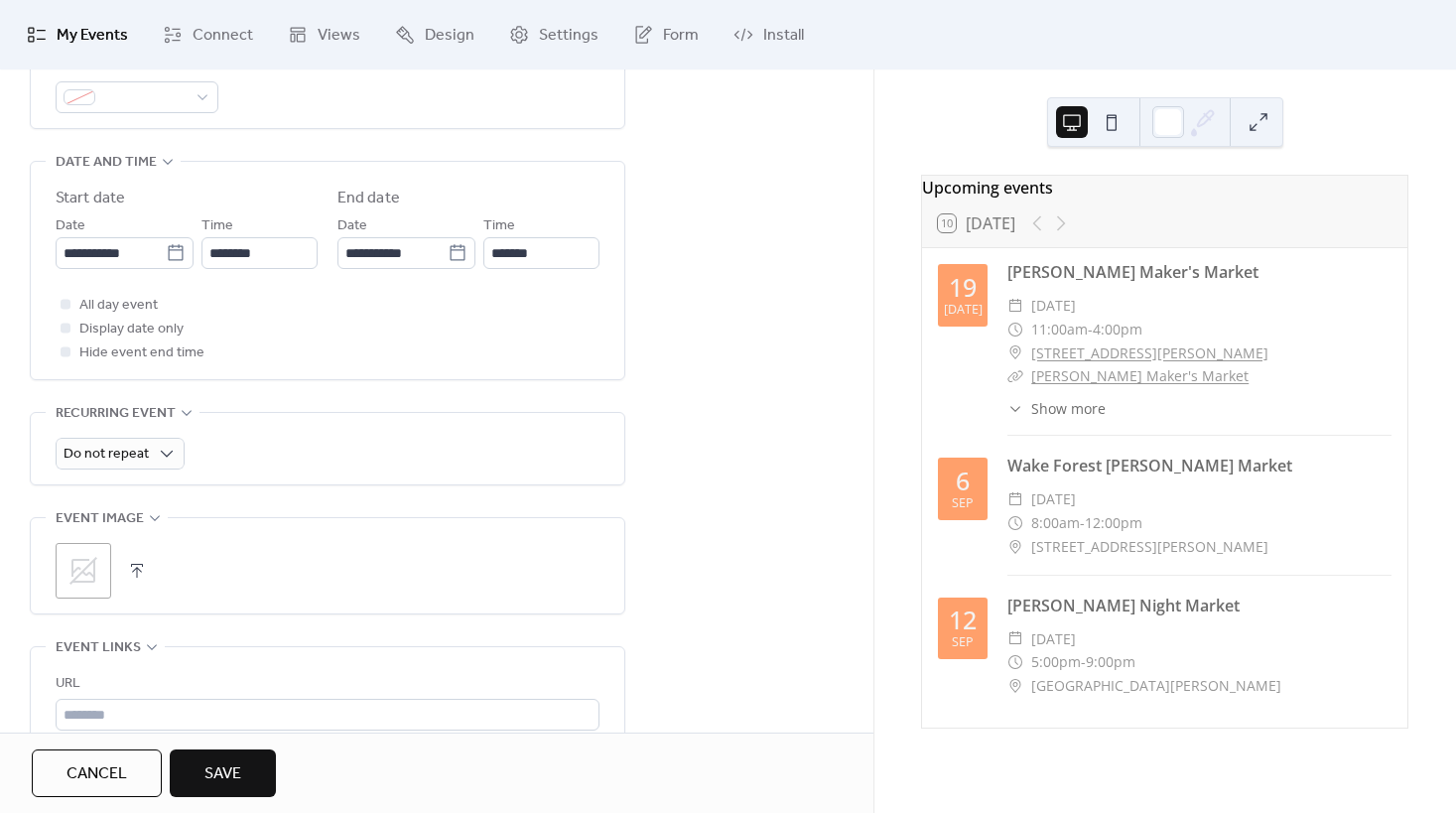 click on "Save" at bounding box center [222, 774] 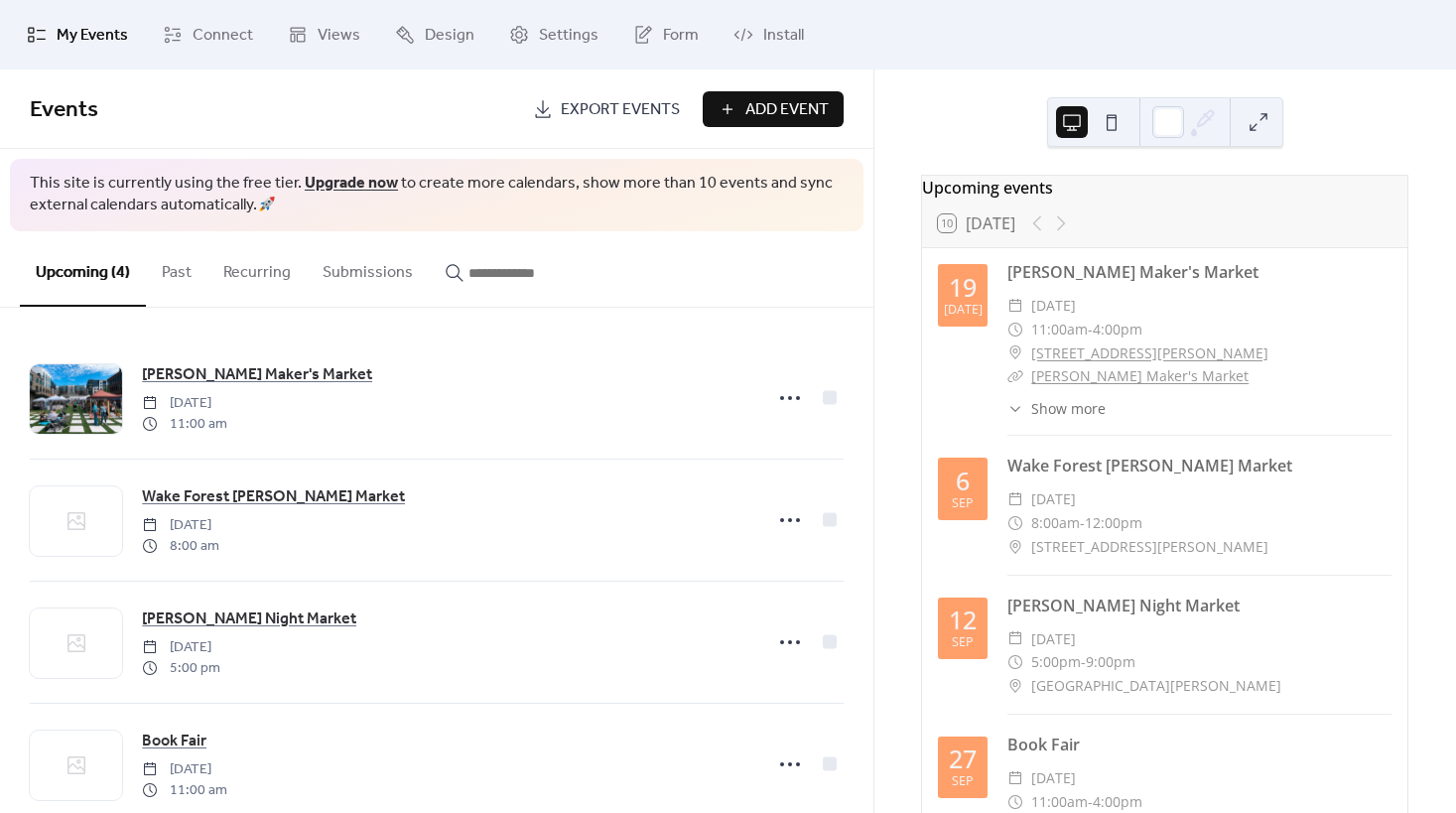 click on "Add Event" at bounding box center (787, 110) 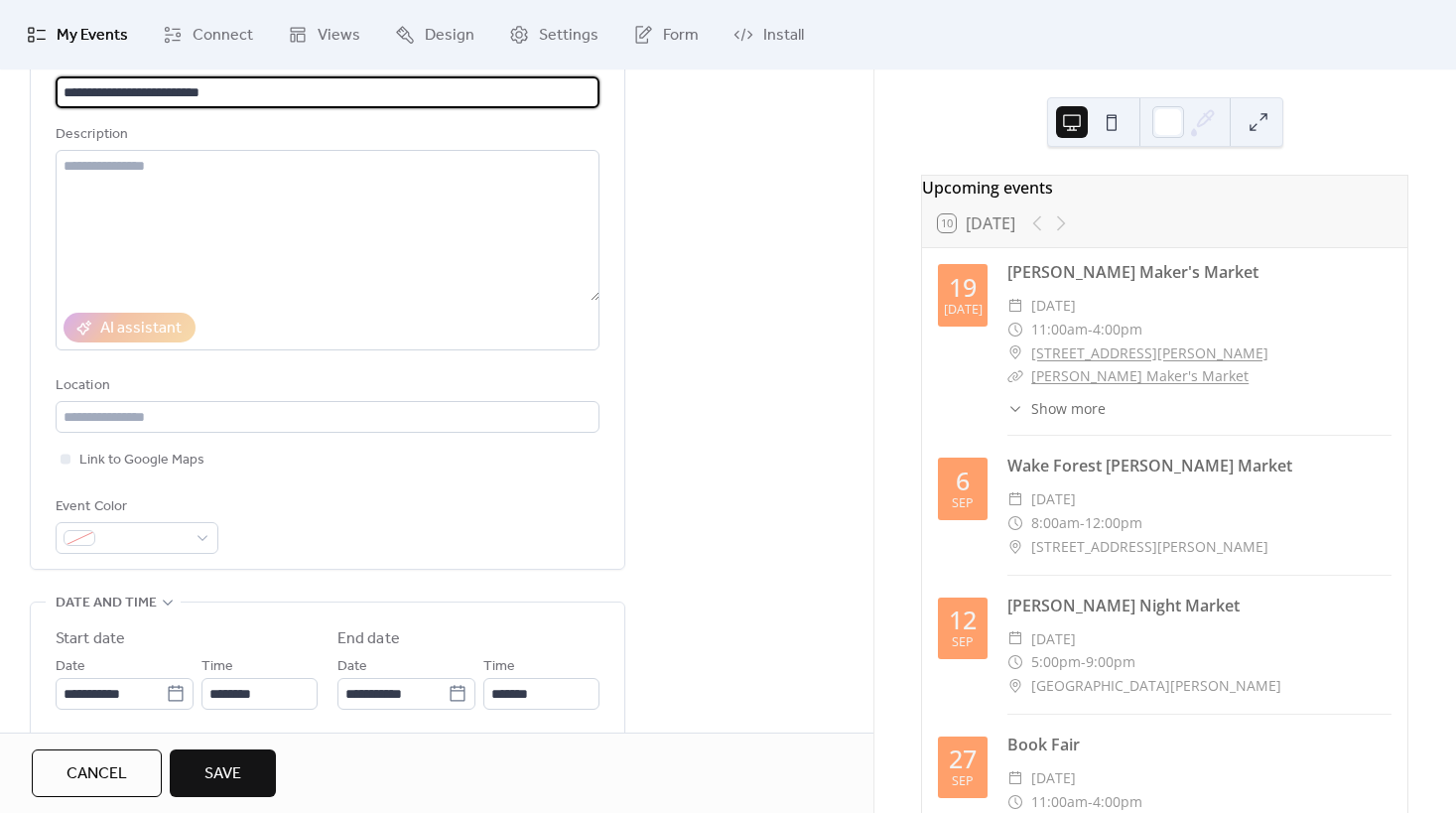 scroll, scrollTop: 199, scrollLeft: 0, axis: vertical 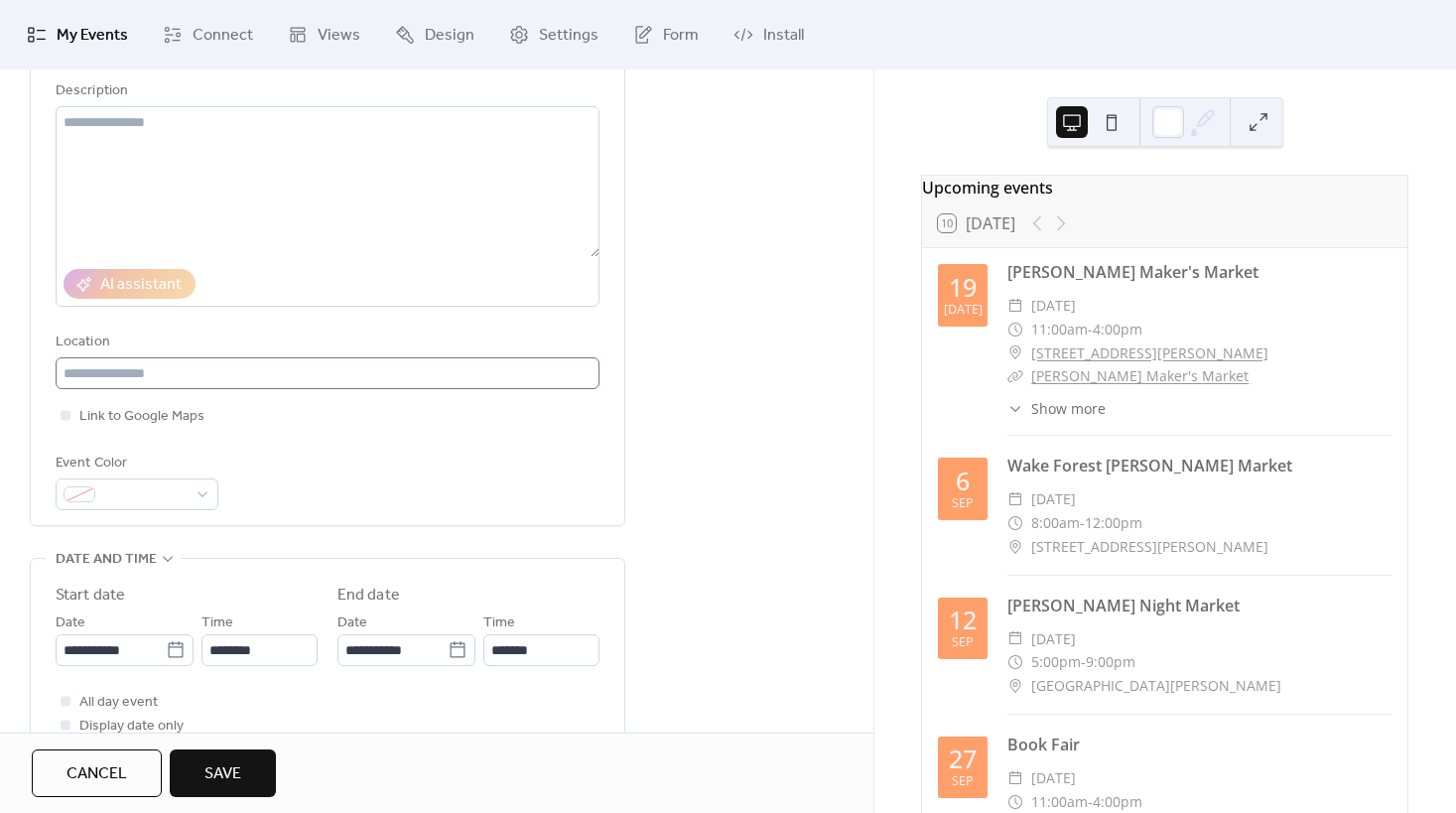 type on "**********" 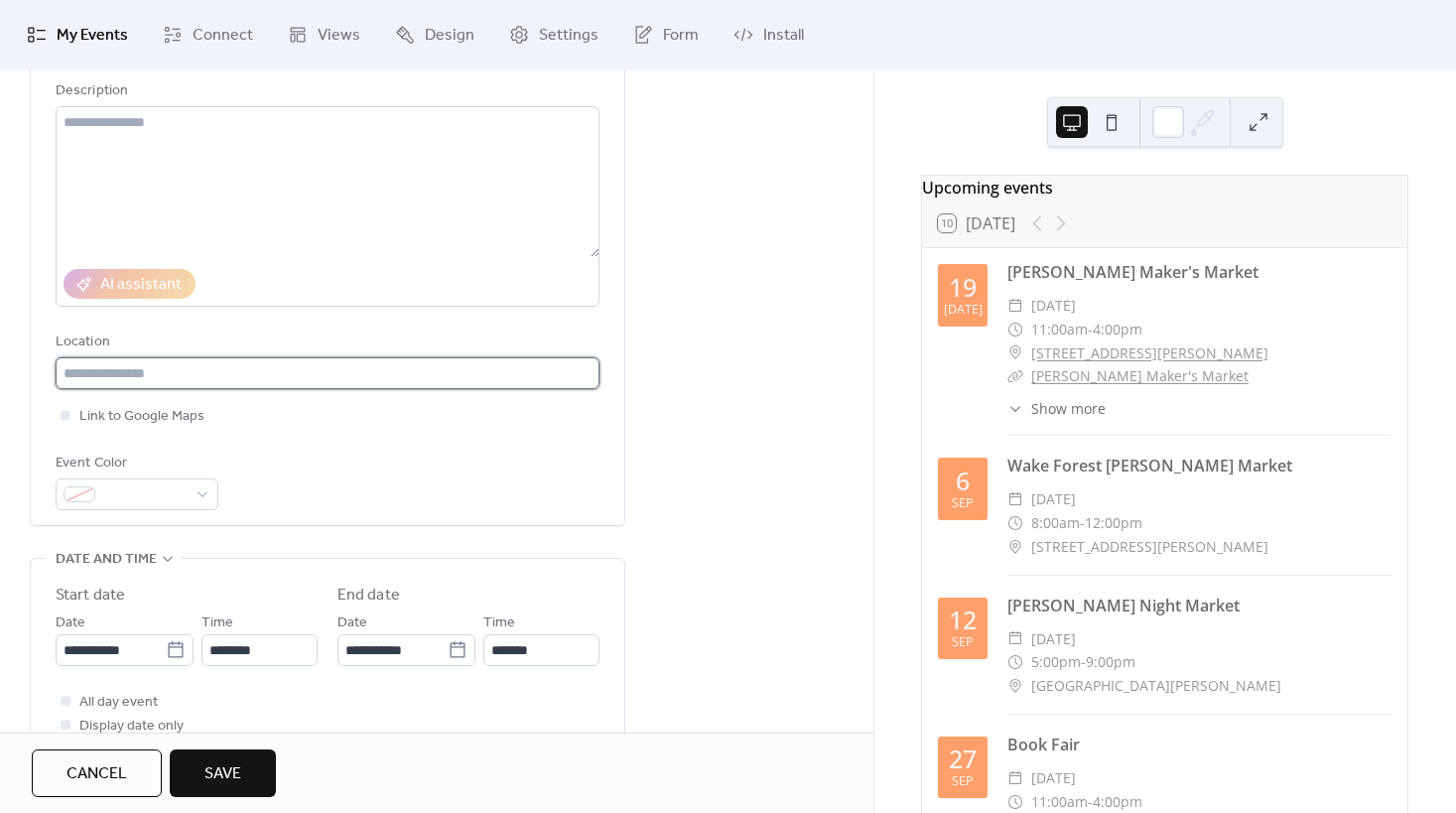 click at bounding box center [328, 373] 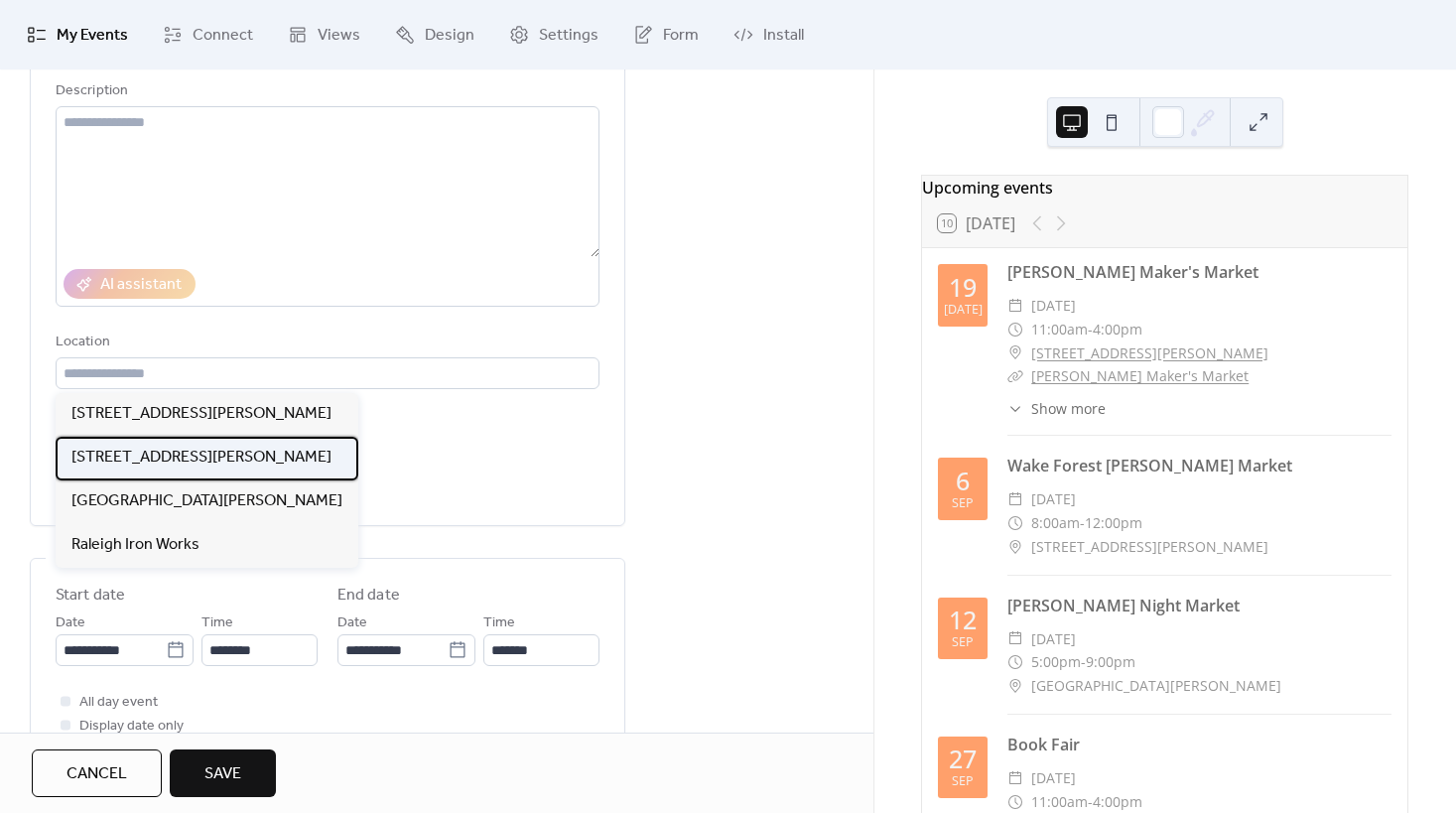 click on "[STREET_ADDRESS][PERSON_NAME]" at bounding box center [201, 458] 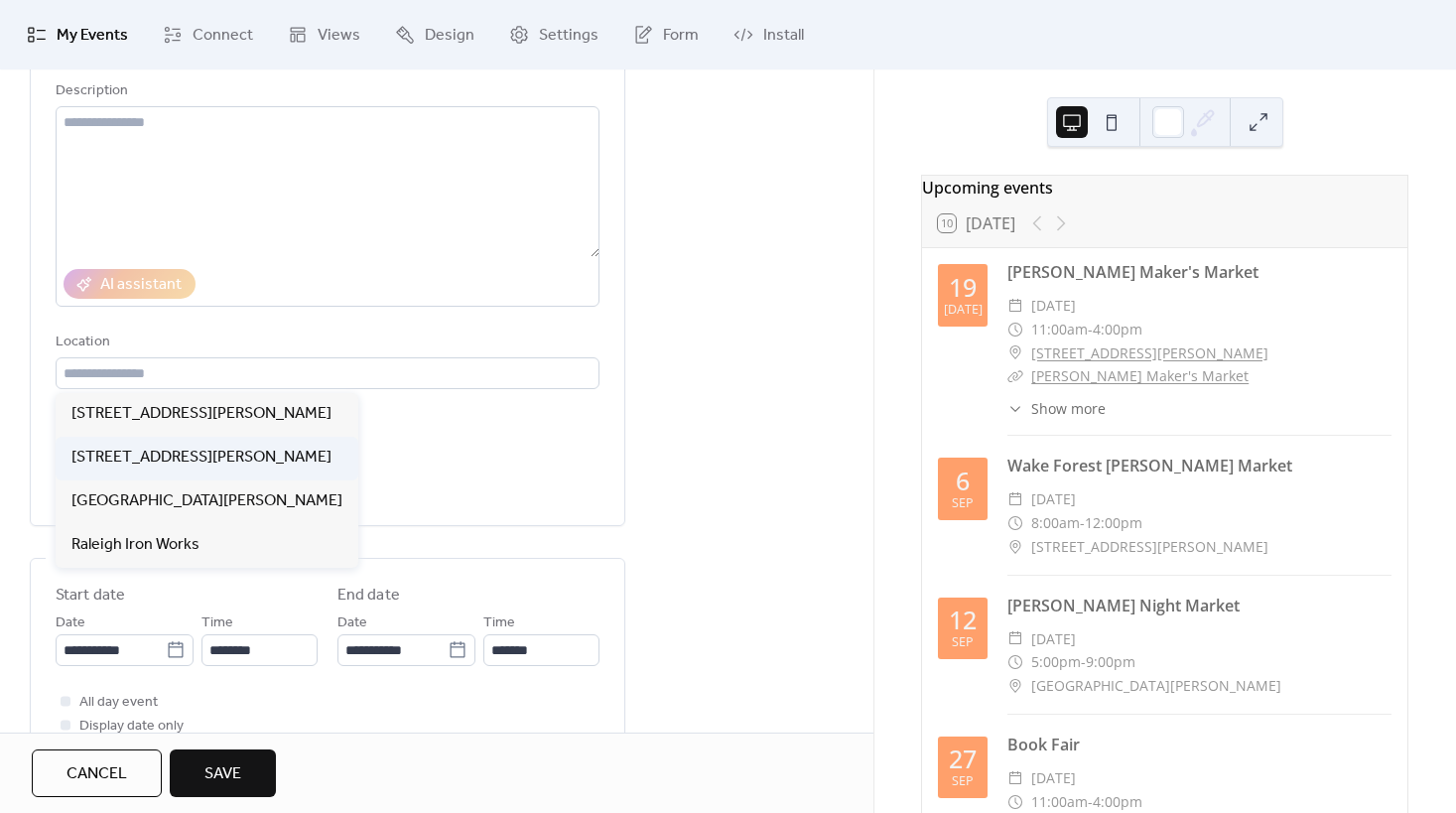 type on "**********" 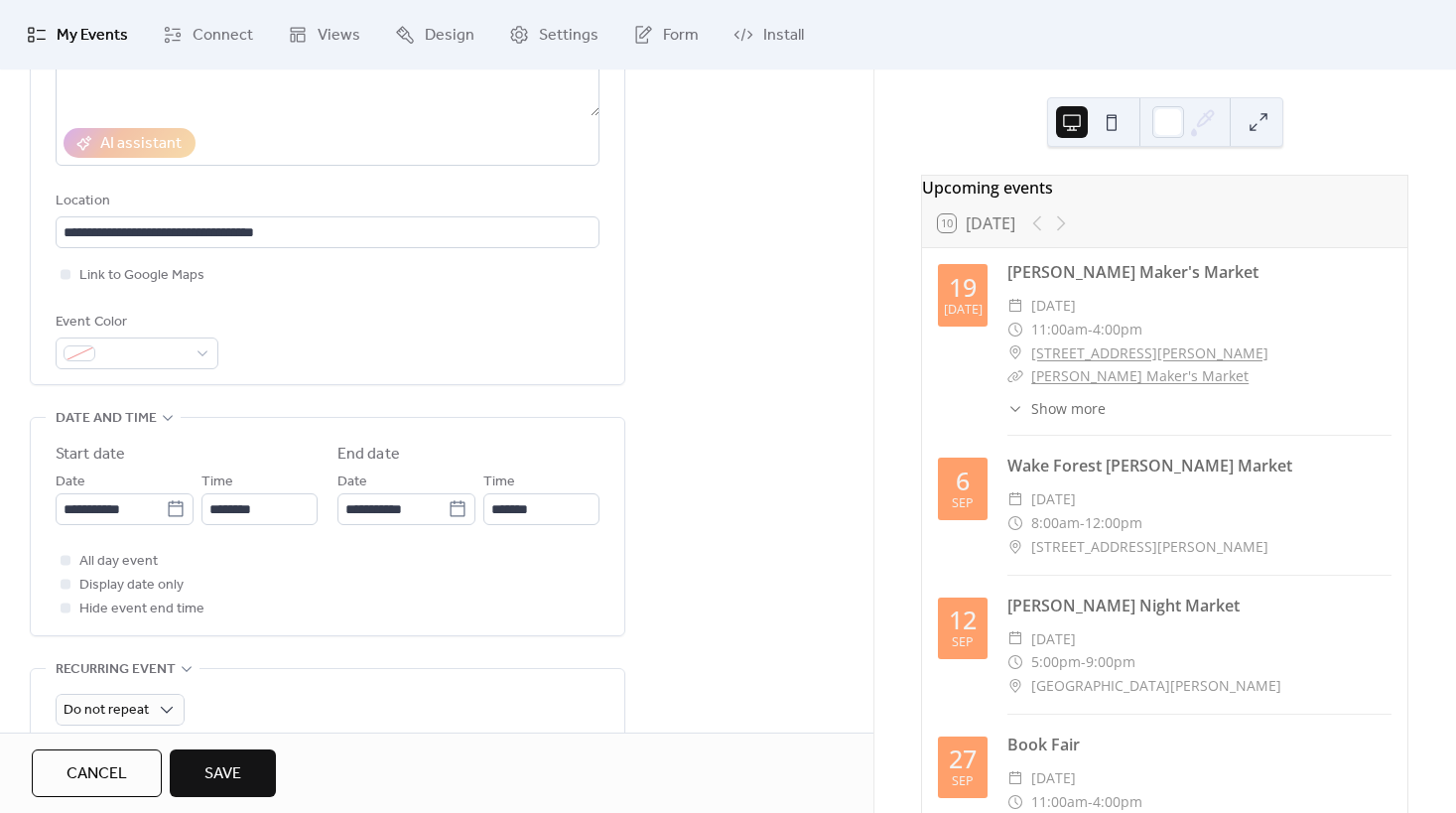 scroll, scrollTop: 397, scrollLeft: 0, axis: vertical 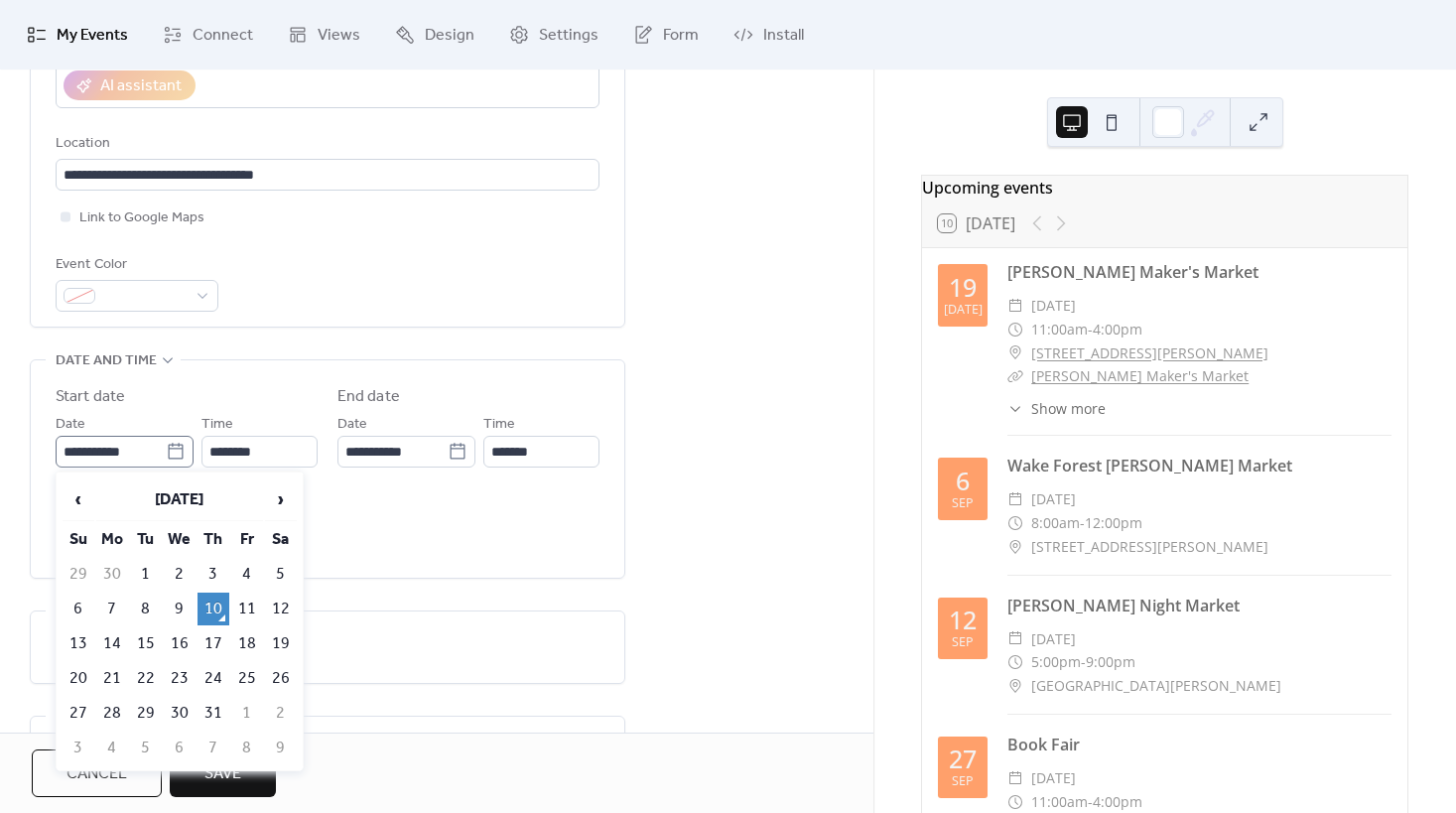 click on "**********" at bounding box center [124, 452] 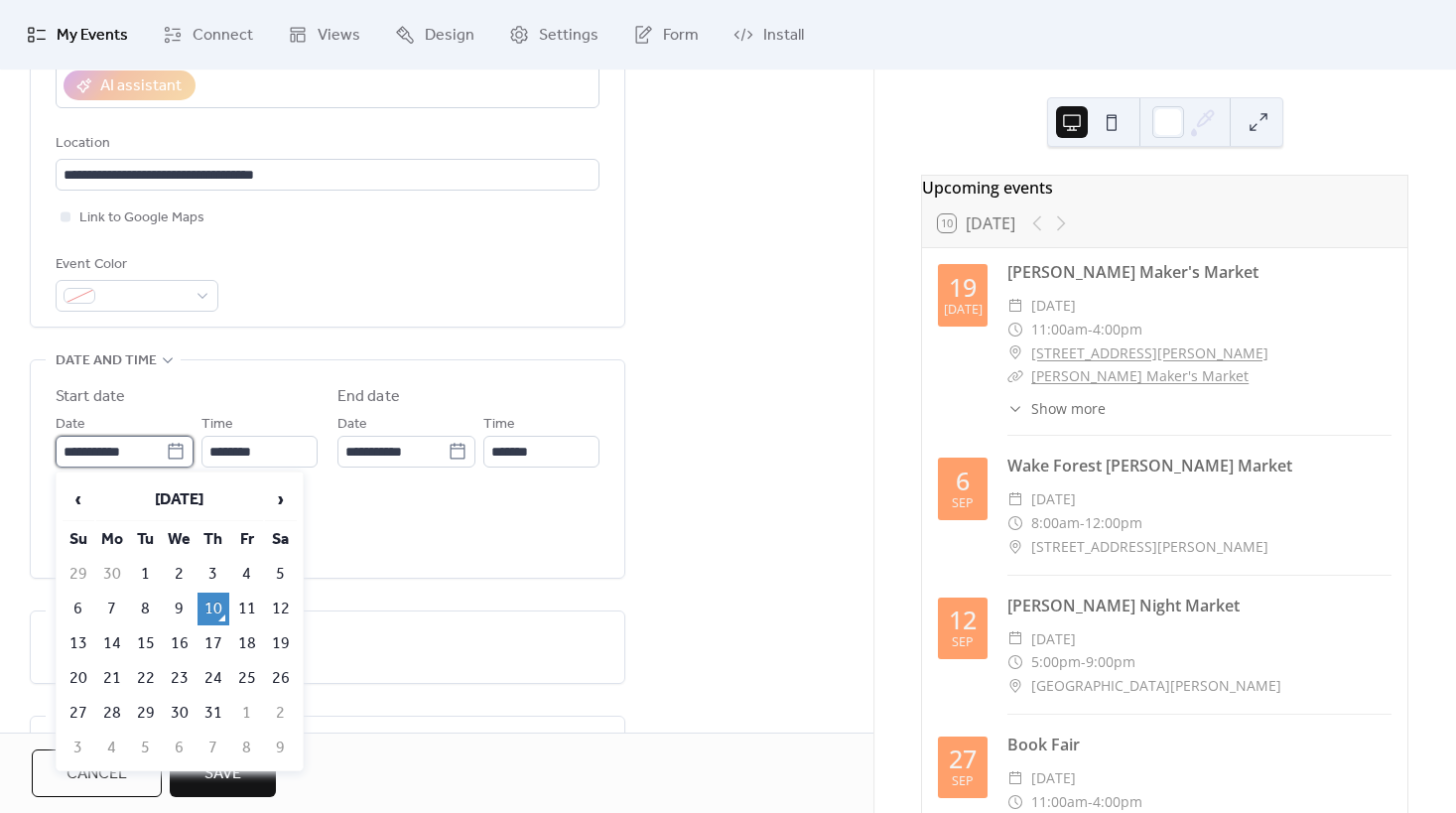 click on "**********" at bounding box center [110, 452] 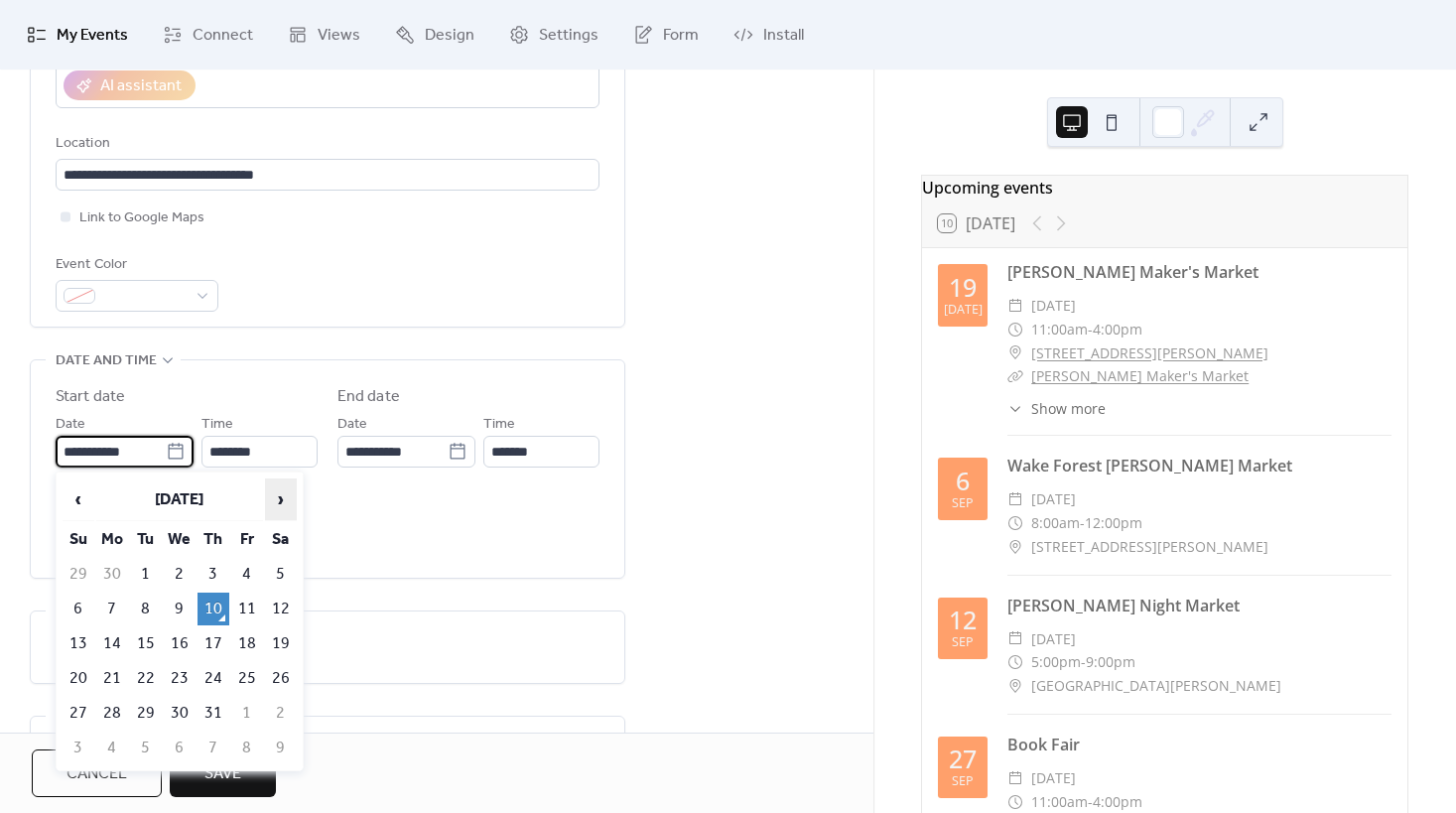 click on "›" at bounding box center [281, 499] 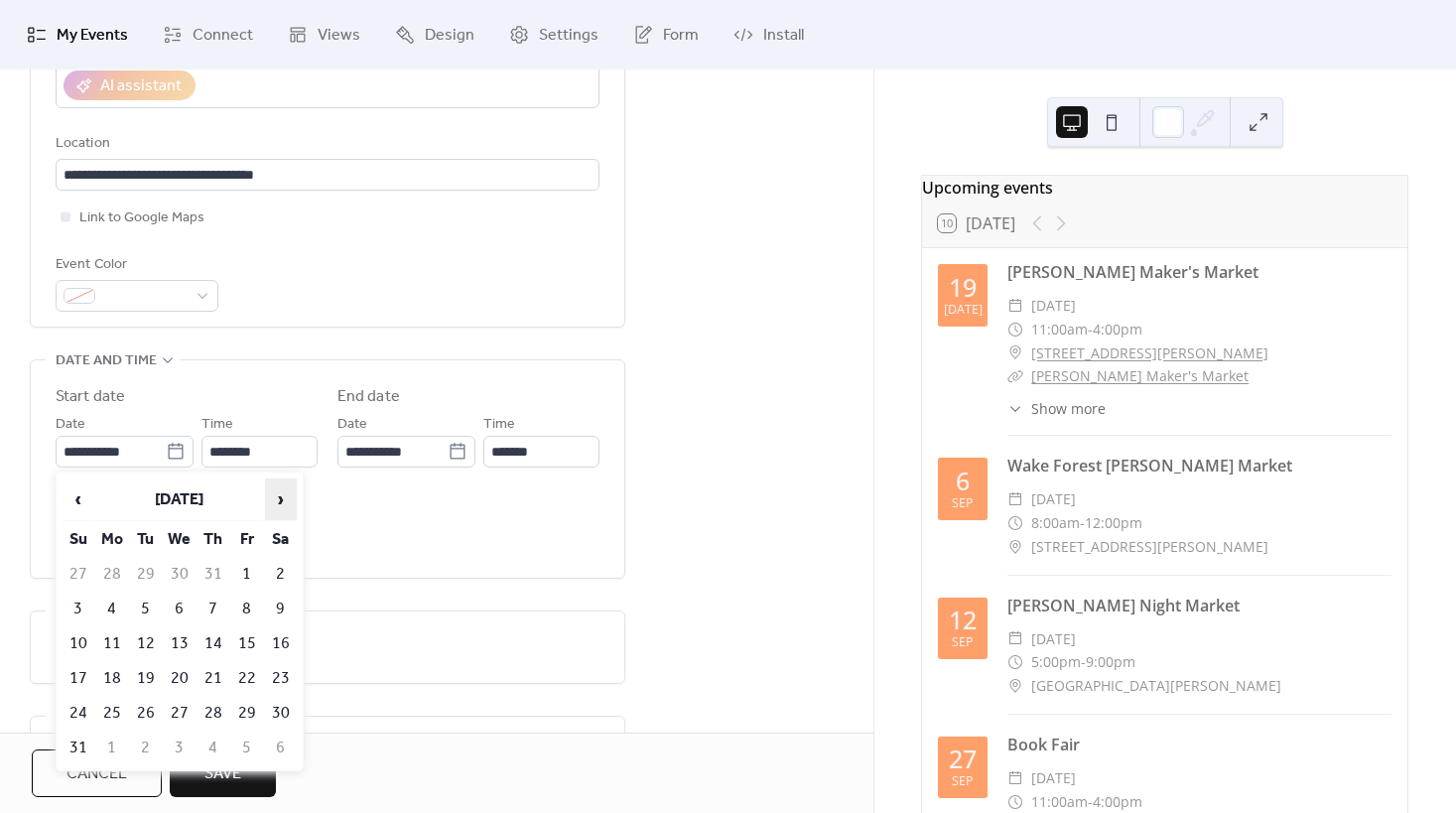 click on "›" at bounding box center (281, 499) 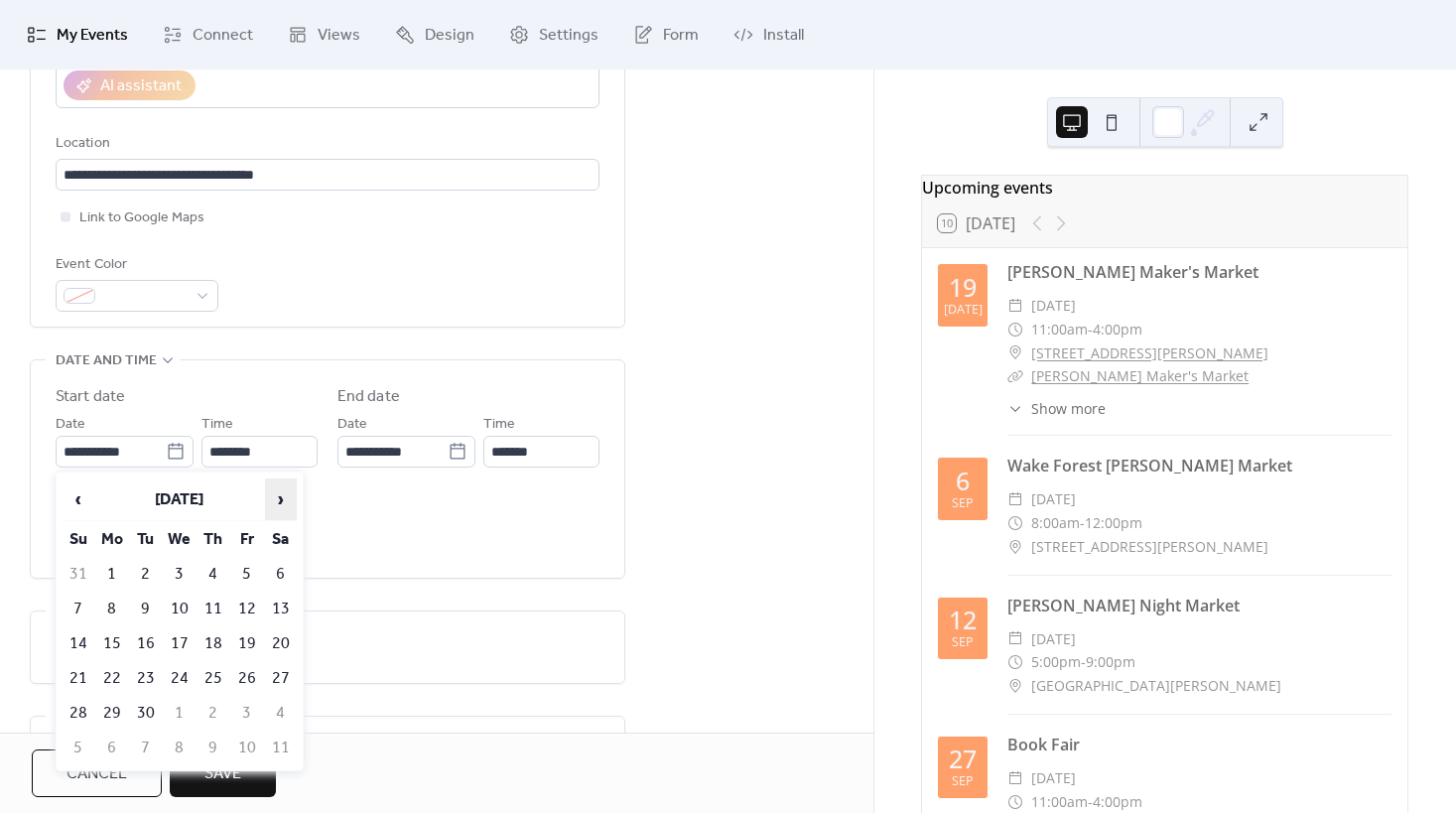 click on "›" at bounding box center [281, 499] 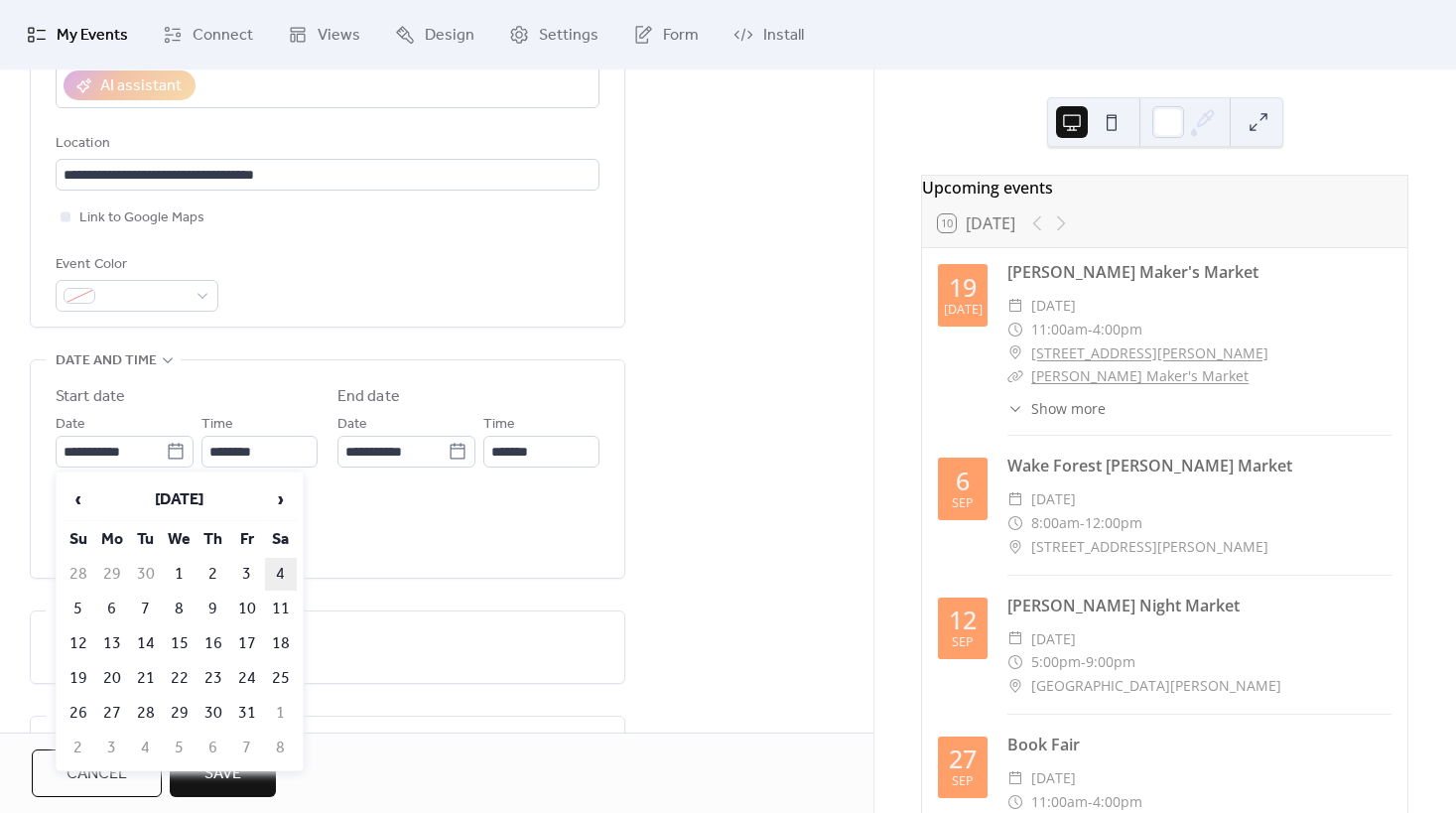 click on "4" at bounding box center (281, 574) 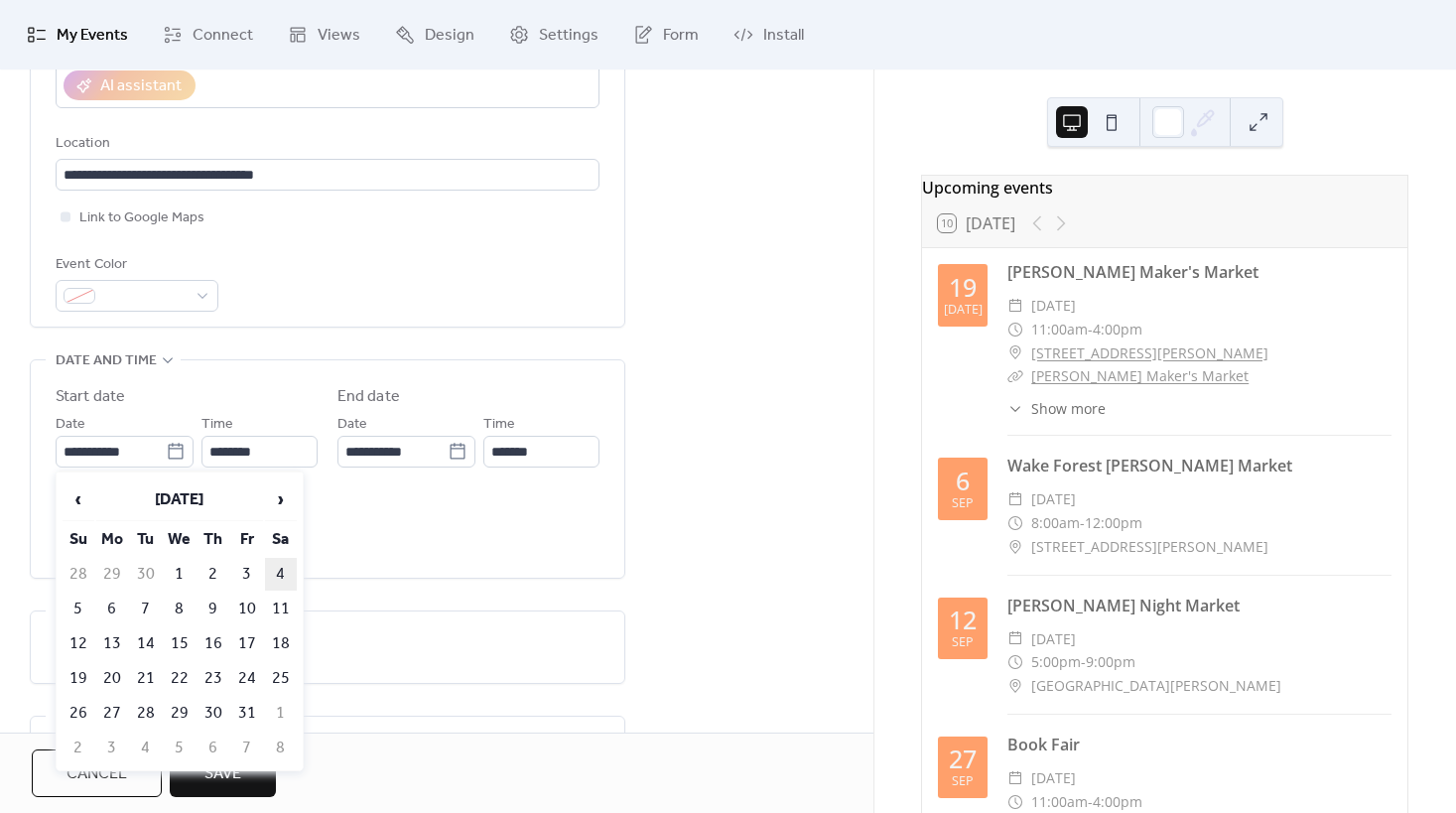 type on "**********" 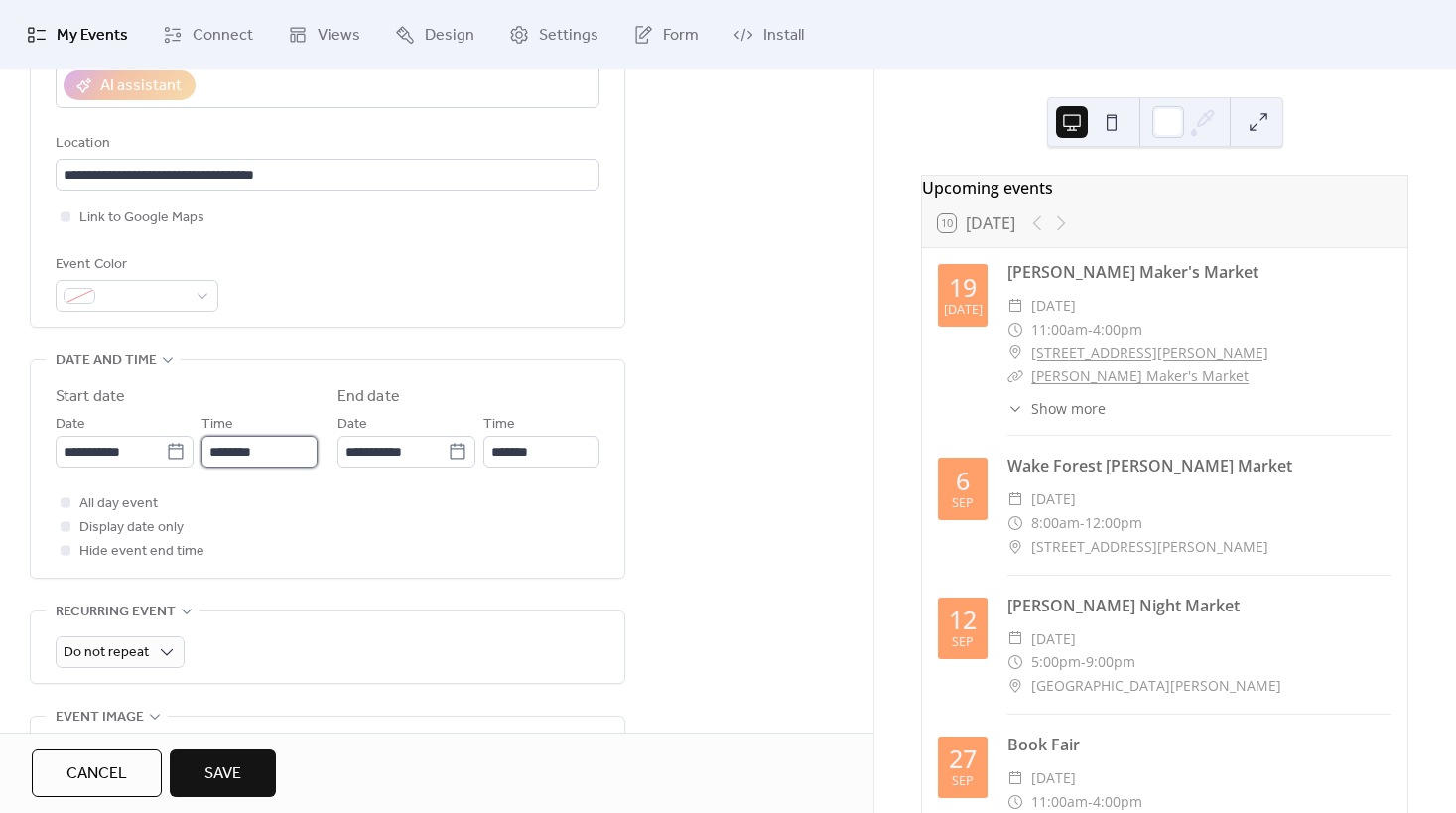 click on "********" at bounding box center [259, 452] 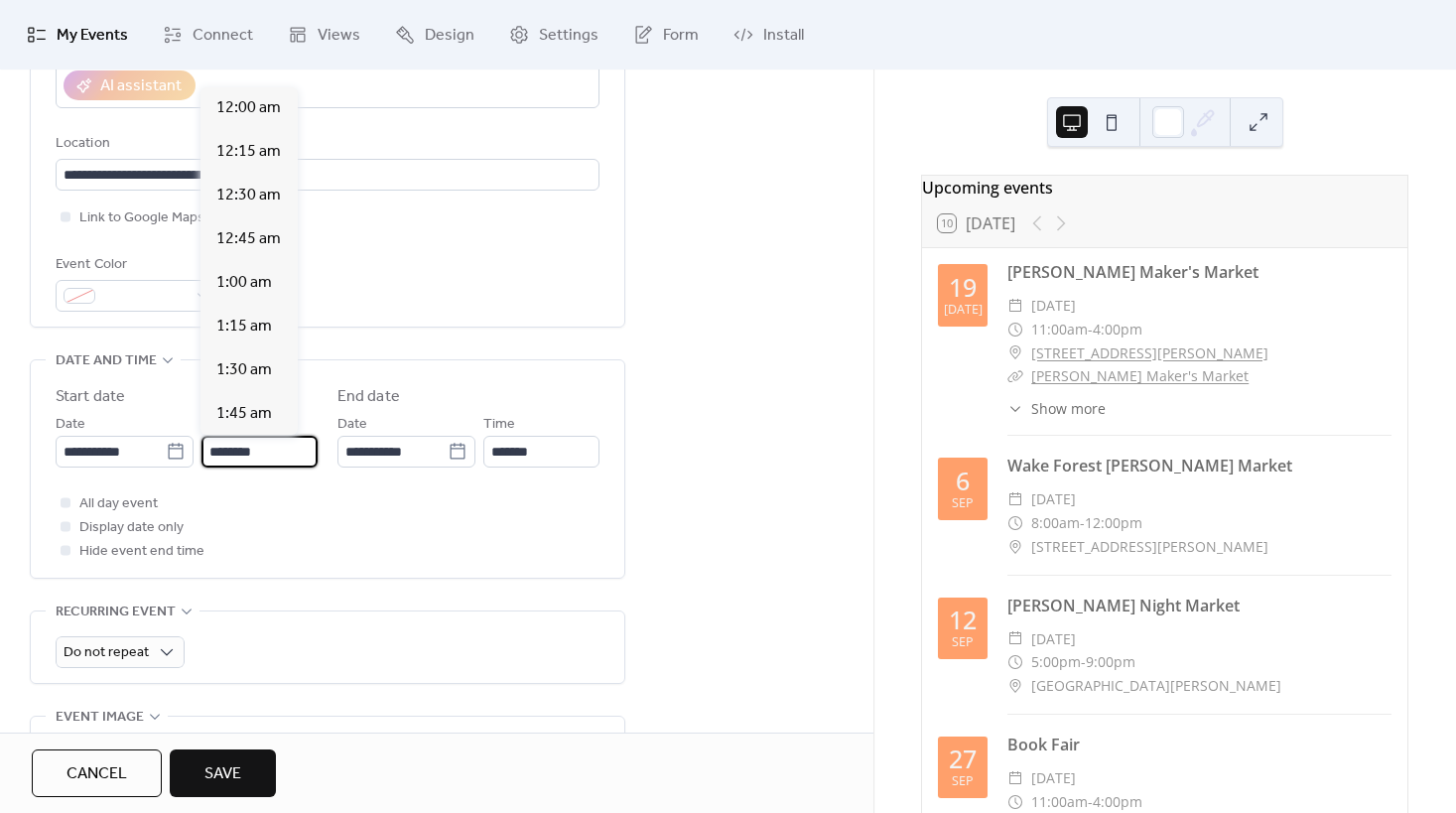 scroll, scrollTop: 2097, scrollLeft: 0, axis: vertical 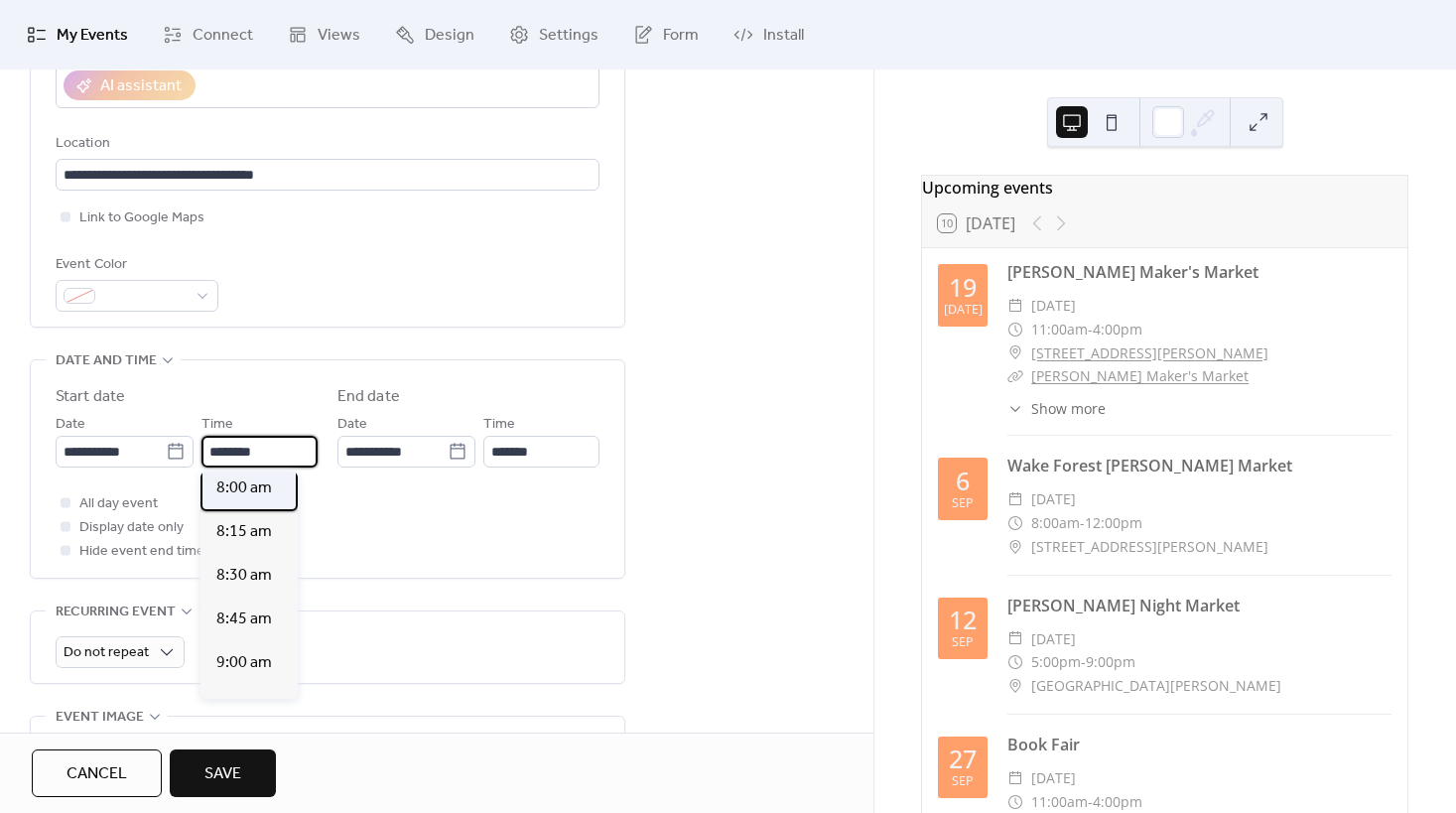 click on "8:00 am" at bounding box center [244, 488] 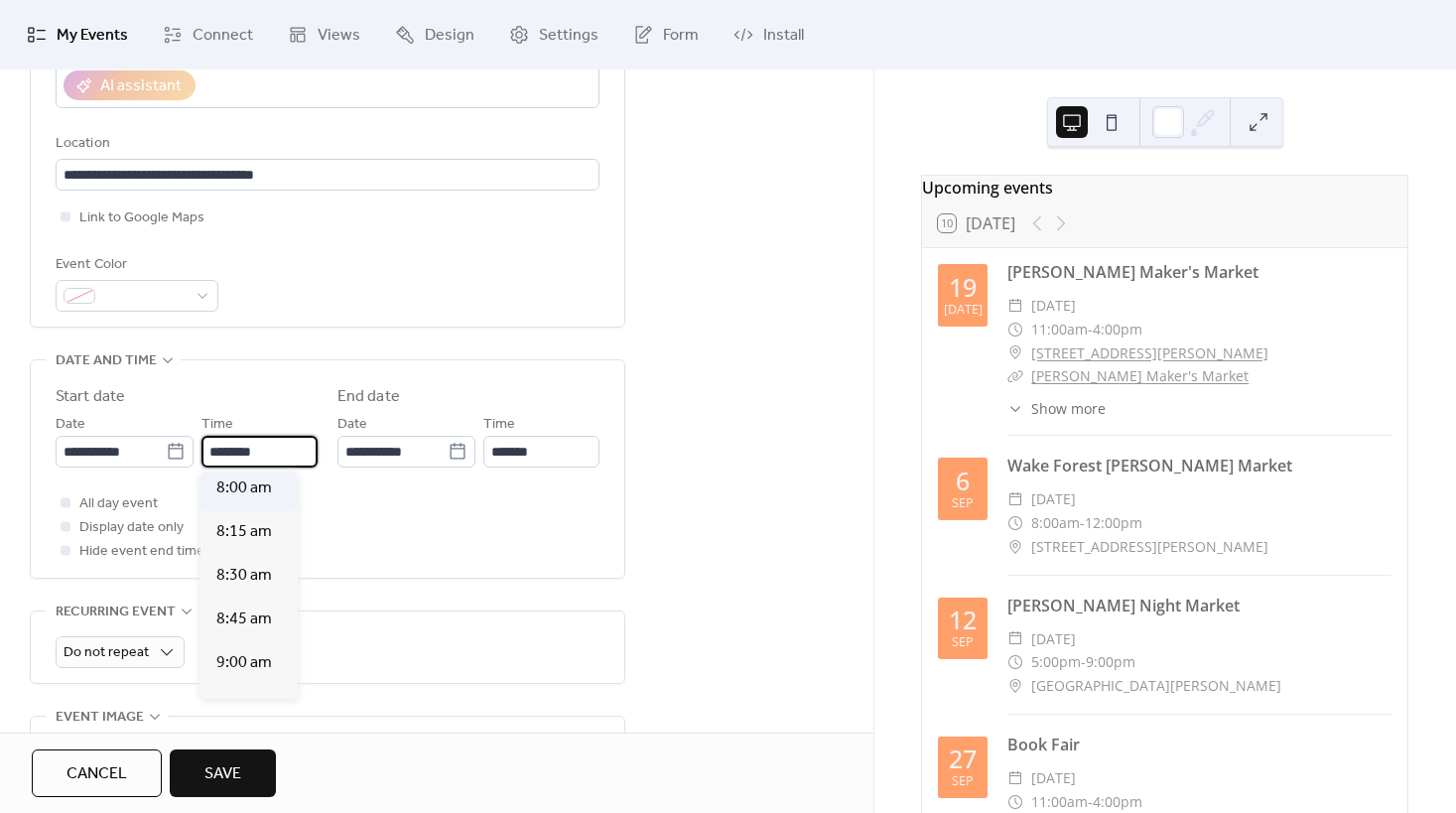 type on "*******" 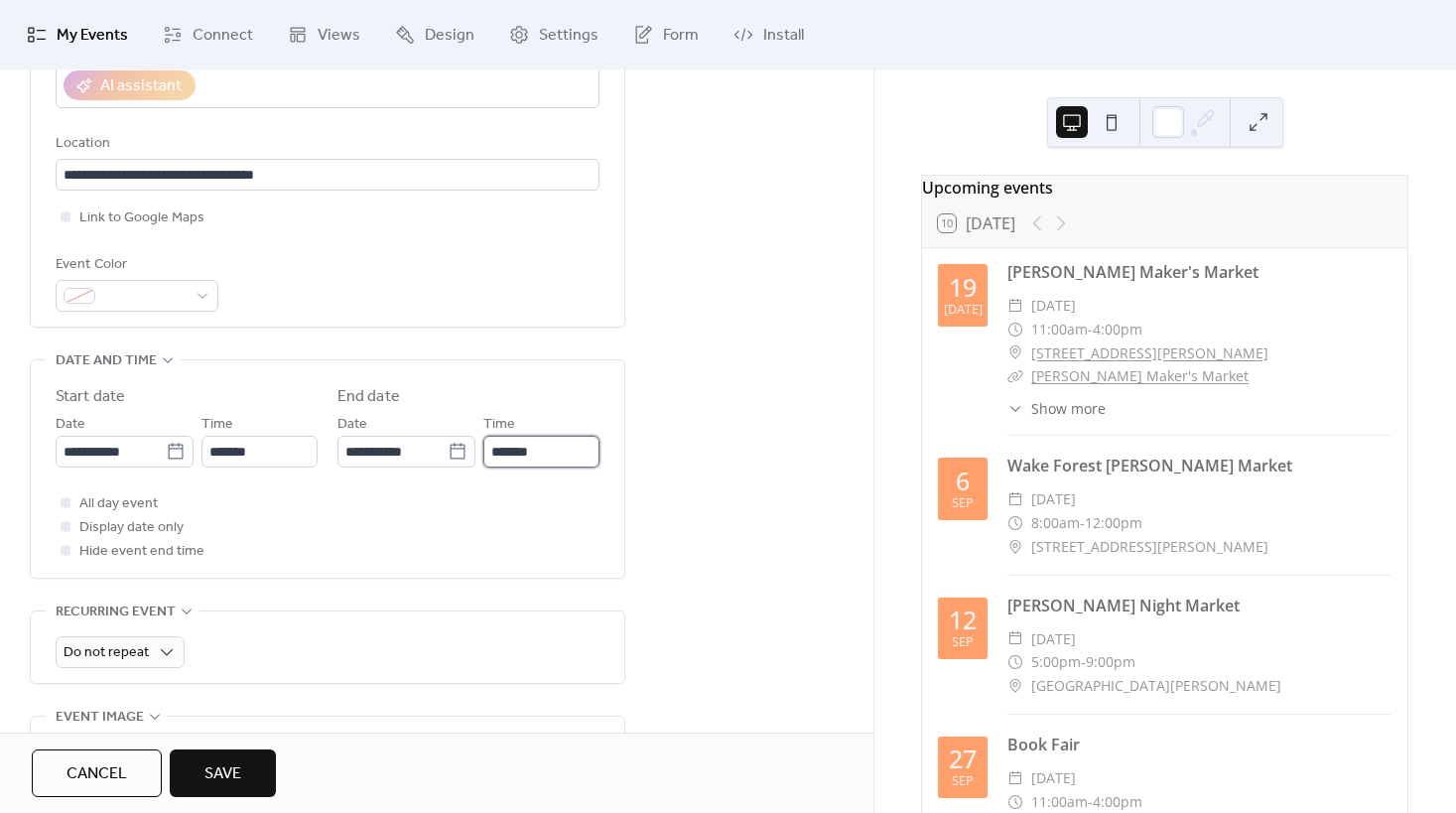 click on "*******" at bounding box center (541, 452) 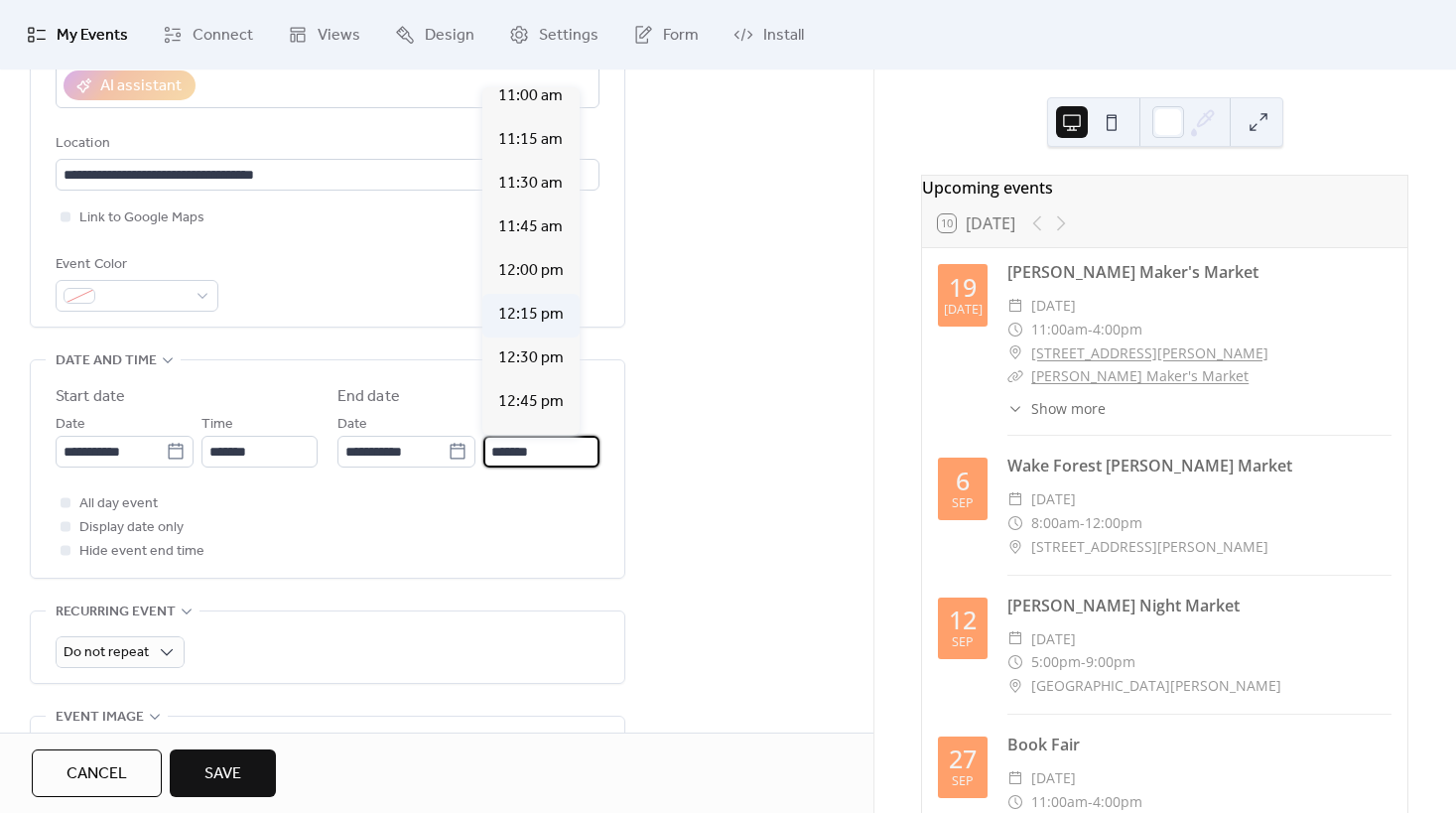 scroll, scrollTop: 496, scrollLeft: 0, axis: vertical 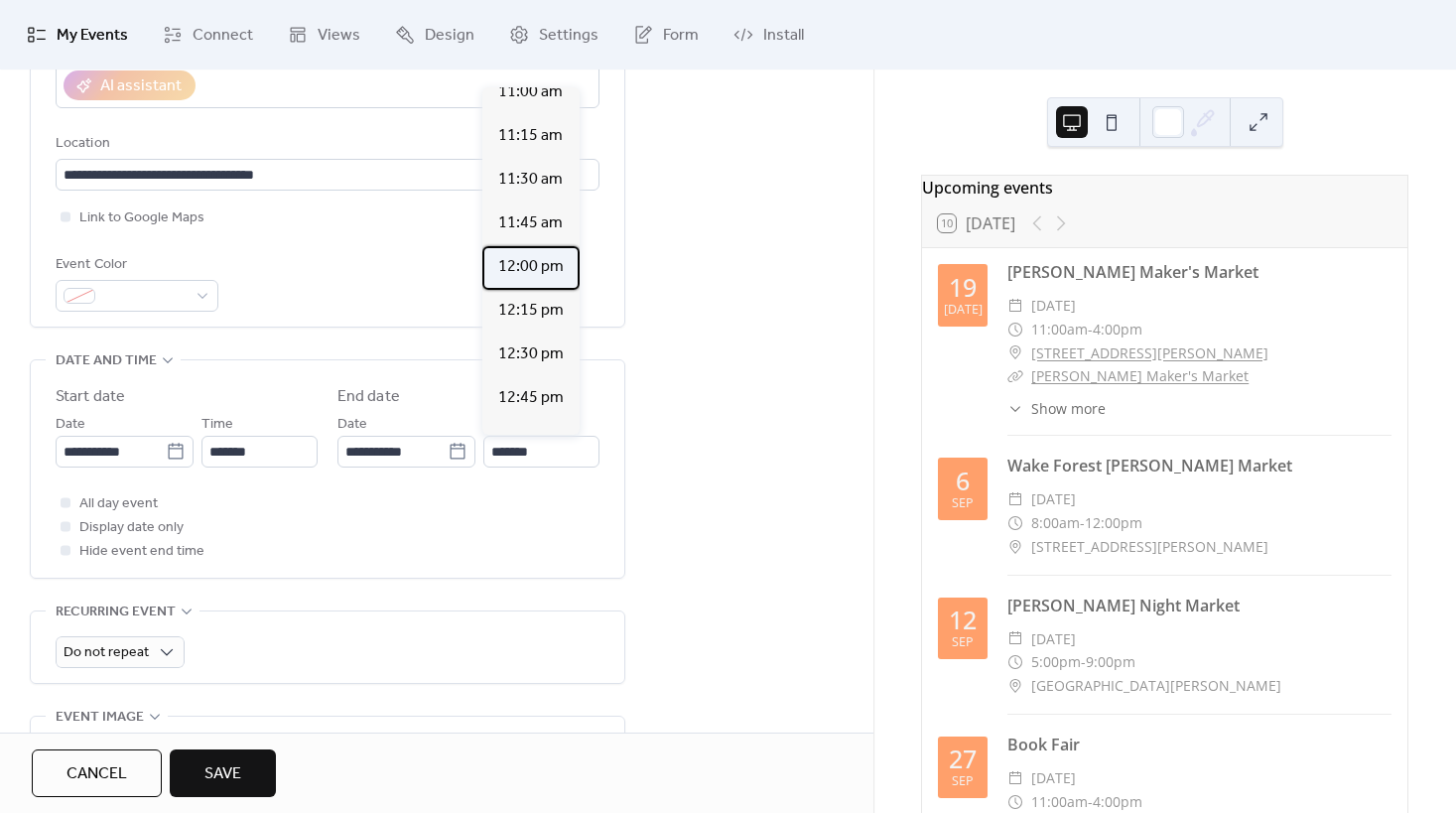 click on "12:00 pm" at bounding box center [531, 267] 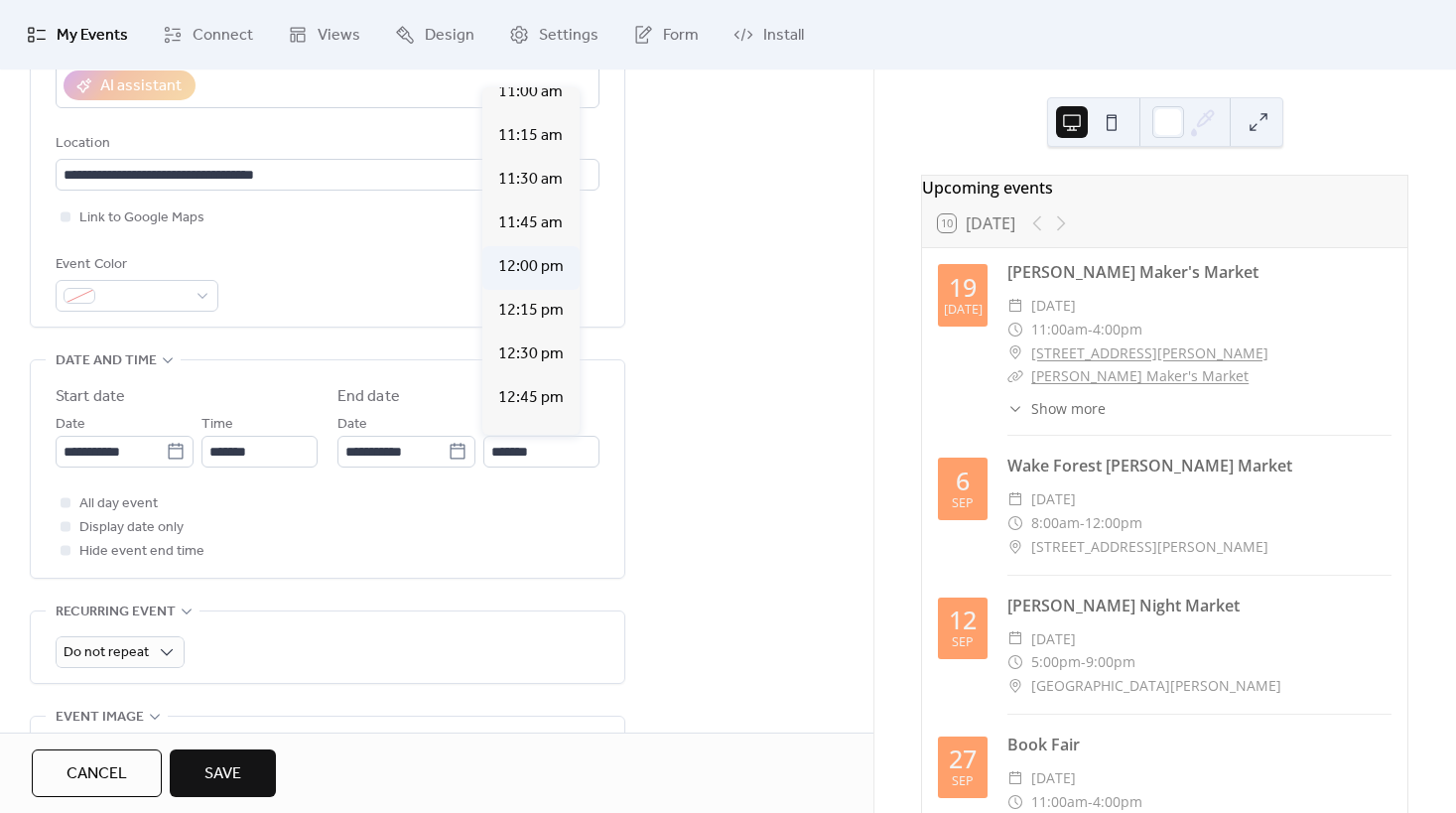 type on "********" 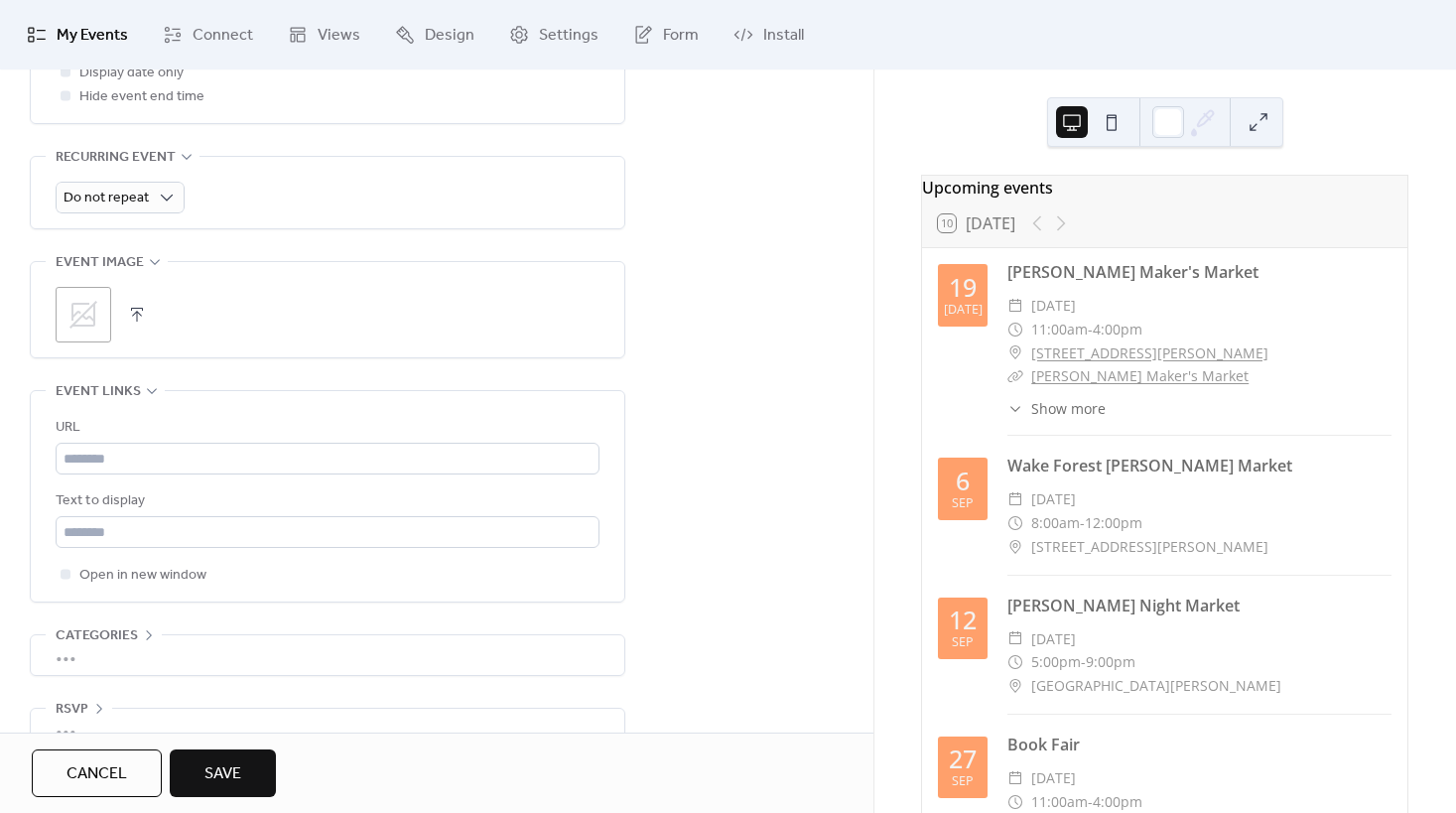 scroll, scrollTop: 689, scrollLeft: 0, axis: vertical 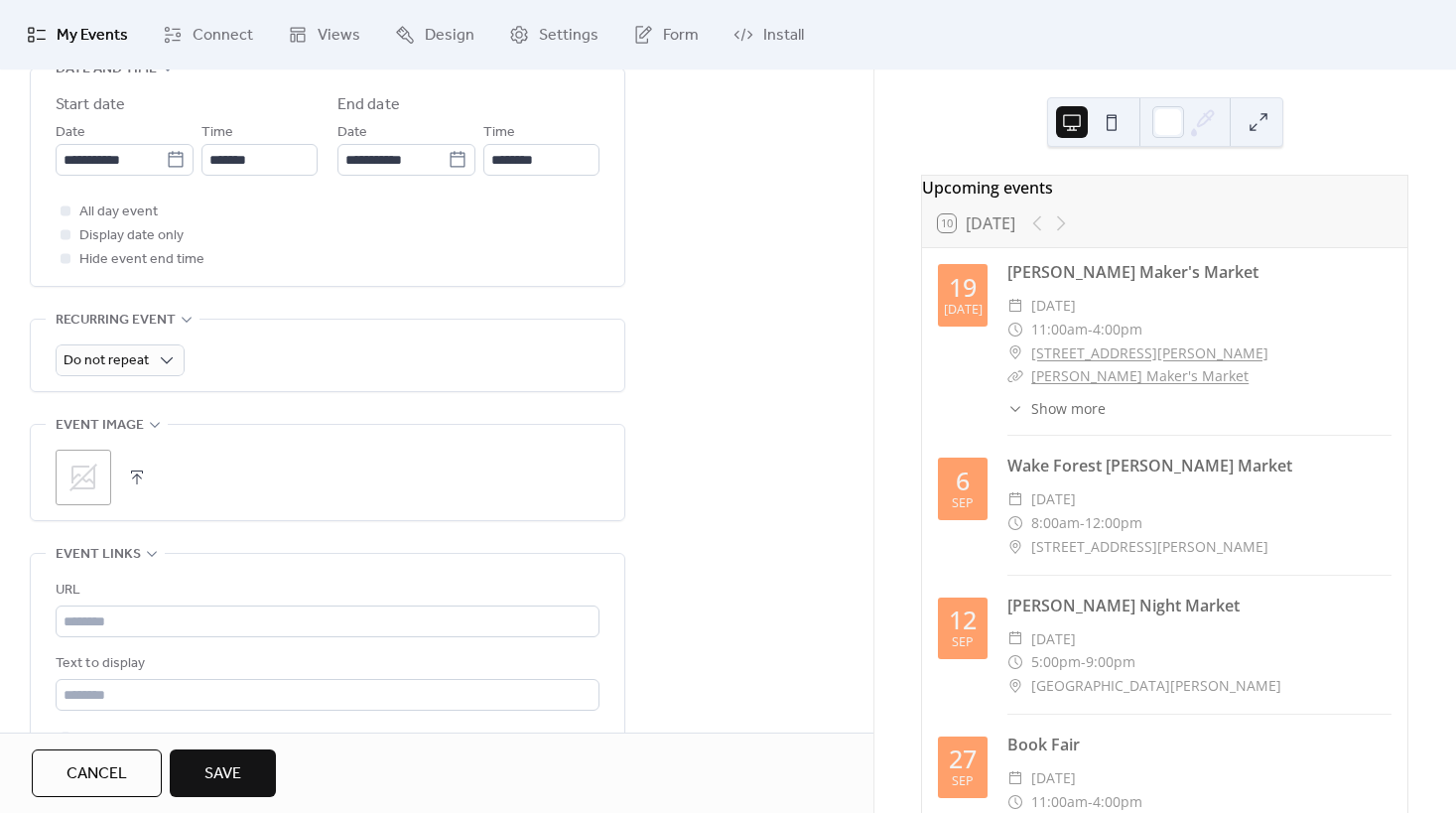click on "Save" at bounding box center [222, 774] 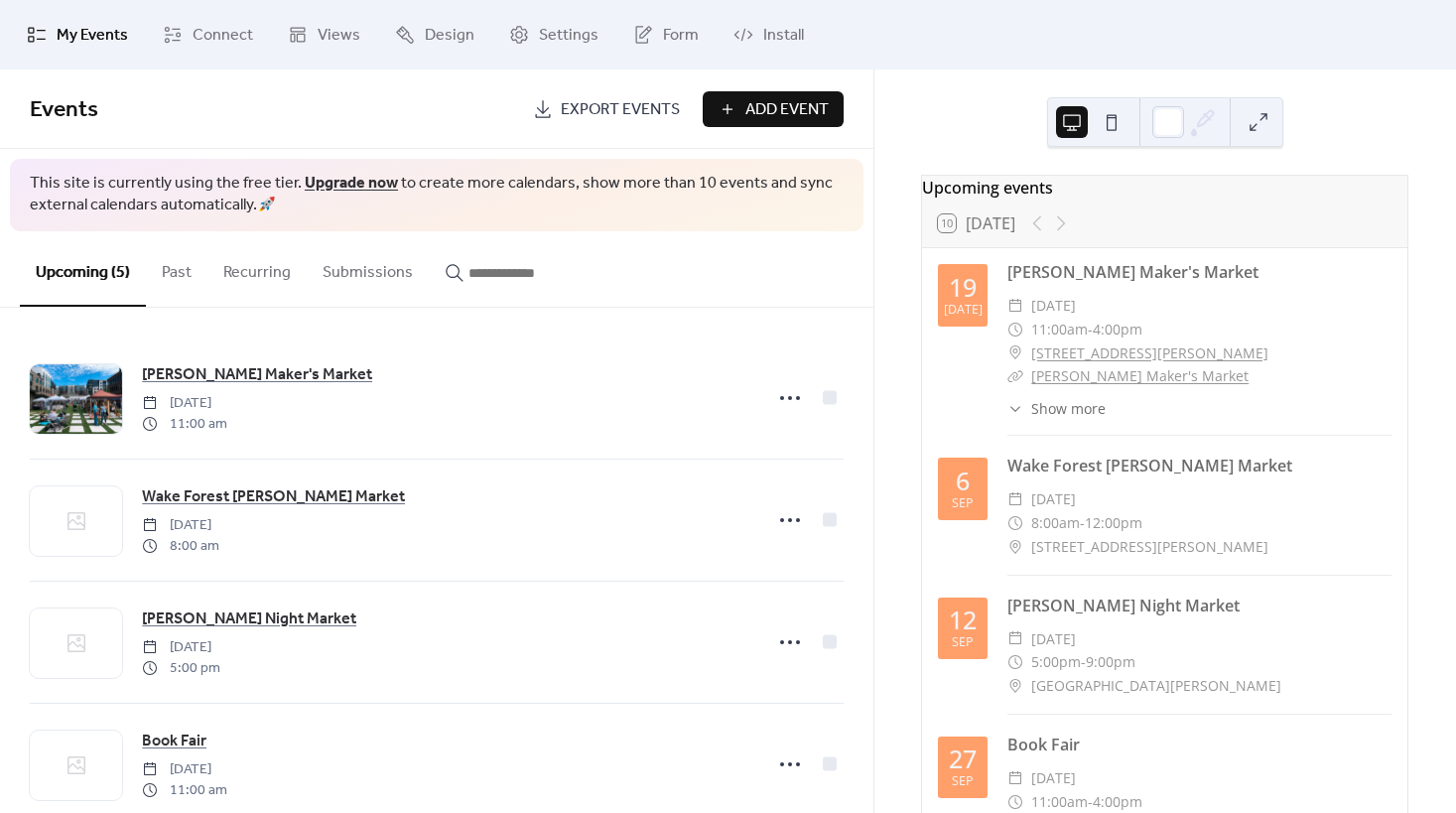 click on "Add Event" at bounding box center [787, 110] 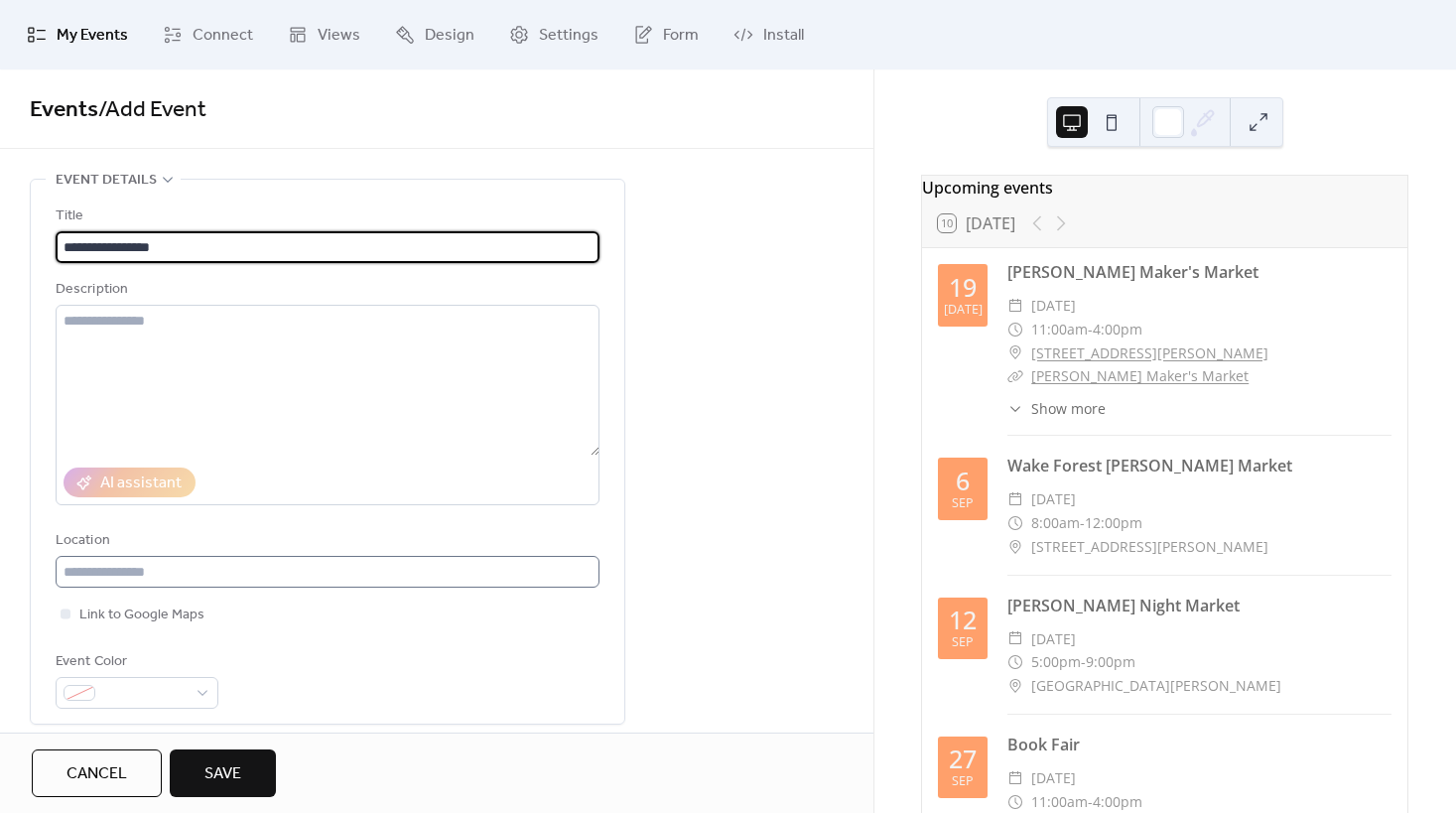 type on "**********" 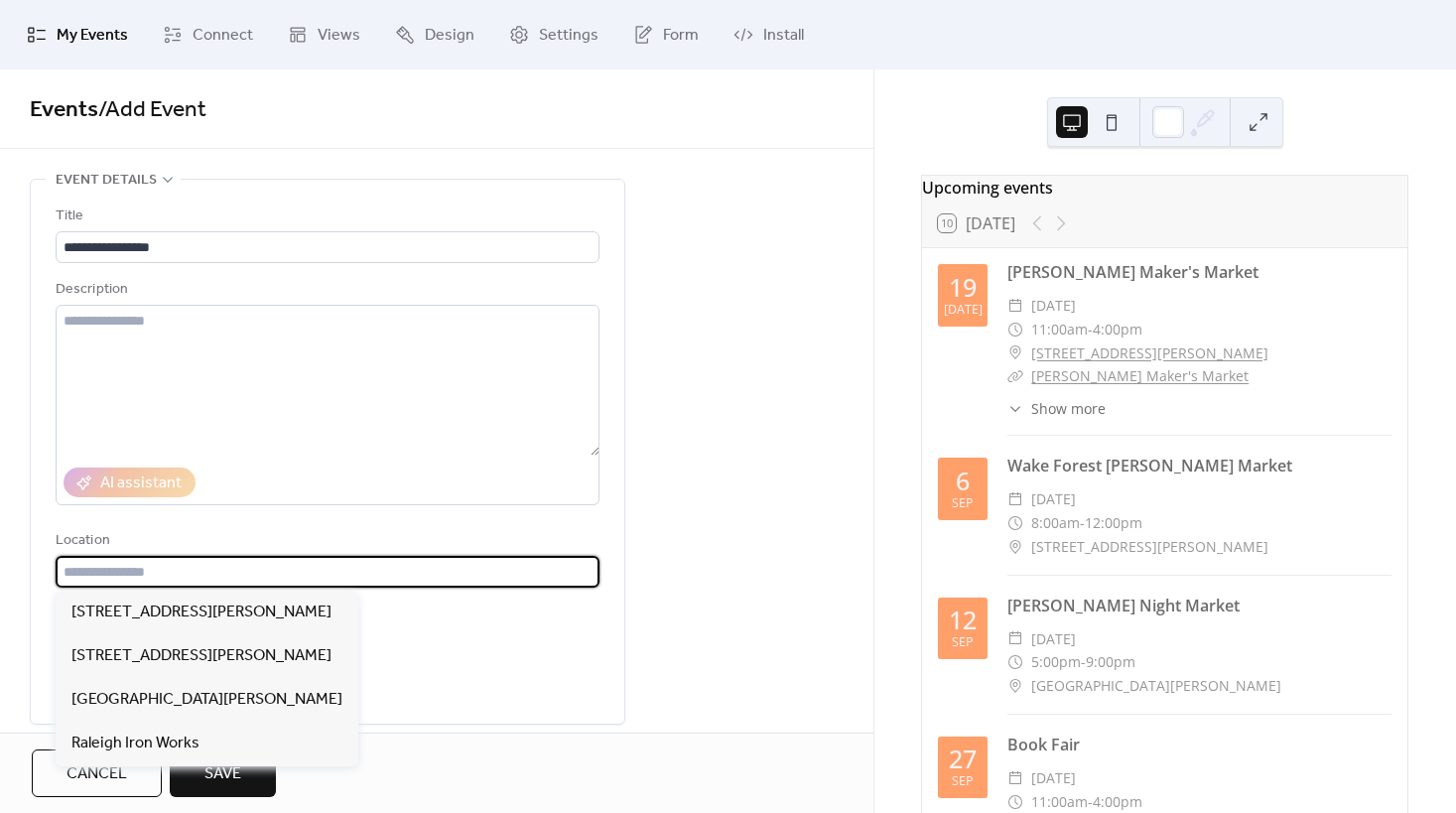 click at bounding box center (328, 572) 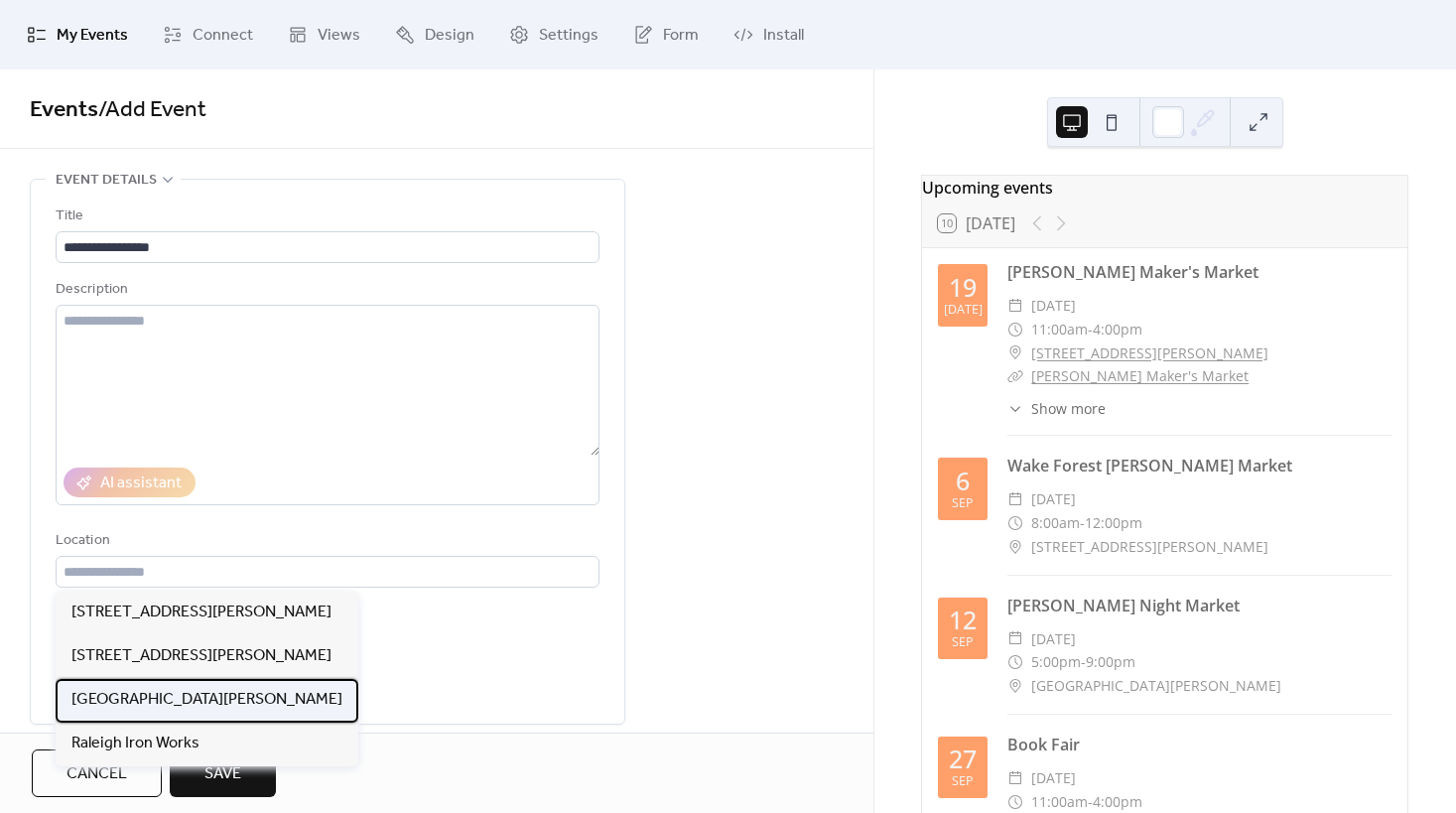 click on "[GEOGRAPHIC_DATA][PERSON_NAME]" at bounding box center (206, 701) 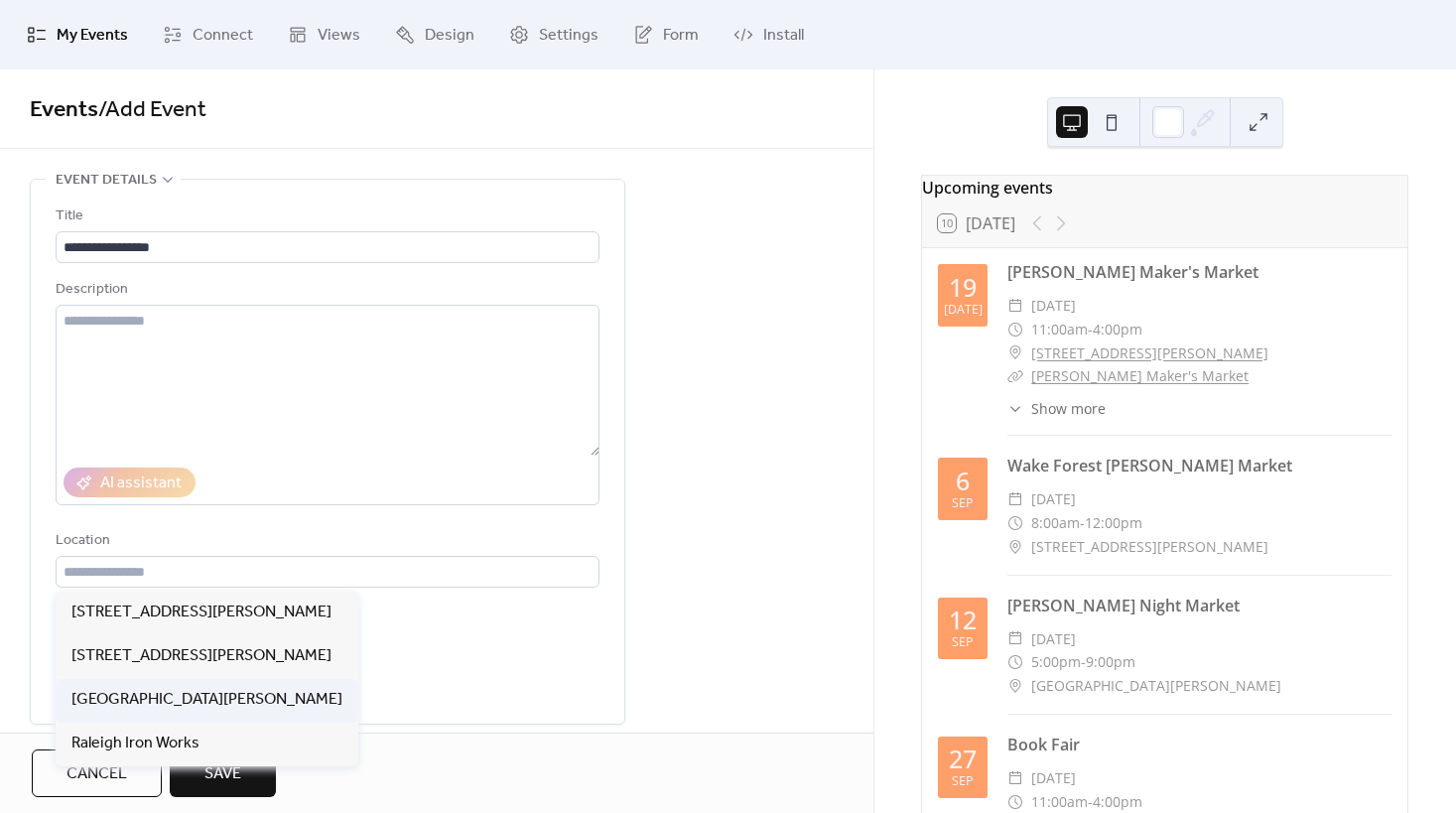 type on "**********" 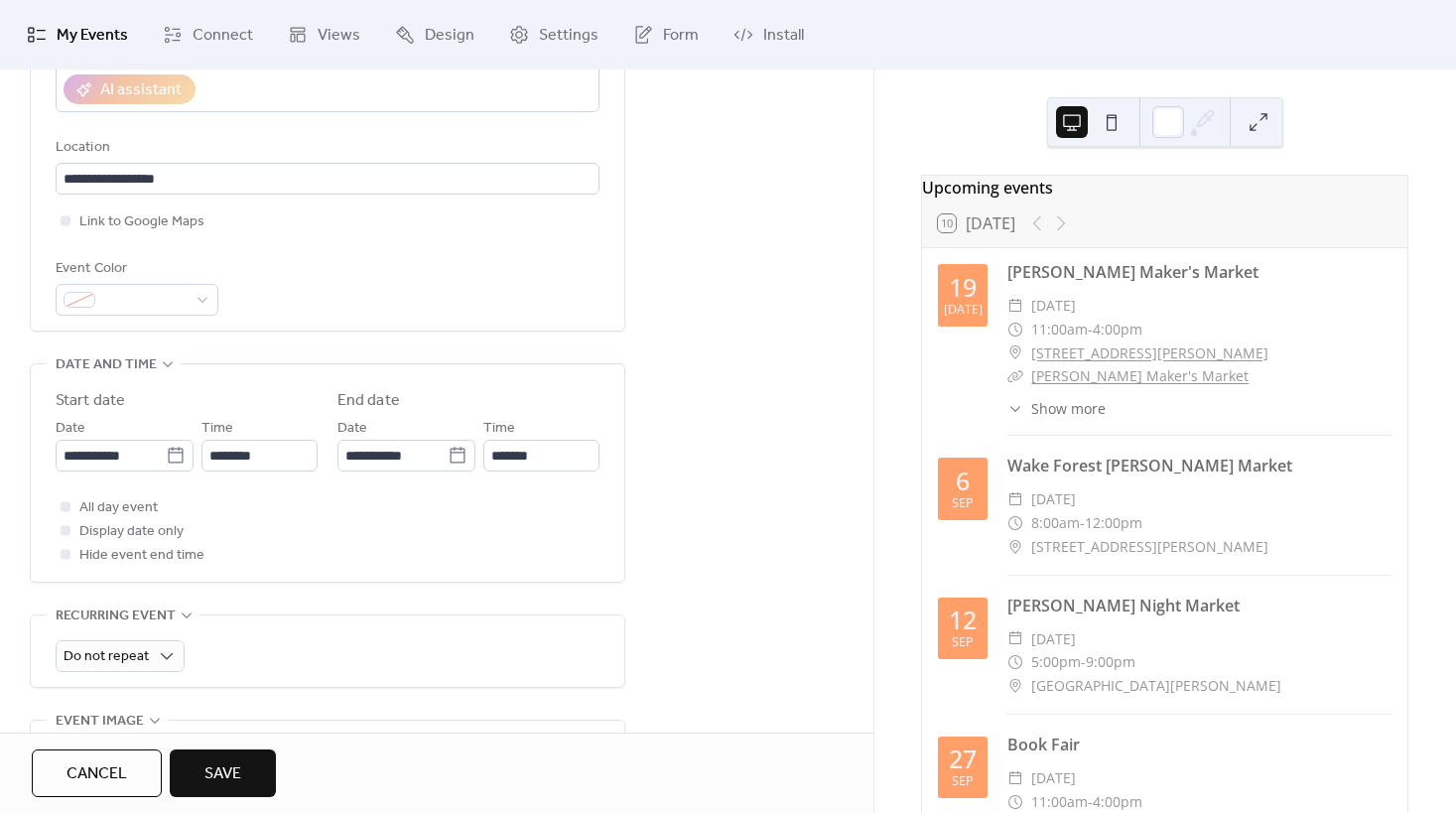 scroll, scrollTop: 397, scrollLeft: 0, axis: vertical 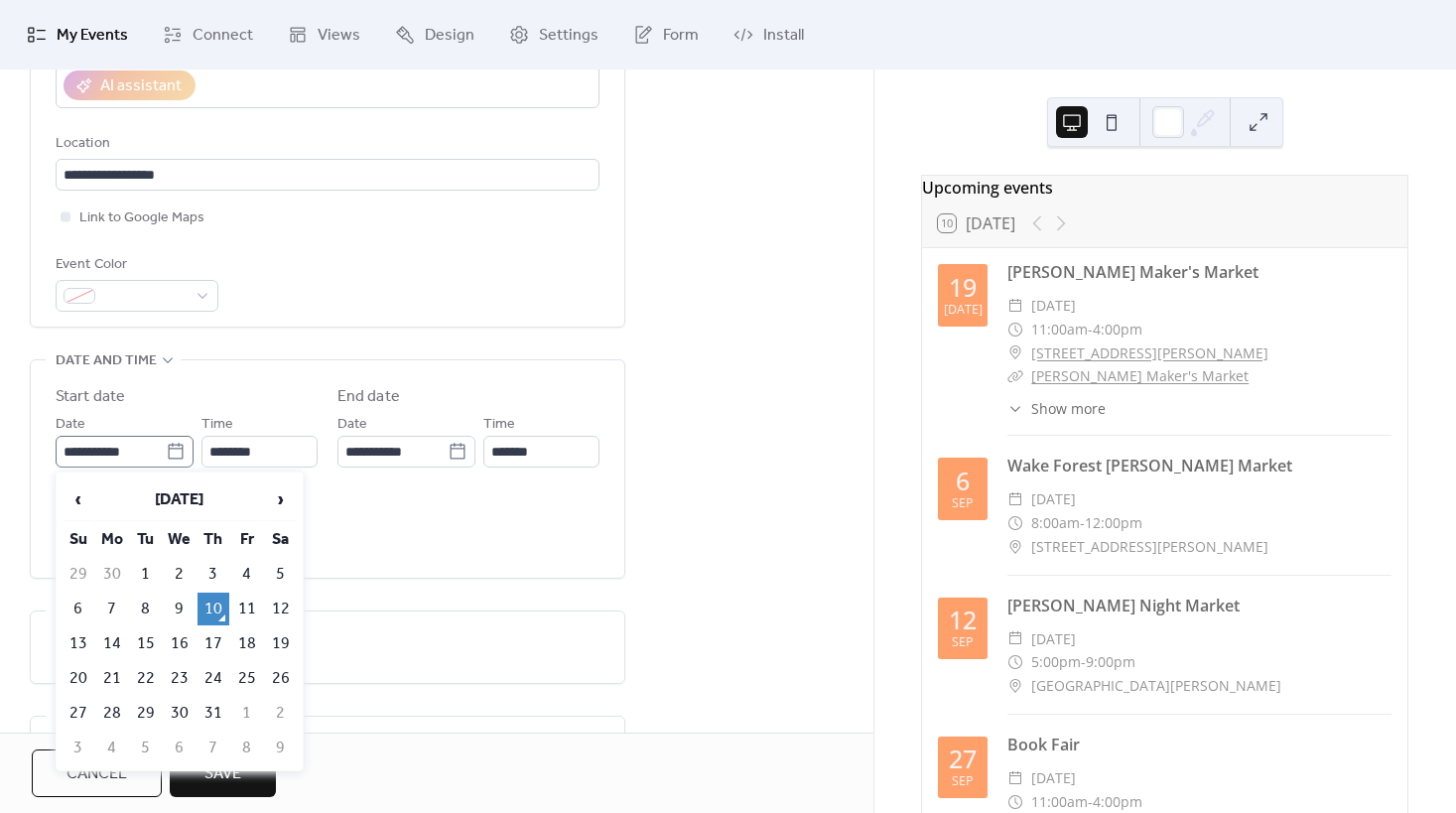 click 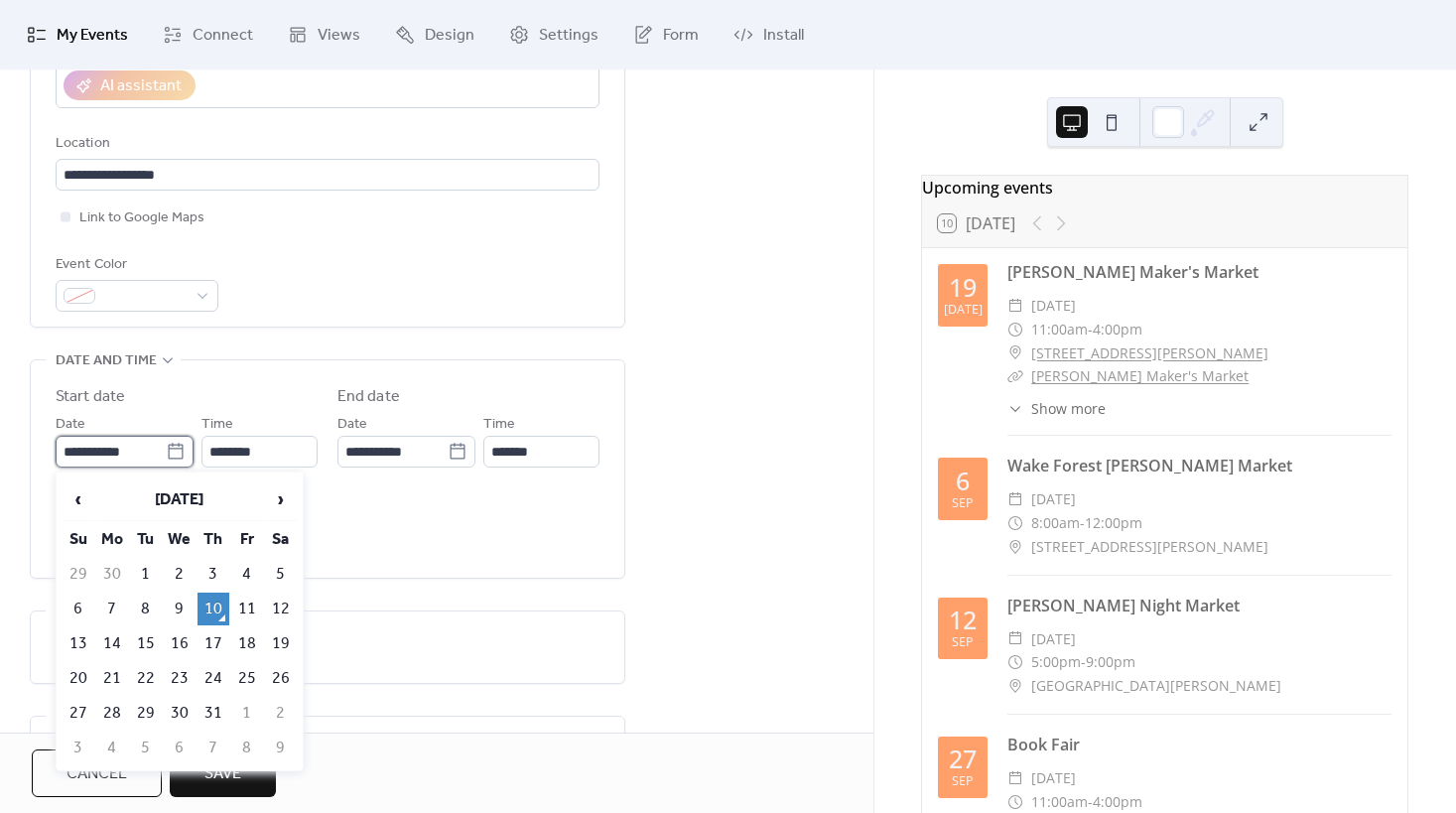 click on "**********" at bounding box center [110, 452] 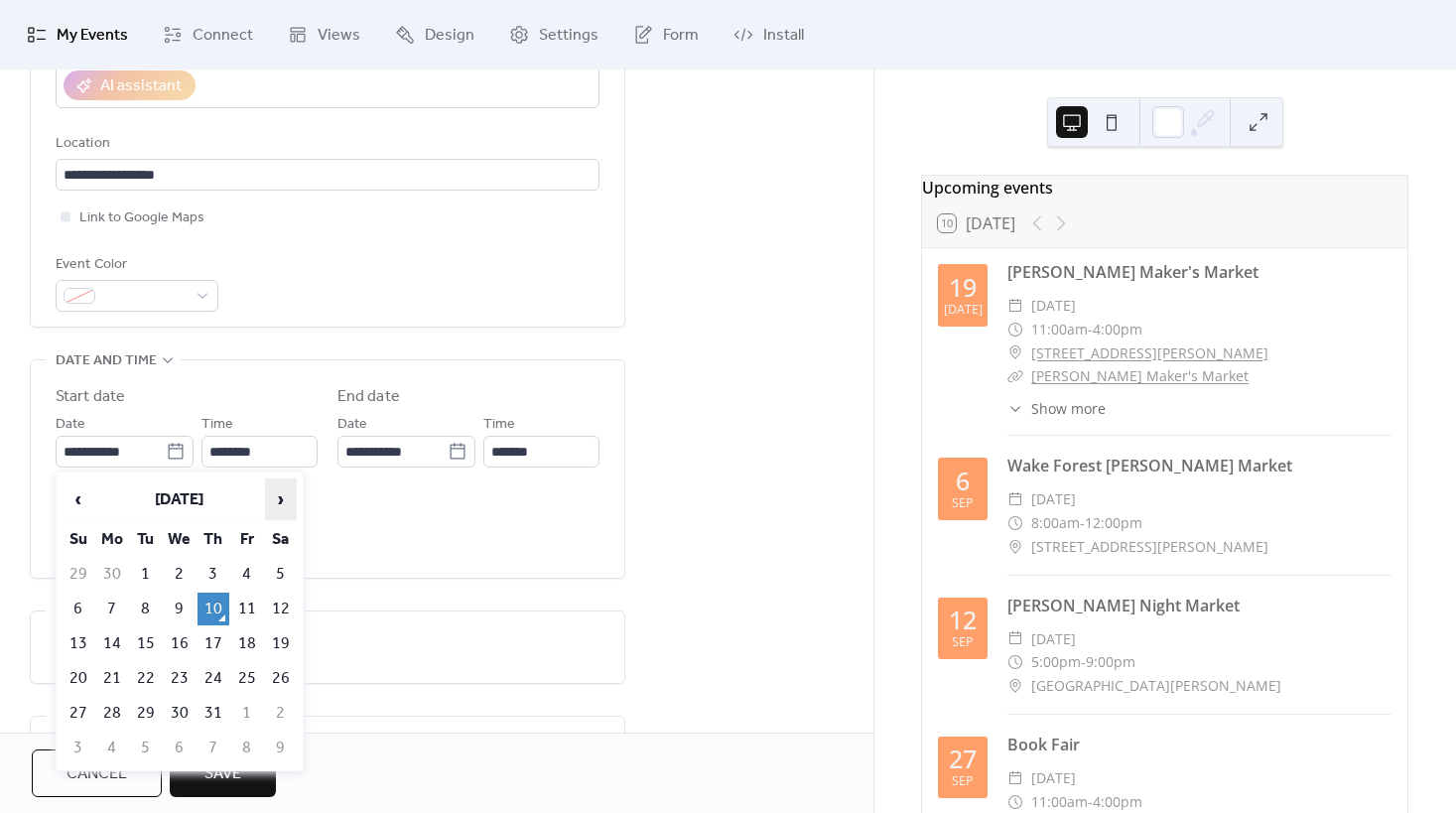 click on "›" at bounding box center [281, 499] 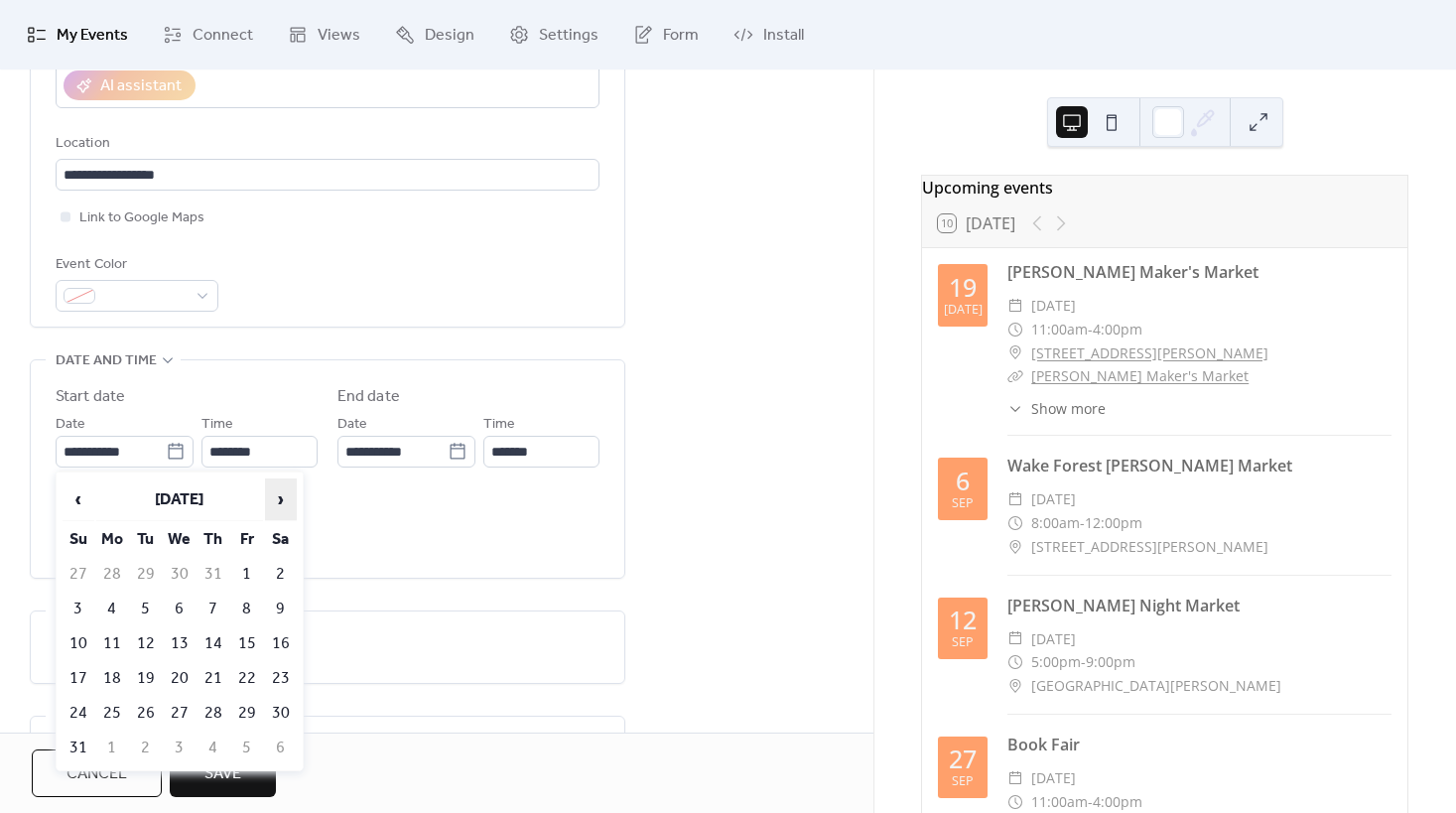 click on "›" at bounding box center (281, 499) 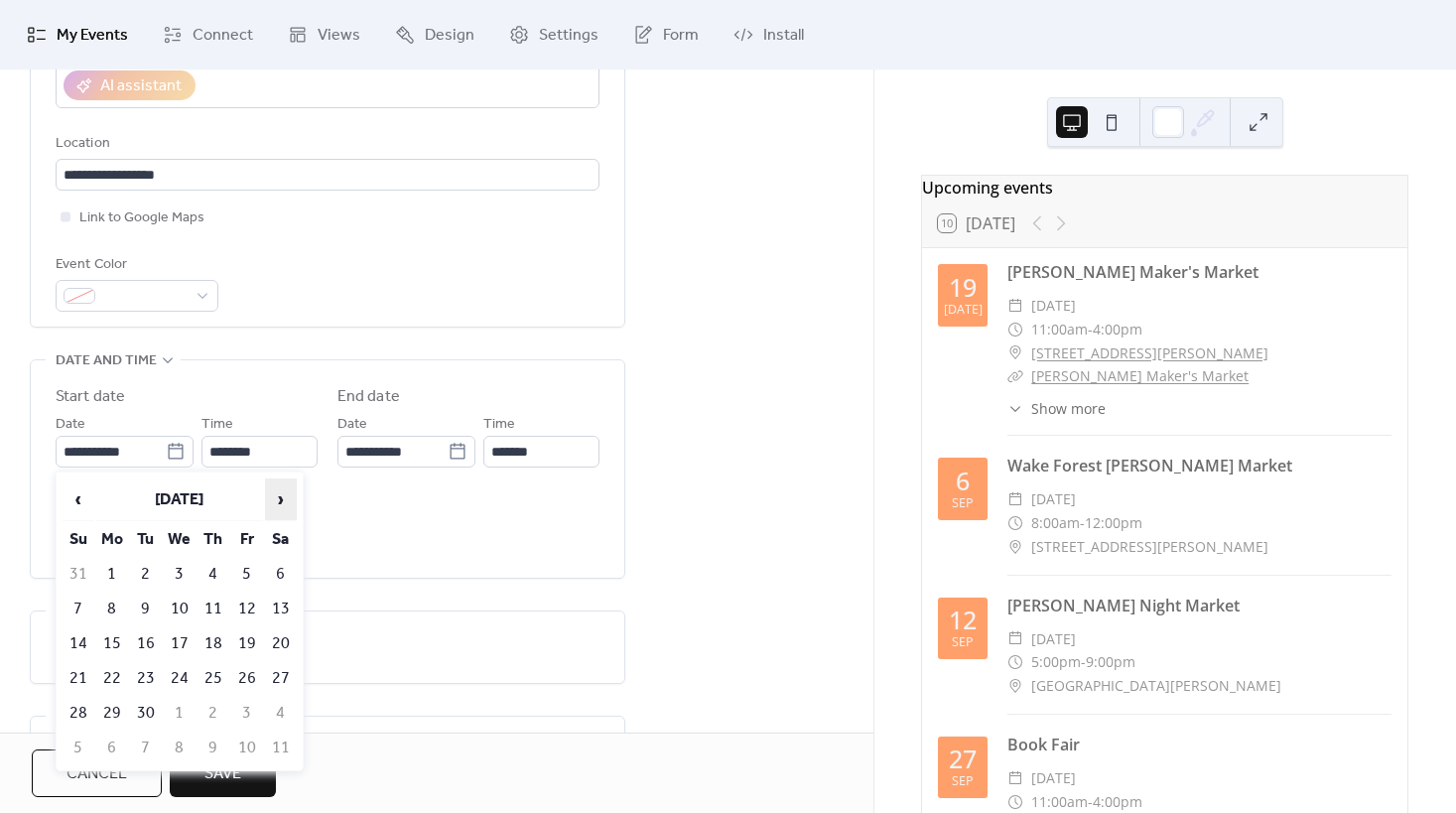 click on "›" at bounding box center [281, 499] 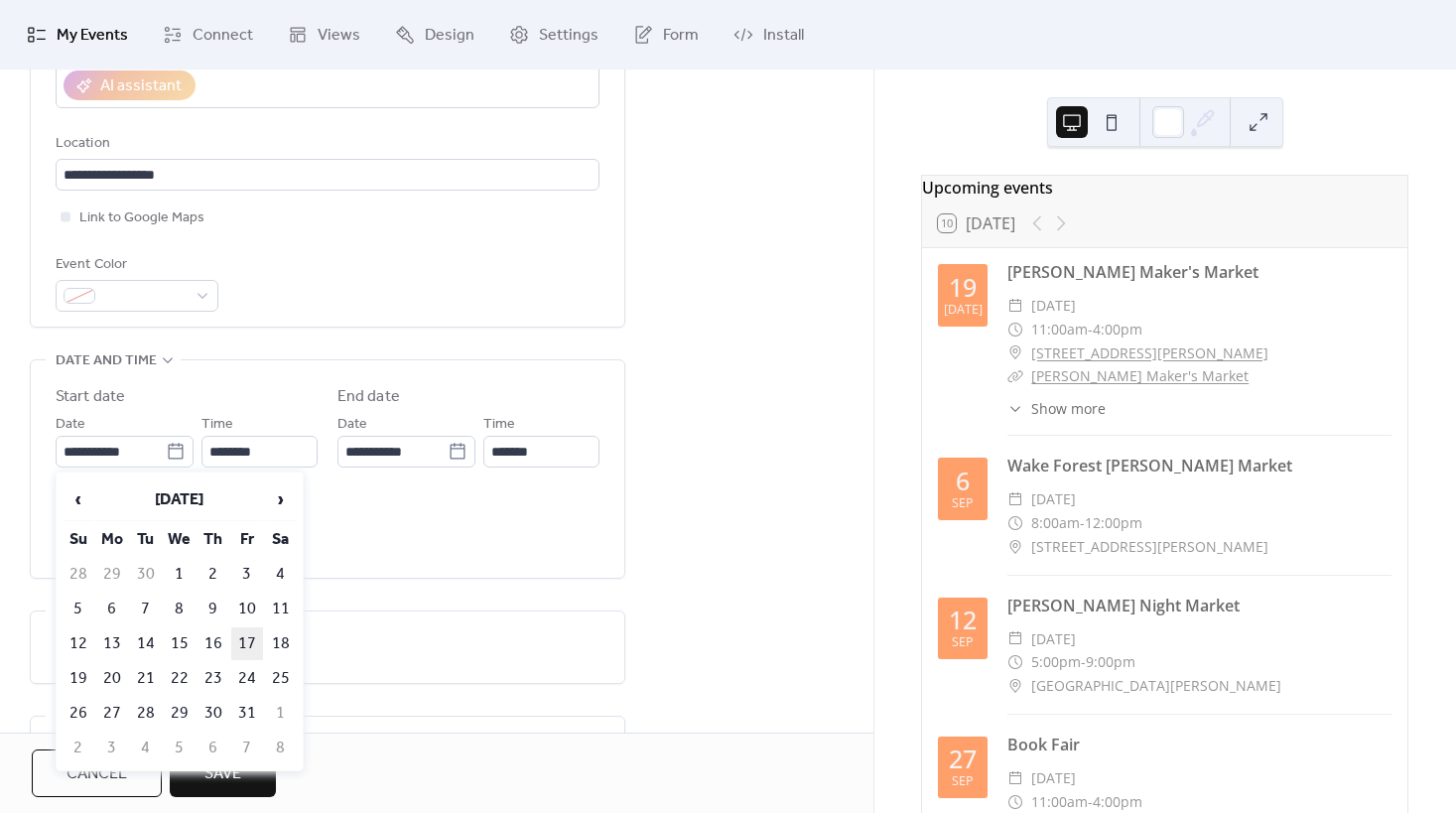 click on "17" at bounding box center (247, 643) 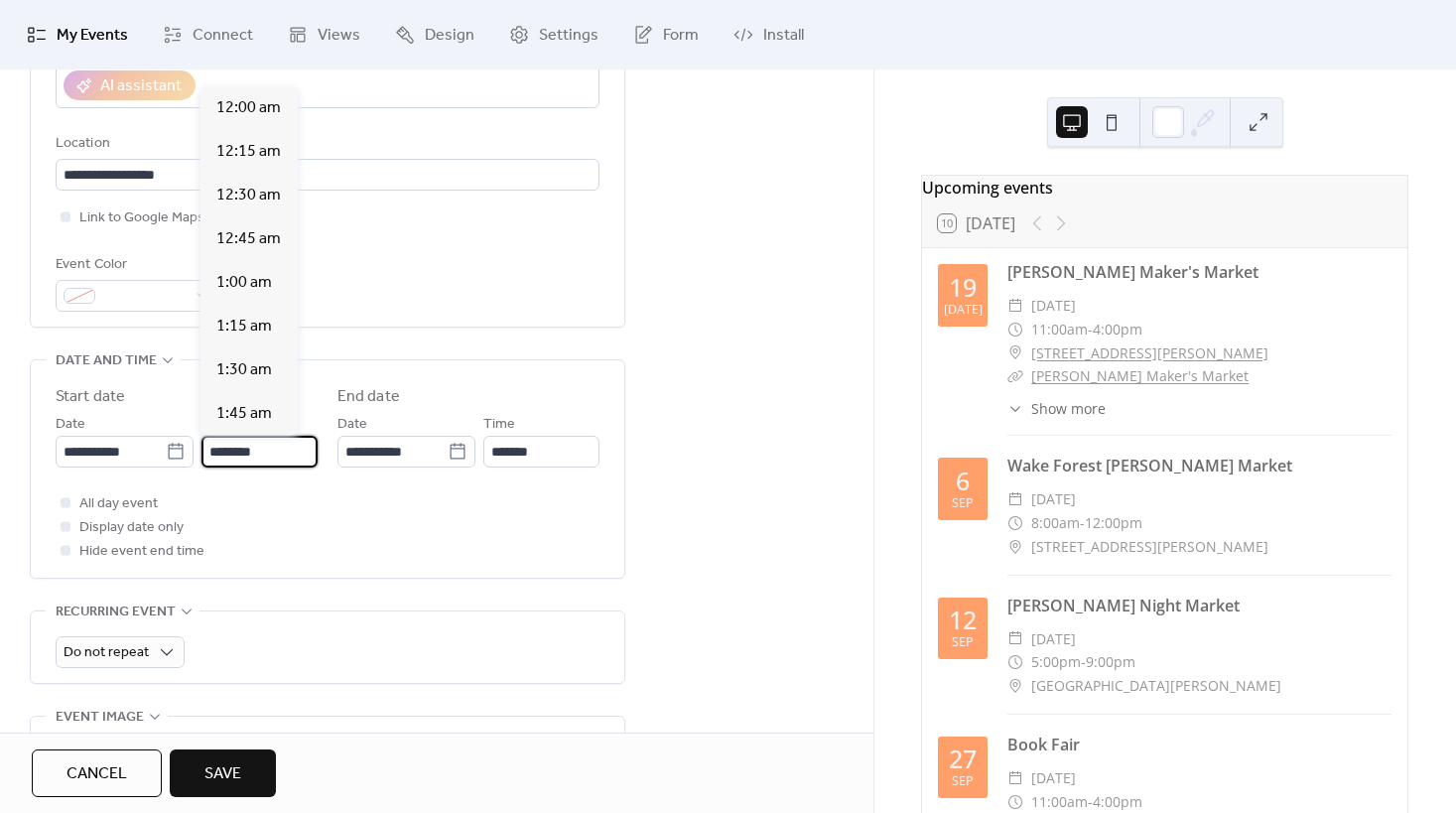 click on "********" at bounding box center [259, 452] 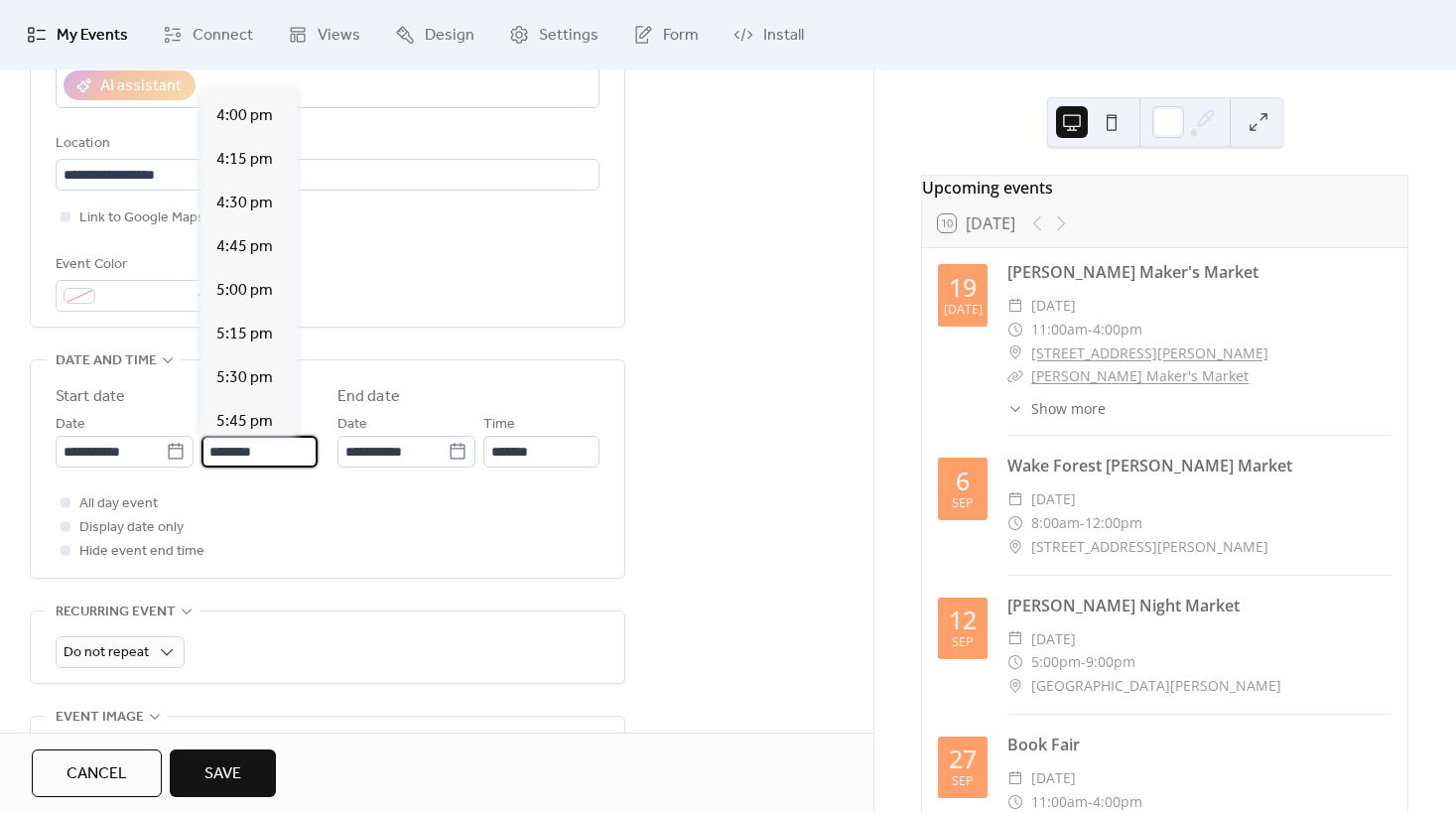 scroll, scrollTop: 2791, scrollLeft: 0, axis: vertical 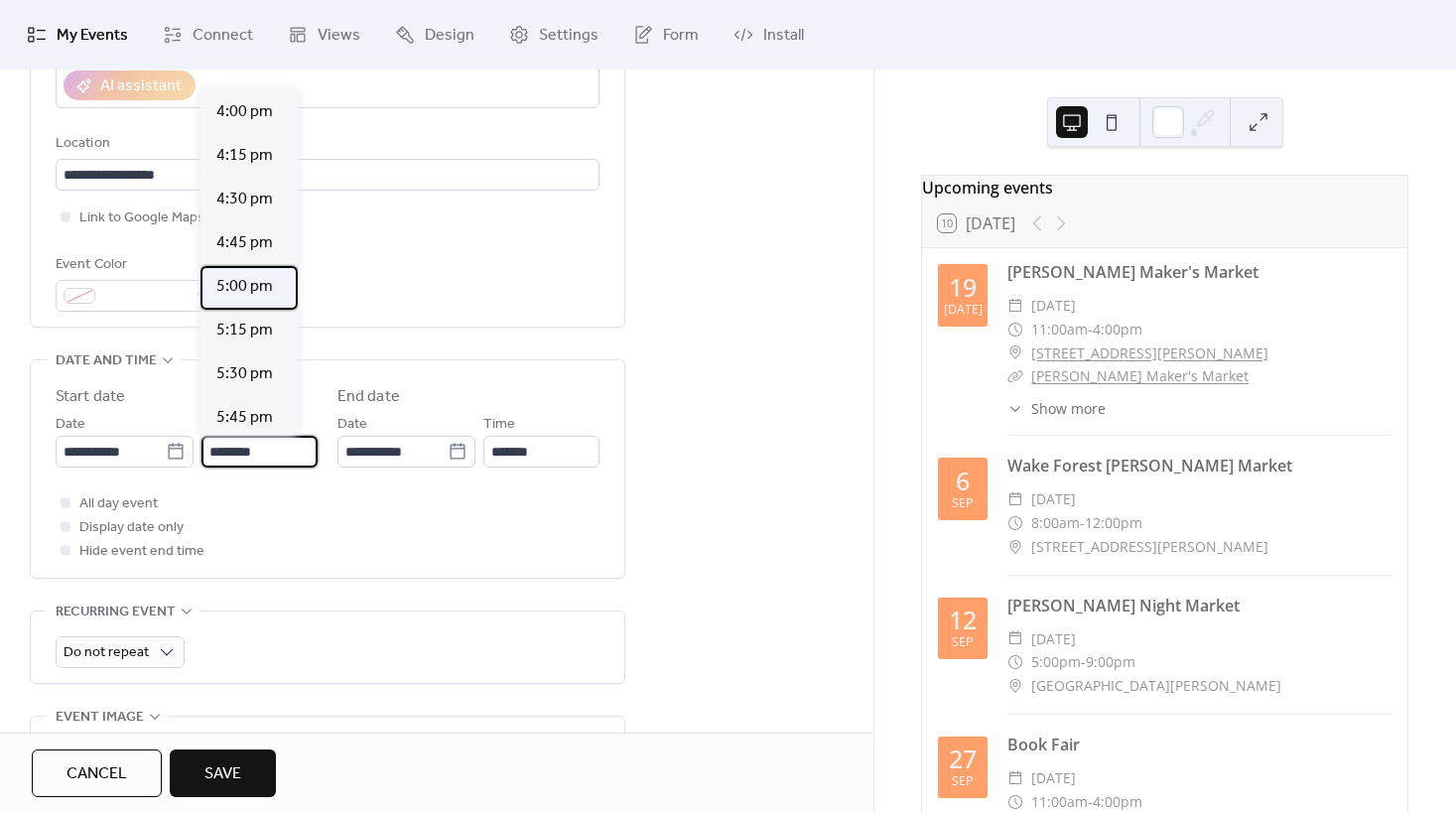 click on "5:00 pm" at bounding box center [244, 287] 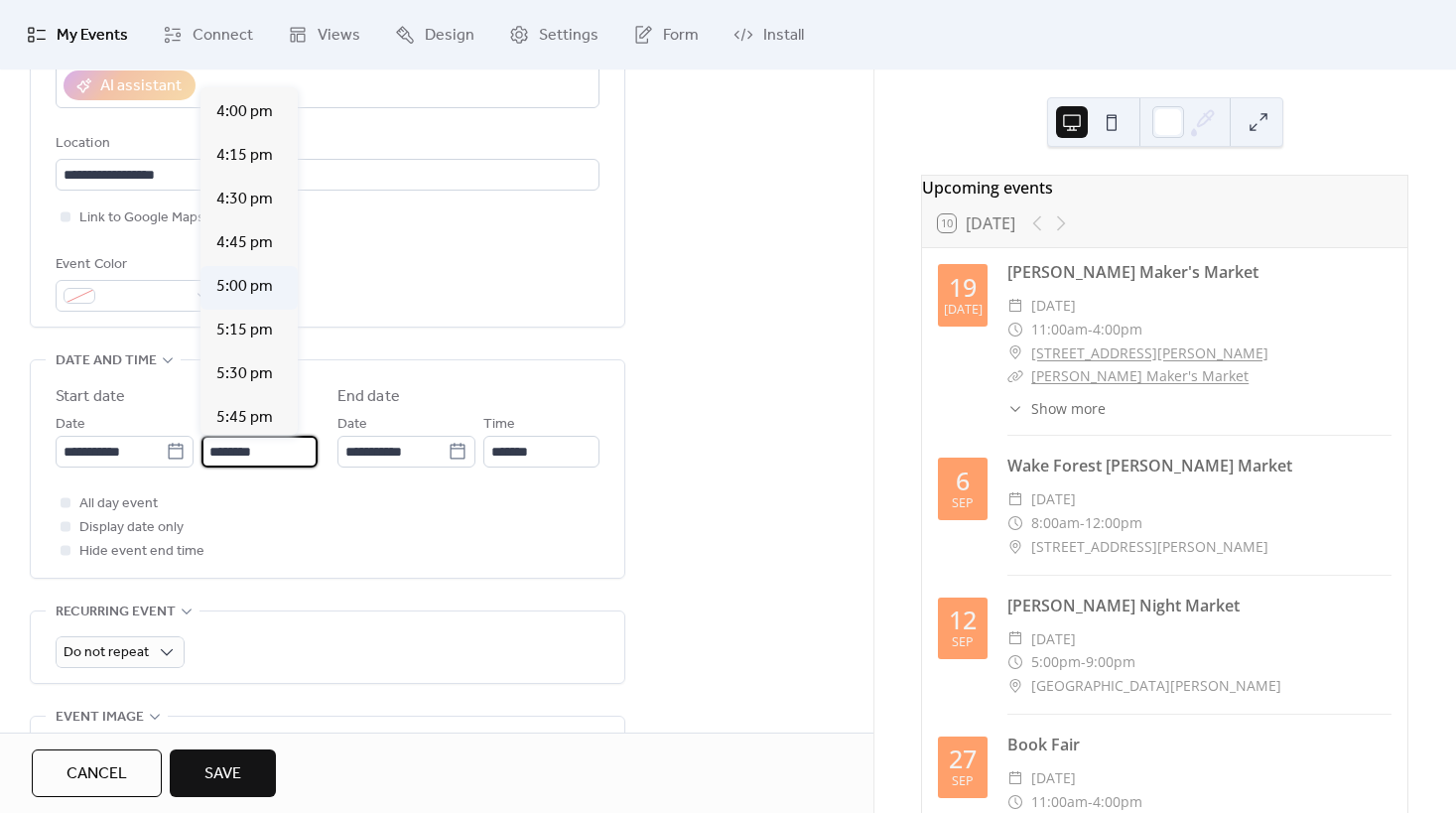 type on "*******" 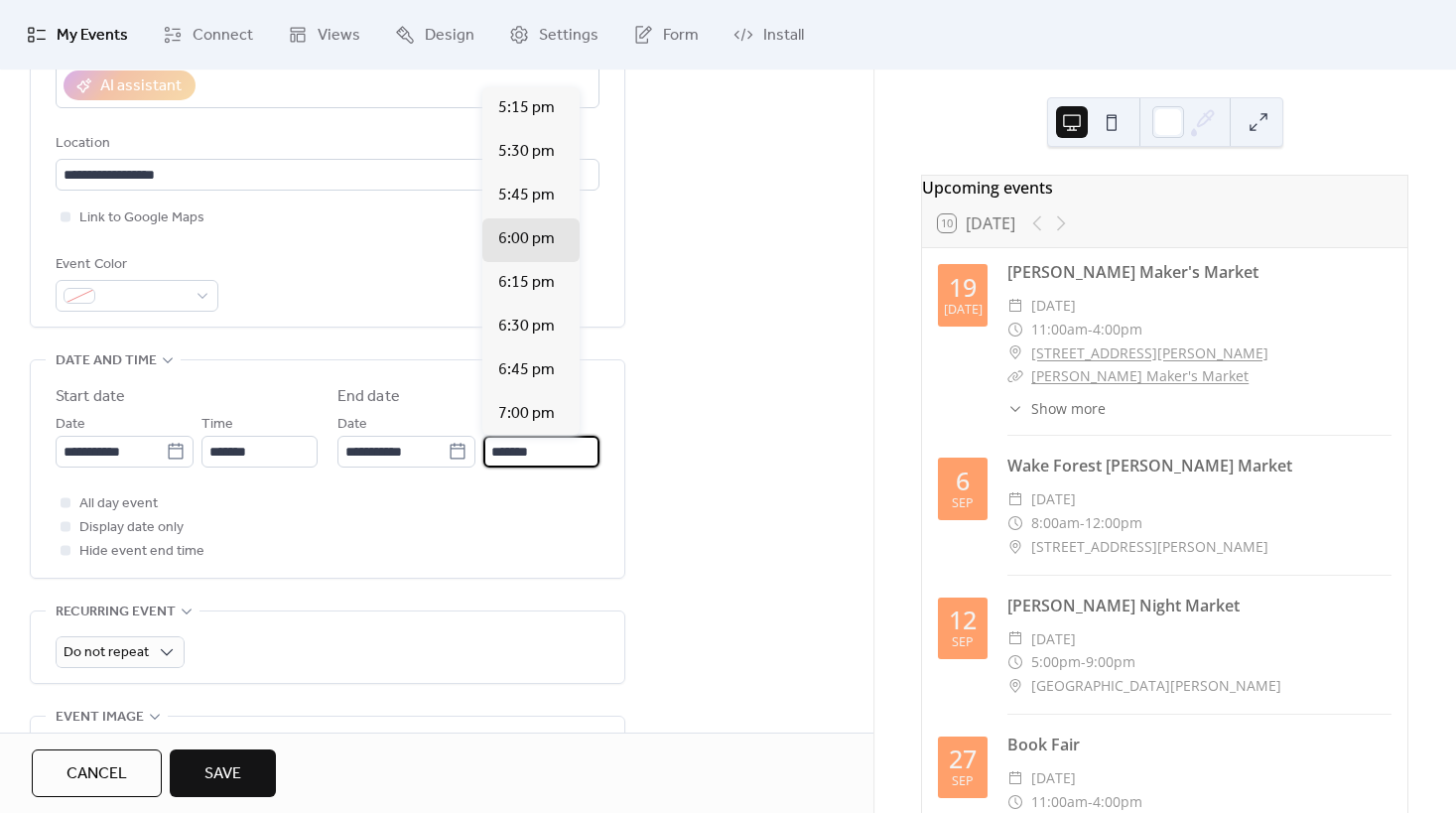 click on "*******" at bounding box center [541, 452] 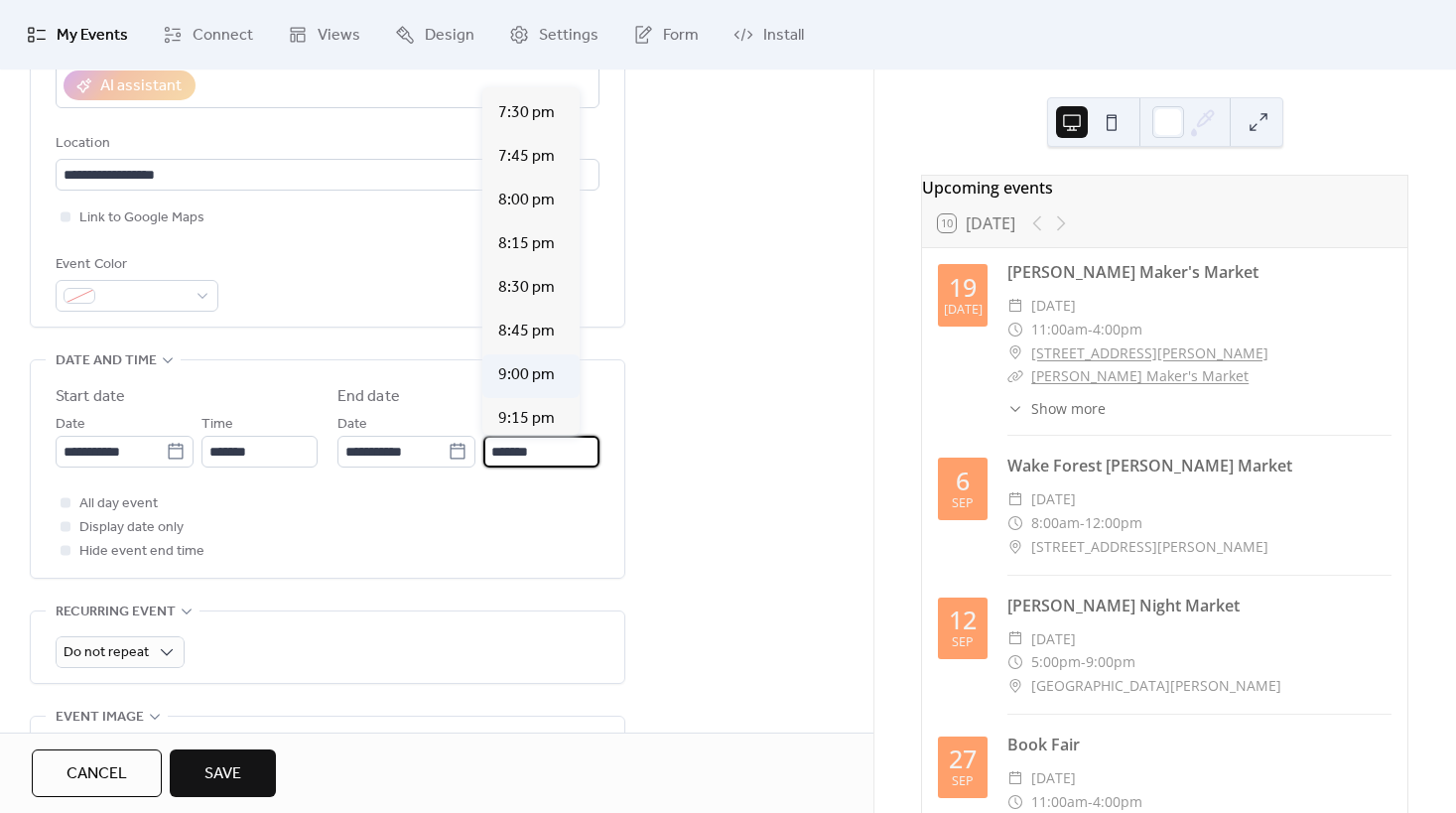 scroll, scrollTop: 397, scrollLeft: 0, axis: vertical 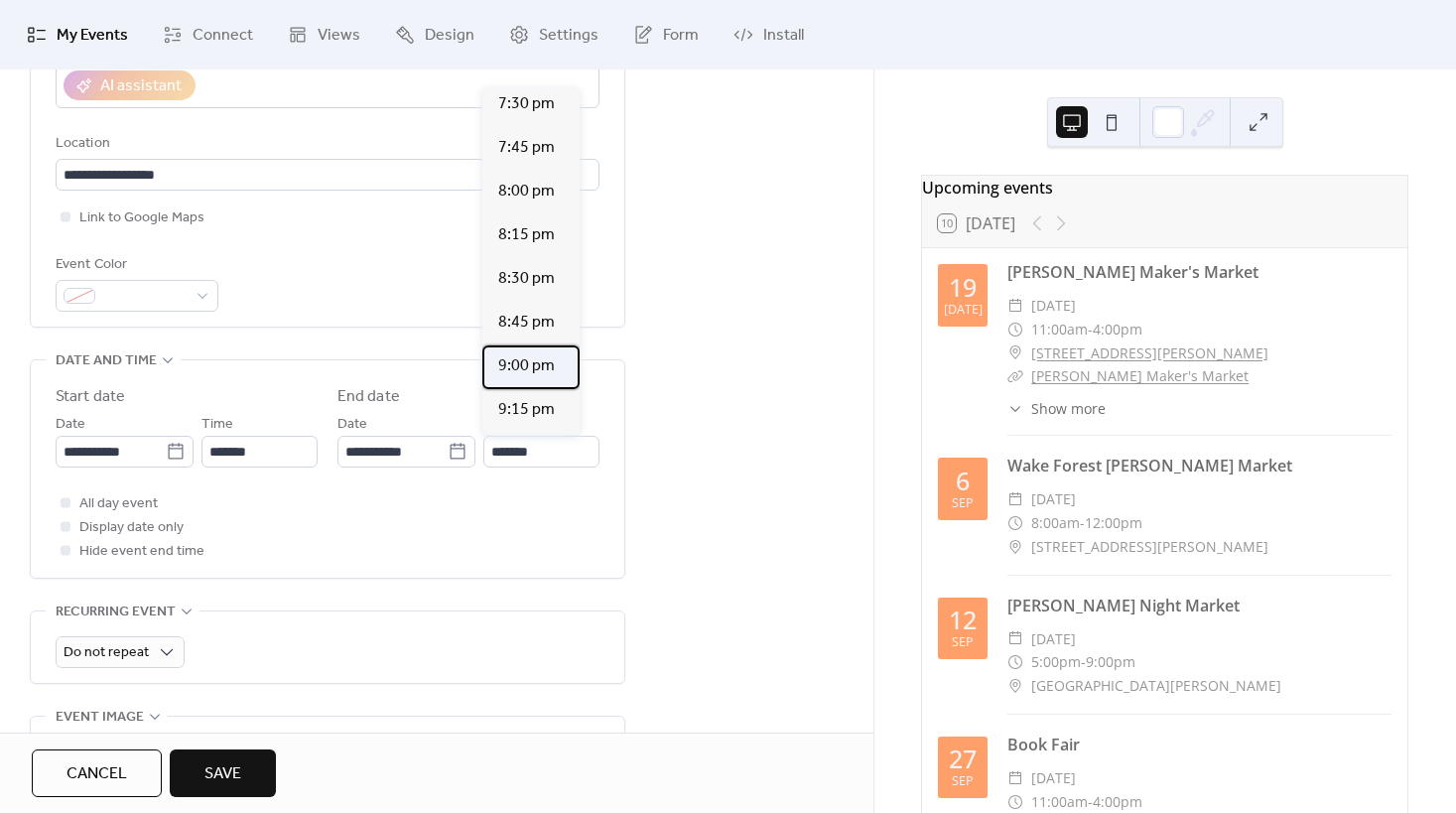 click on "9:00 pm" at bounding box center [526, 366] 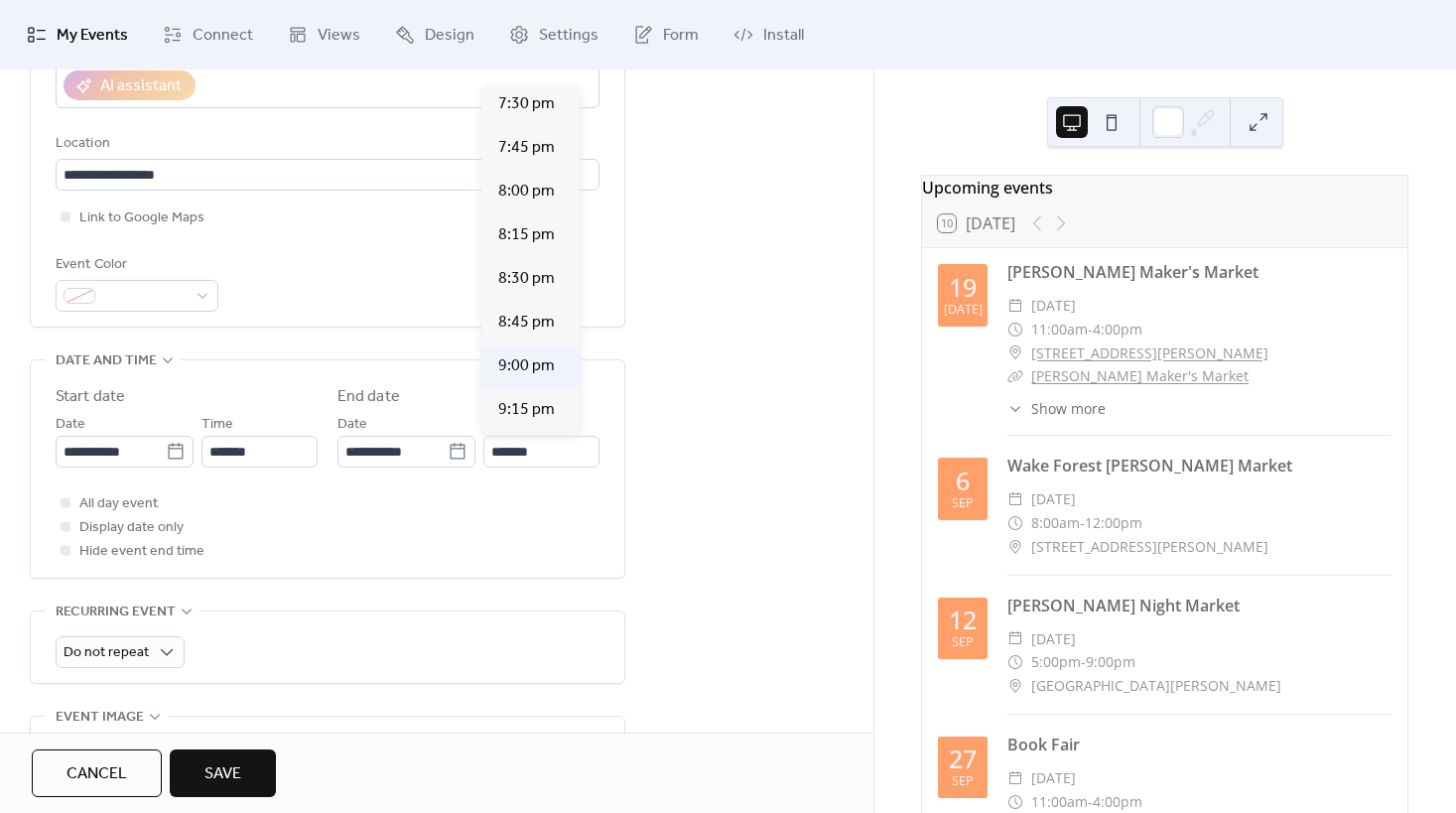 type on "*******" 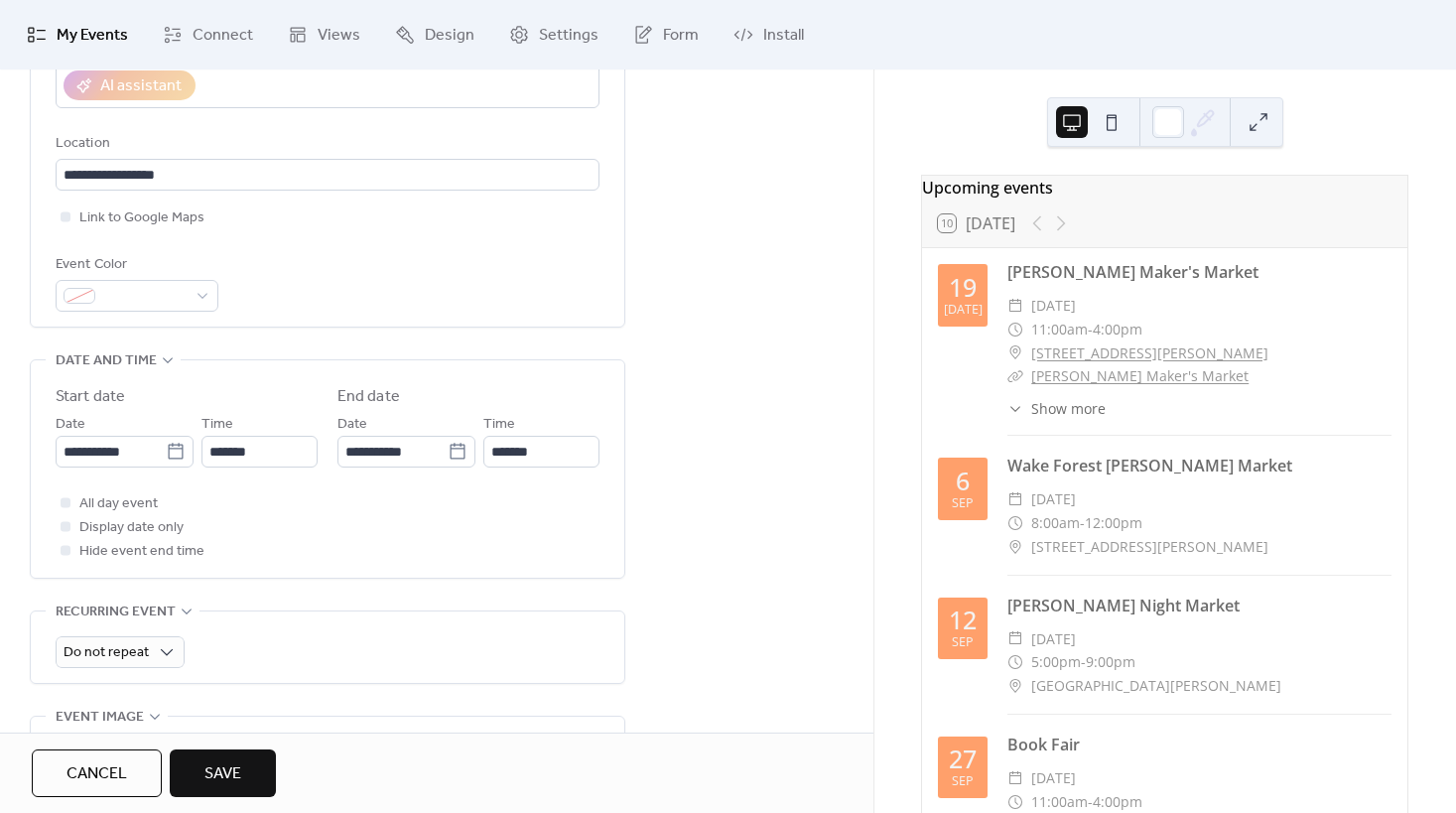 click on "Save" at bounding box center [222, 774] 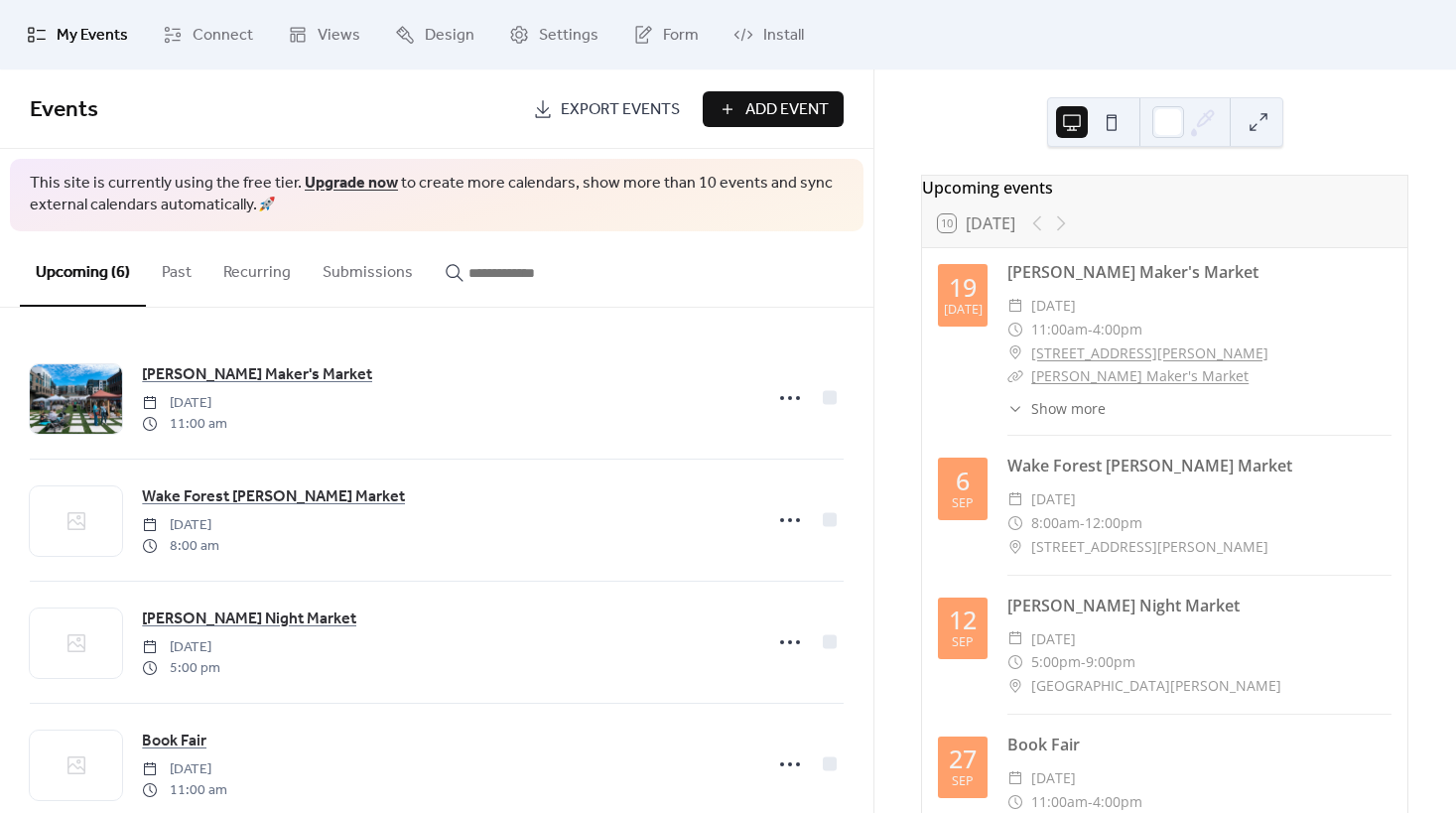 click at bounding box center (1112, 122) 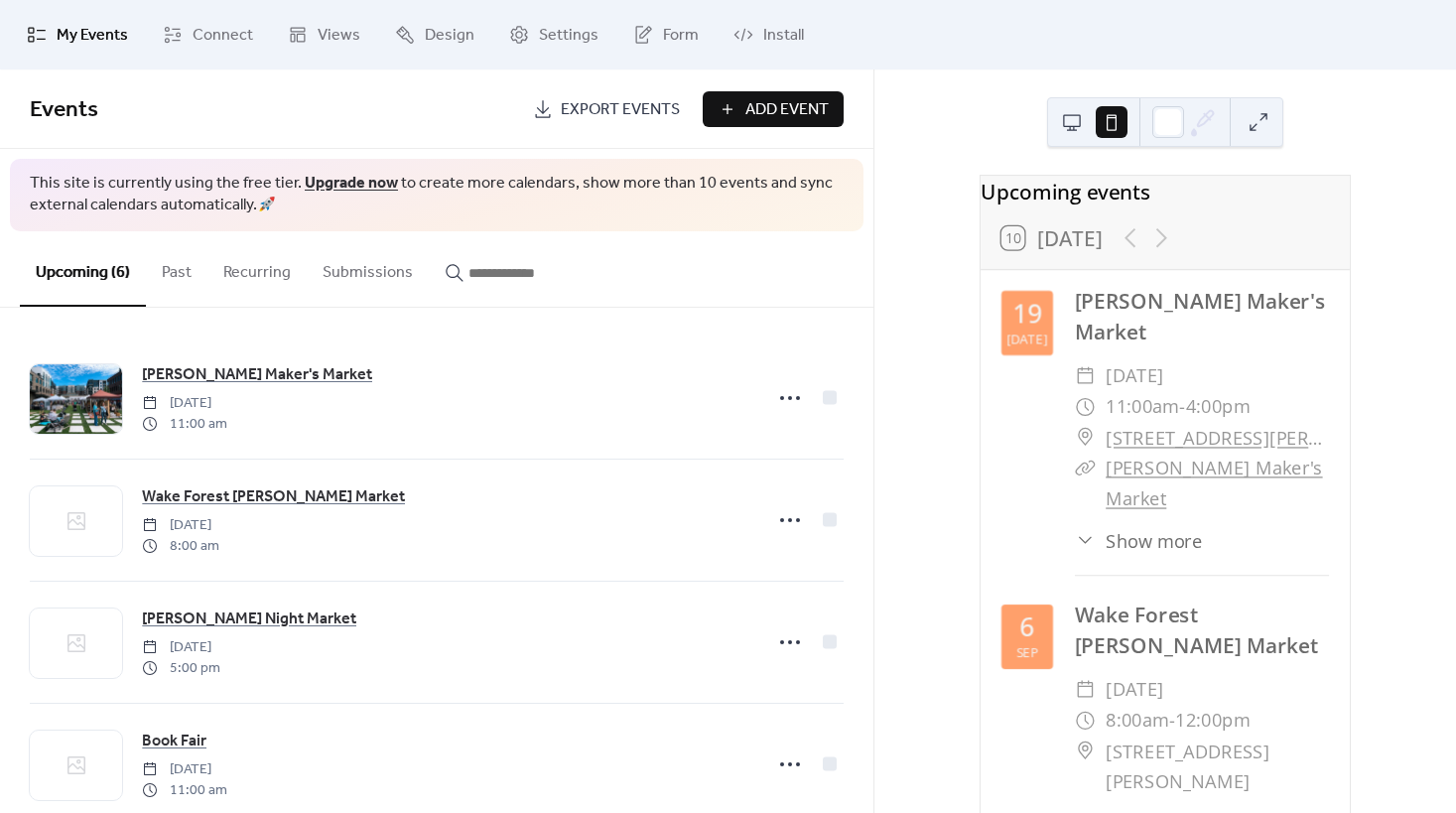 click at bounding box center (1072, 122) 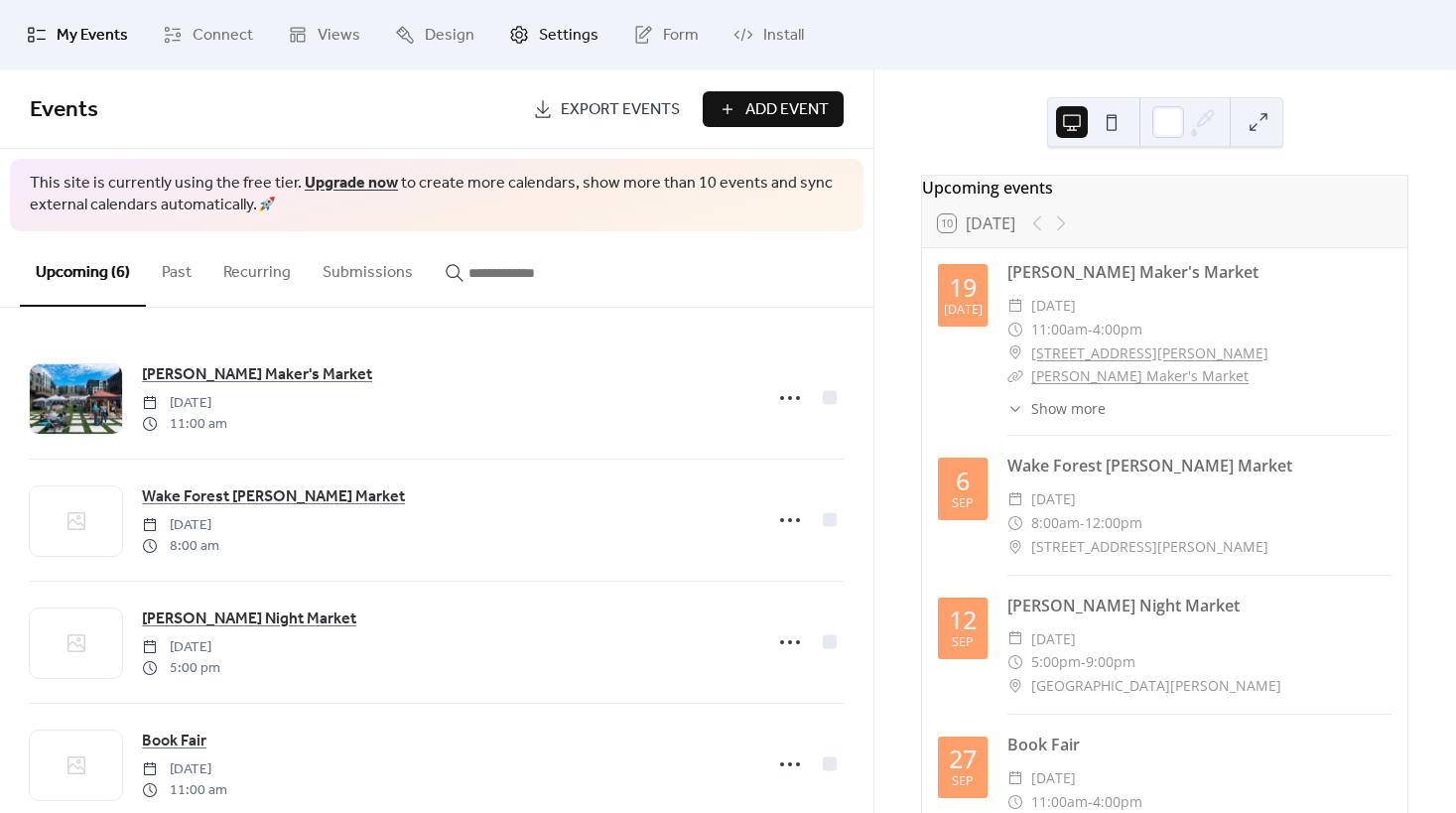 click on "Settings" at bounding box center (569, 36) 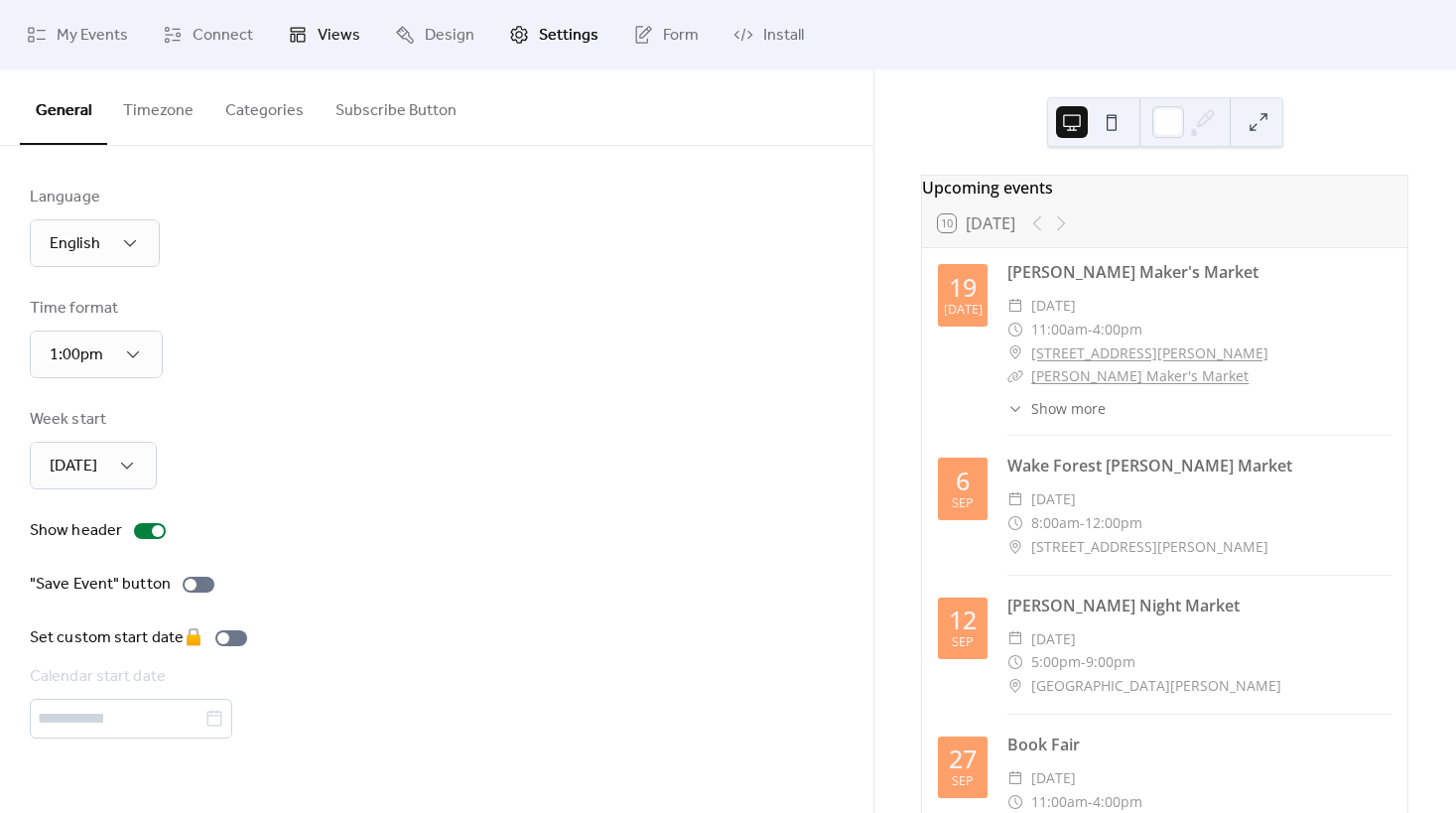 click on "Views" at bounding box center [338, 36] 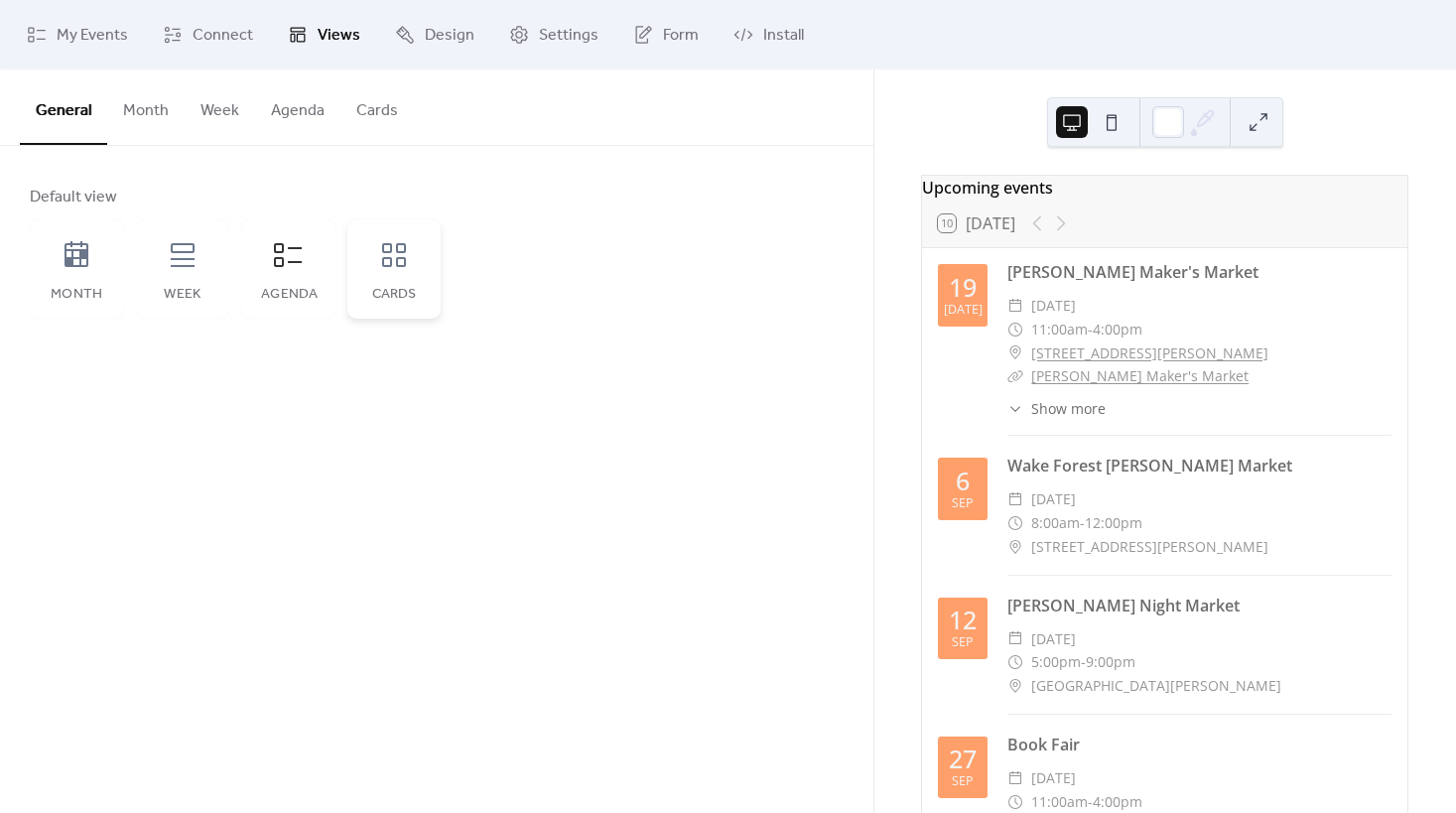 click 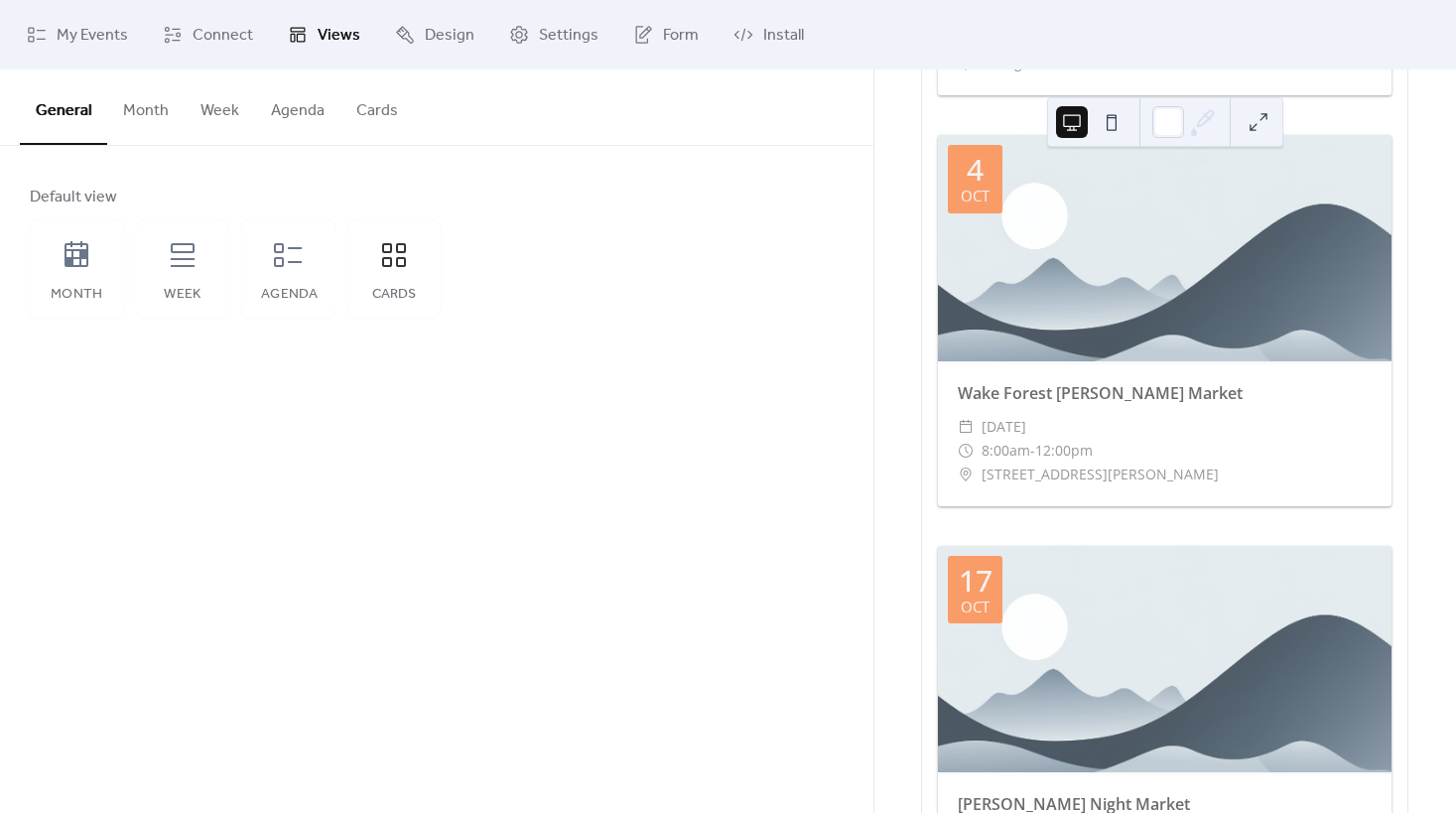 scroll, scrollTop: 1886, scrollLeft: 0, axis: vertical 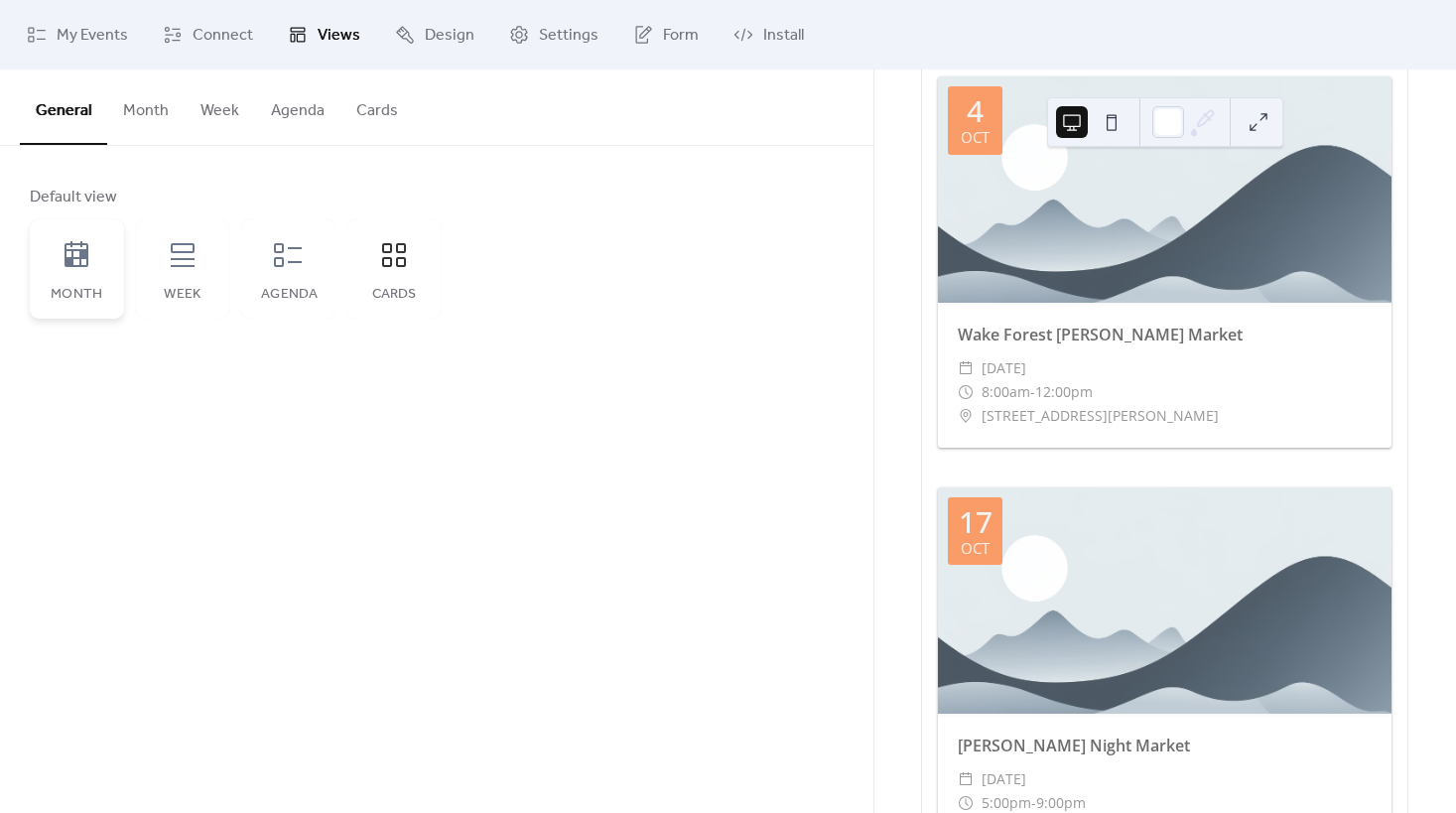 click 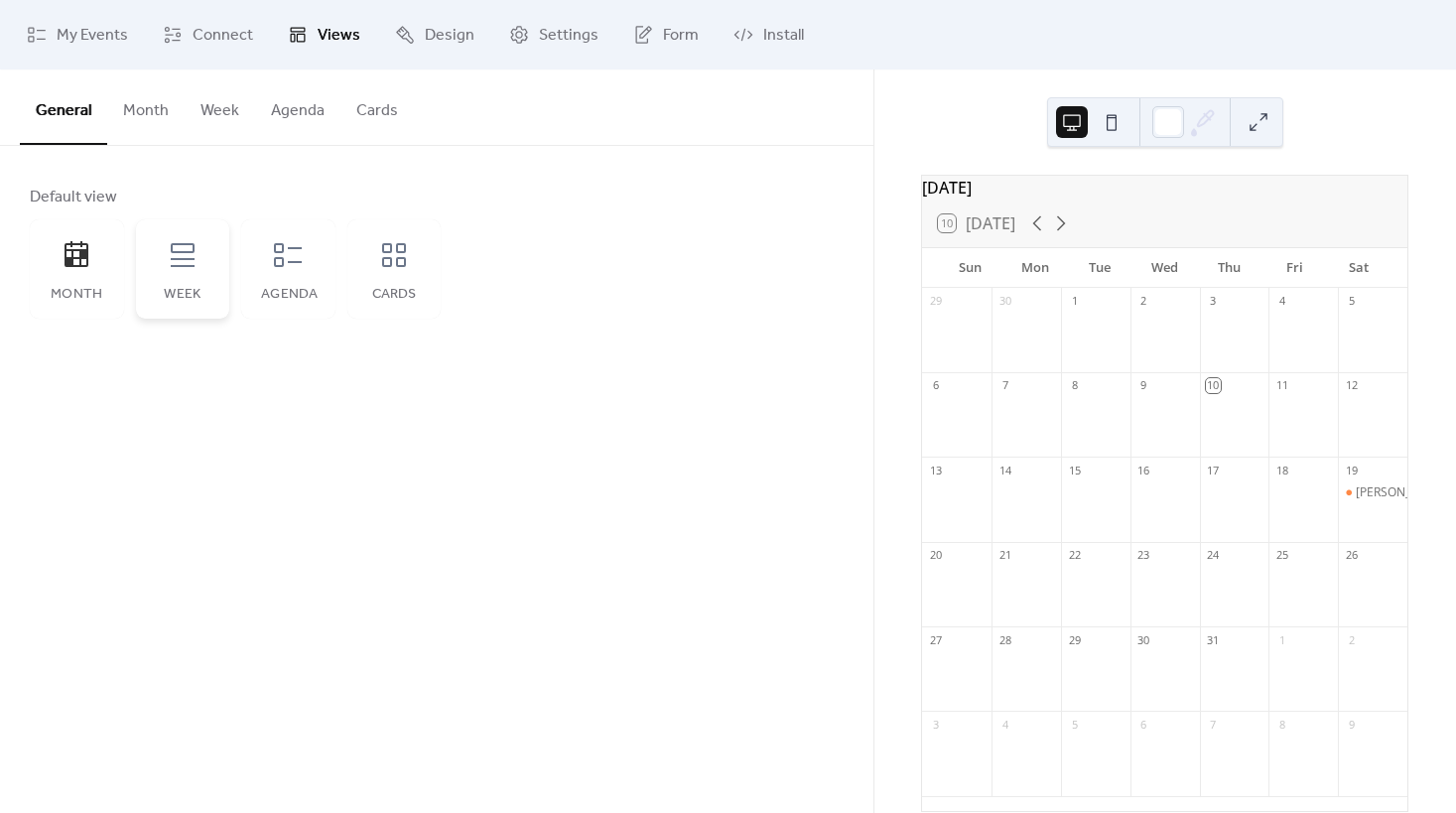 click 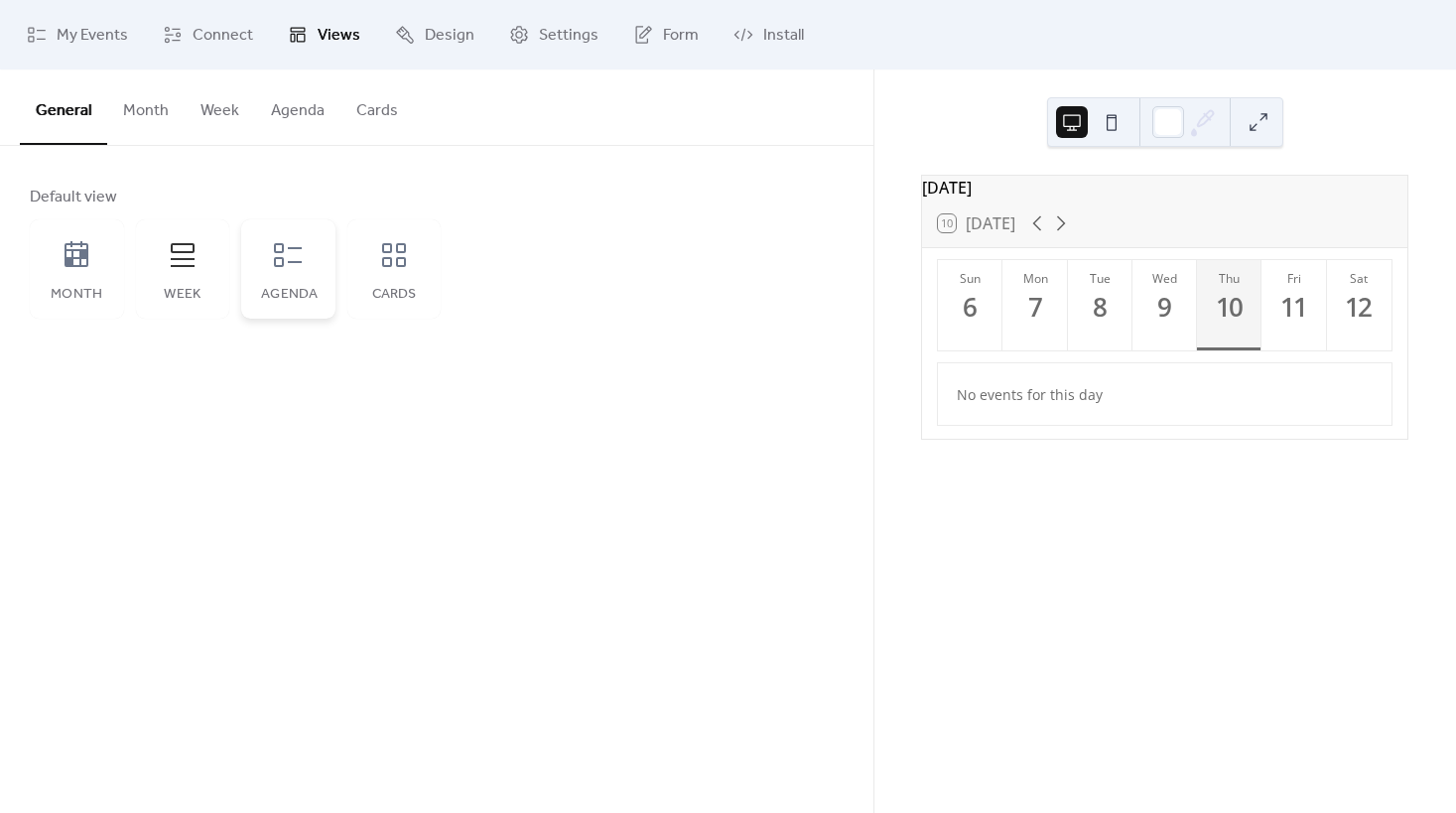 click 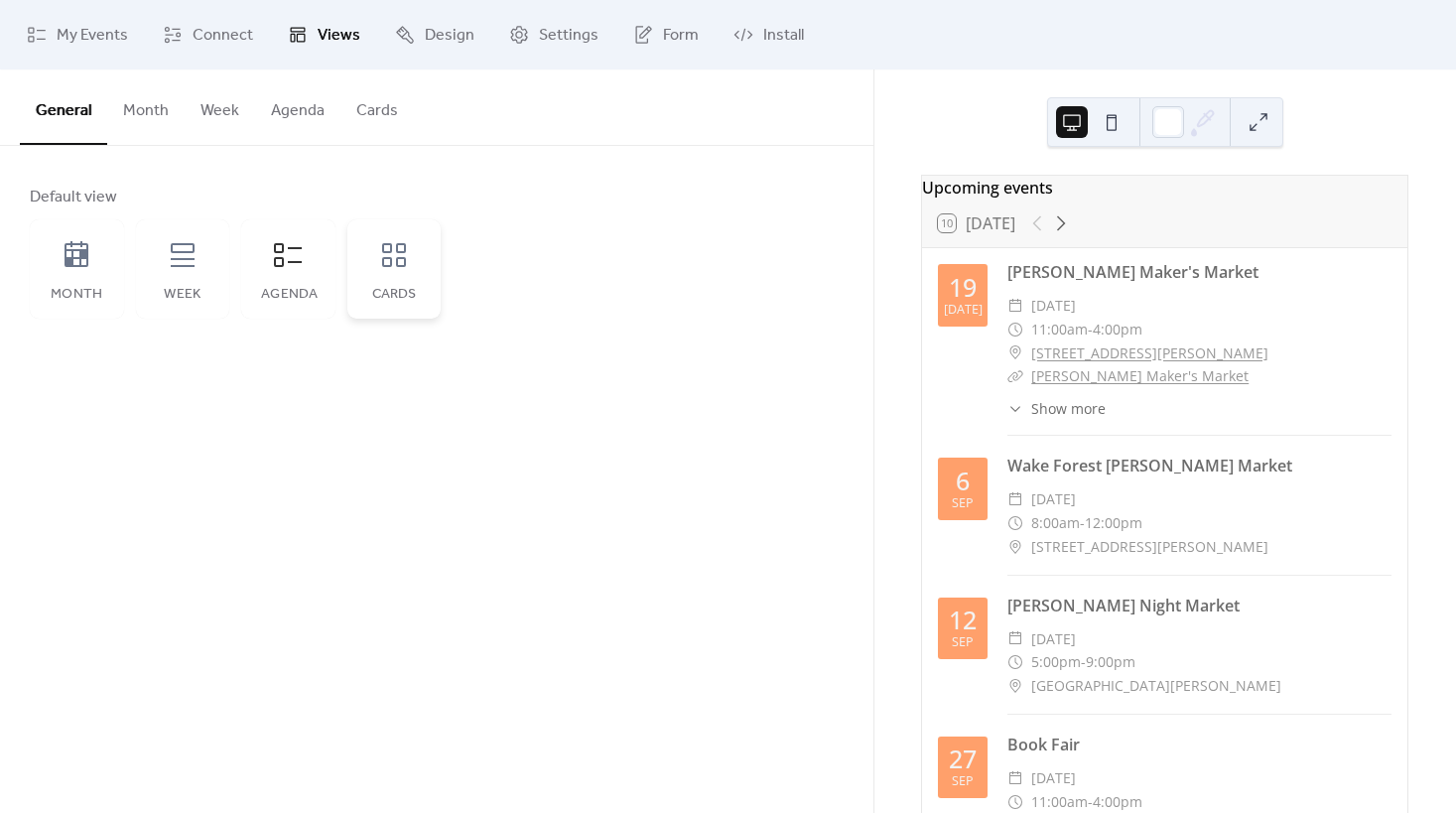 click on "Cards" at bounding box center (394, 269) 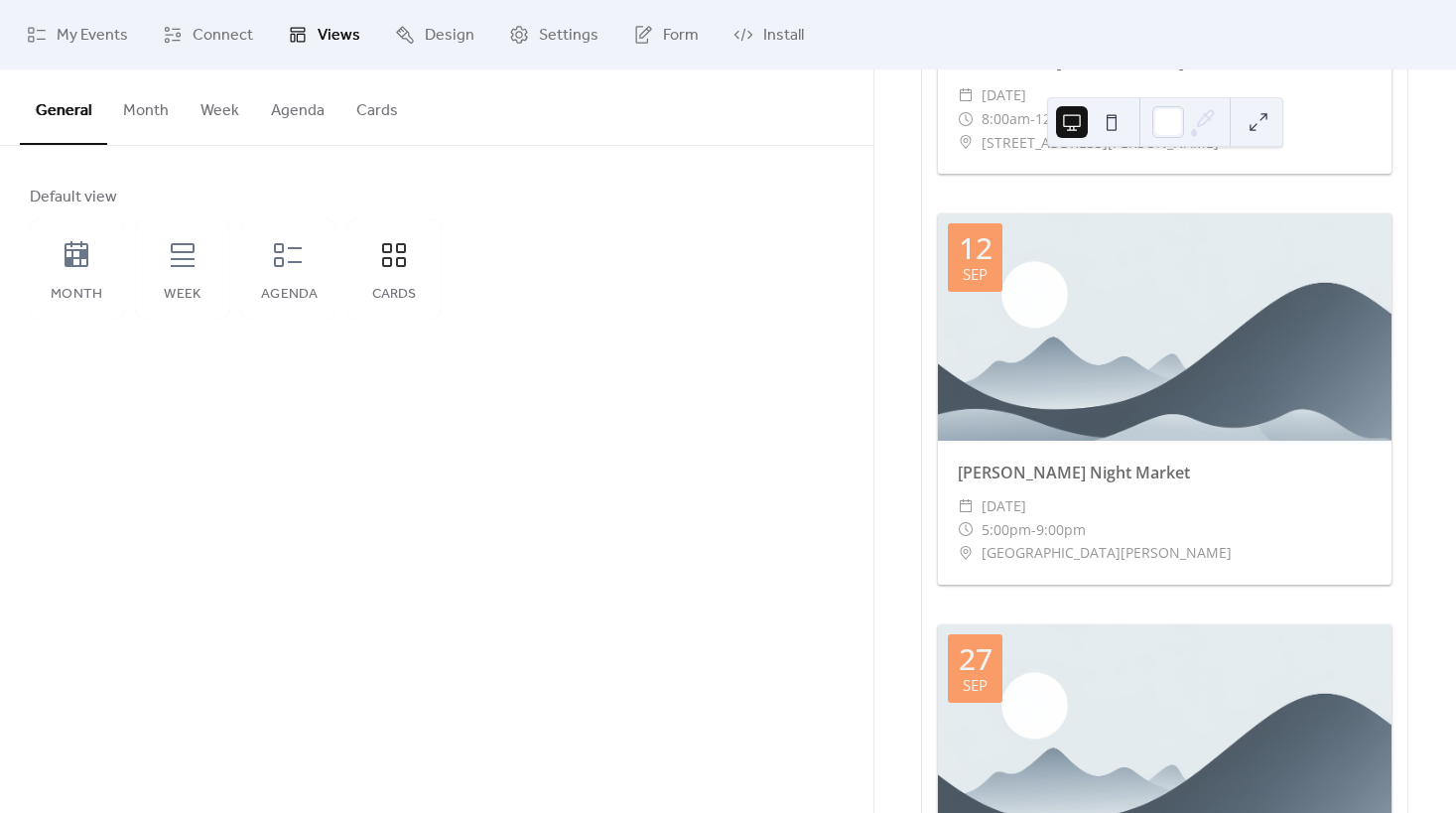 scroll, scrollTop: 879, scrollLeft: 0, axis: vertical 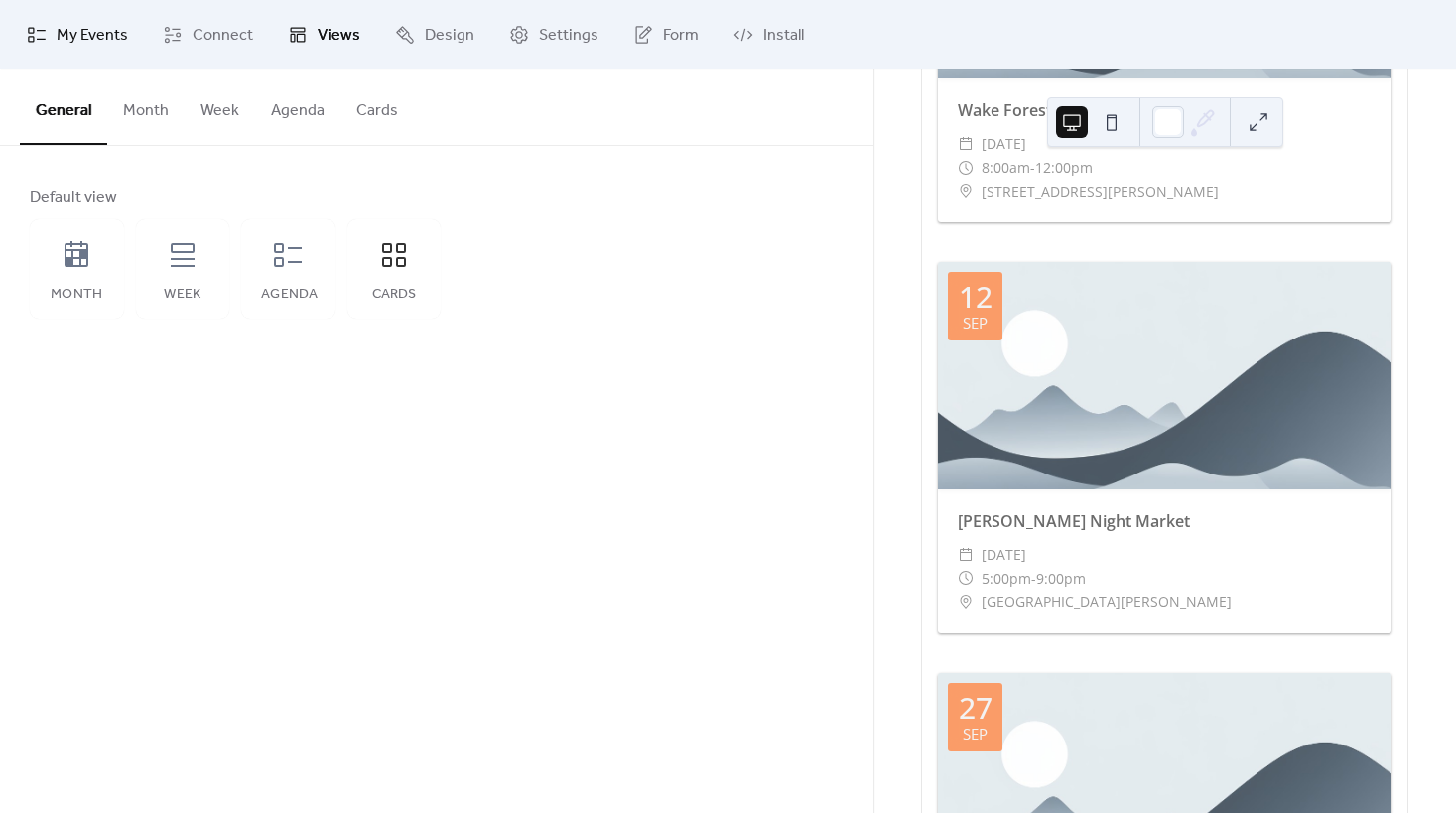 click on "My Events" at bounding box center (92, 36) 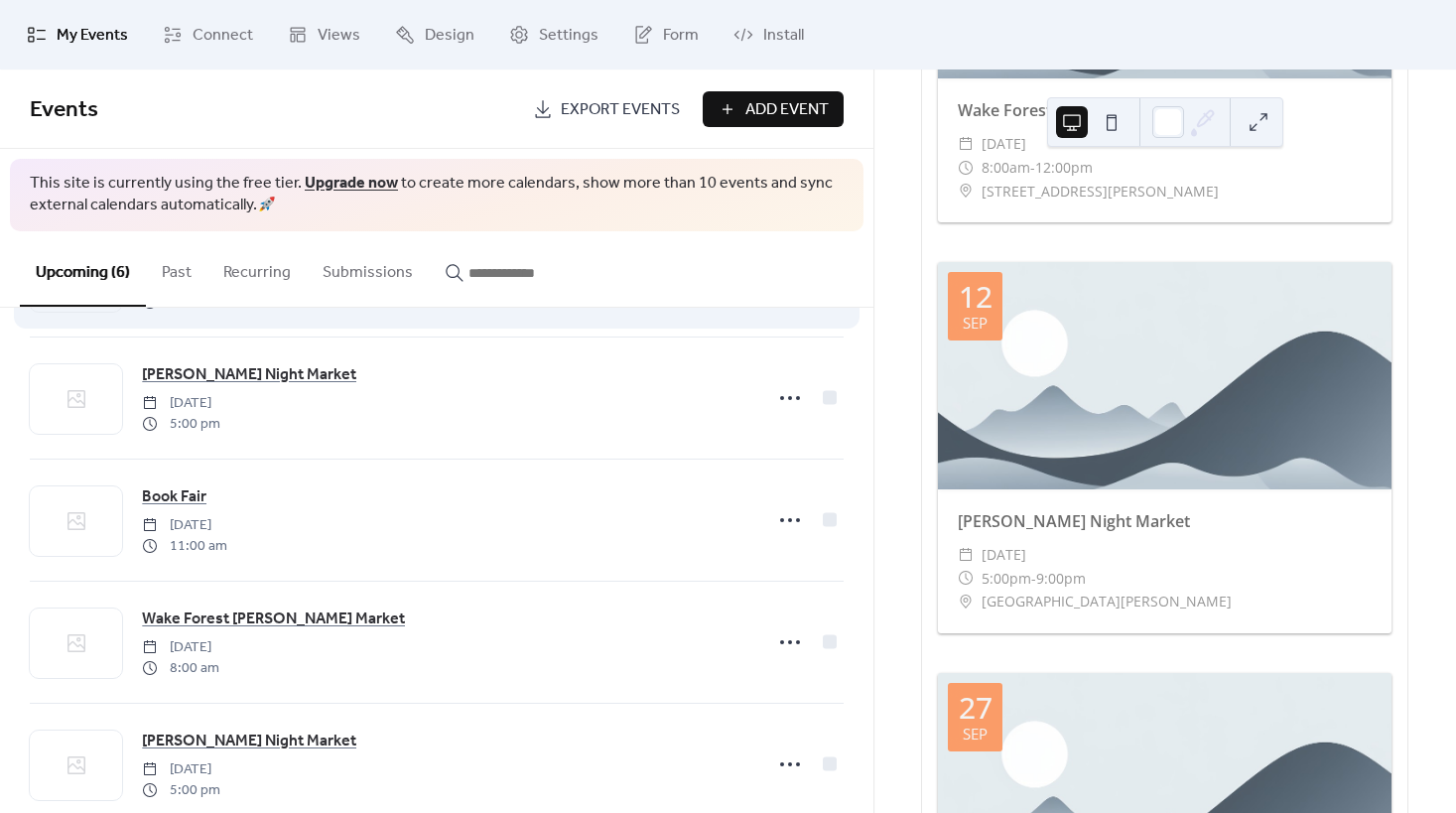 scroll, scrollTop: 287, scrollLeft: 0, axis: vertical 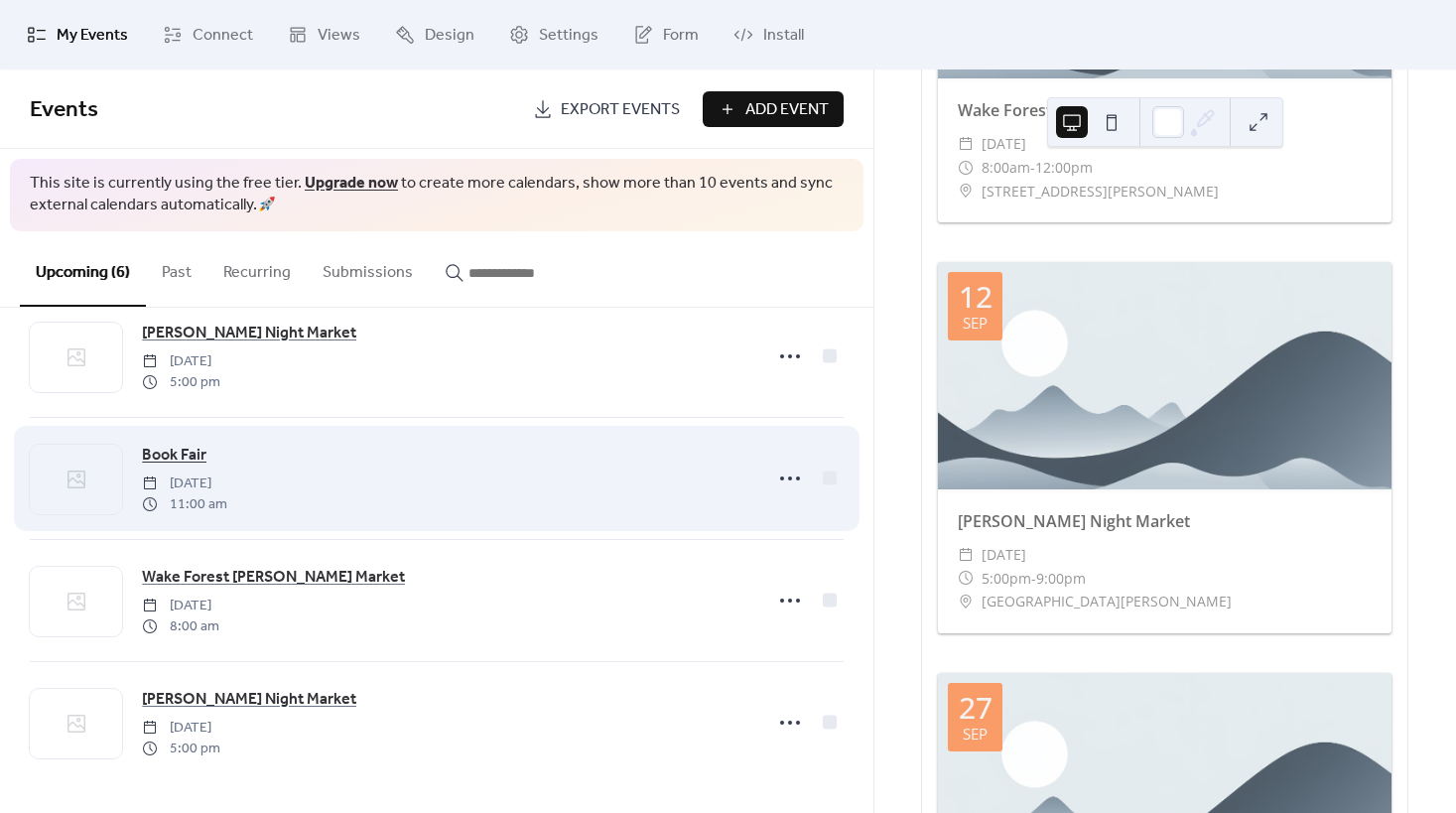 click on "Book Fair" at bounding box center (174, 456) 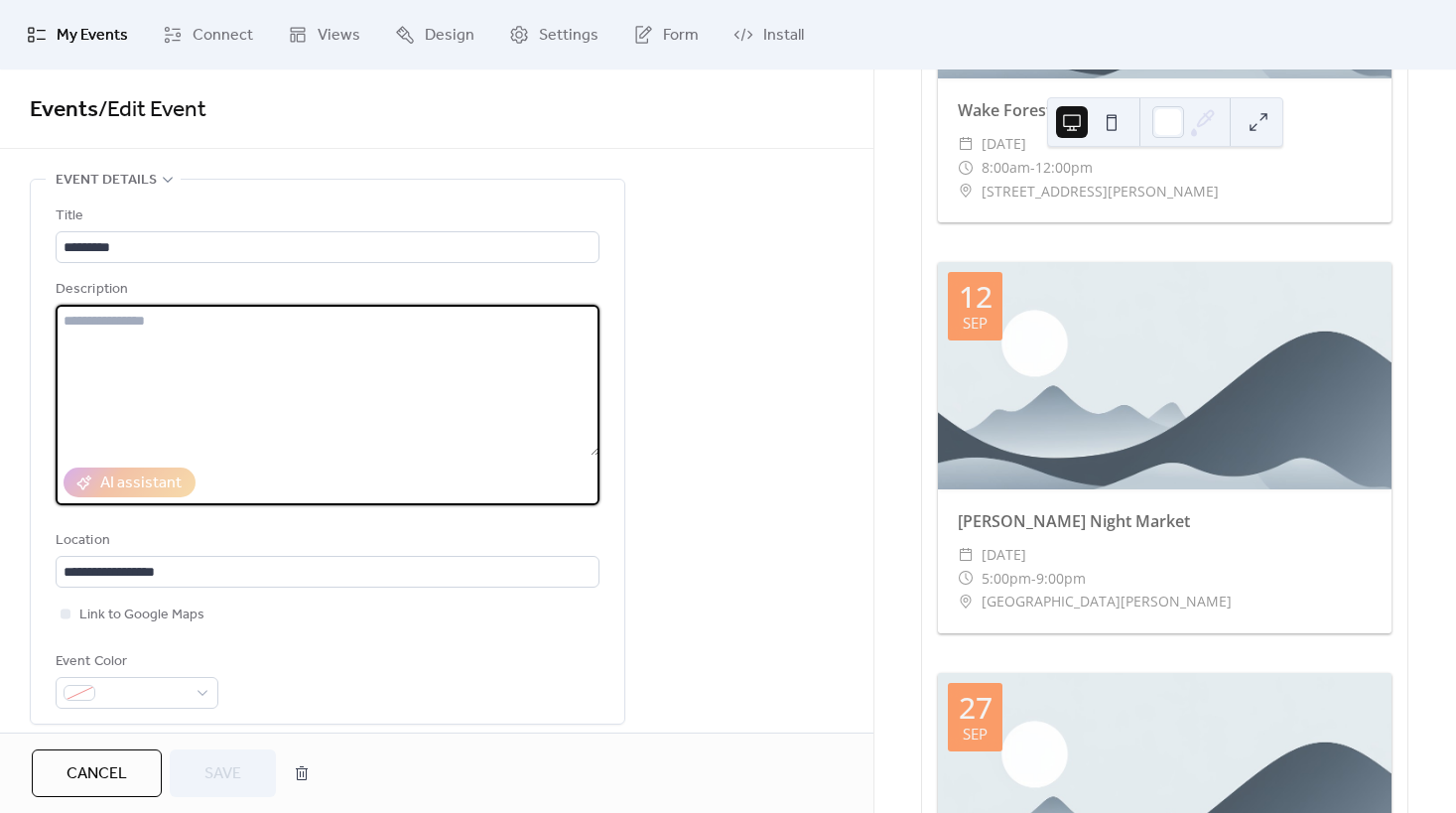 click at bounding box center (328, 380) 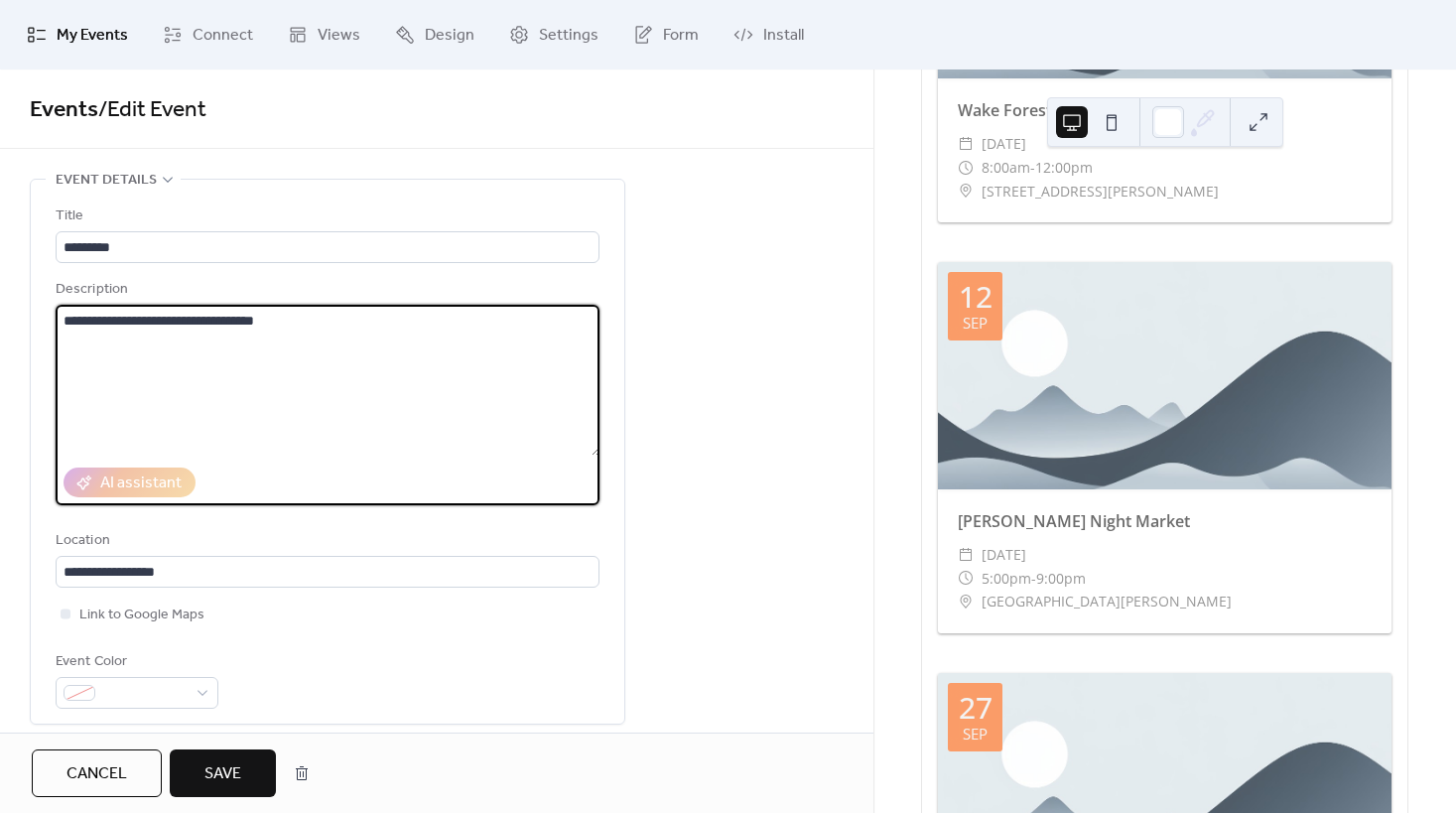drag, startPoint x: 322, startPoint y: 332, endPoint x: 16, endPoint y: 307, distance: 307.01954 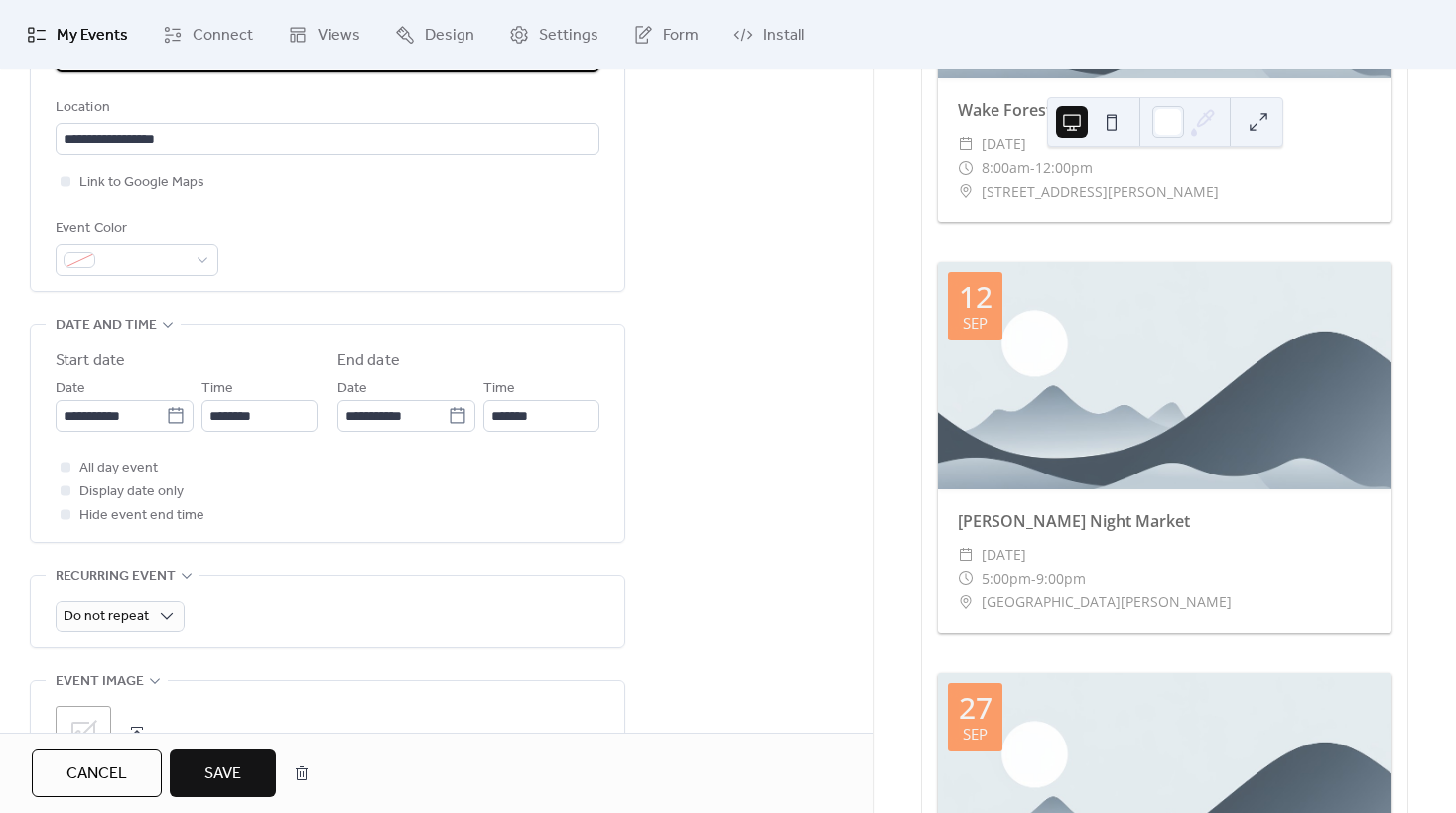 scroll, scrollTop: 397, scrollLeft: 0, axis: vertical 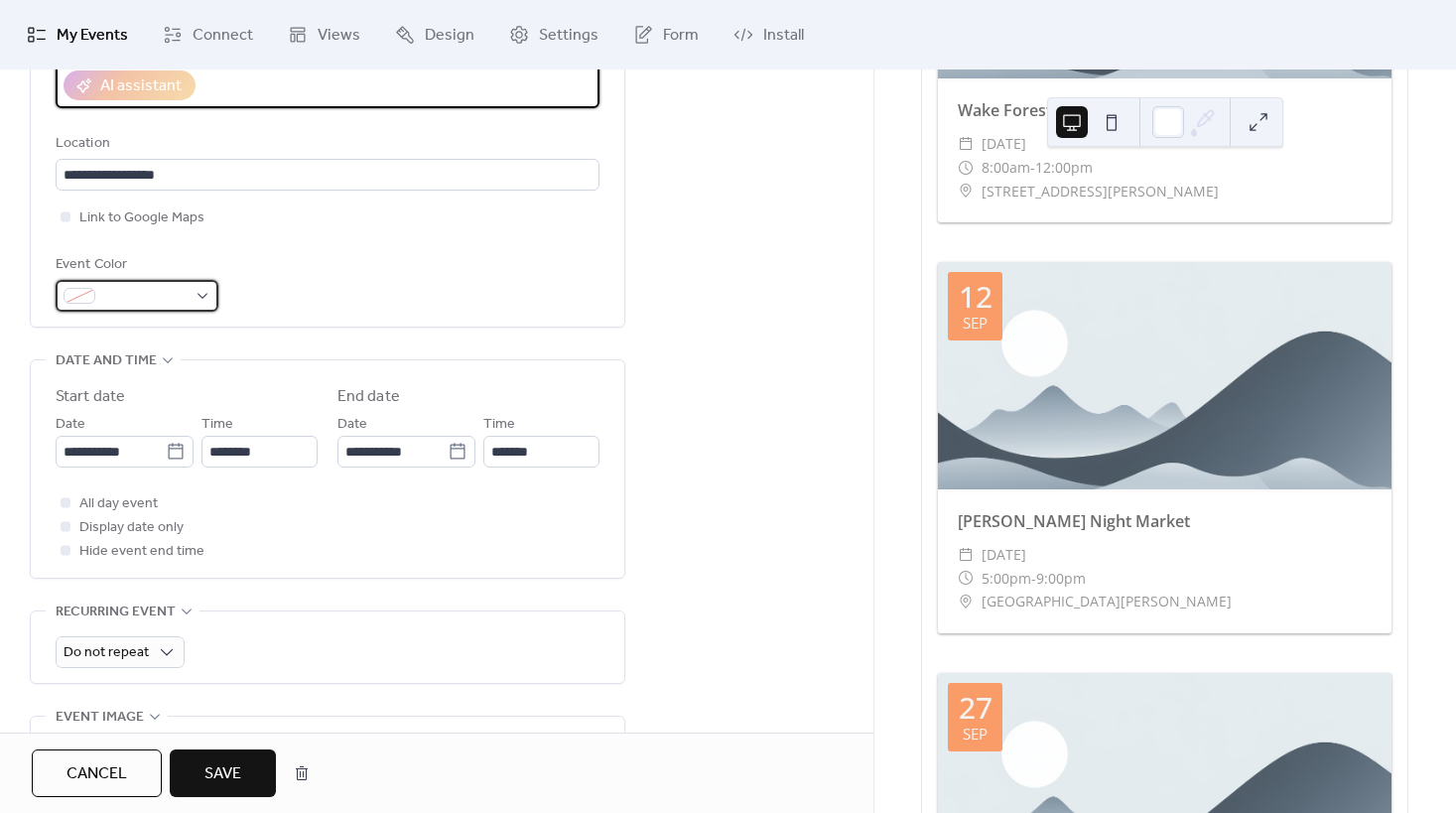 click at bounding box center (137, 296) 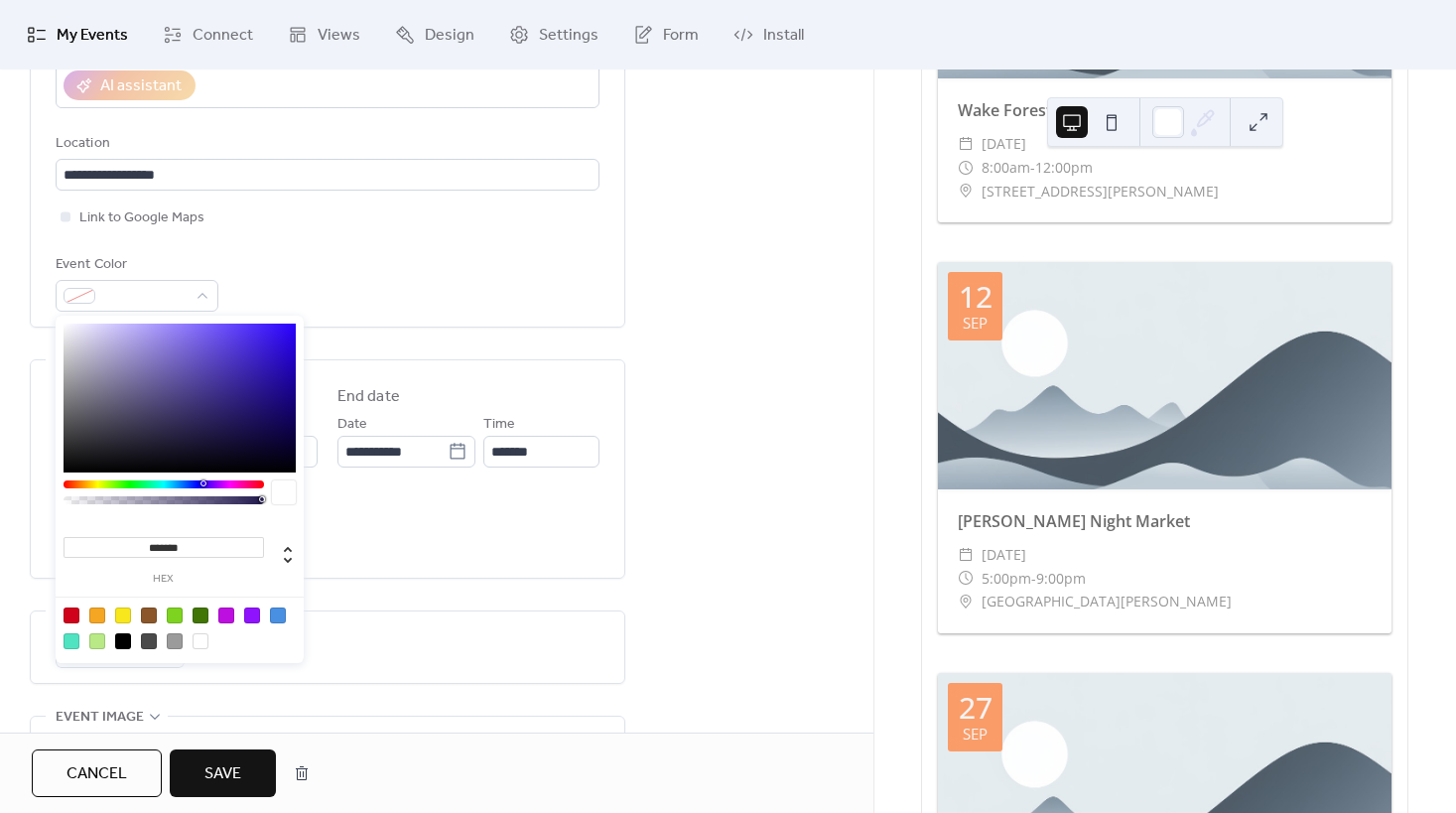 click on "*******" at bounding box center (164, 547) 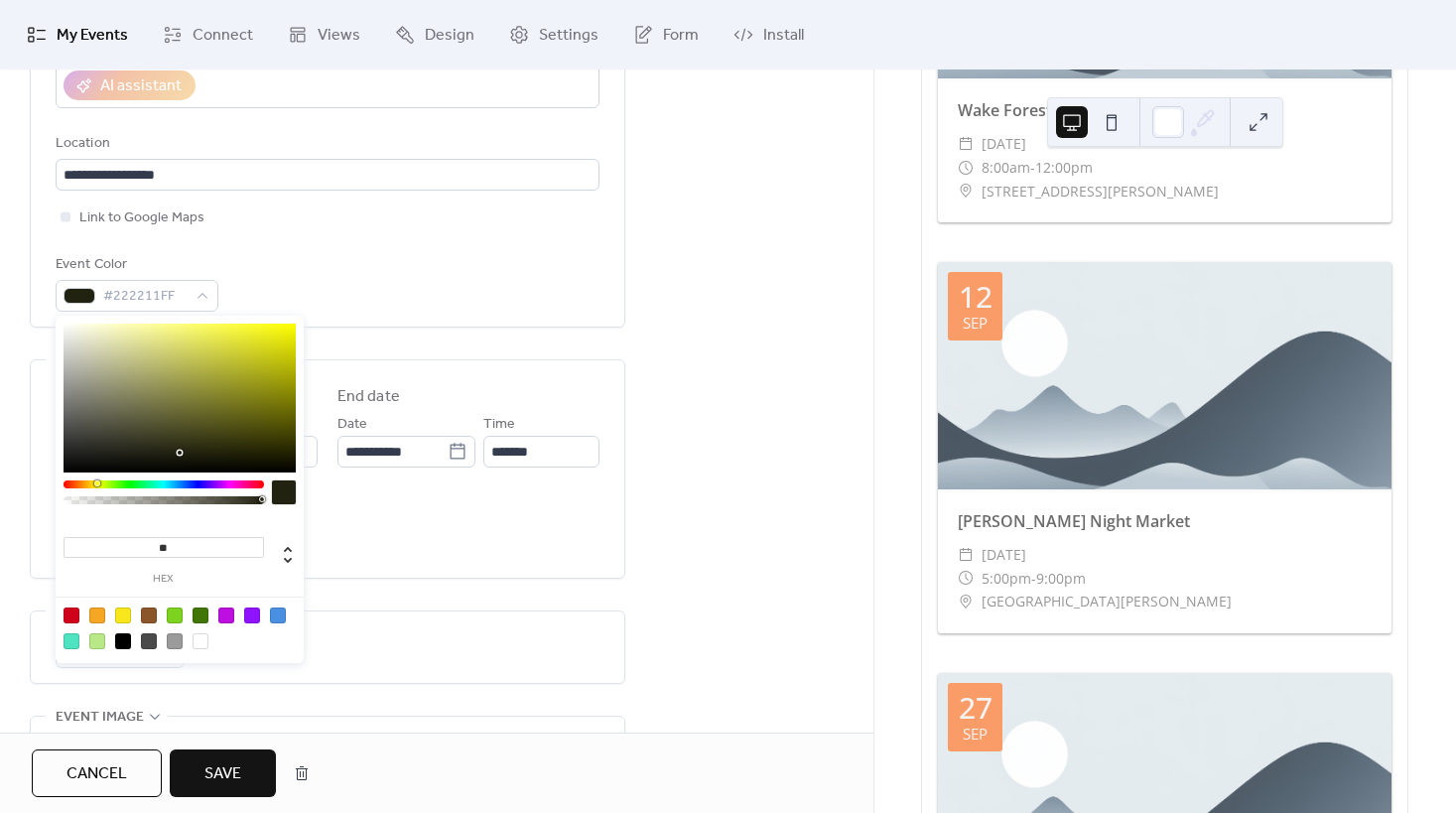 type on "*" 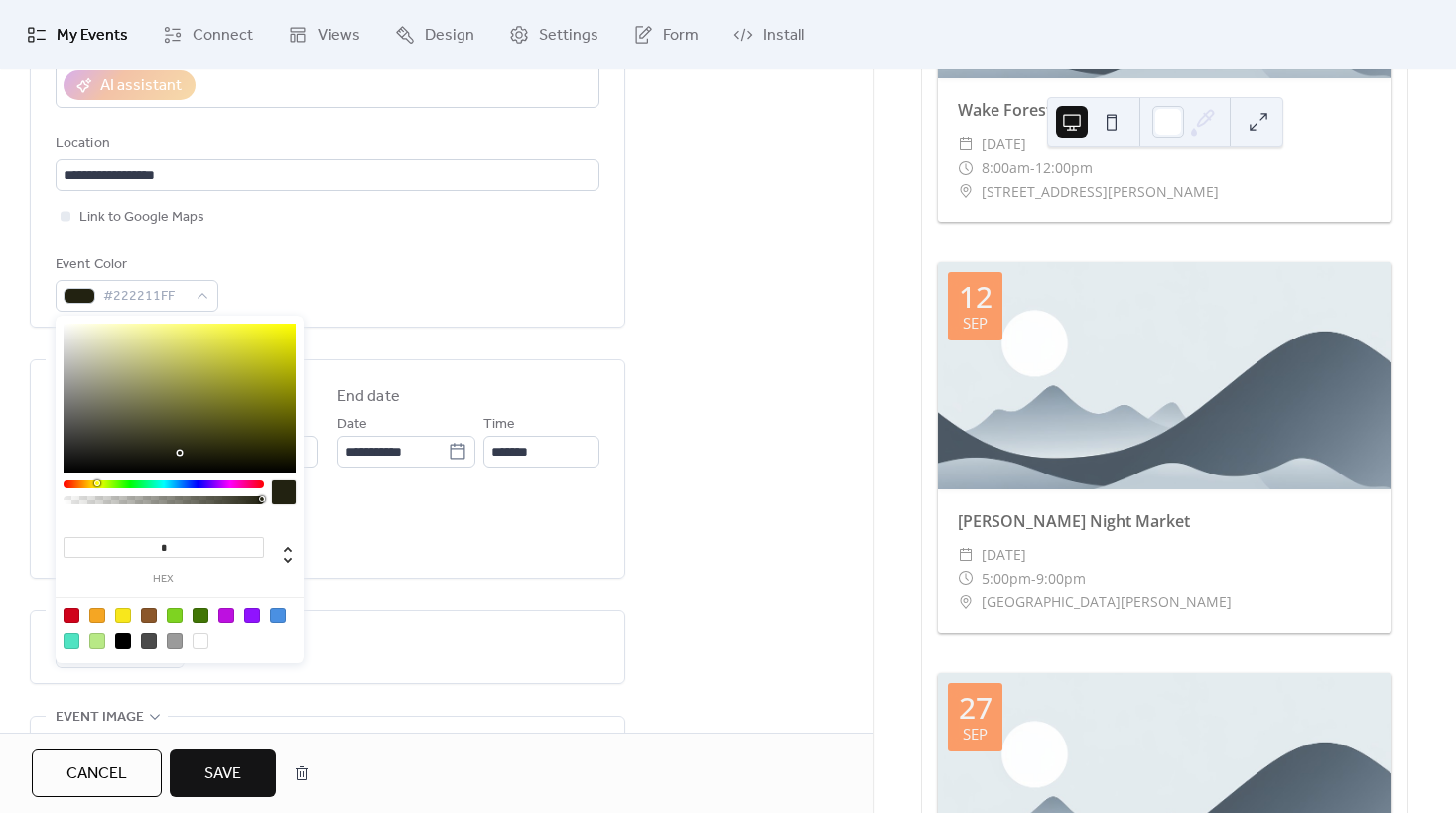 type 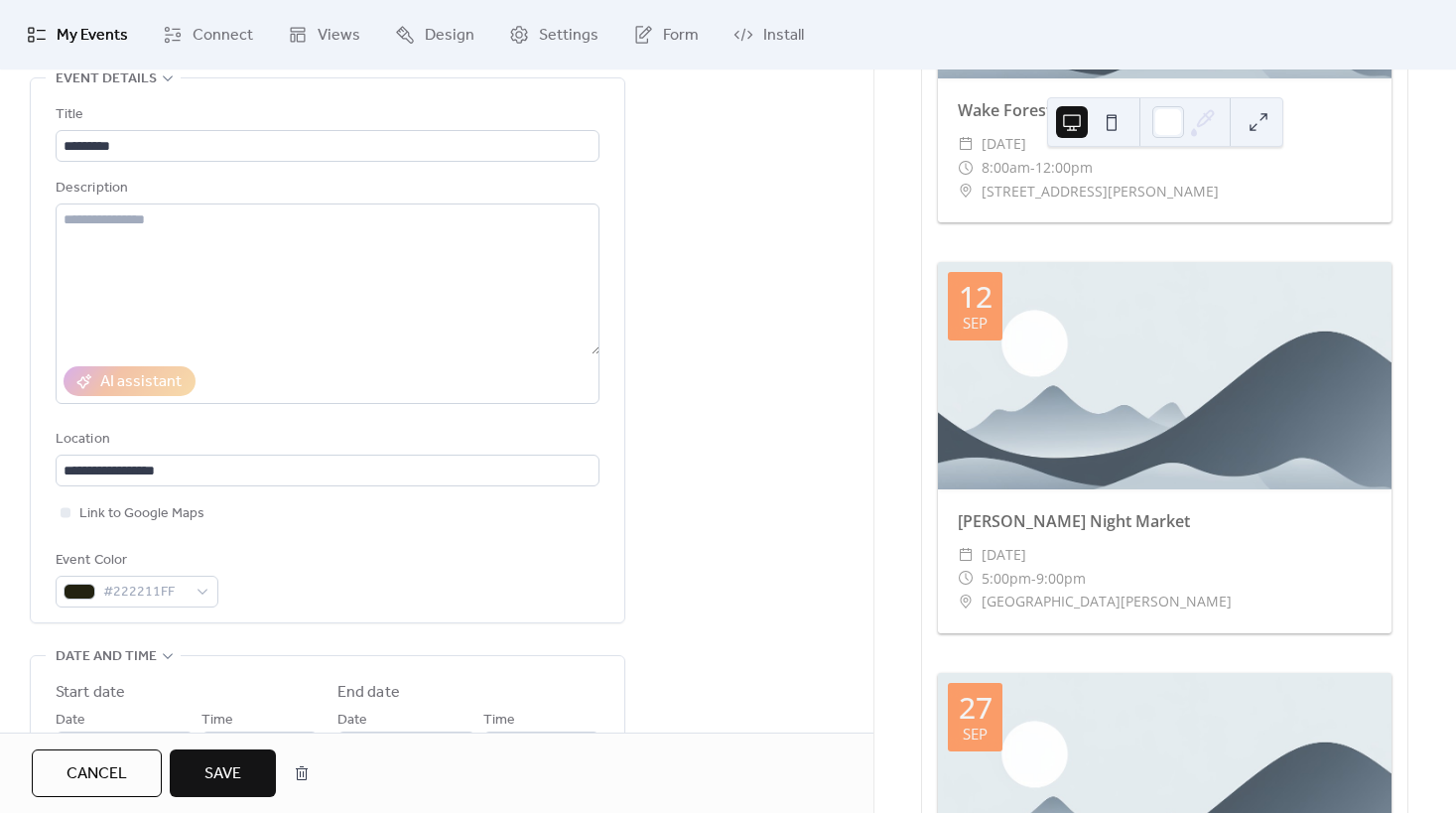scroll, scrollTop: 99, scrollLeft: 0, axis: vertical 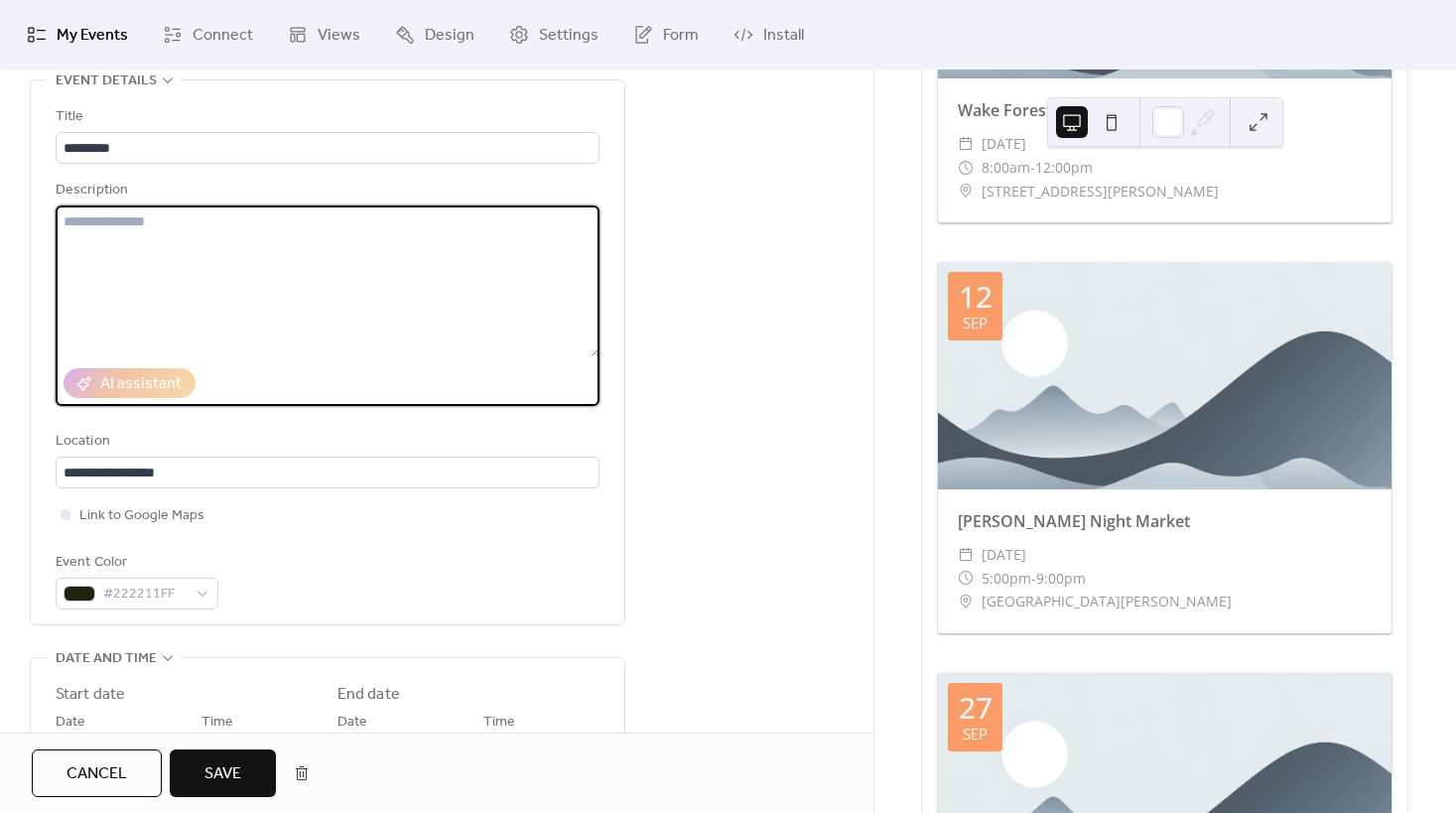 click at bounding box center [328, 281] 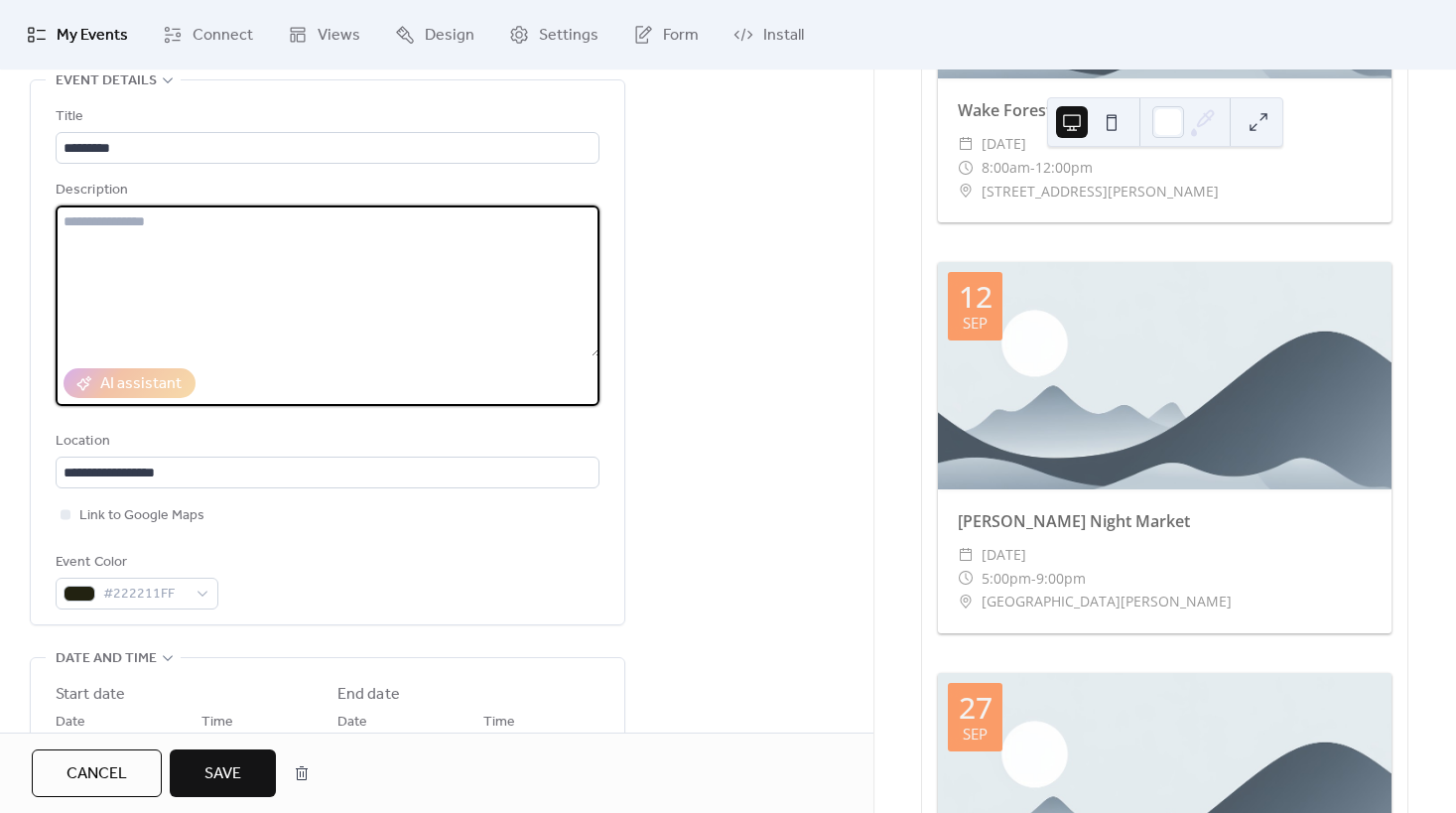 paste on "**********" 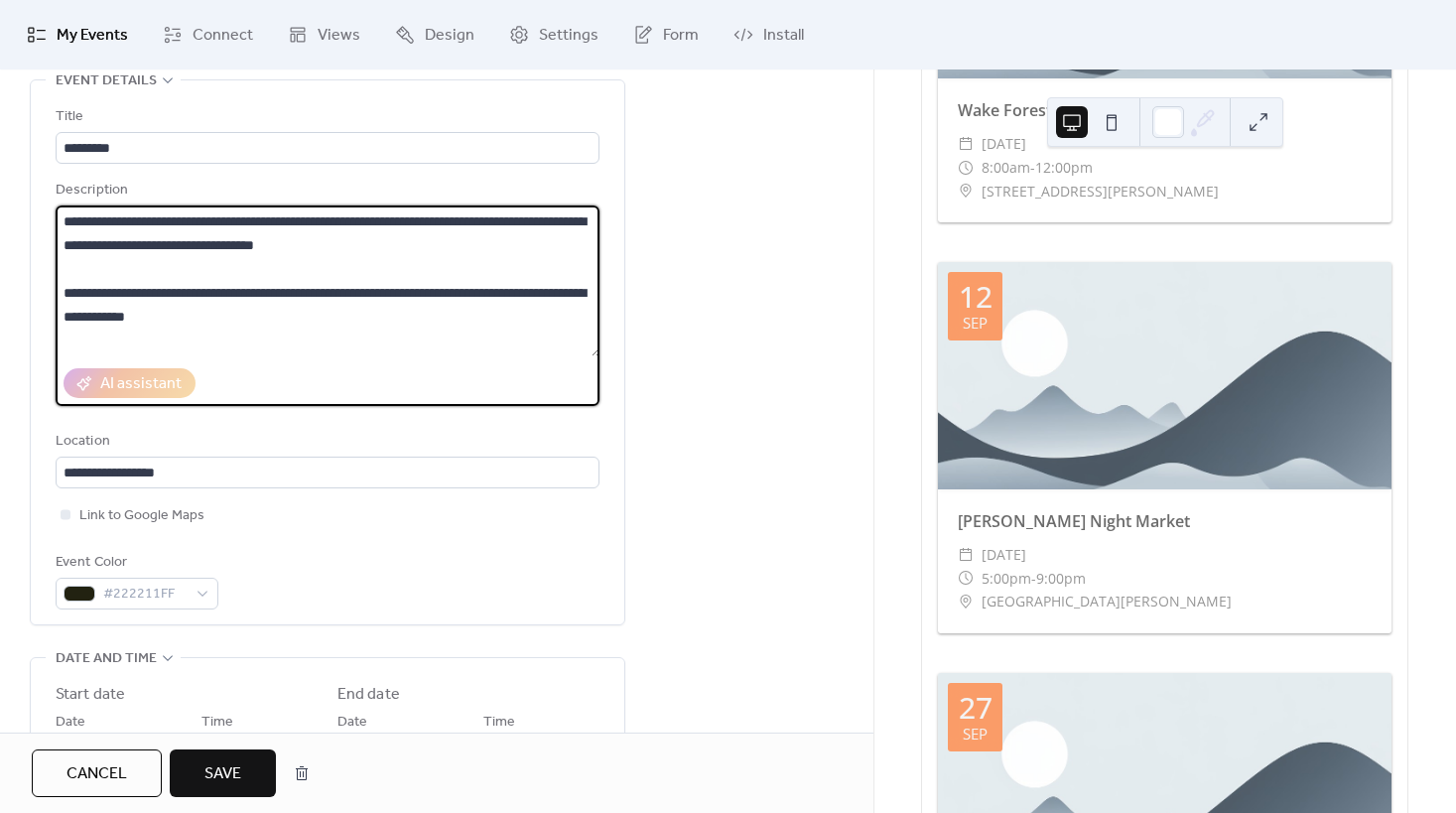 click on "**********" at bounding box center (328, 281) 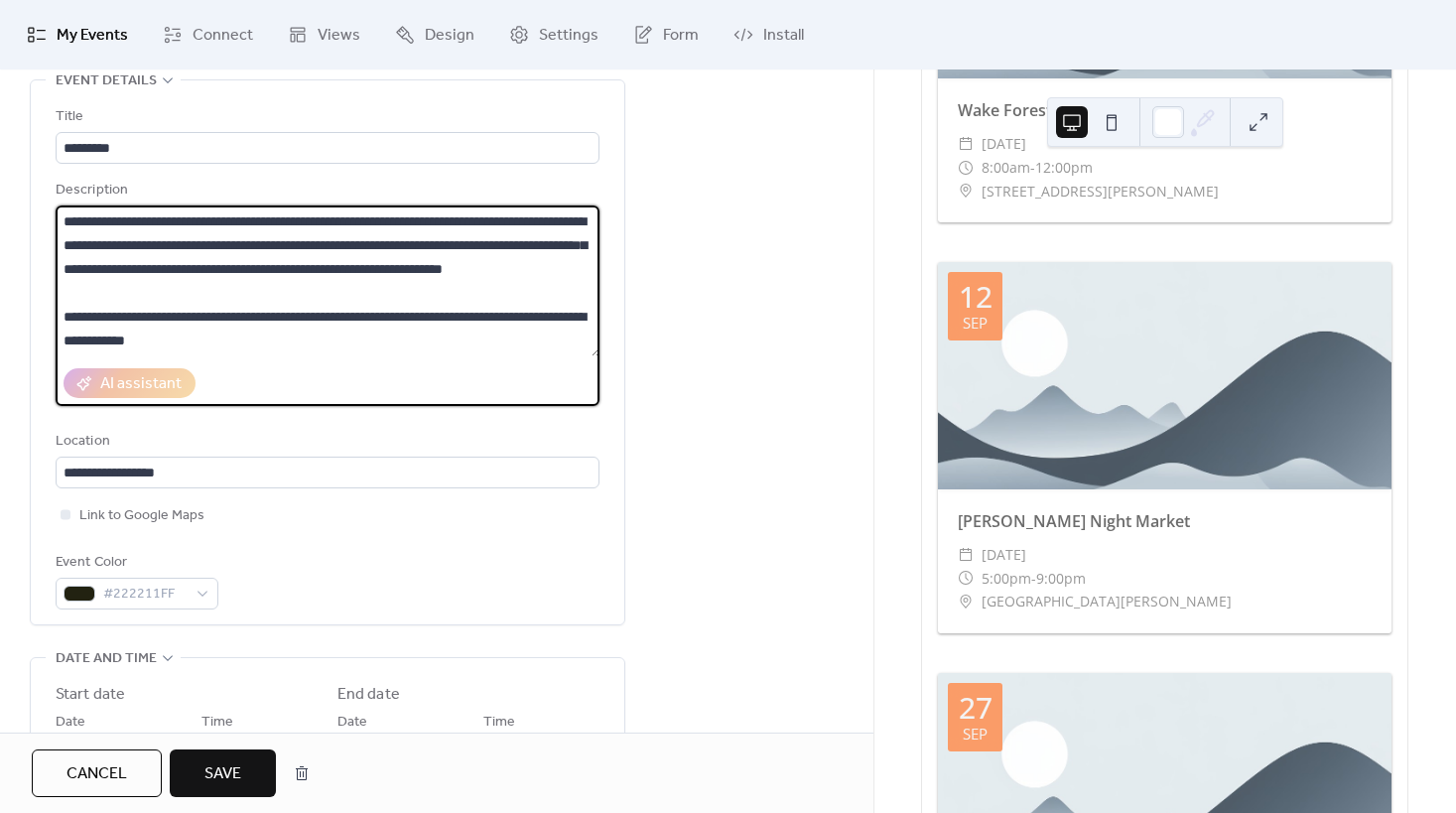 scroll, scrollTop: 24, scrollLeft: 0, axis: vertical 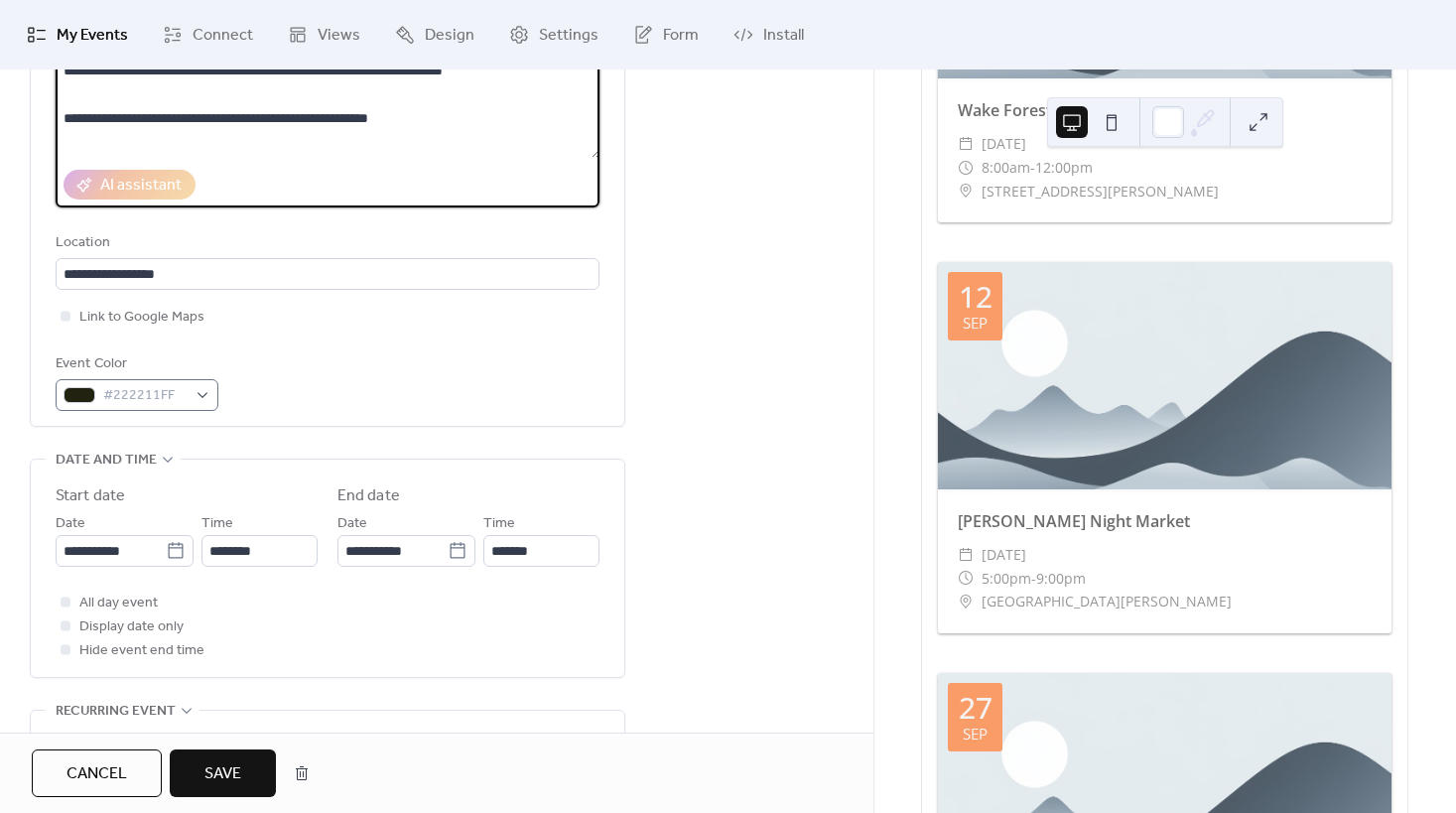 type on "**********" 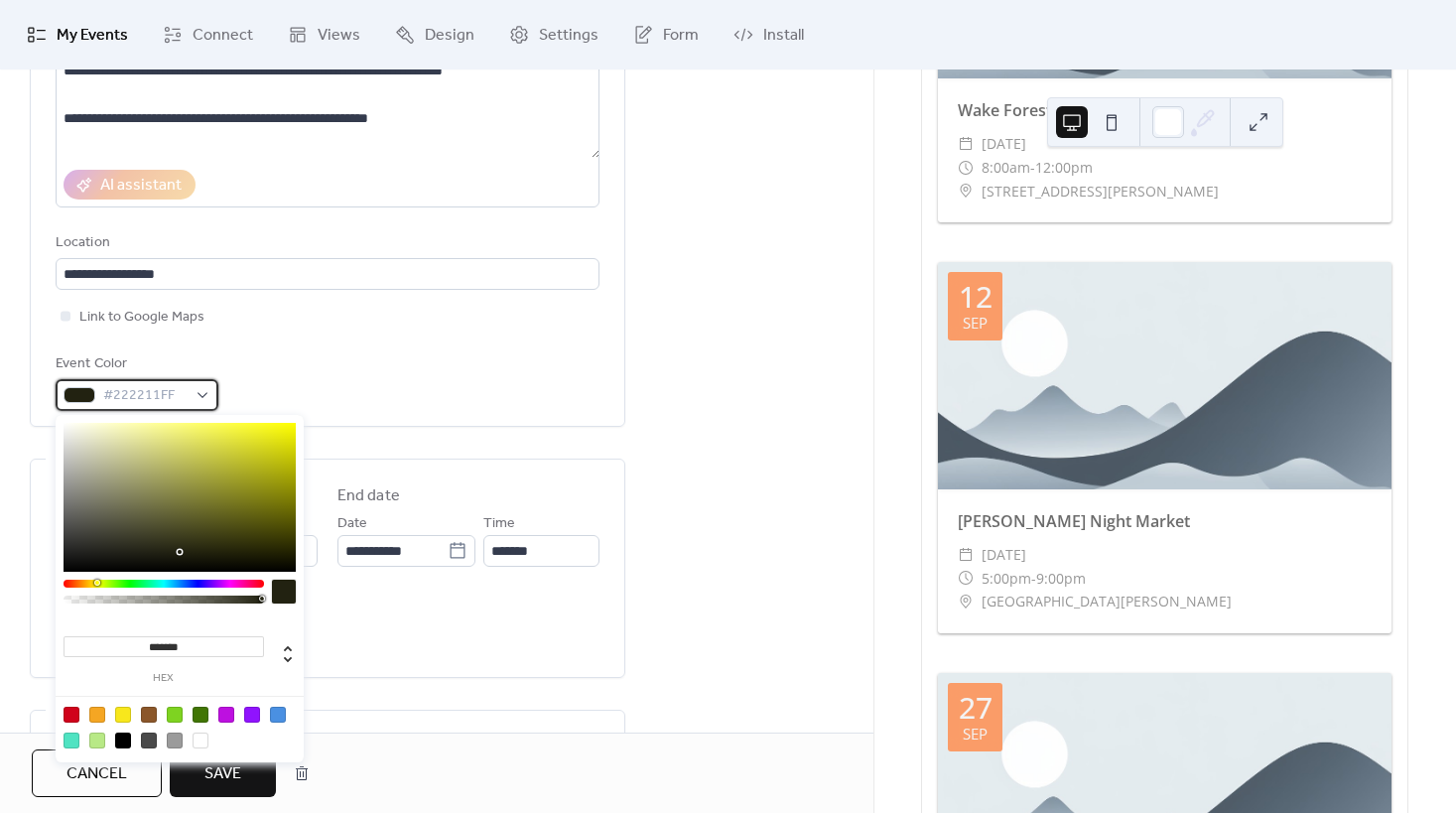 click on "#222211FF" at bounding box center [137, 395] 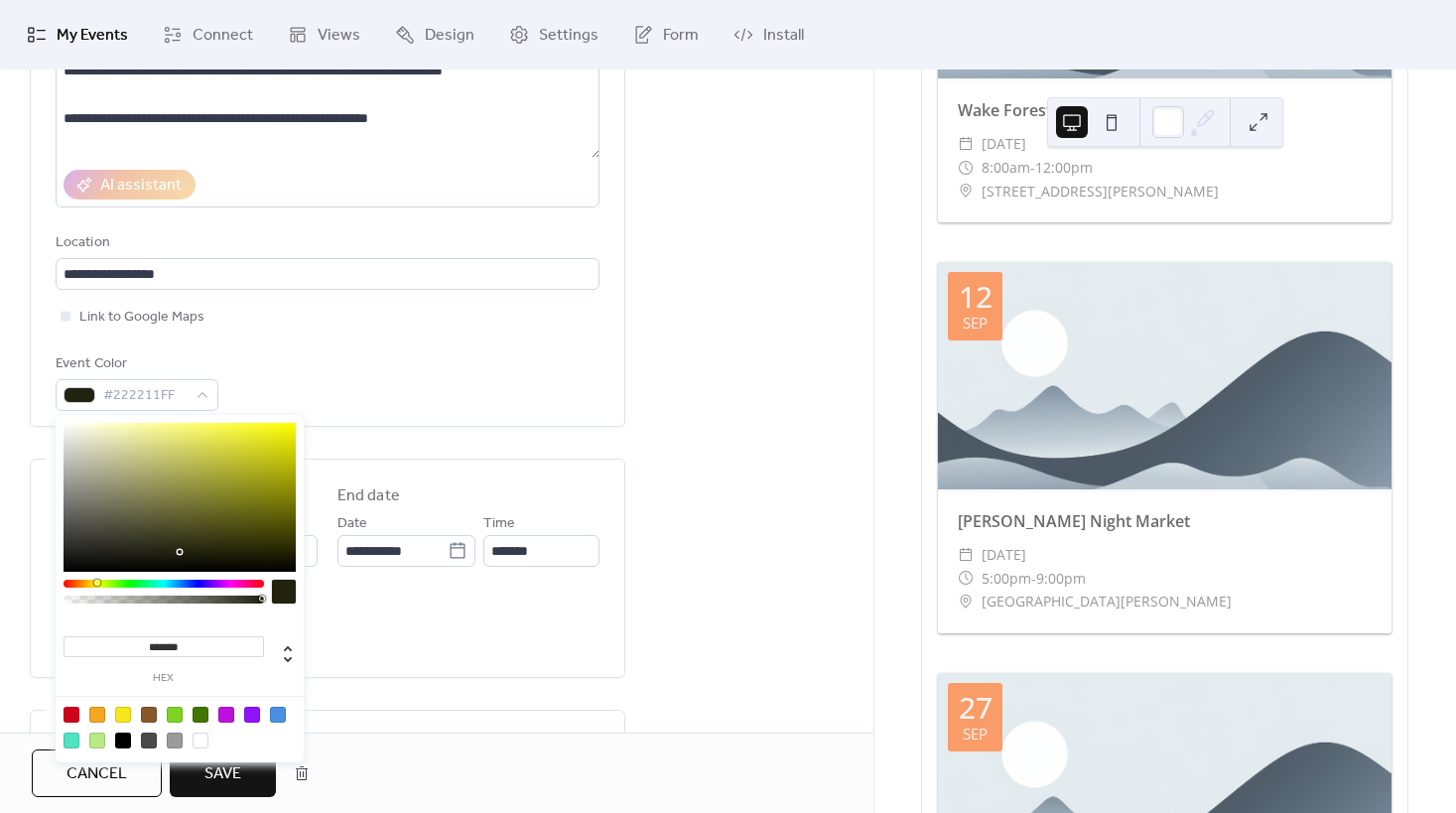 click on "*******" at bounding box center (164, 646) 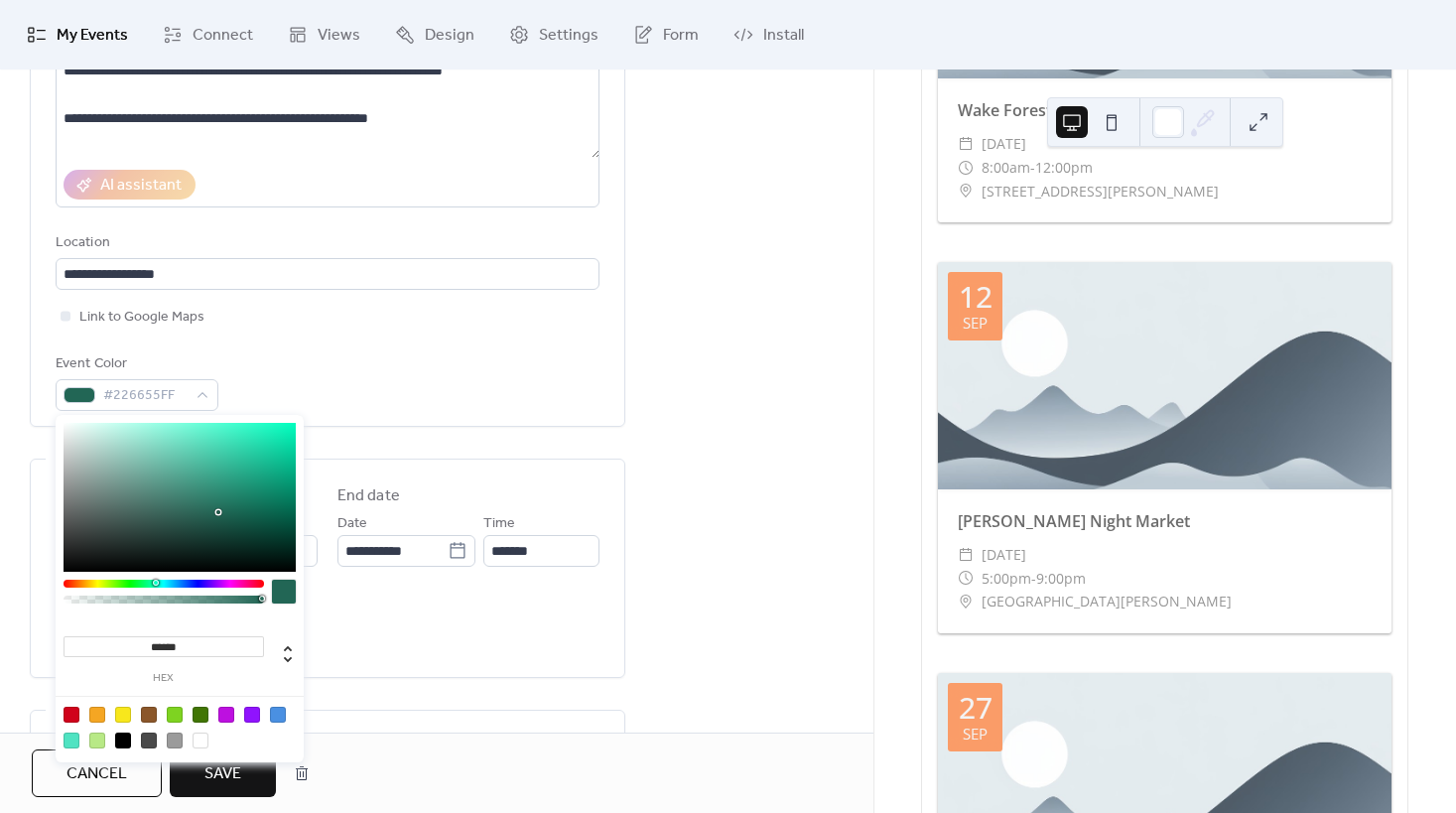 type on "*******" 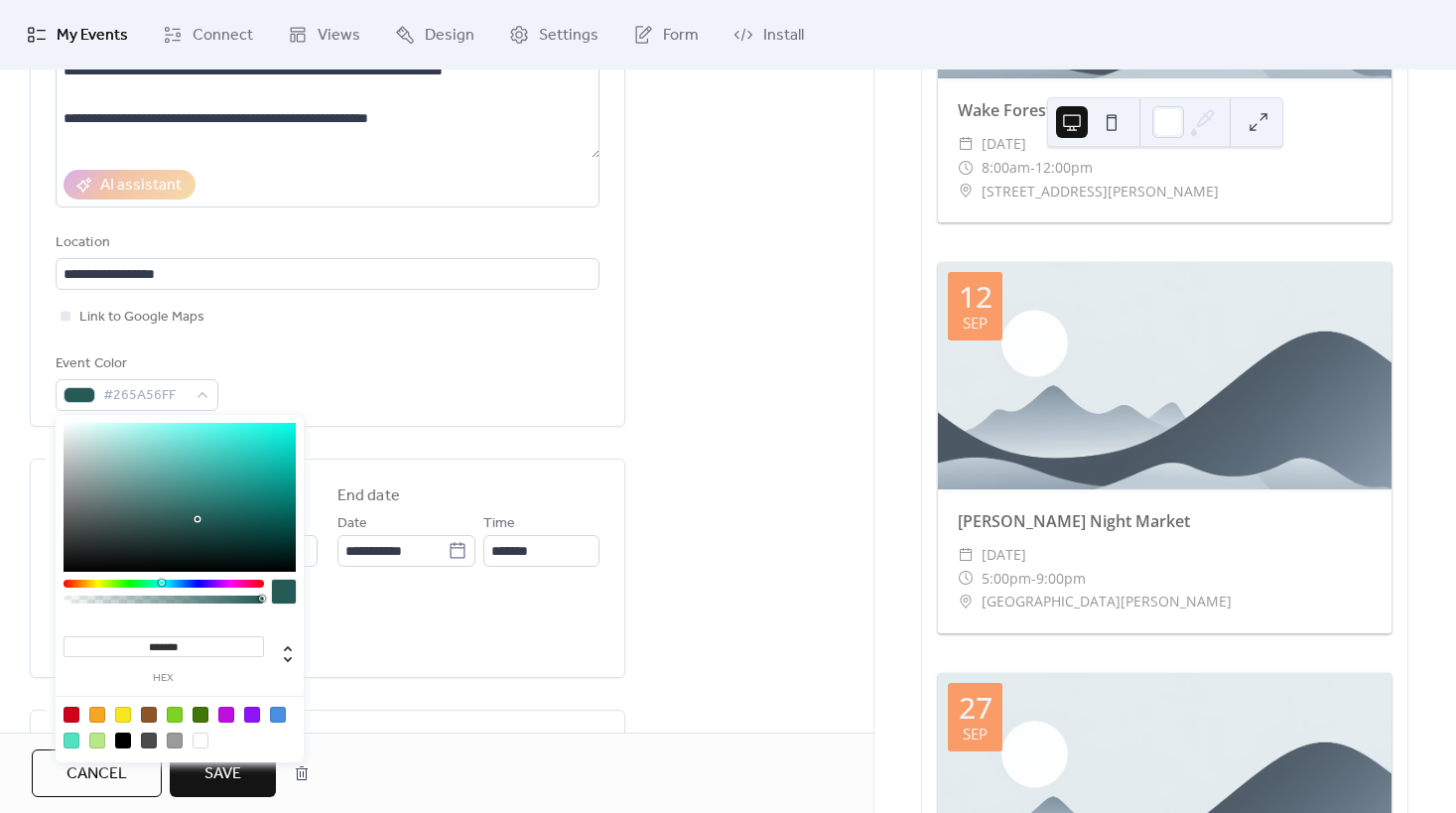 click on "**********" at bounding box center [437, 603] 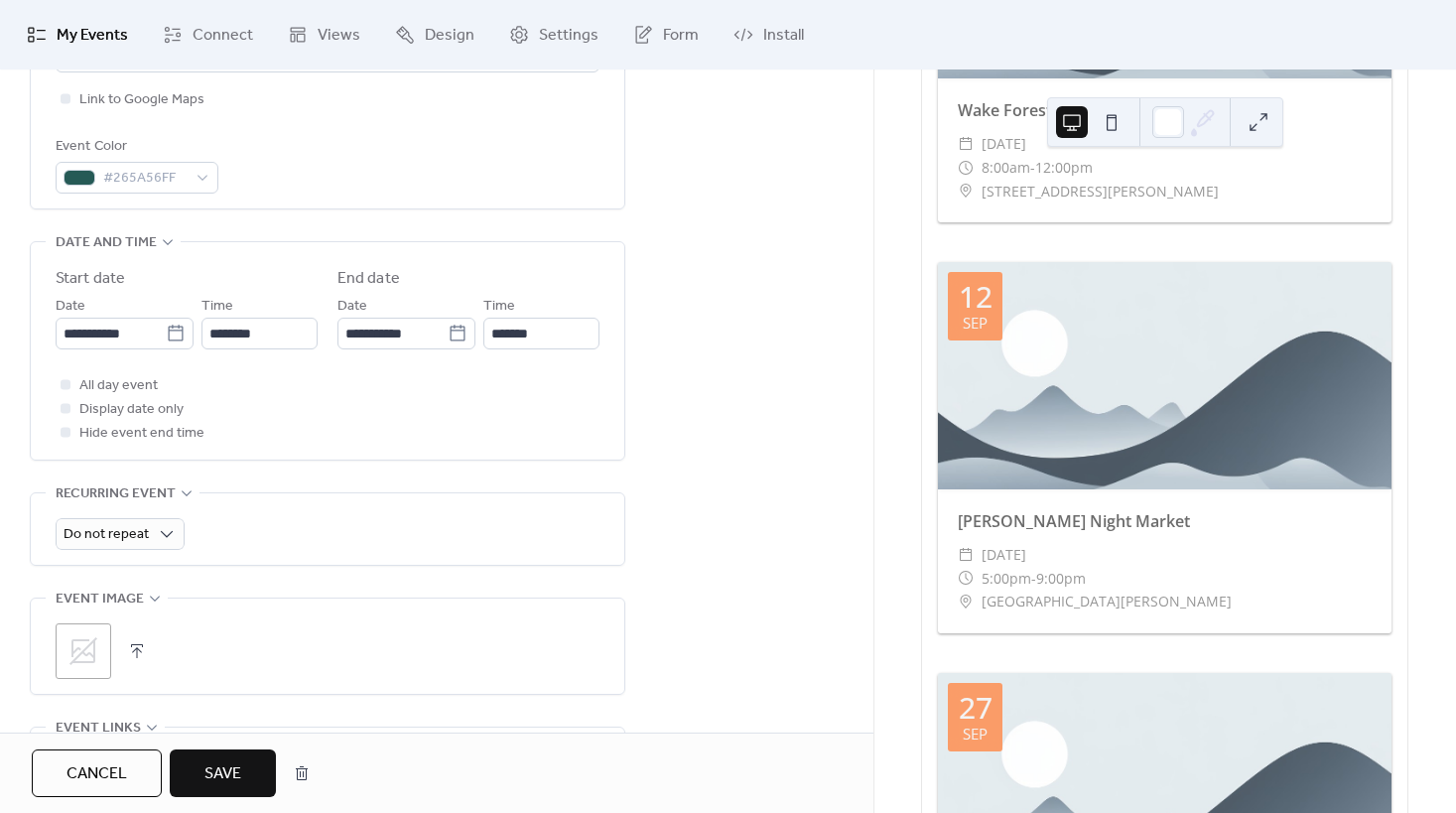 scroll, scrollTop: 596, scrollLeft: 0, axis: vertical 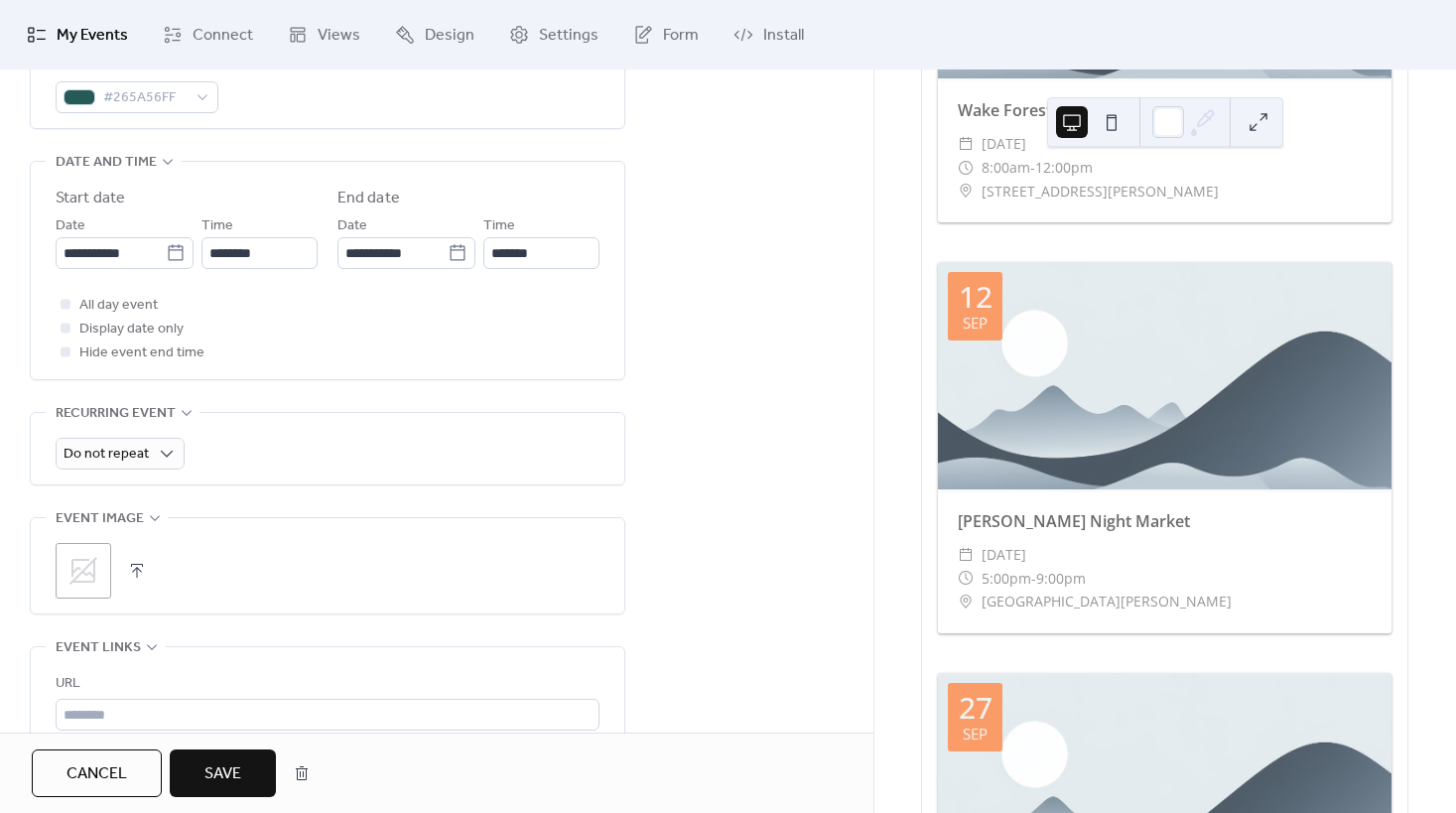 click at bounding box center [137, 571] 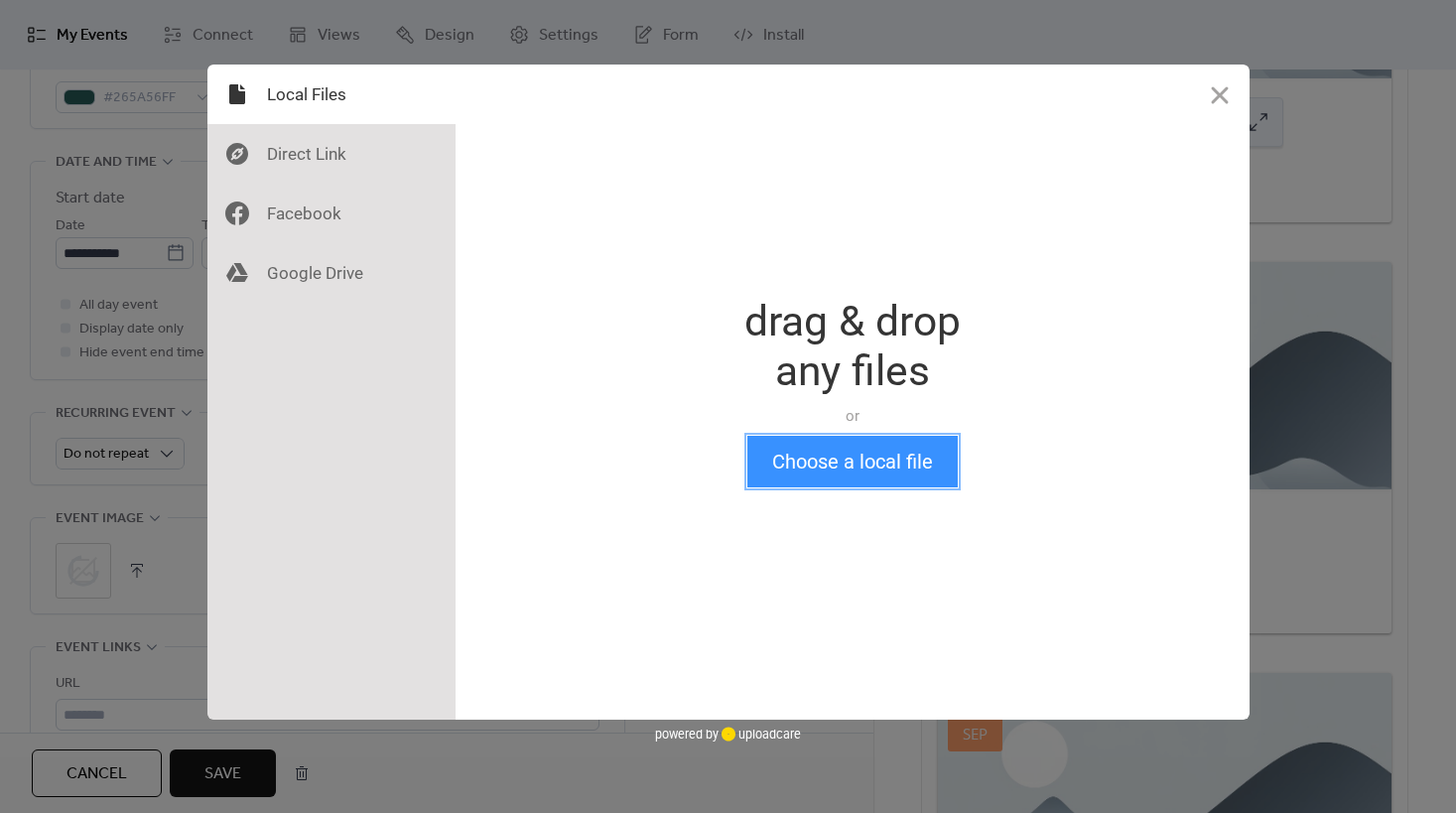 click on "Choose a local file" at bounding box center (853, 462) 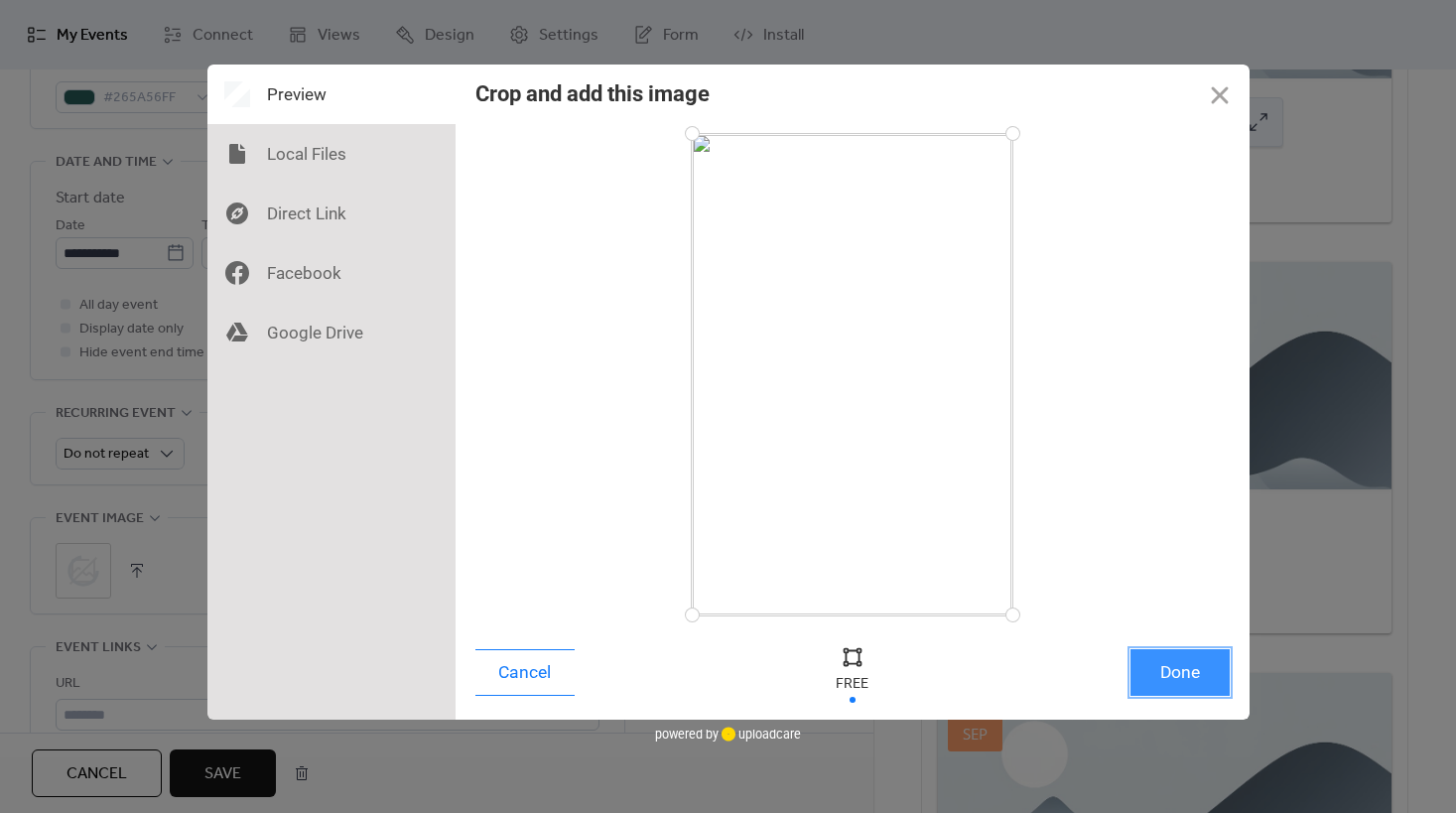 click on "Done" at bounding box center [1180, 672] 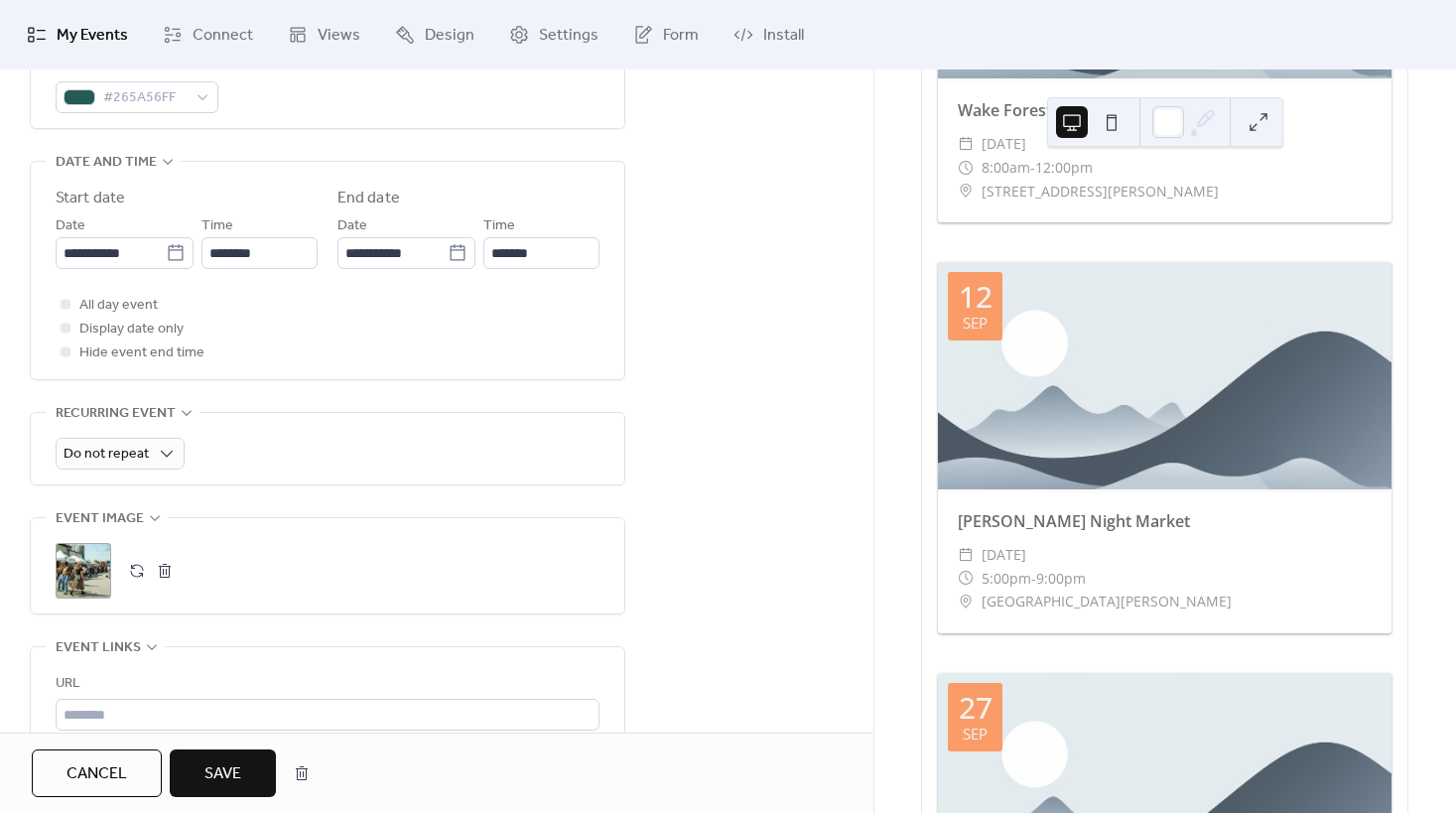 click on "Save" at bounding box center [222, 774] 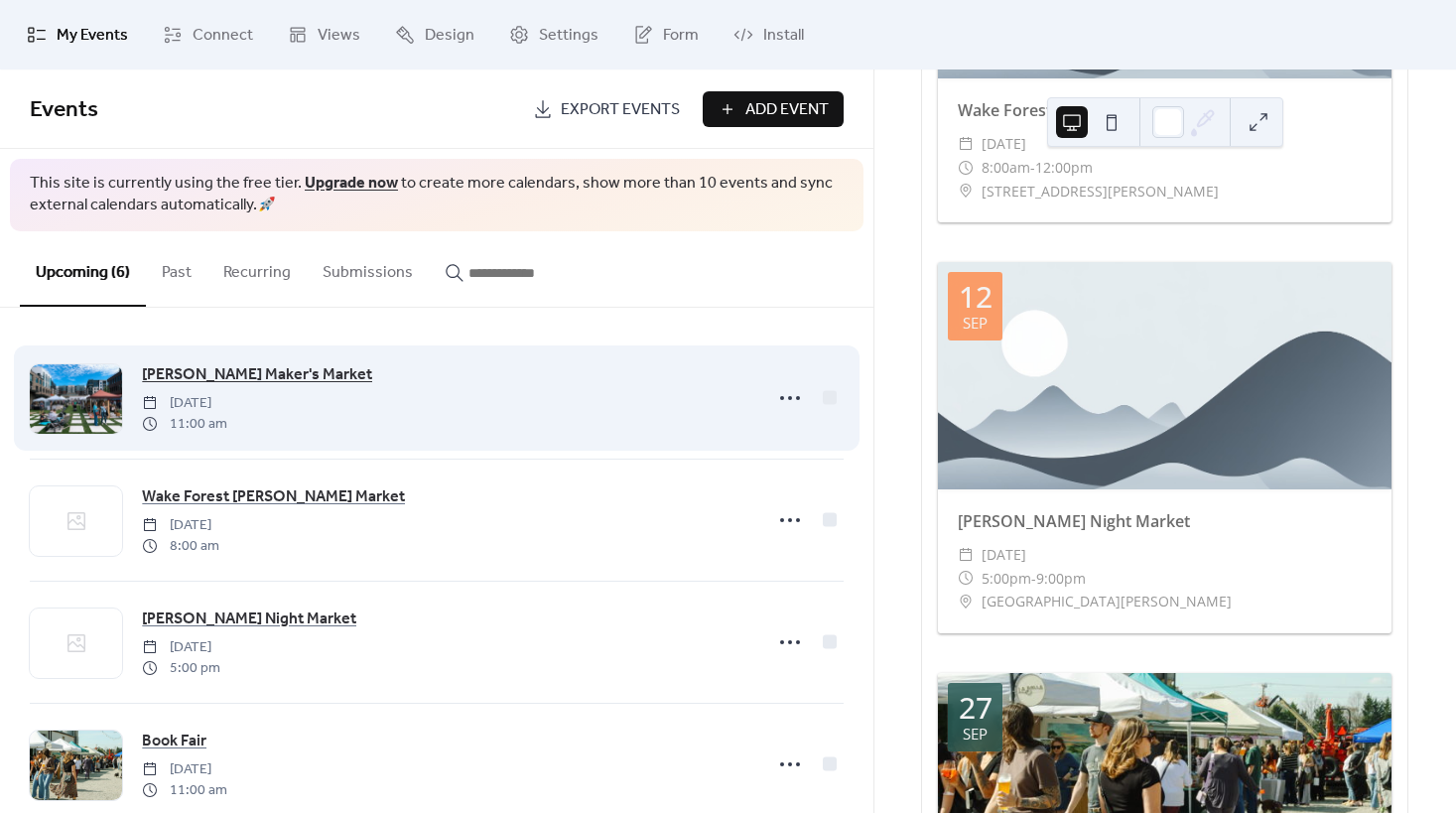 click on "[PERSON_NAME]  Maker's Market" at bounding box center (257, 375) 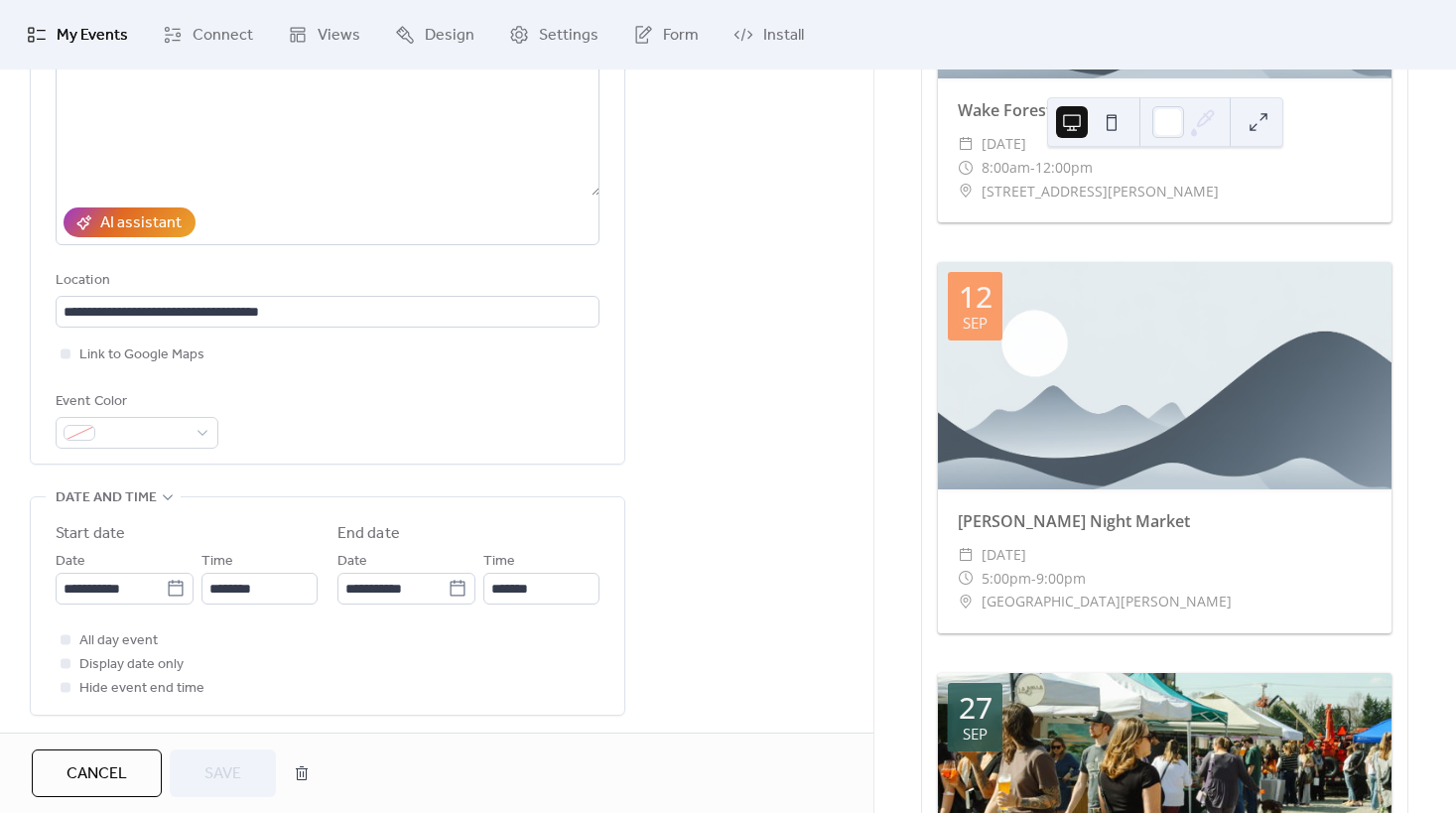 scroll, scrollTop: 298, scrollLeft: 0, axis: vertical 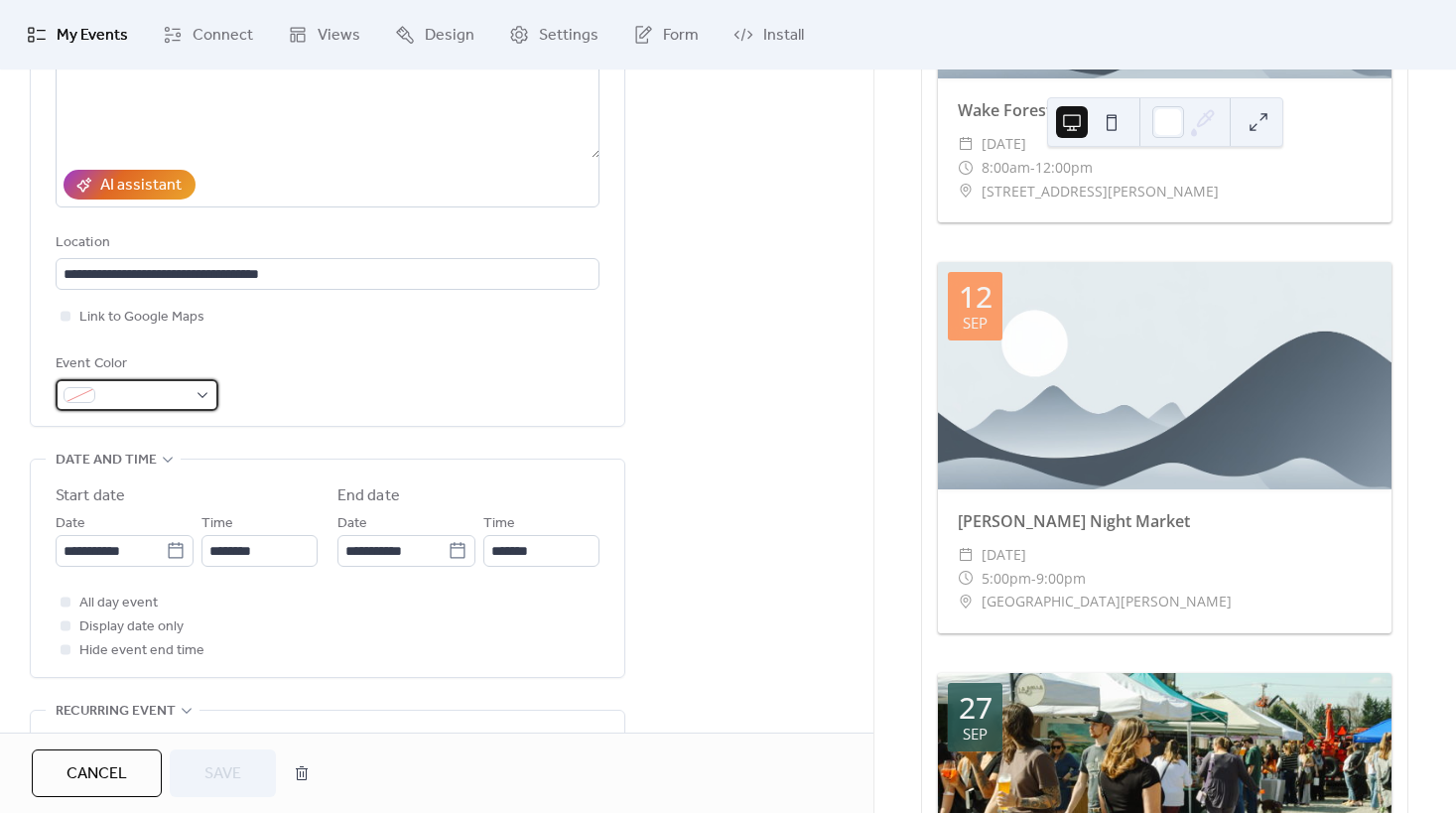 click at bounding box center (137, 395) 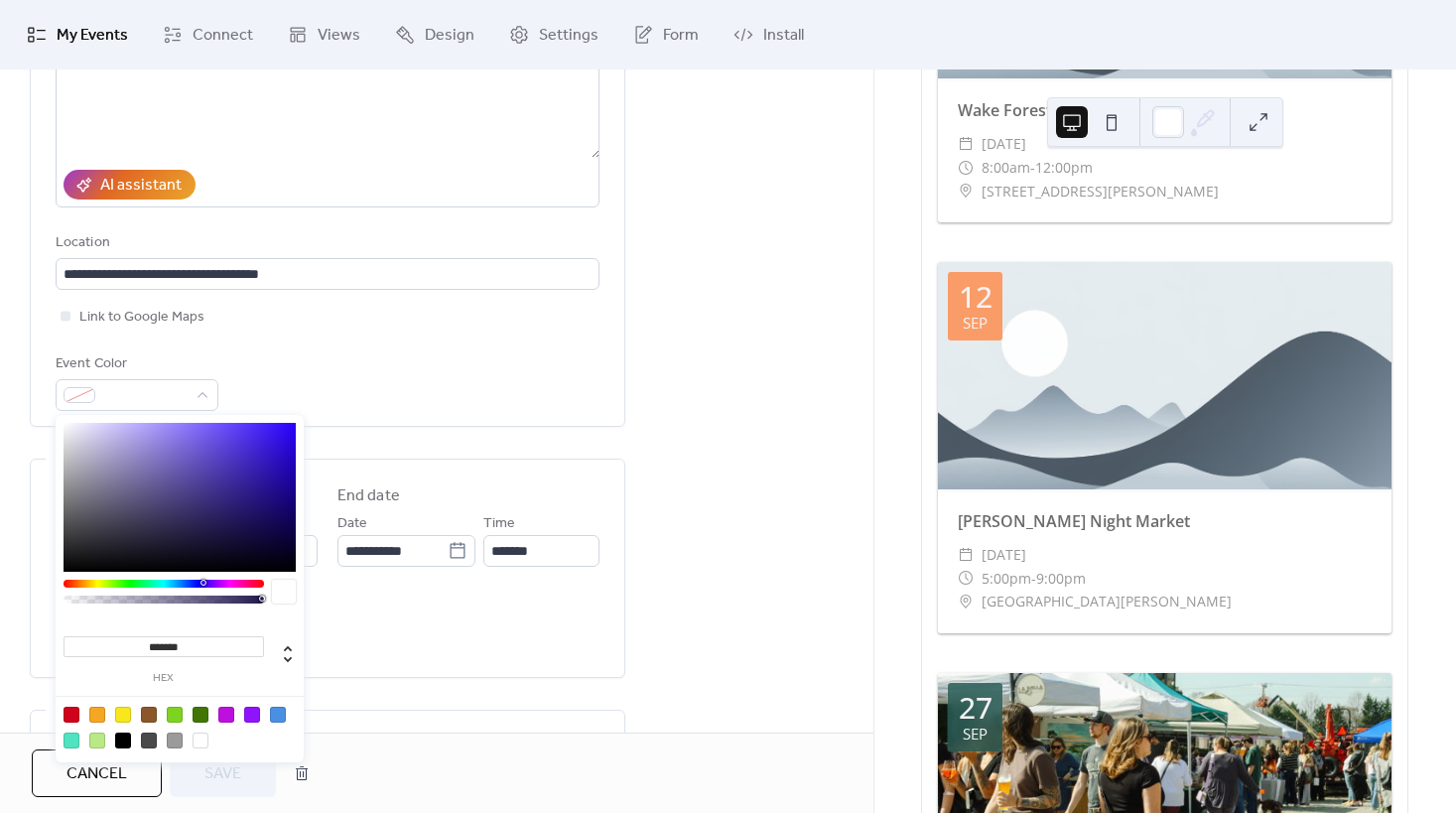 click on "*******" at bounding box center (164, 646) 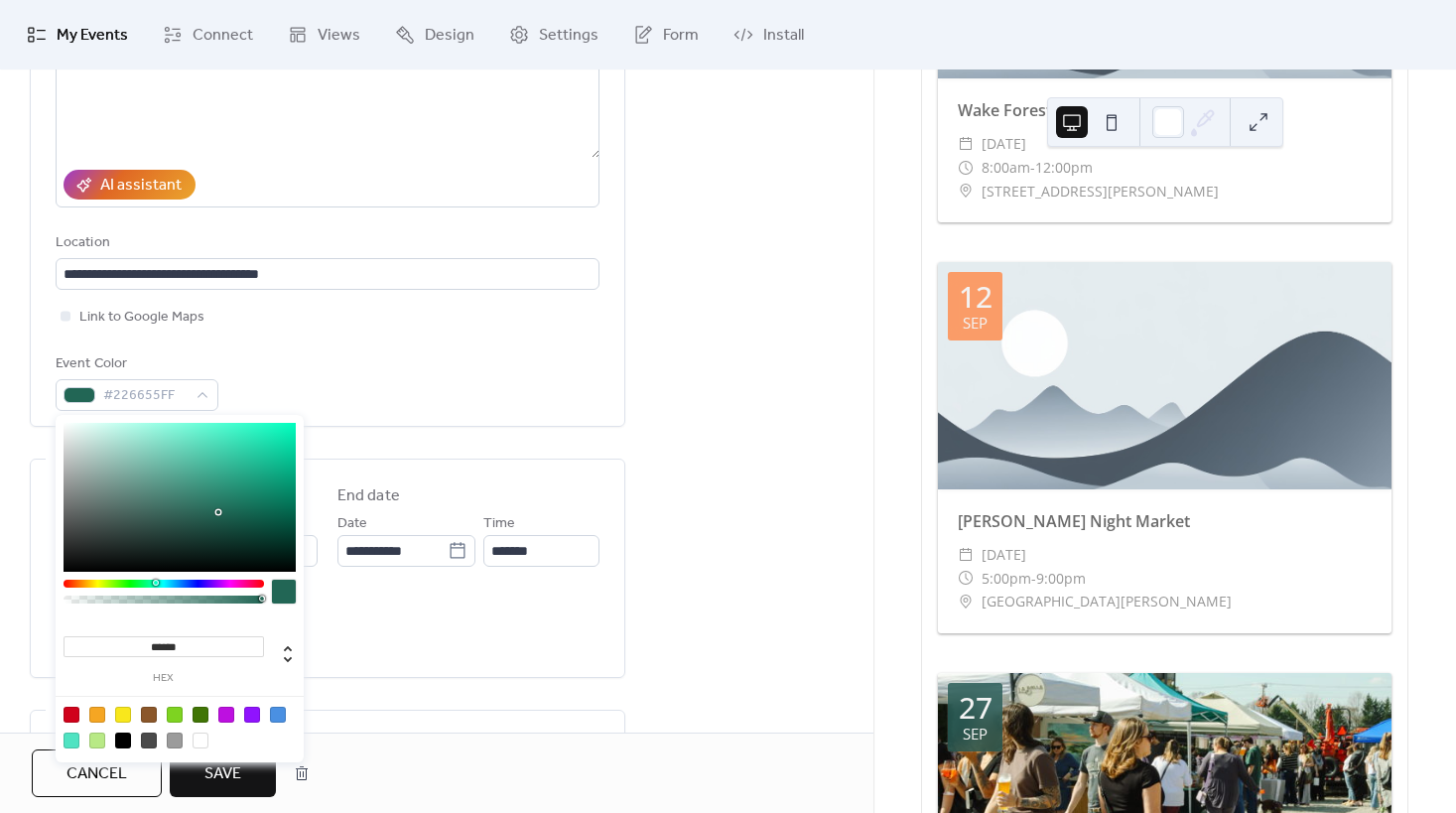 type on "*******" 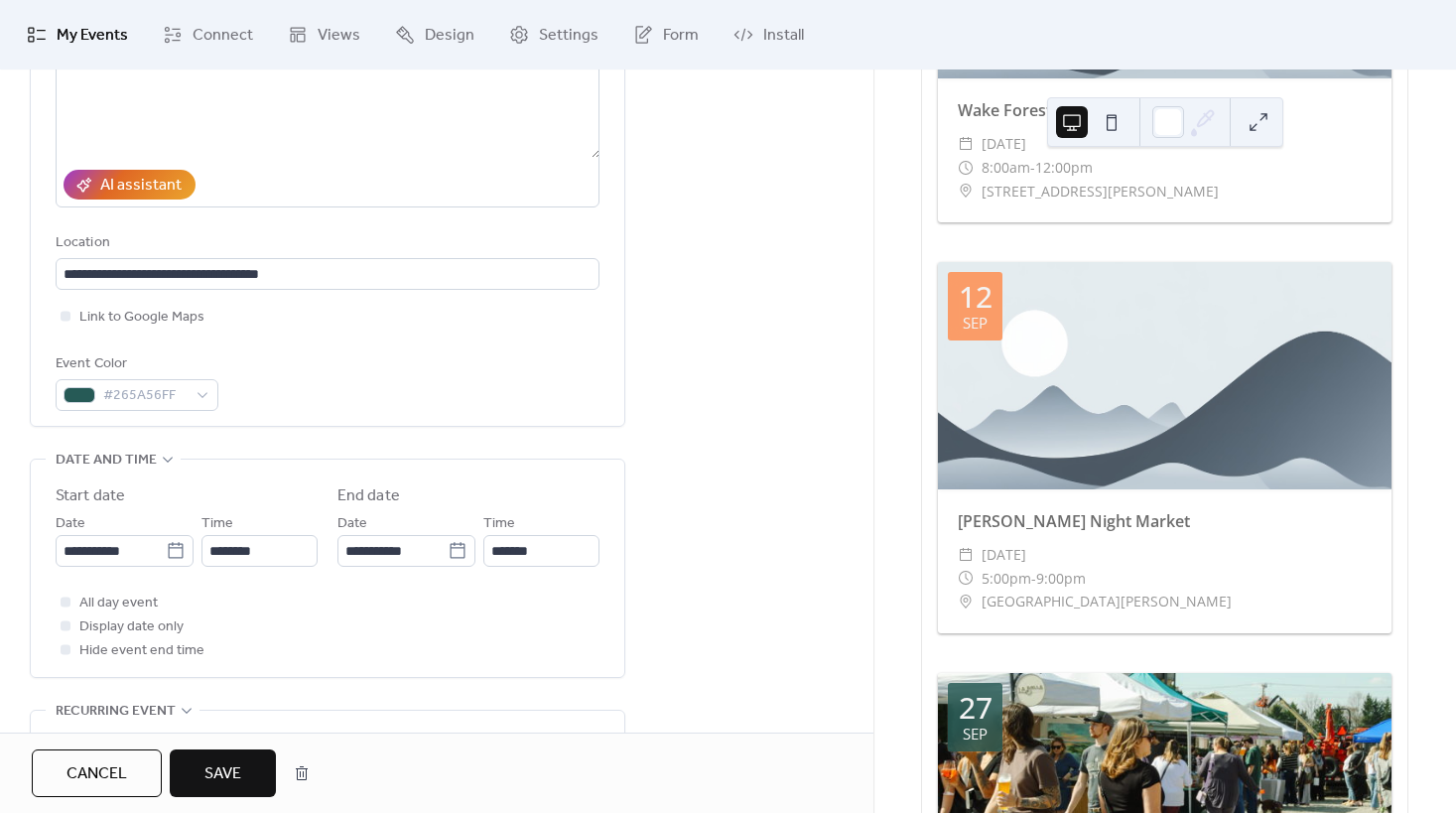 click on "Save" at bounding box center [222, 773] 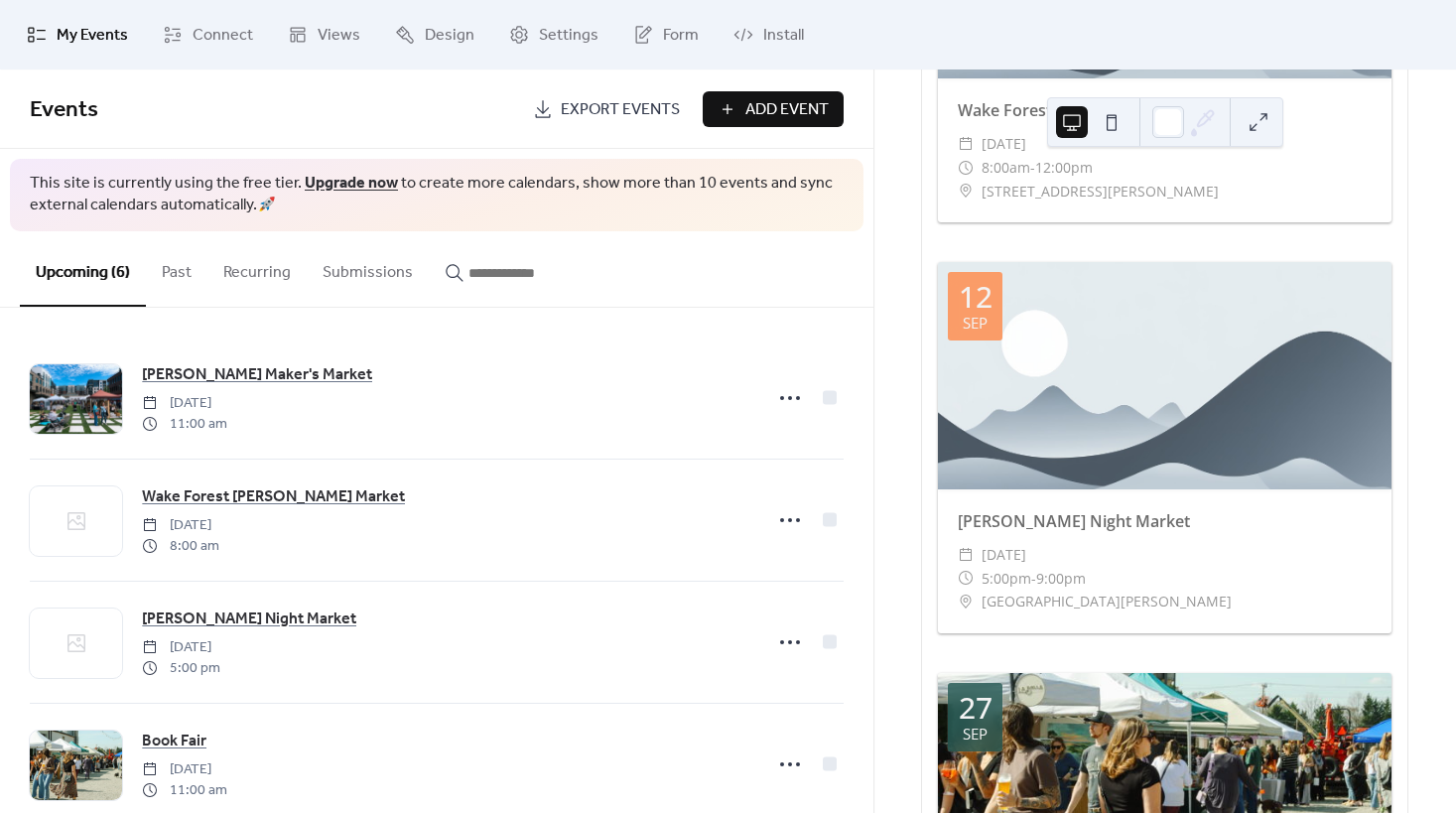 click on "Wake Forest [PERSON_NAME] Market" at bounding box center (273, 497) 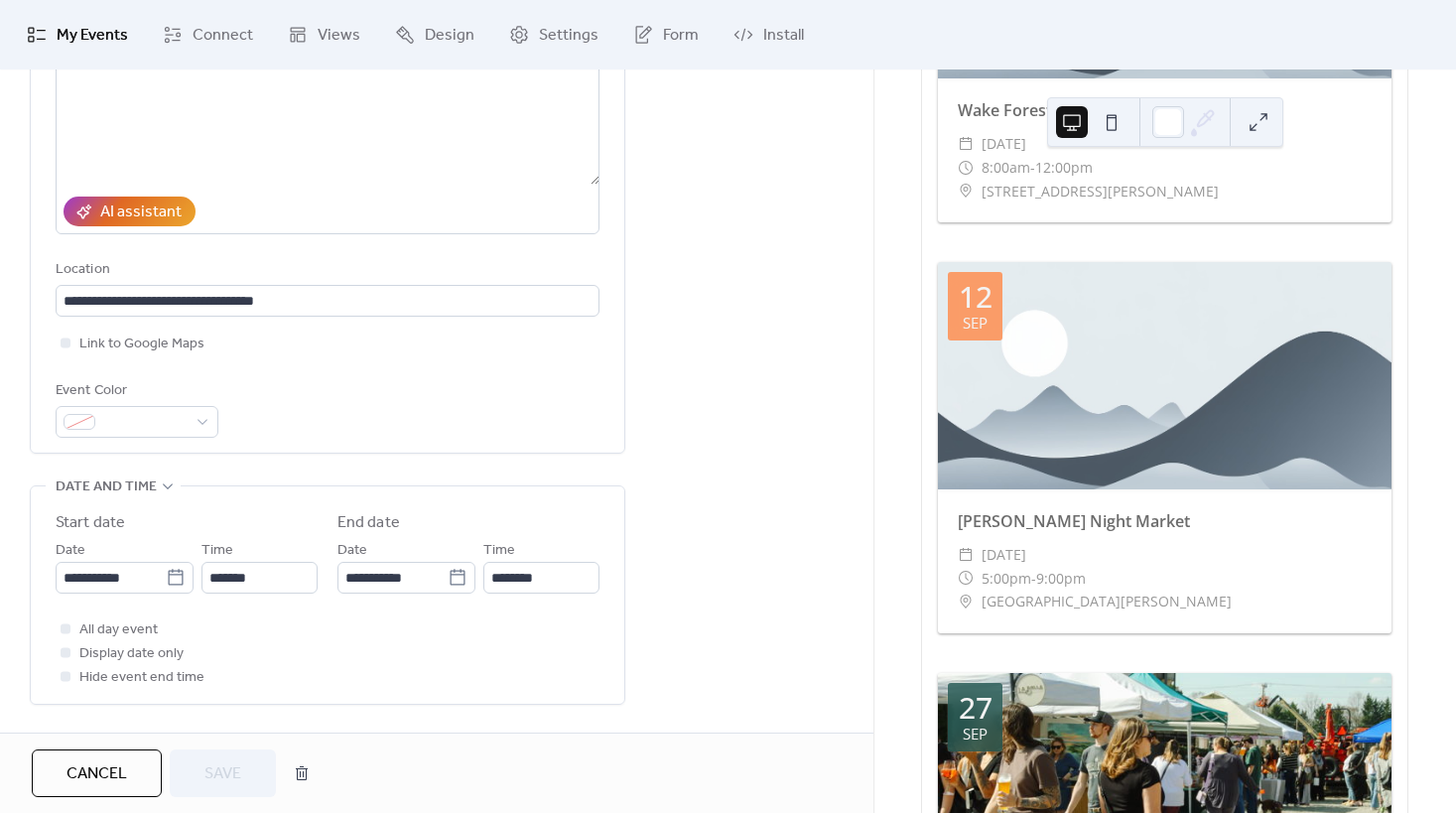 scroll, scrollTop: 298, scrollLeft: 0, axis: vertical 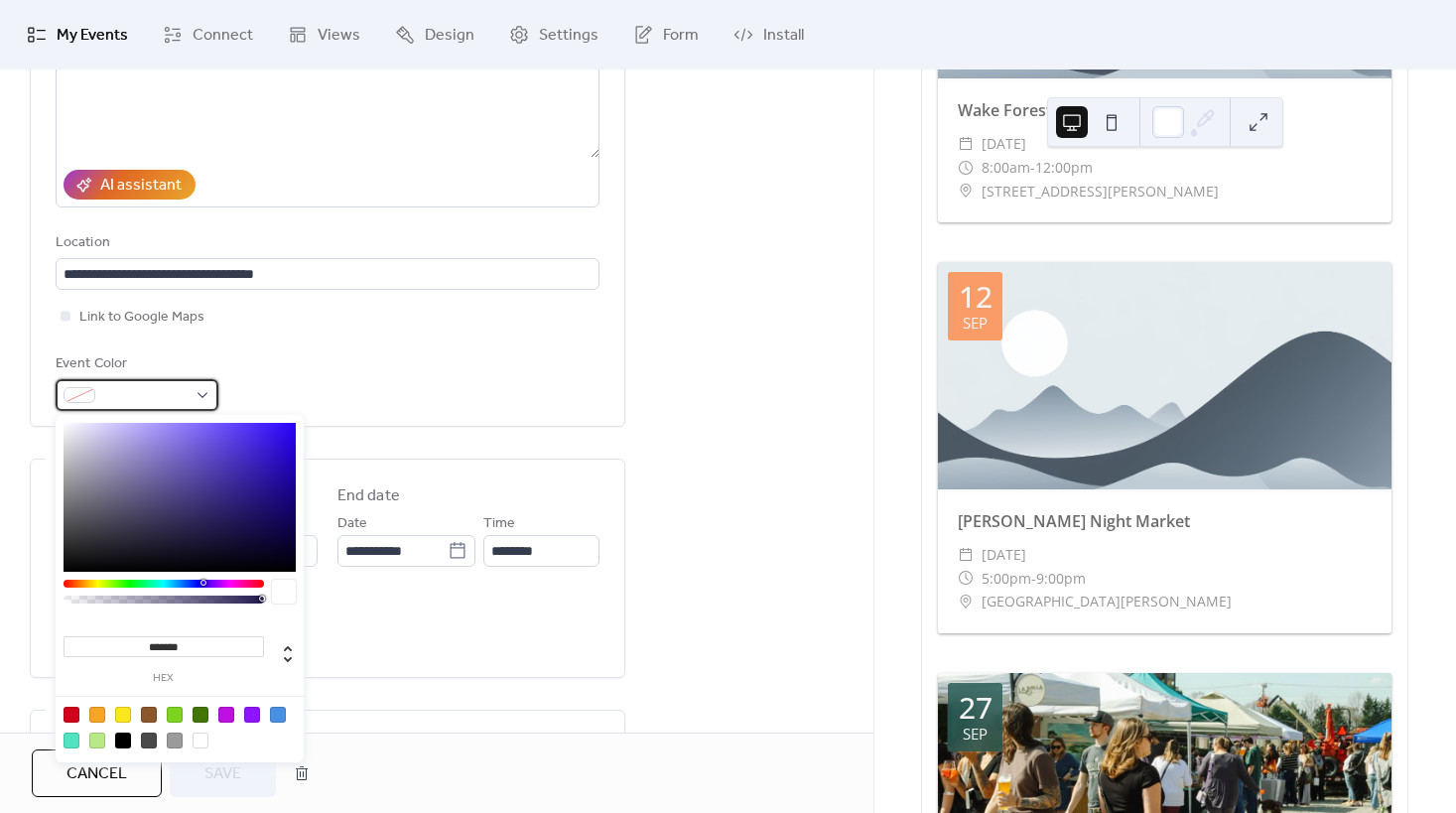 click at bounding box center [137, 395] 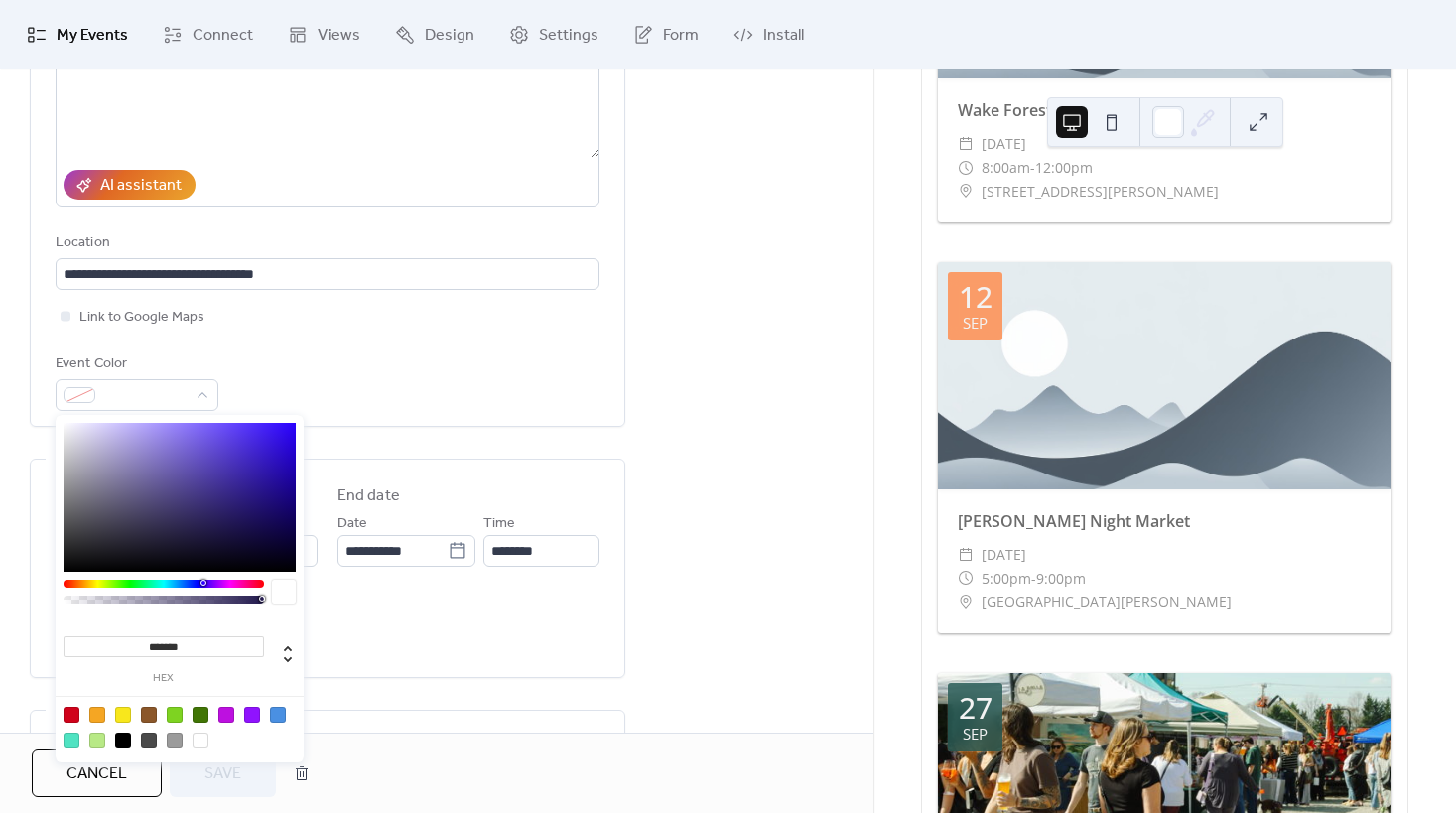 click on "*******" at bounding box center (164, 646) 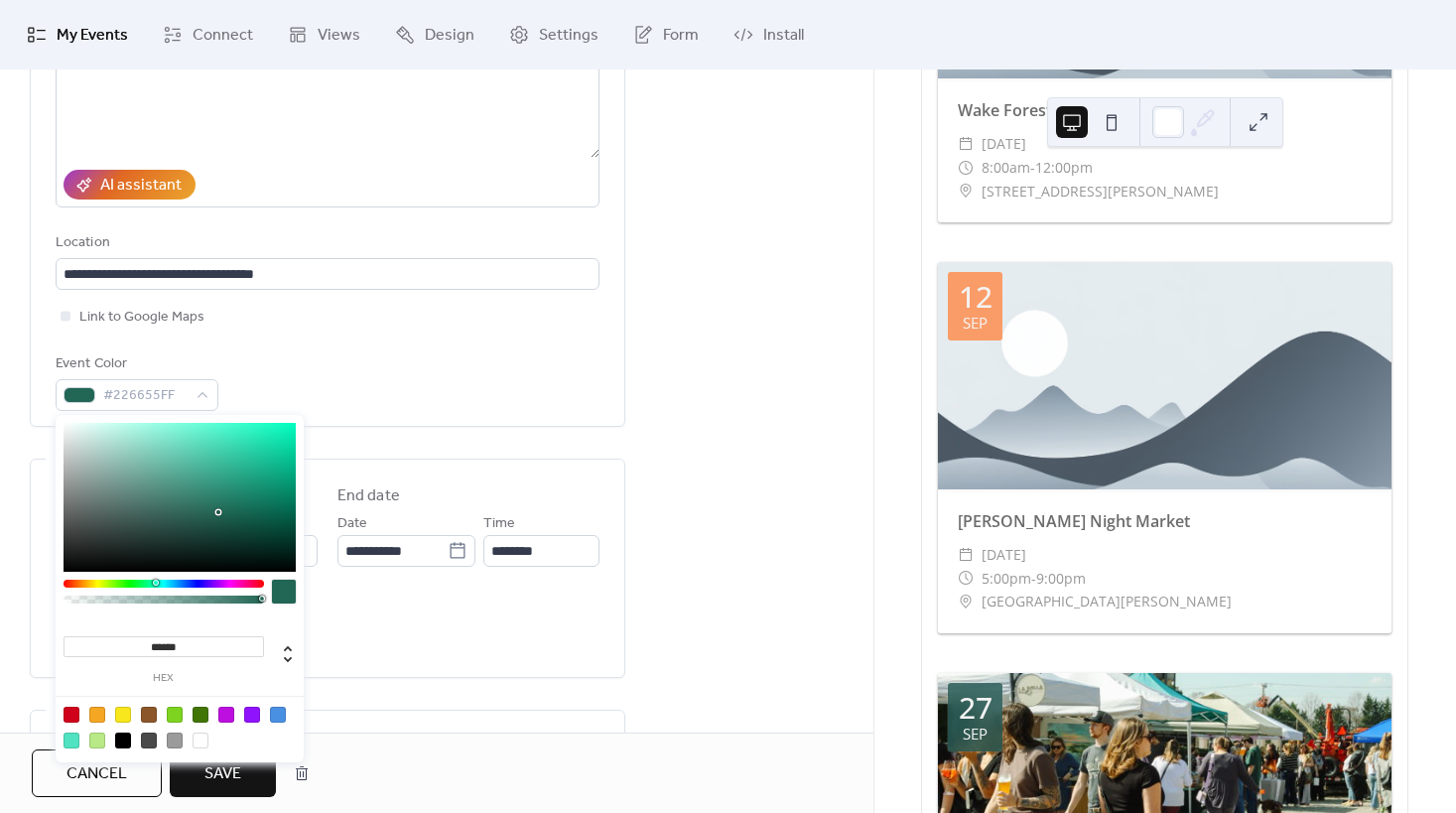 type on "*******" 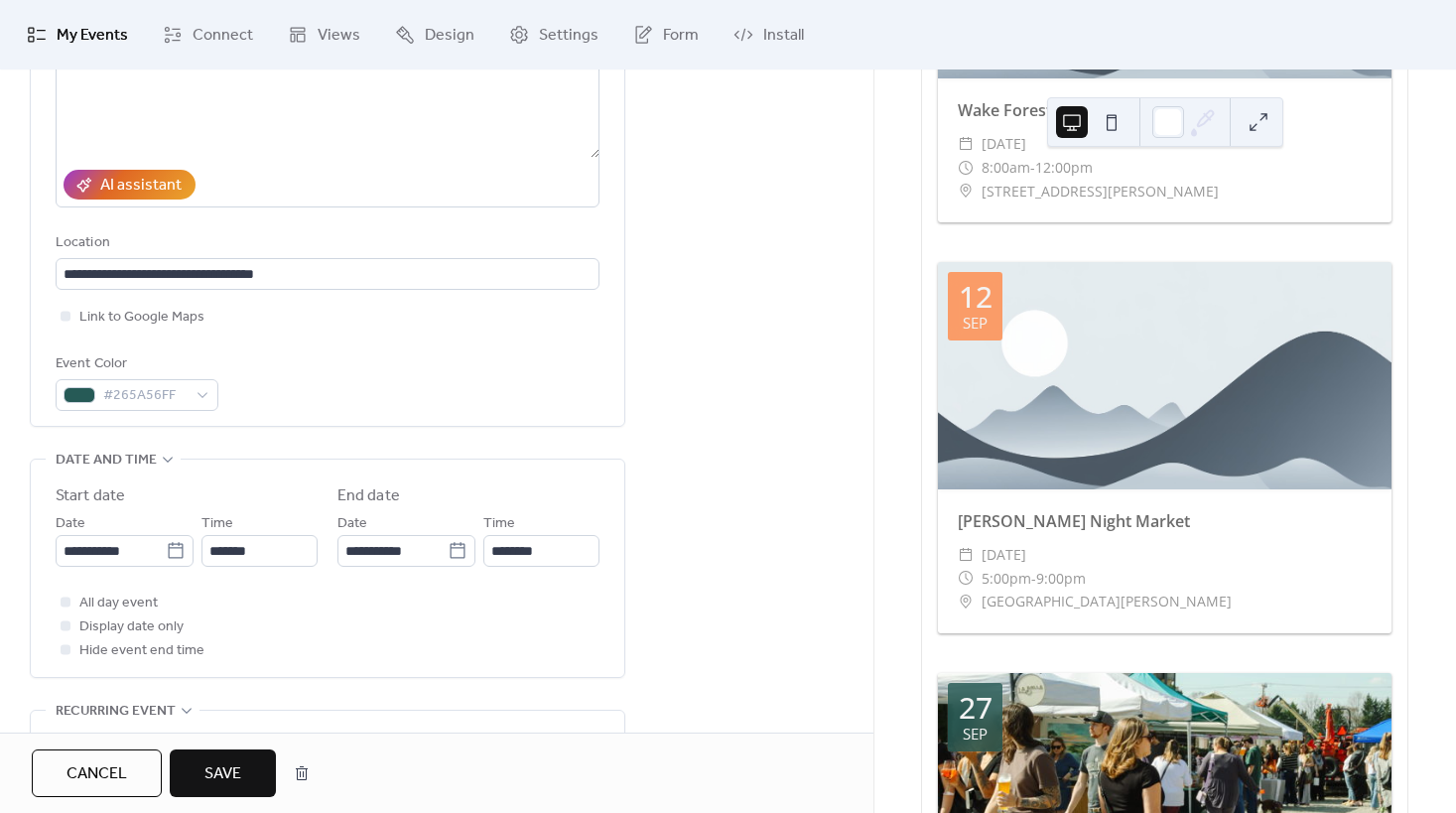 click on "All day event Display date only Hide event end time" at bounding box center (328, 626) 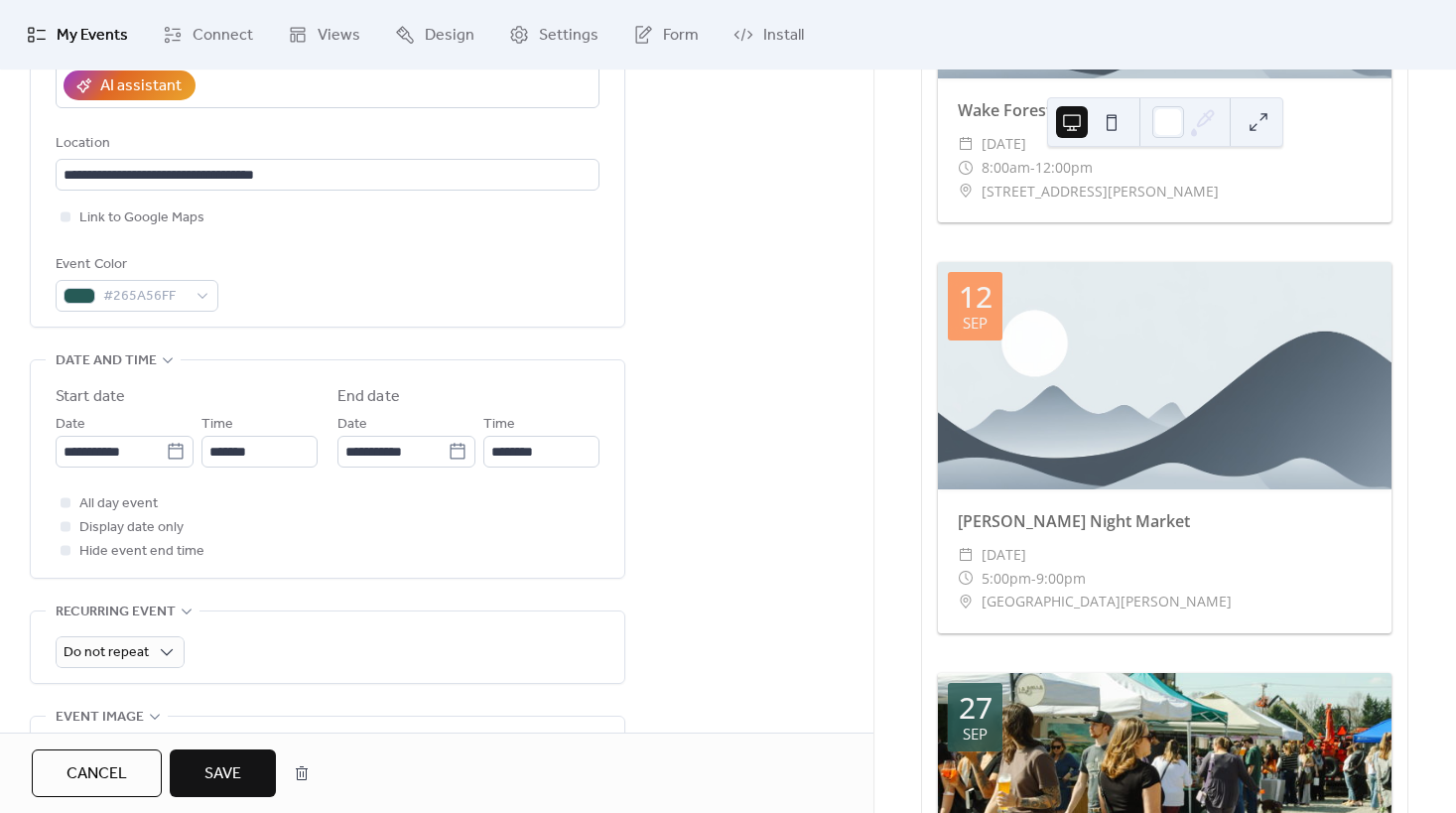 scroll, scrollTop: 695, scrollLeft: 0, axis: vertical 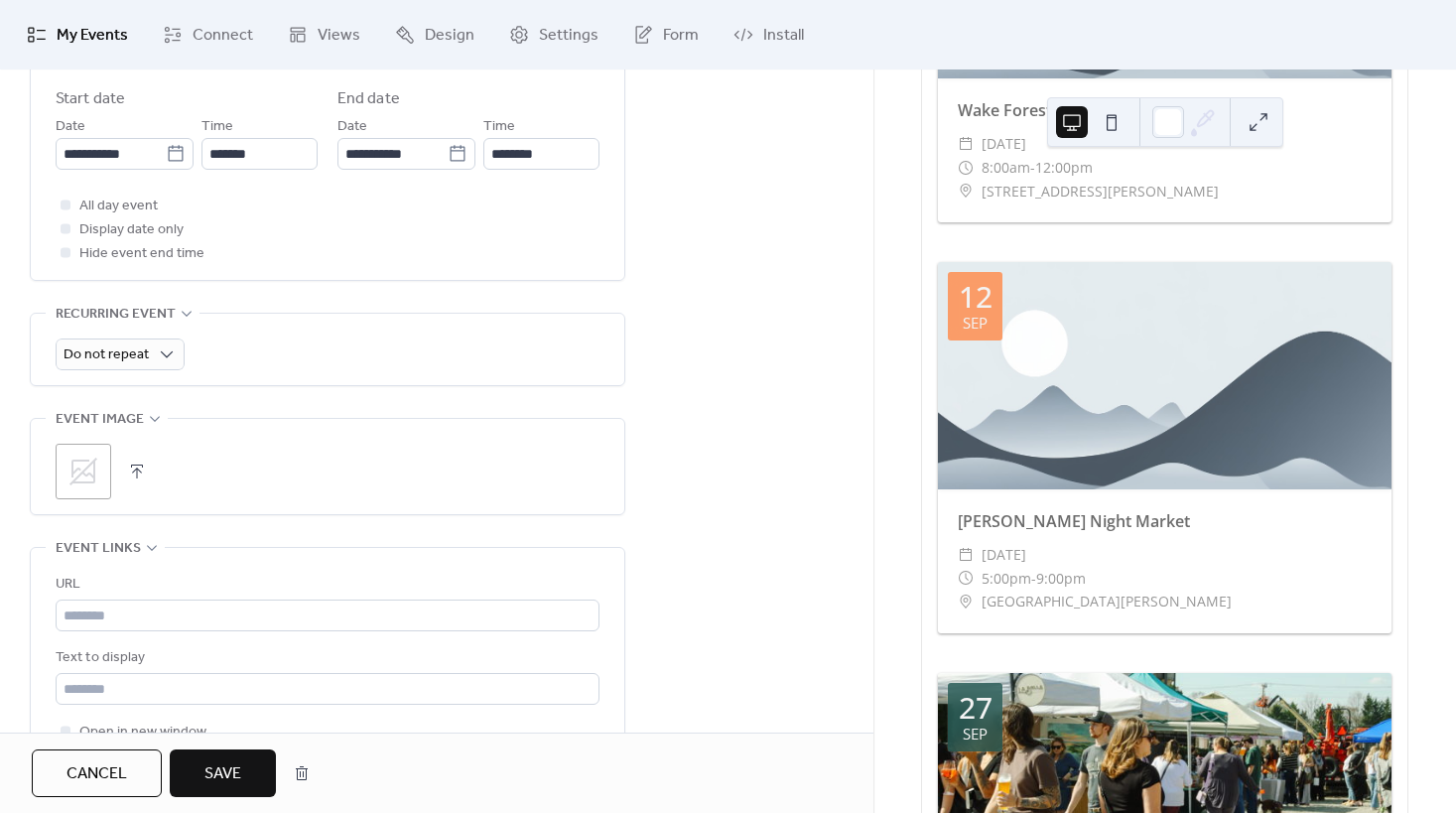 click at bounding box center [137, 472] 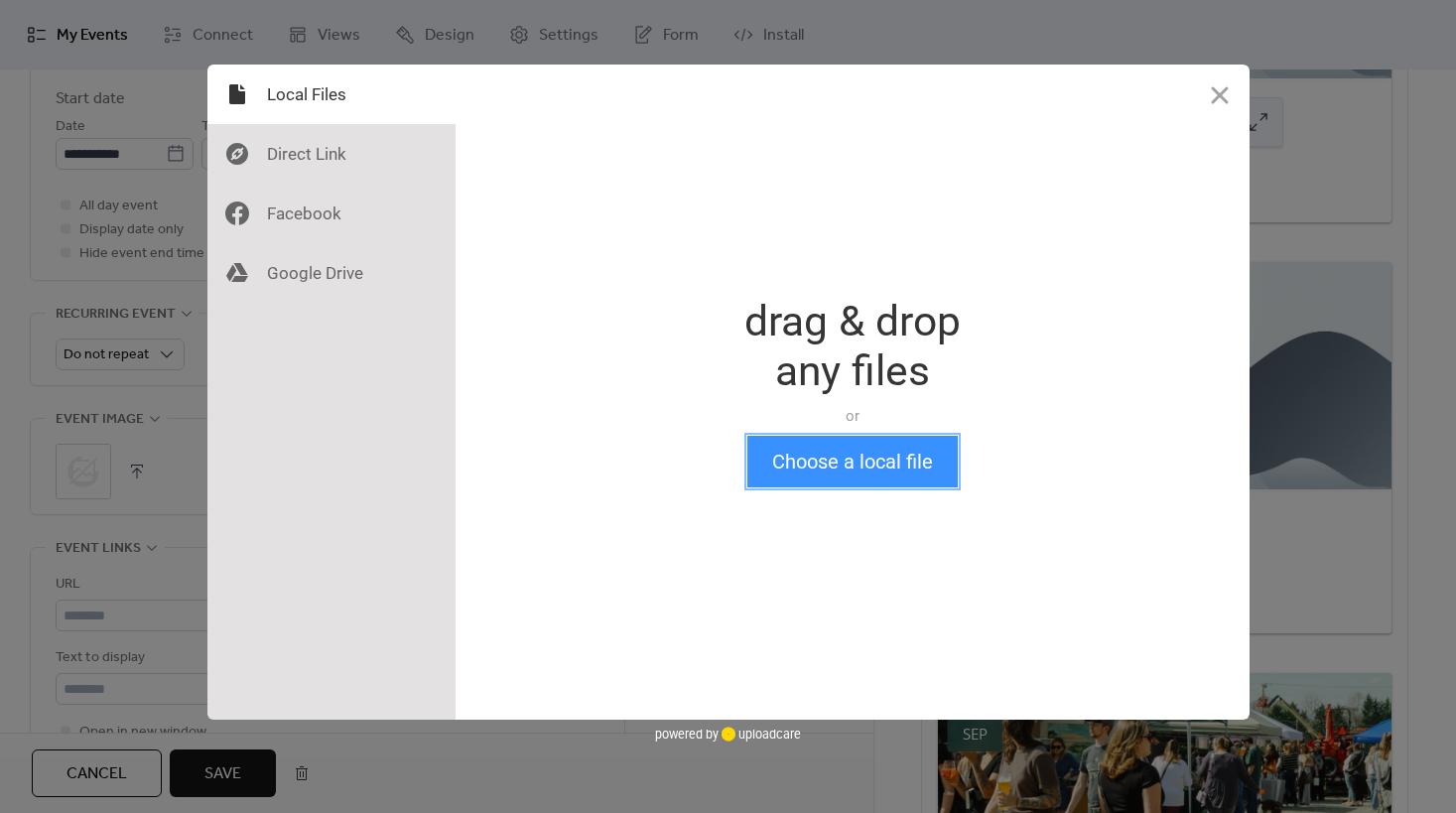 click on "Choose a local file" at bounding box center [853, 462] 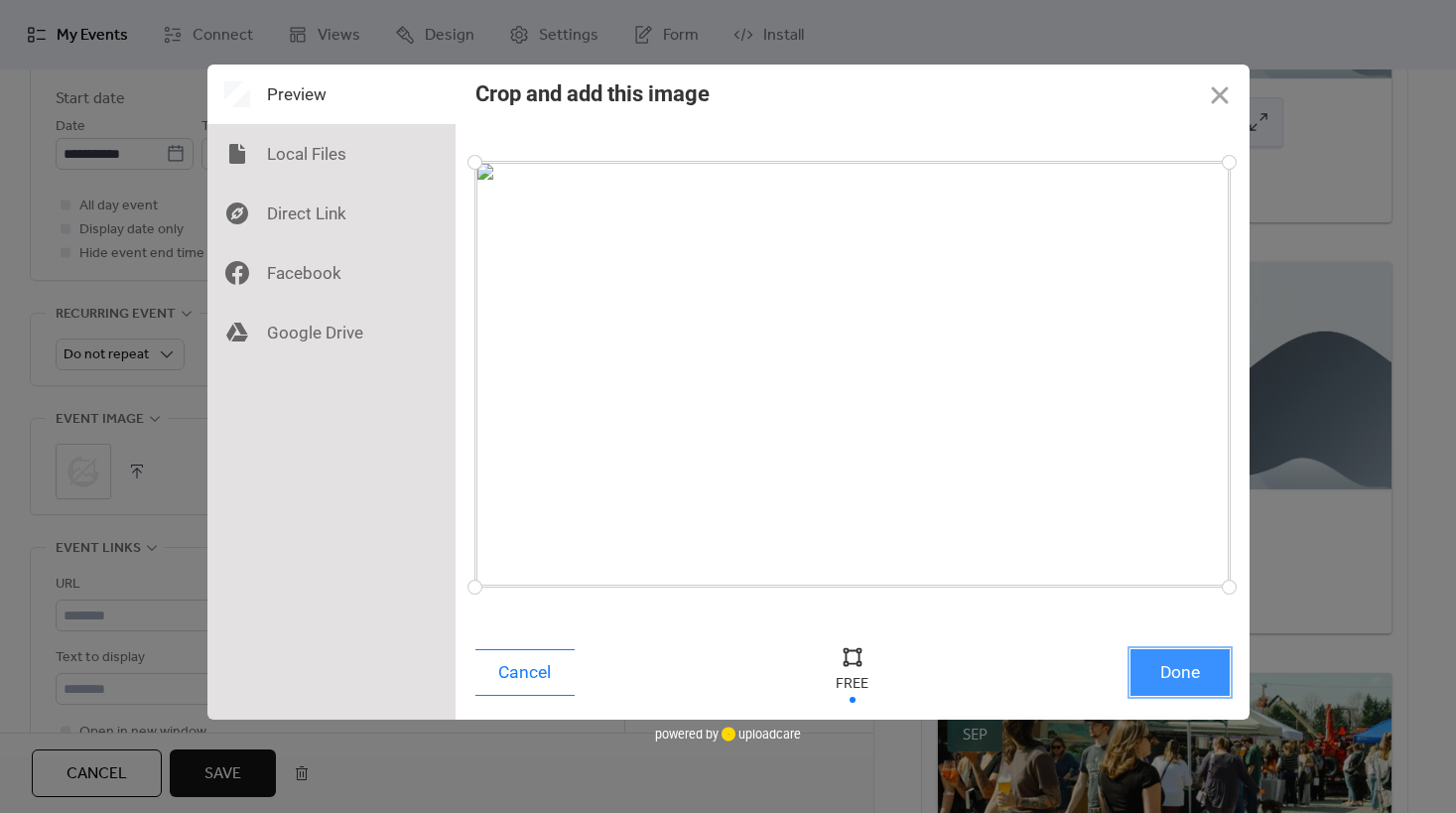 click on "Done" at bounding box center (1180, 672) 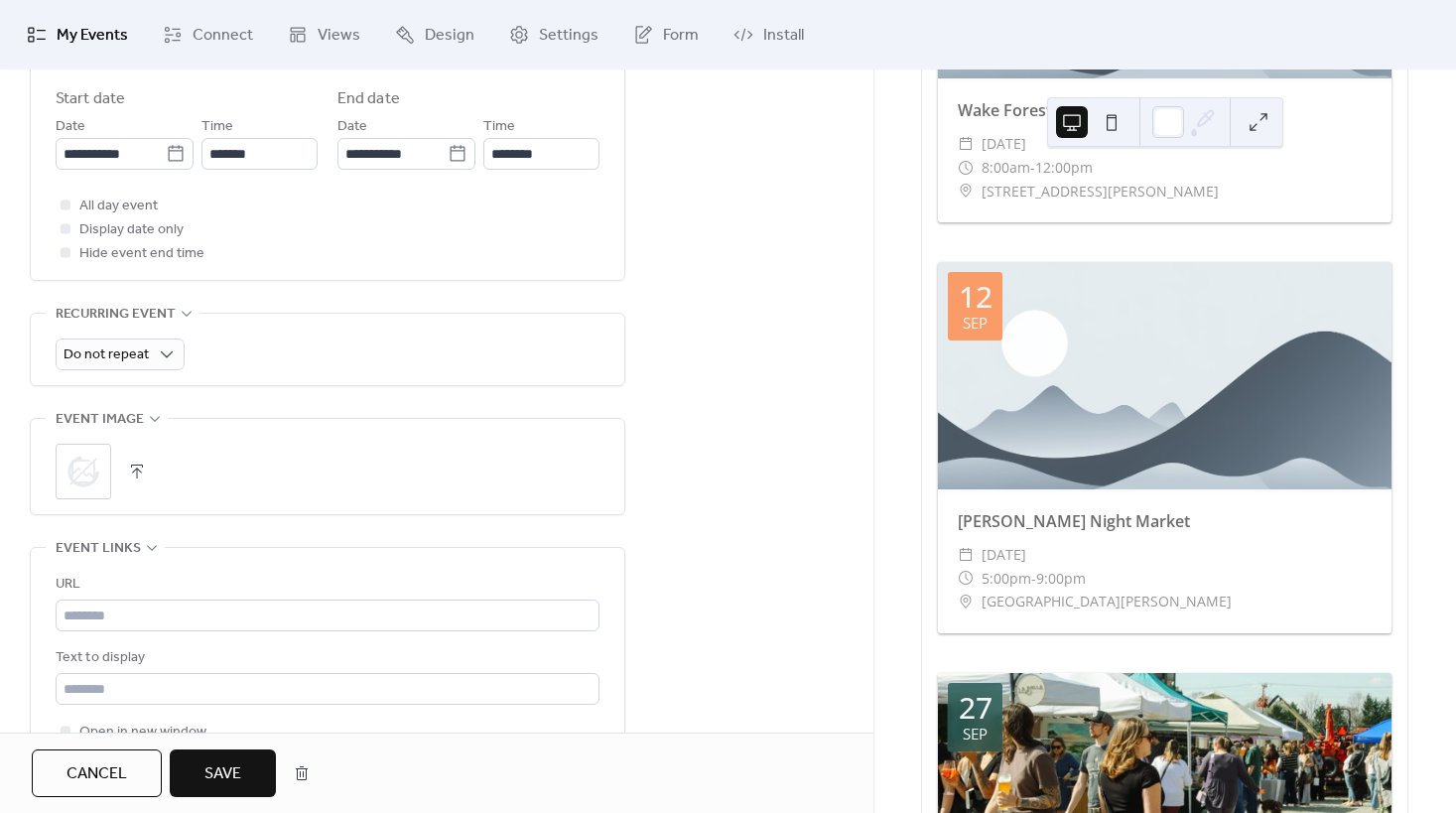 click on "Save" at bounding box center [222, 774] 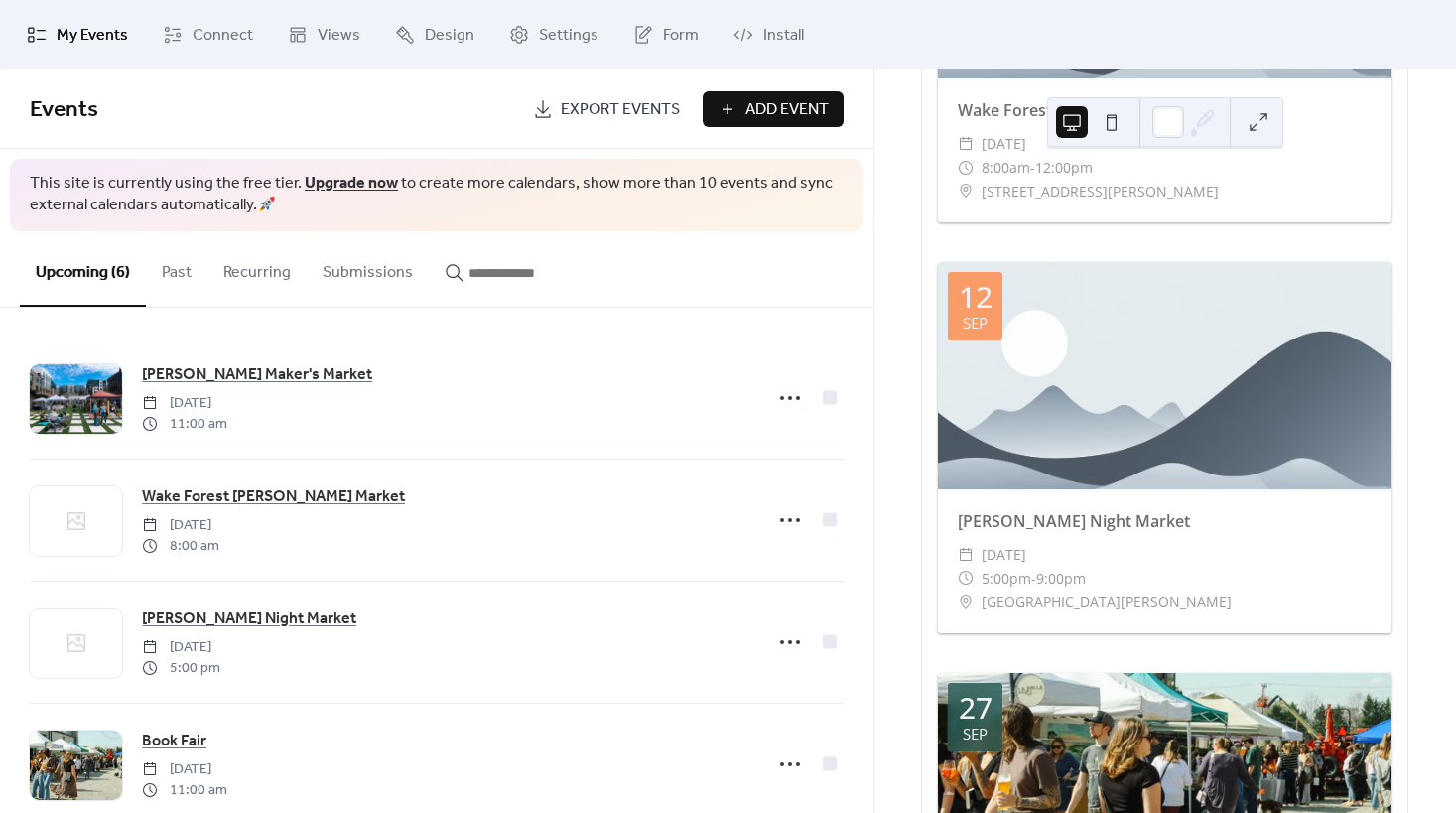 click on "Wake Forest [PERSON_NAME] Market" at bounding box center (273, 497) 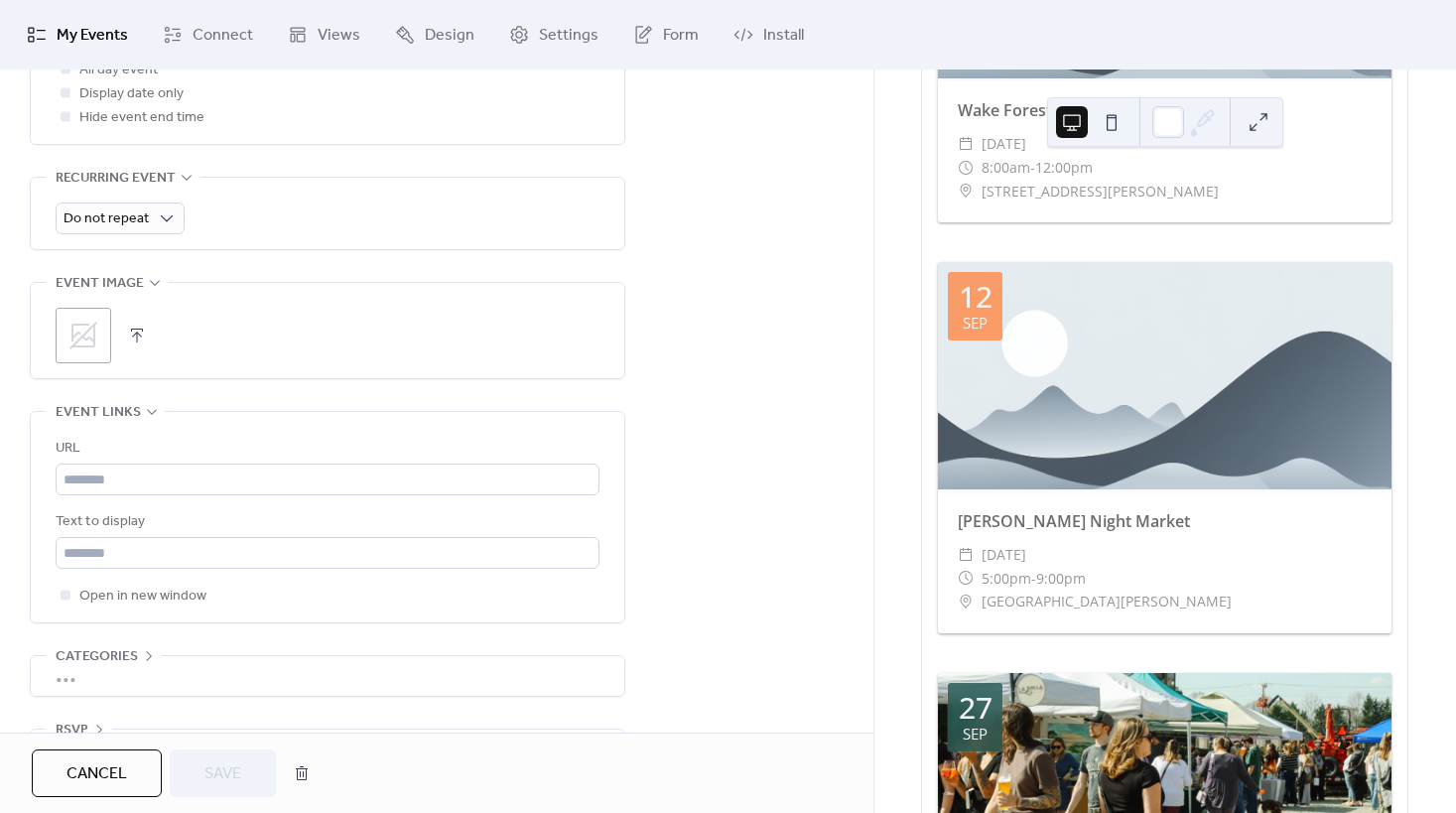 scroll, scrollTop: 887, scrollLeft: 0, axis: vertical 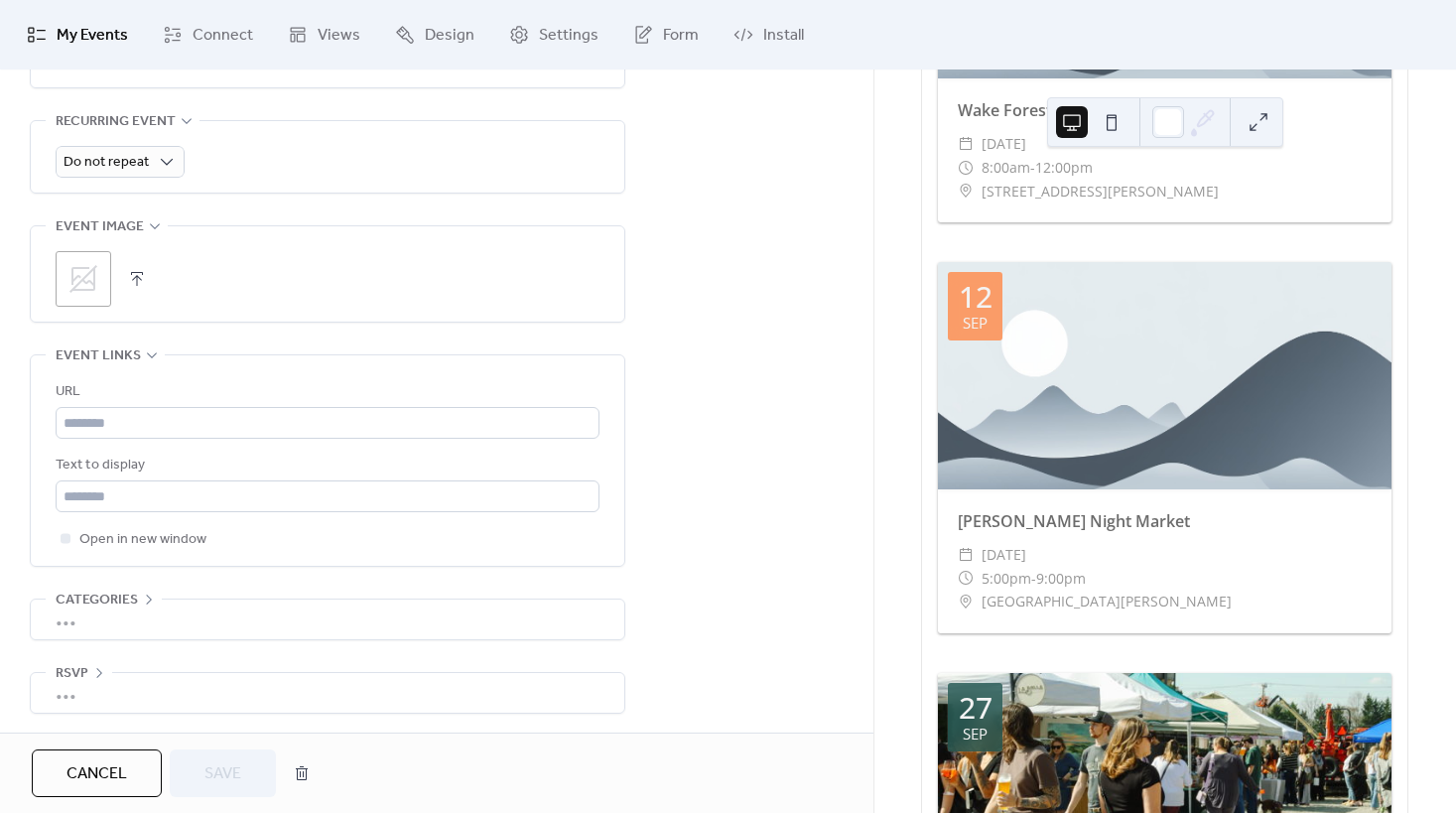 click at bounding box center (137, 279) 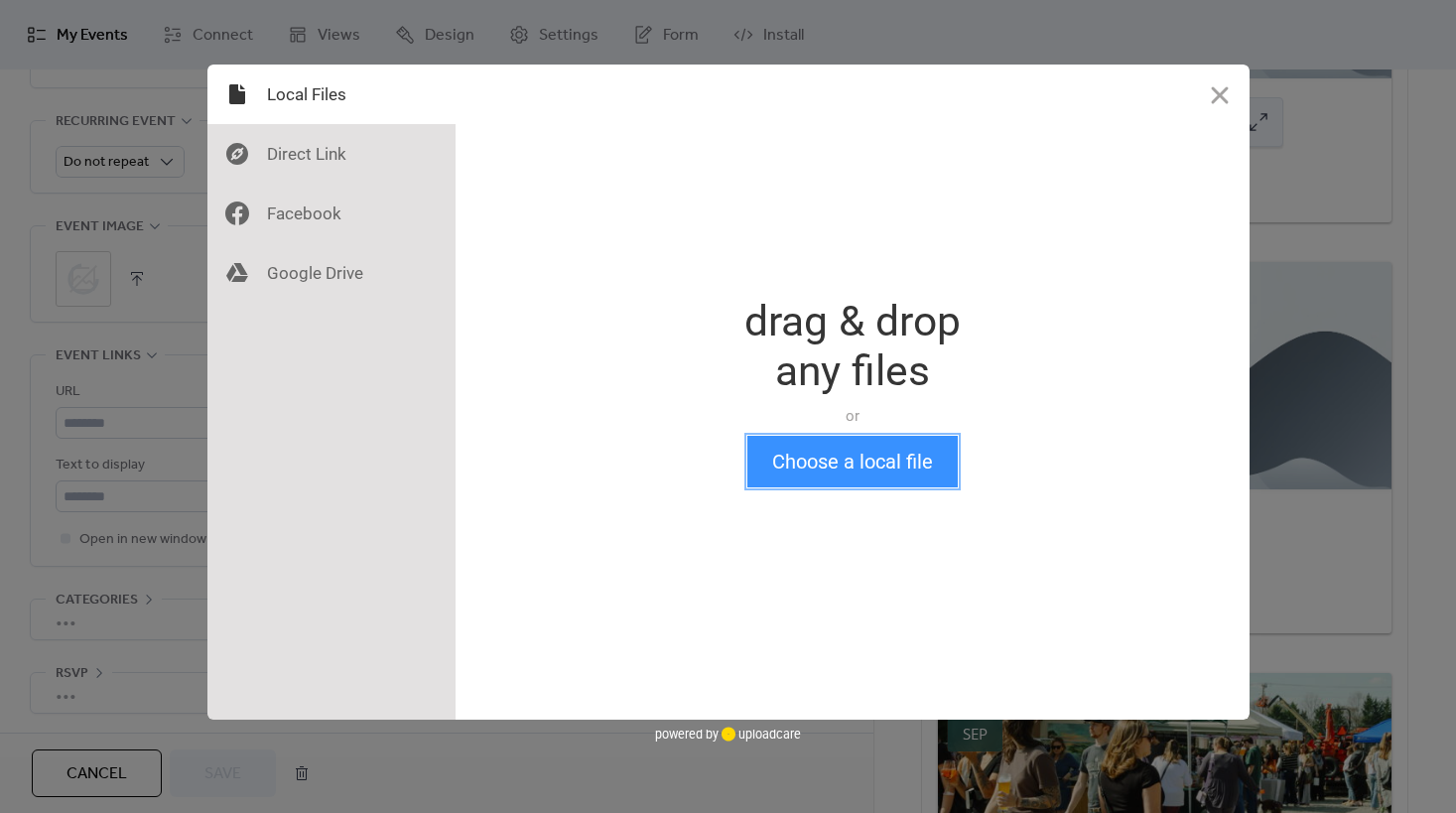 click on "Choose a local file" at bounding box center (853, 462) 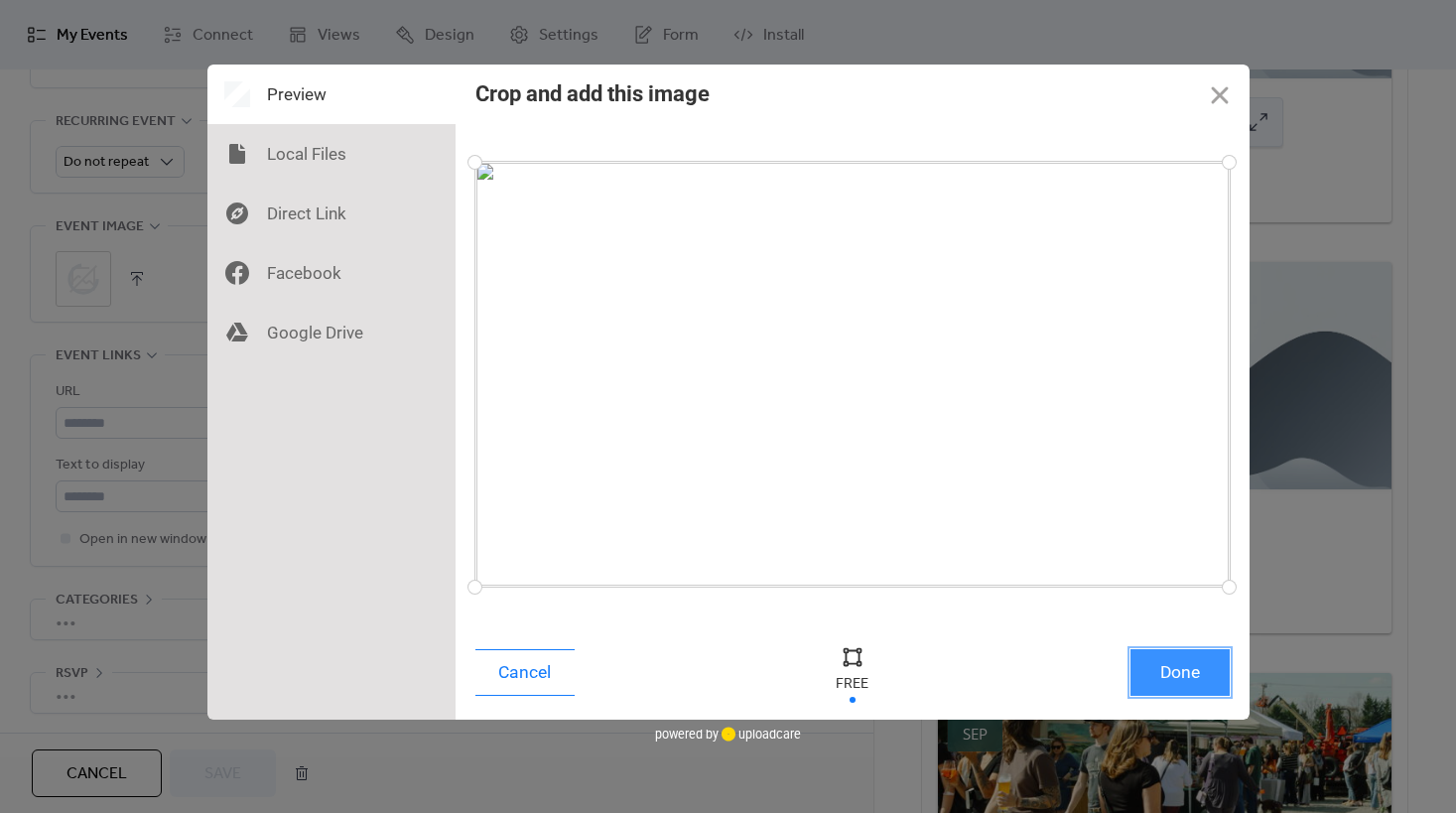 click on "Done" at bounding box center (1180, 672) 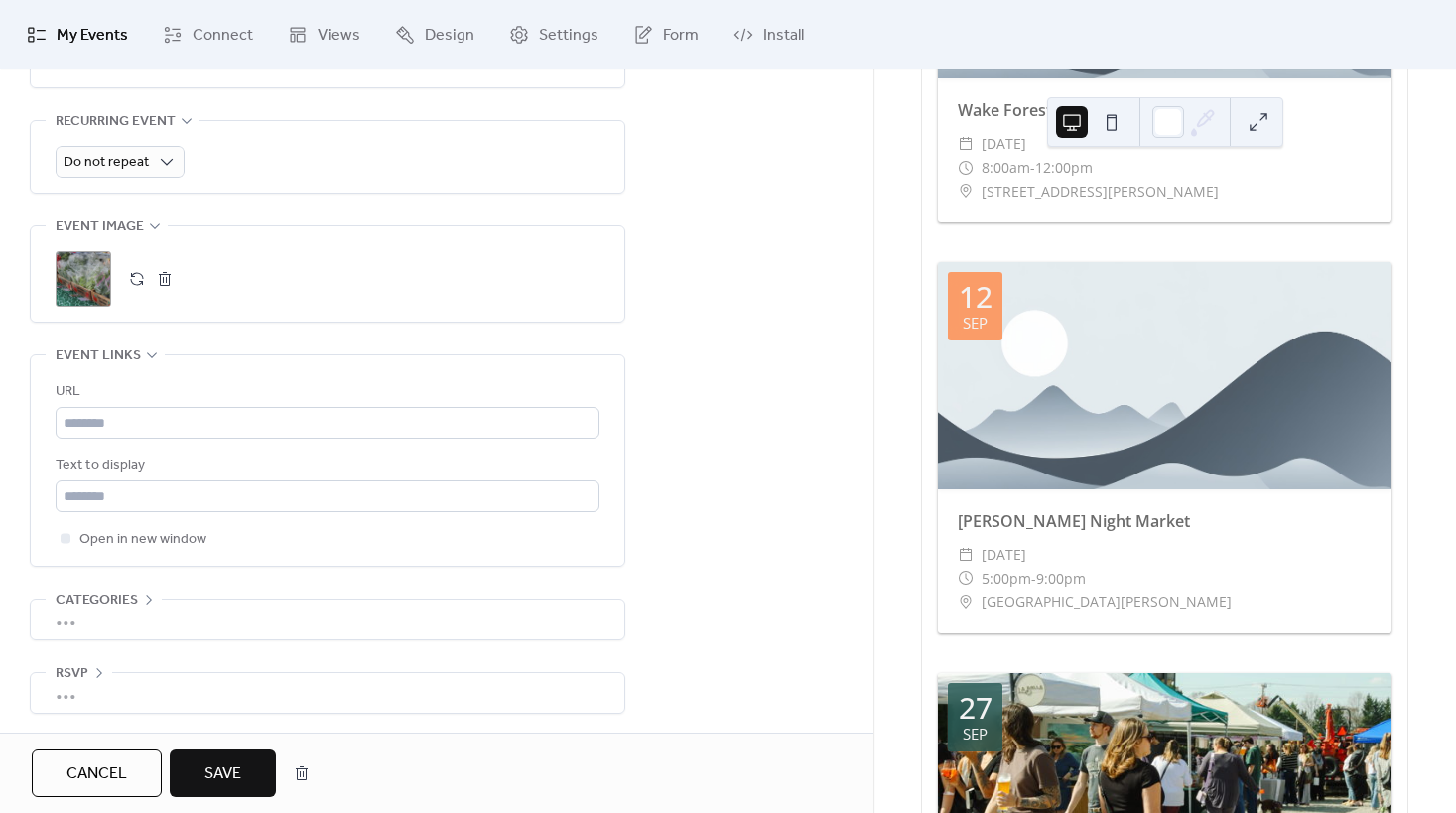 click on "Save" at bounding box center (222, 773) 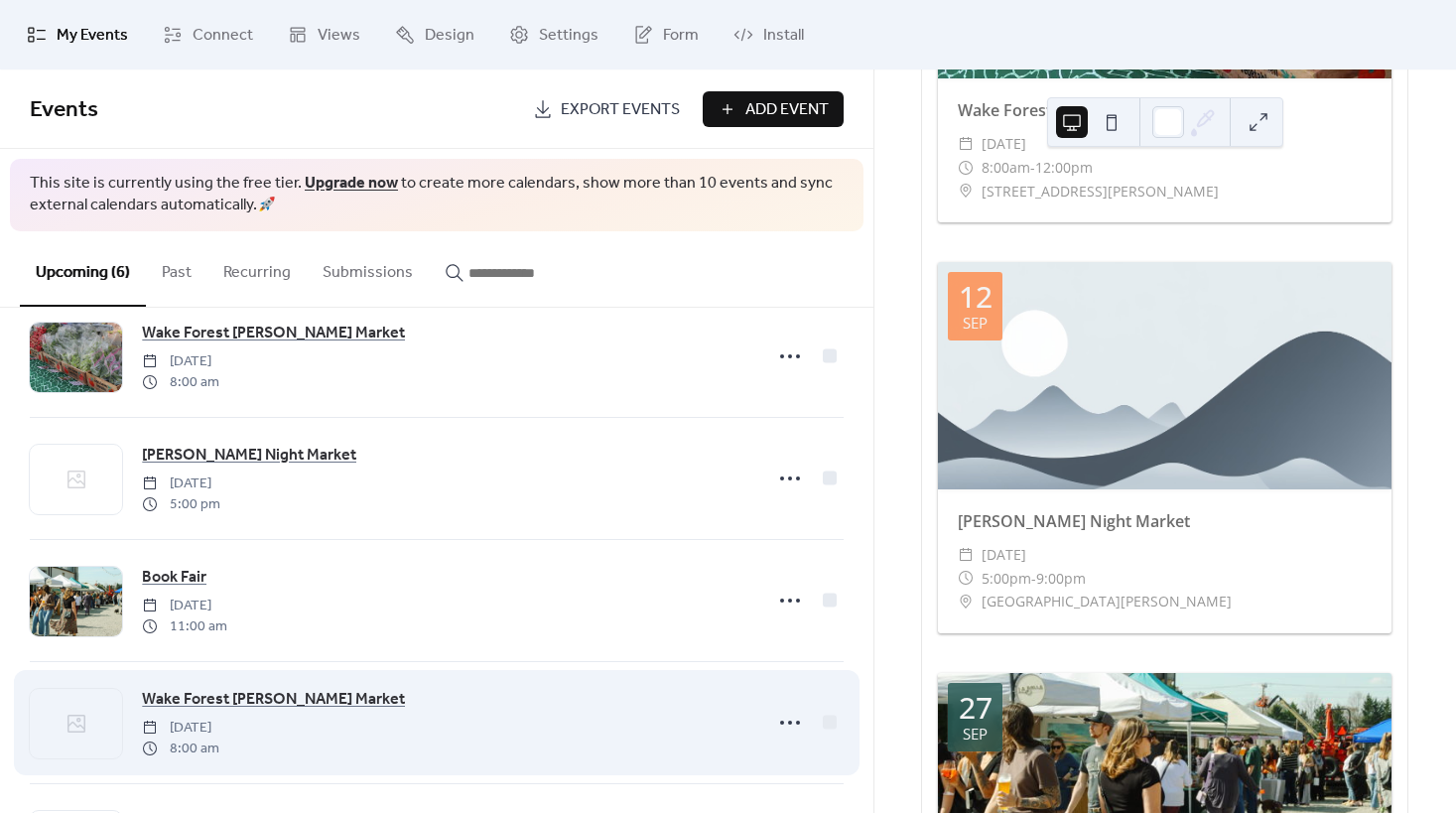 scroll, scrollTop: 287, scrollLeft: 0, axis: vertical 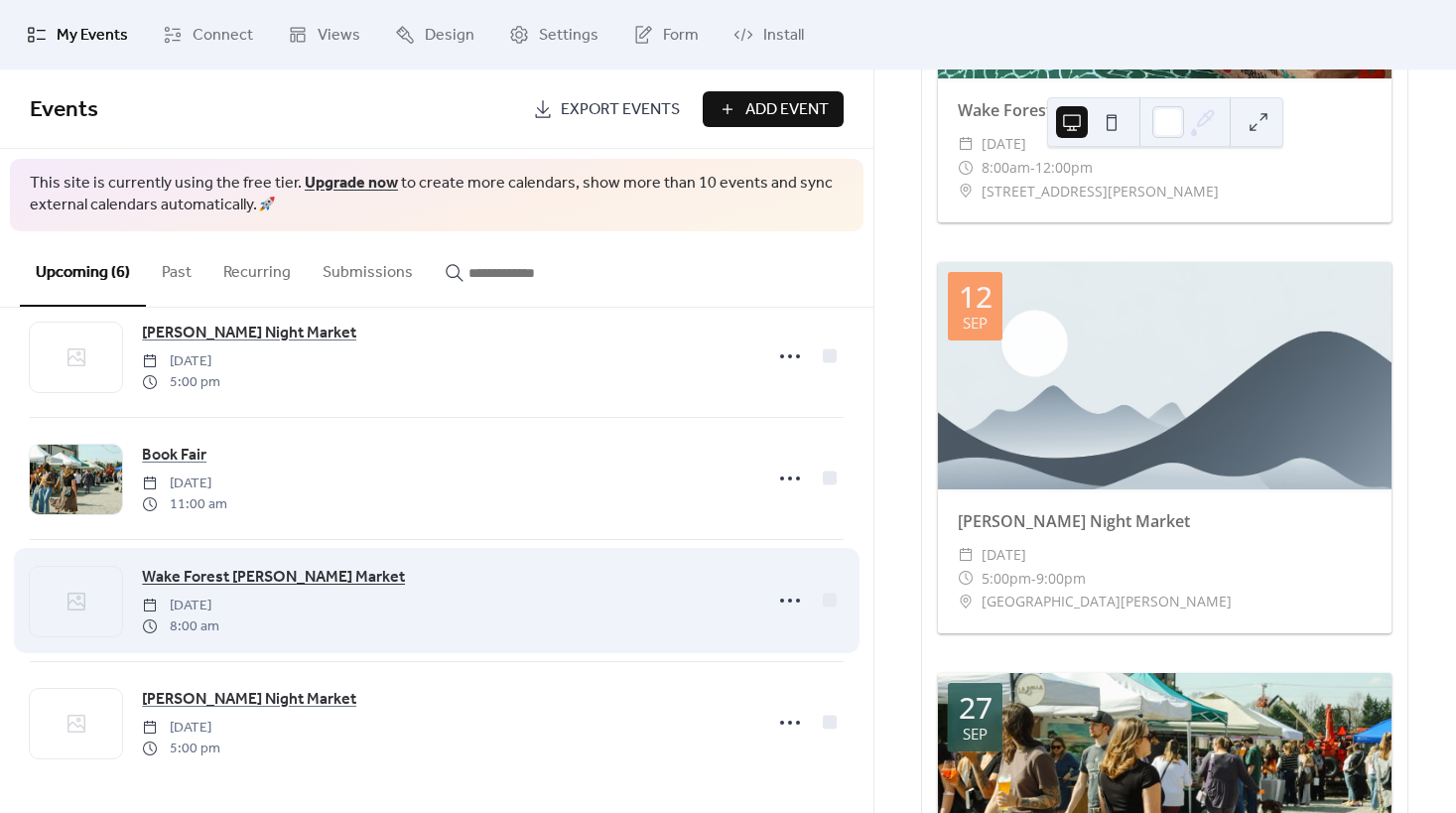 click on "Wake Forest [PERSON_NAME] Market" at bounding box center (273, 578) 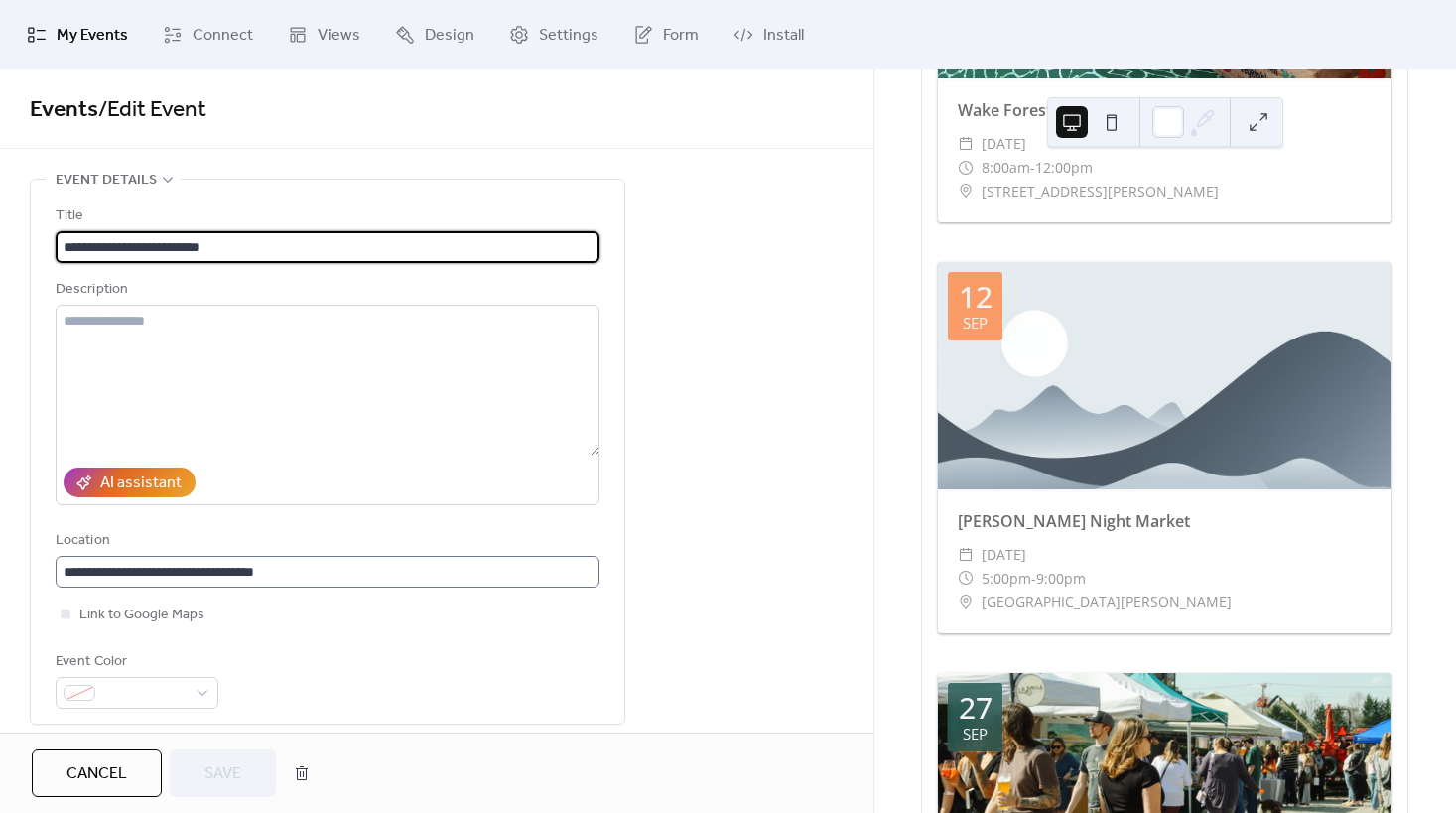 scroll, scrollTop: 1, scrollLeft: 0, axis: vertical 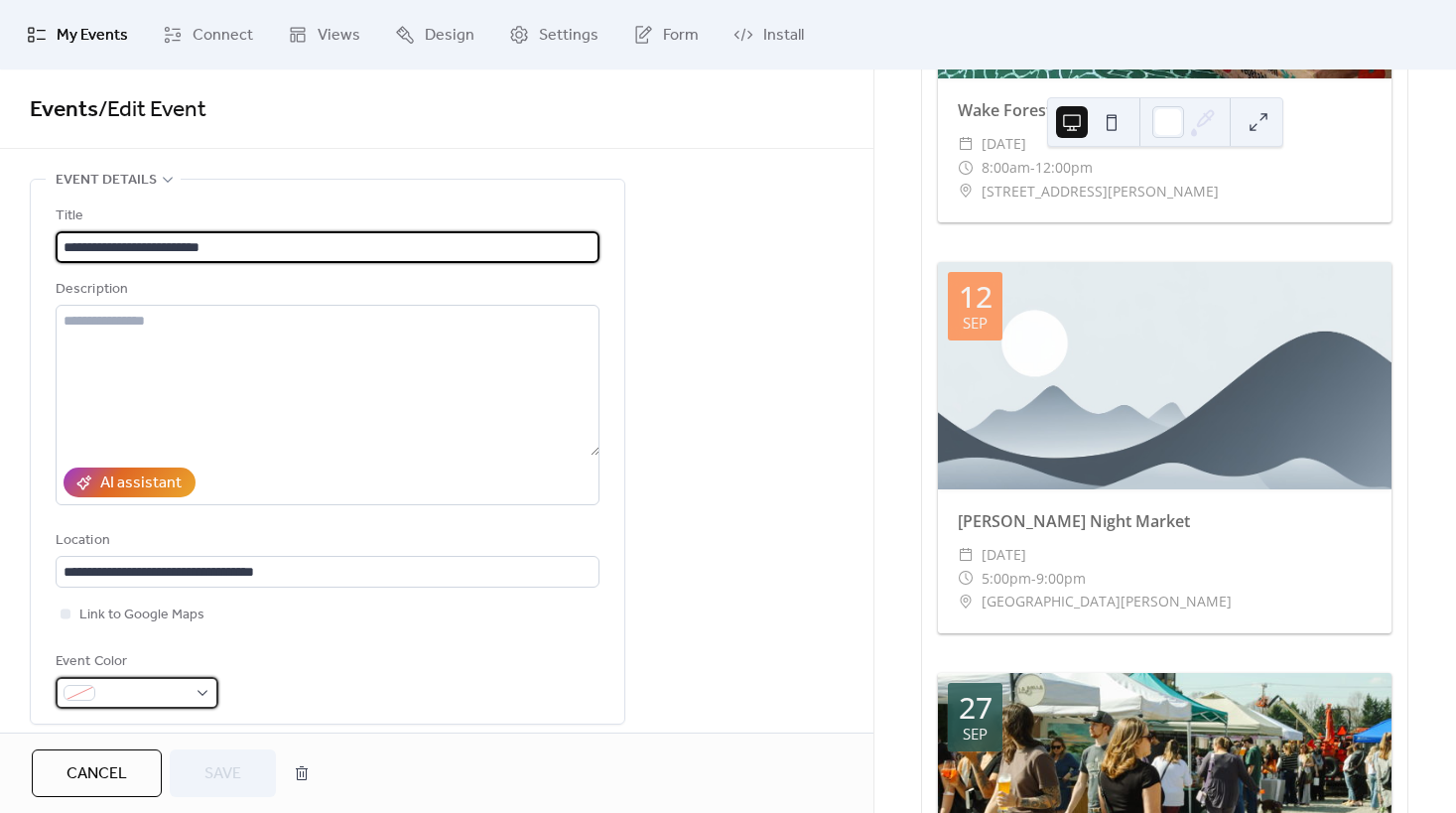 click at bounding box center (137, 693) 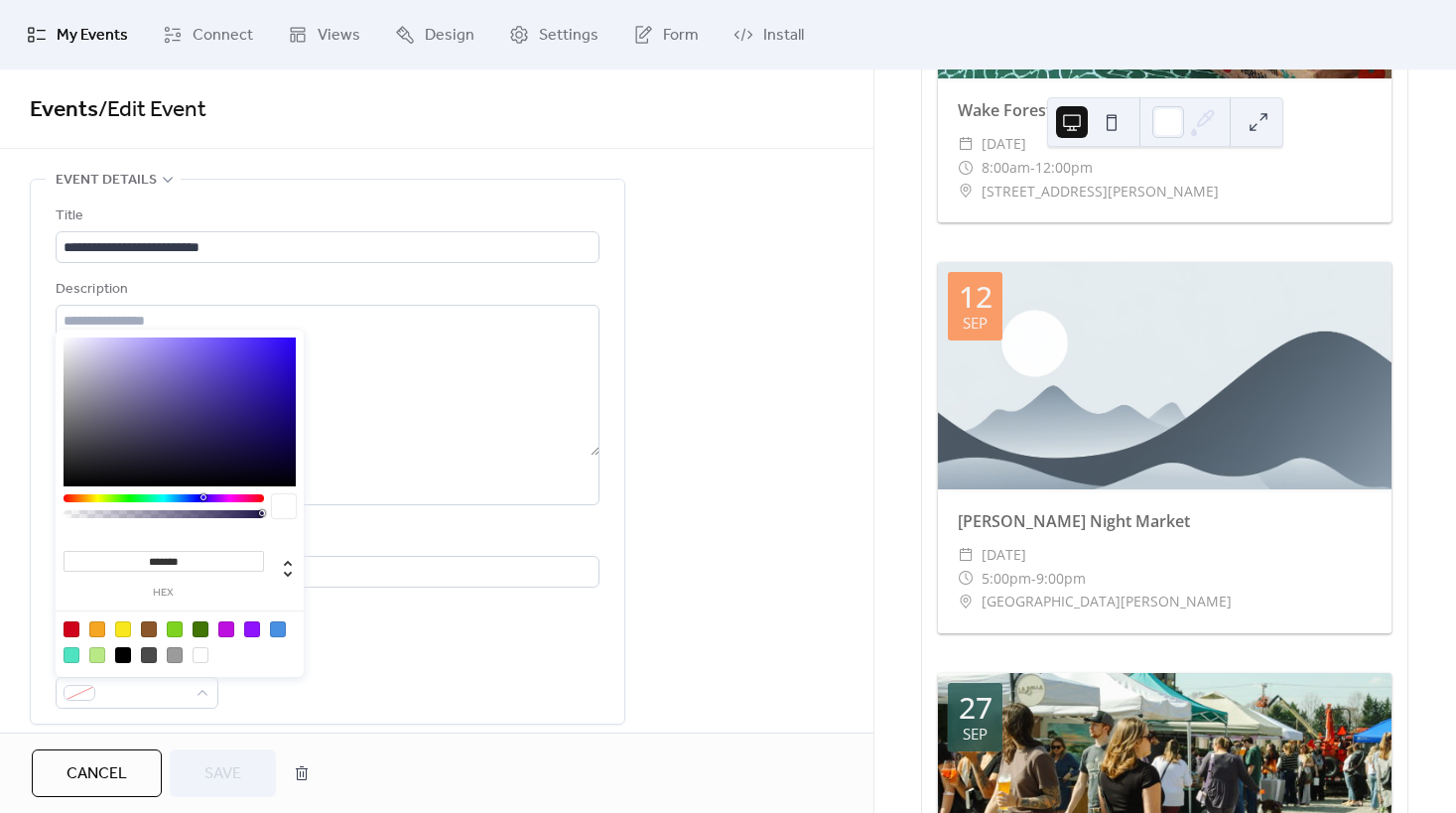 click on "*******" at bounding box center [164, 561] 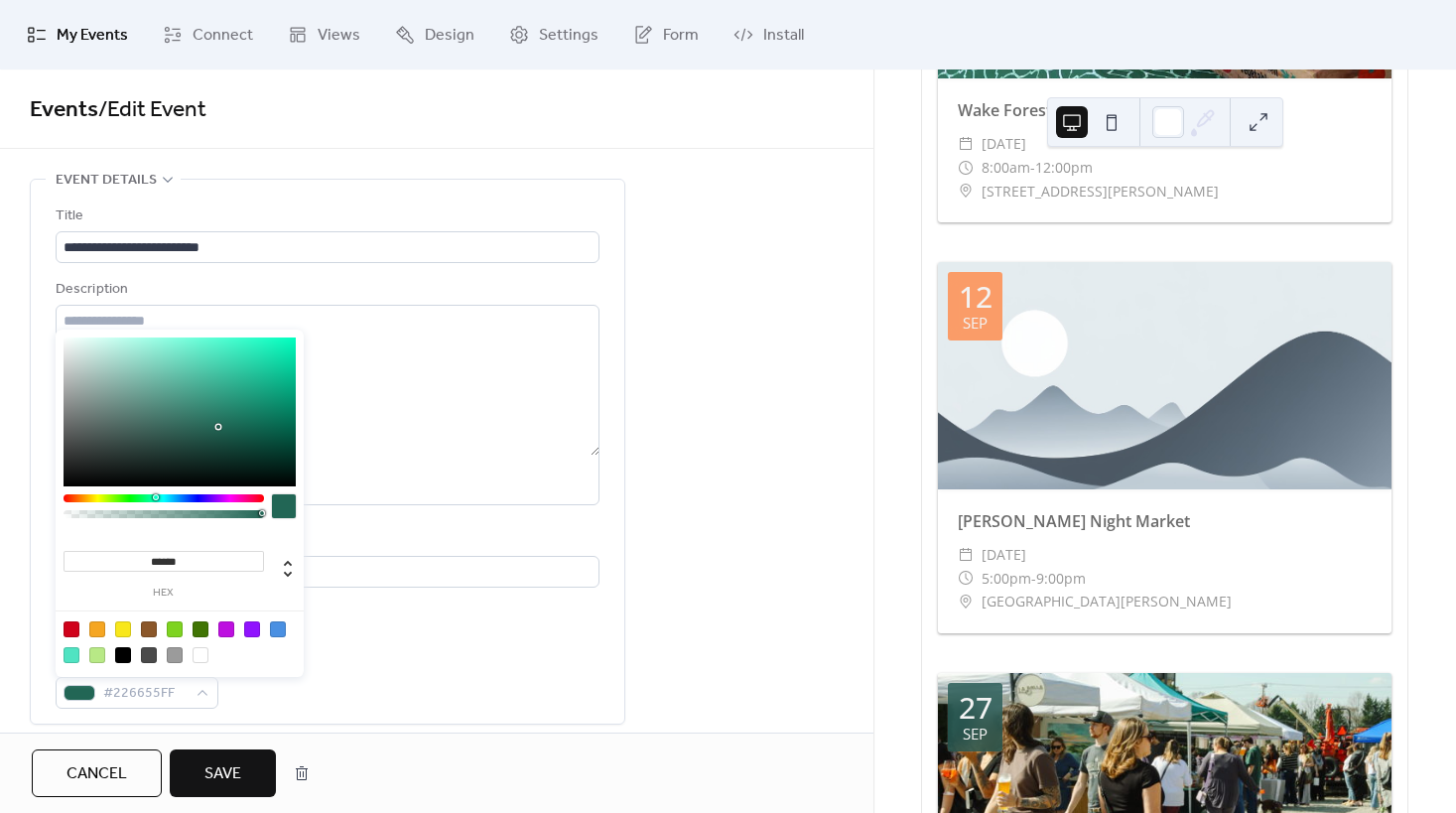 type on "*******" 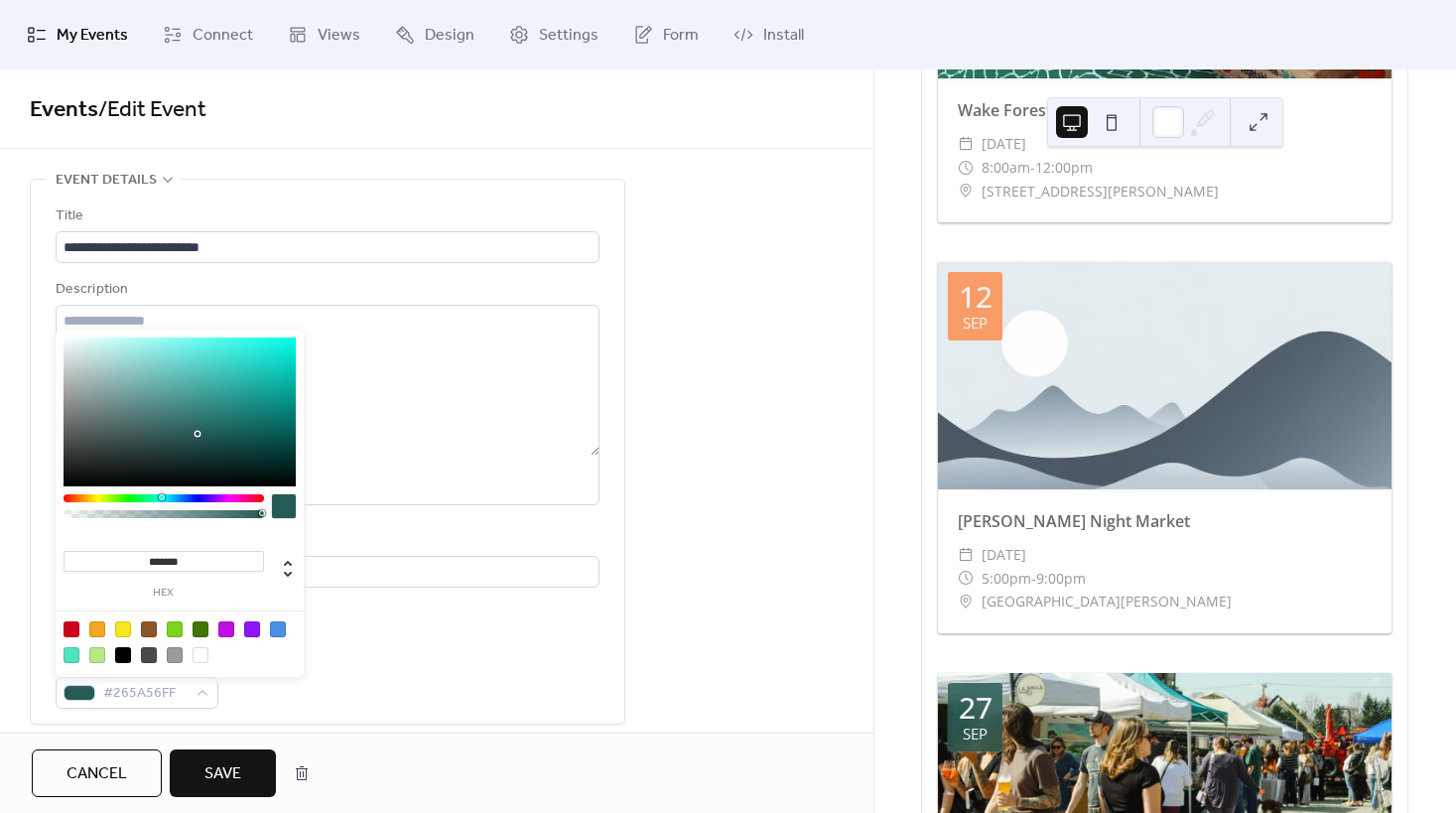 click on "**********" at bounding box center (437, 900) 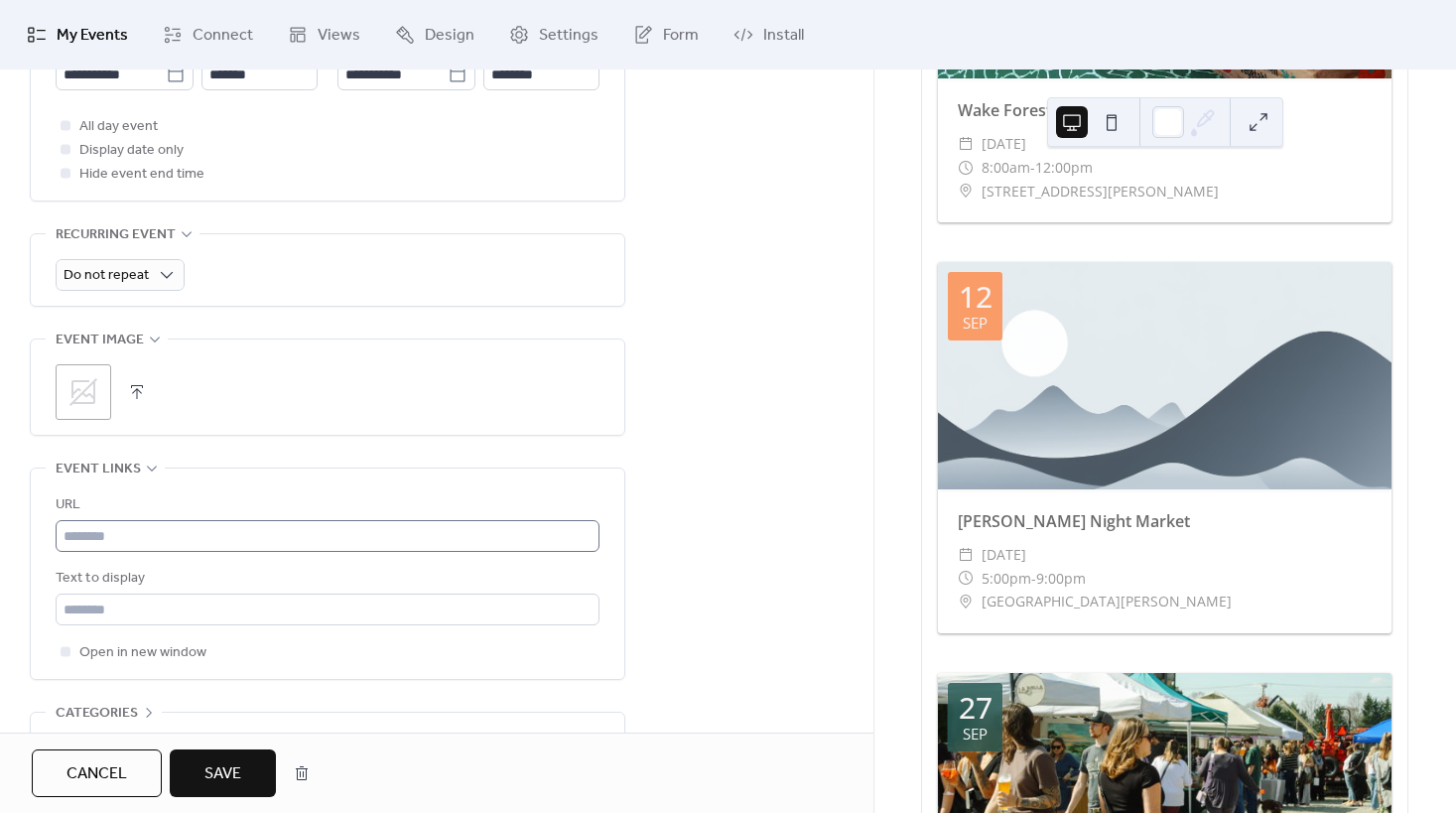 scroll, scrollTop: 794, scrollLeft: 0, axis: vertical 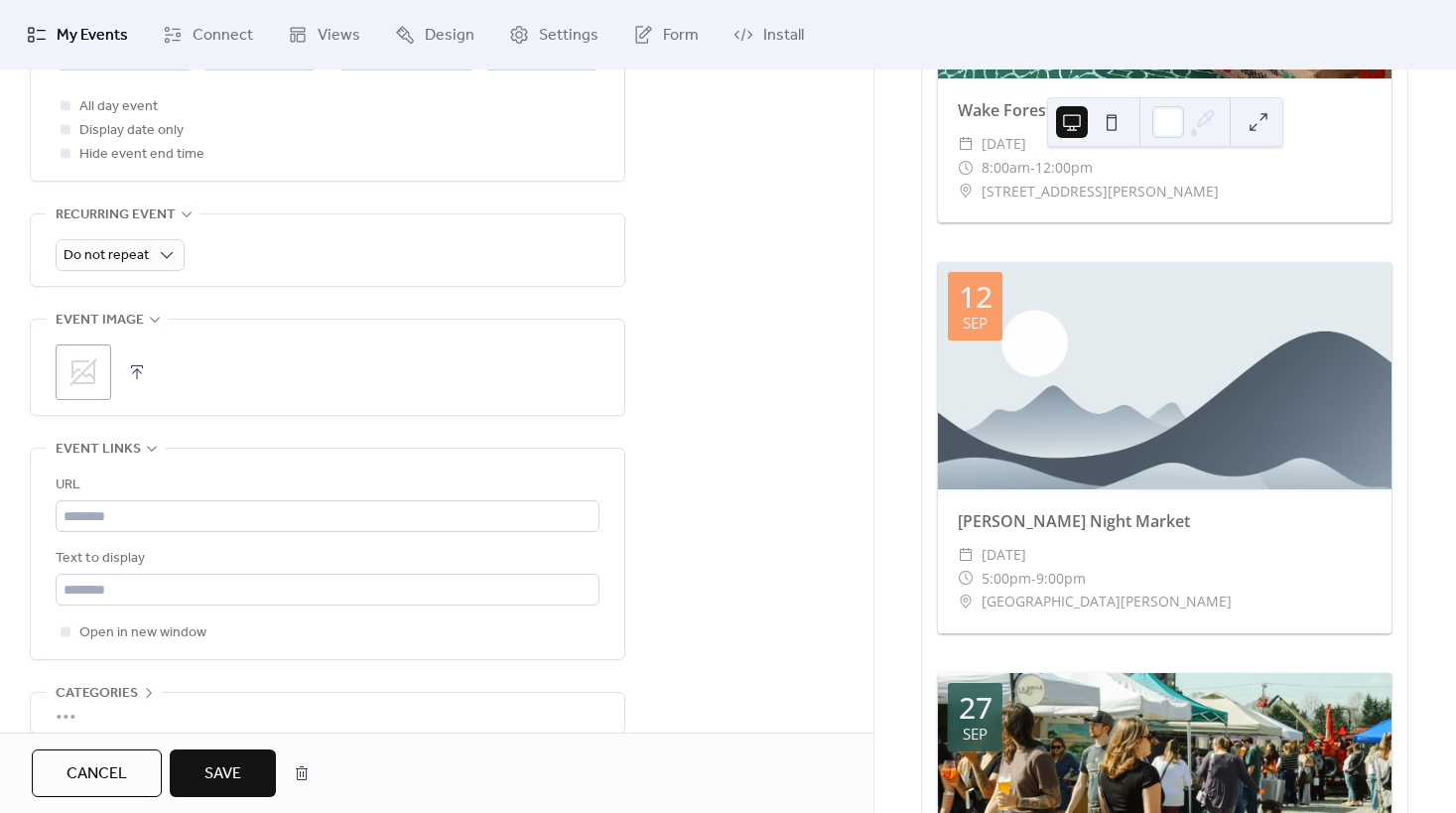 click at bounding box center [137, 372] 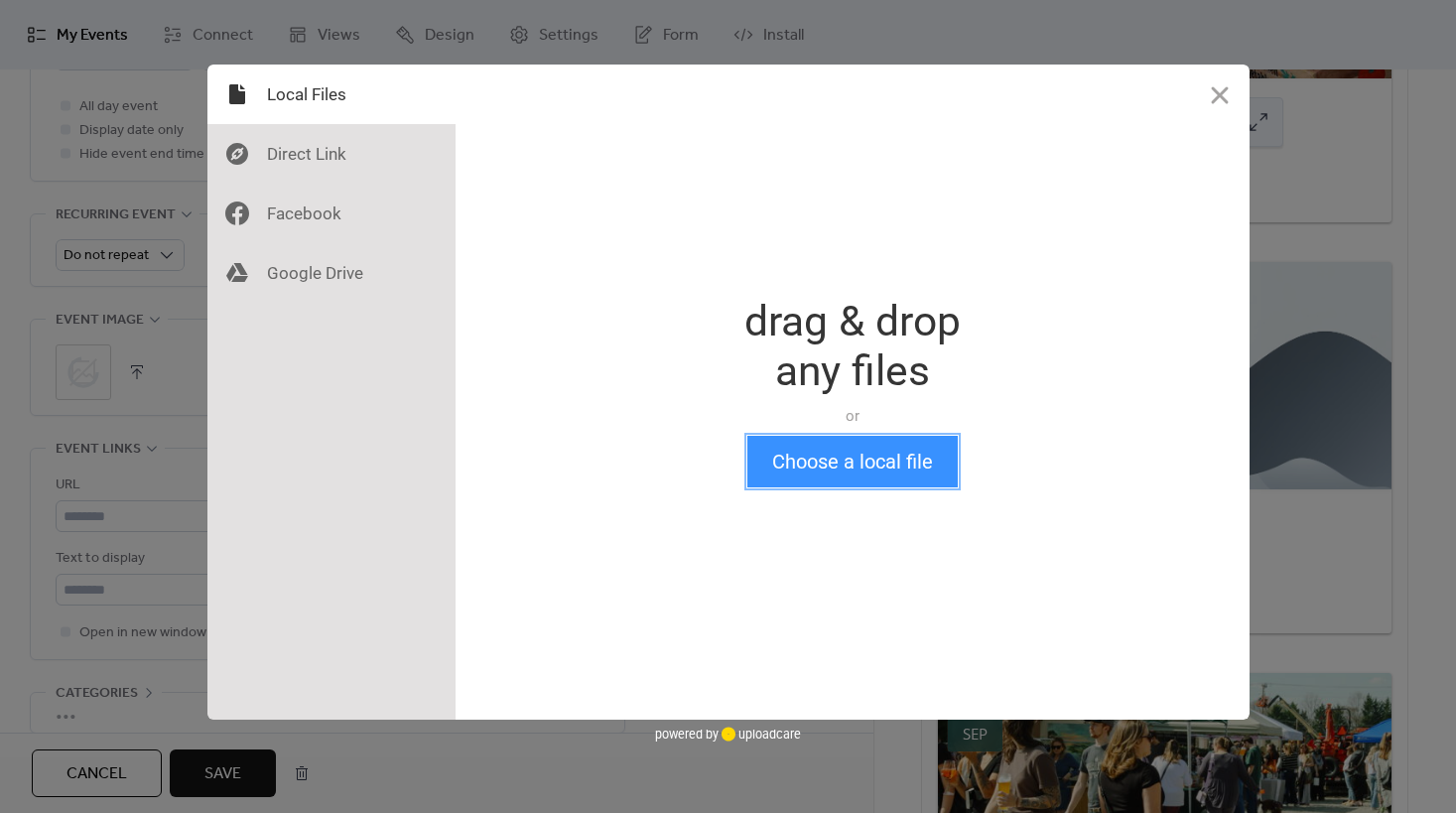 click on "Choose a local file" at bounding box center [853, 462] 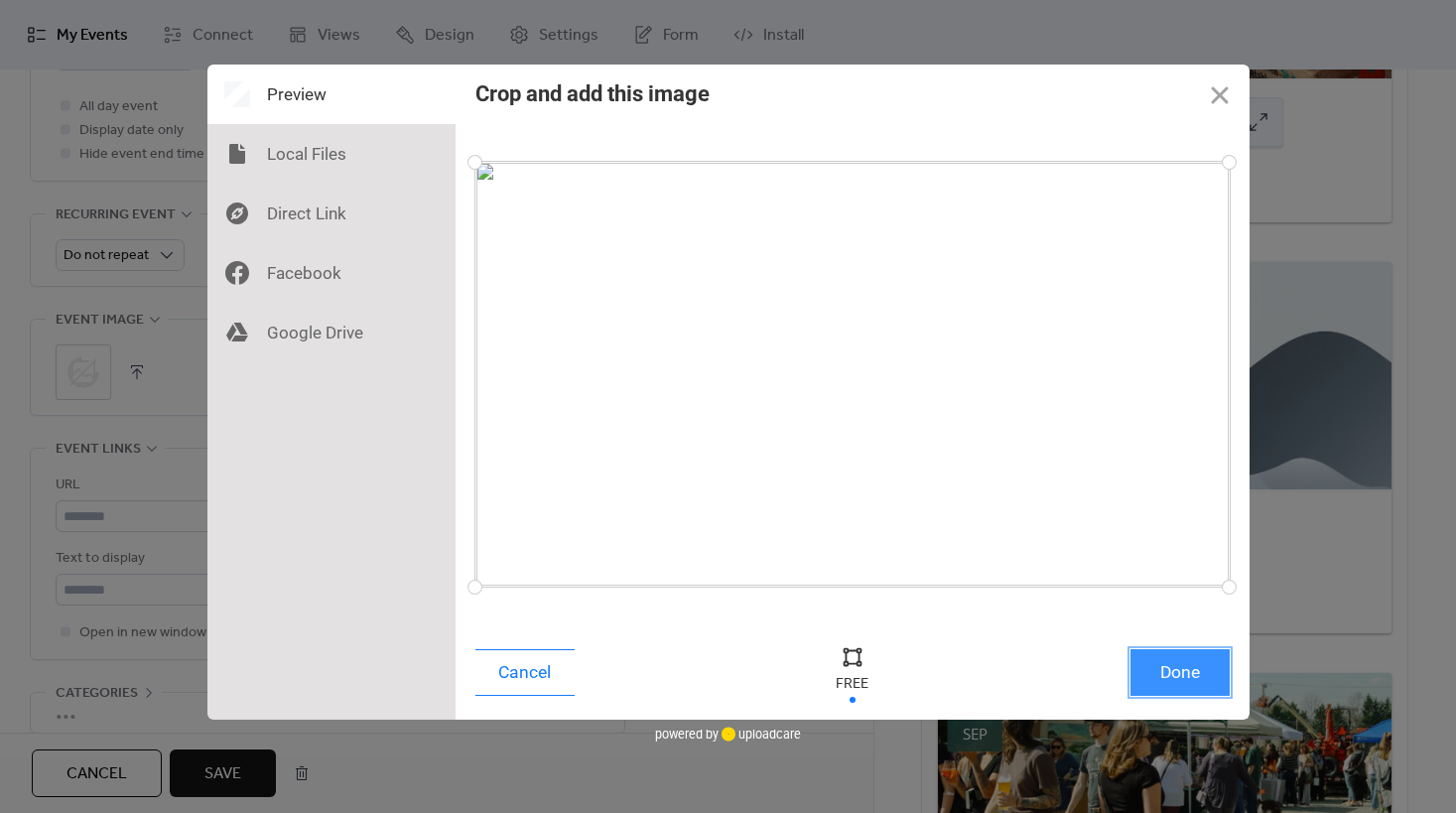 click on "Done" at bounding box center (1180, 672) 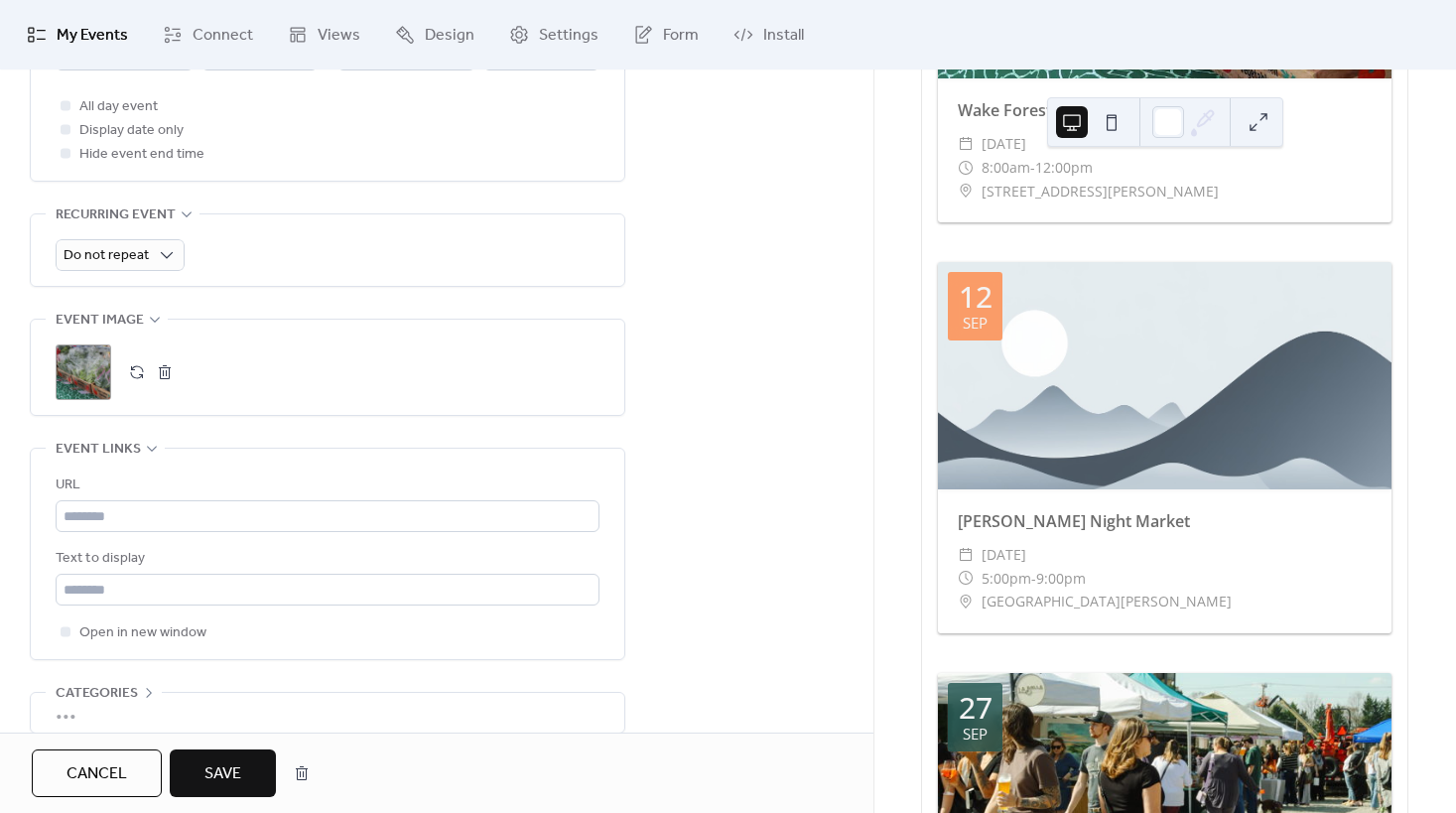 click on "Save" at bounding box center [222, 774] 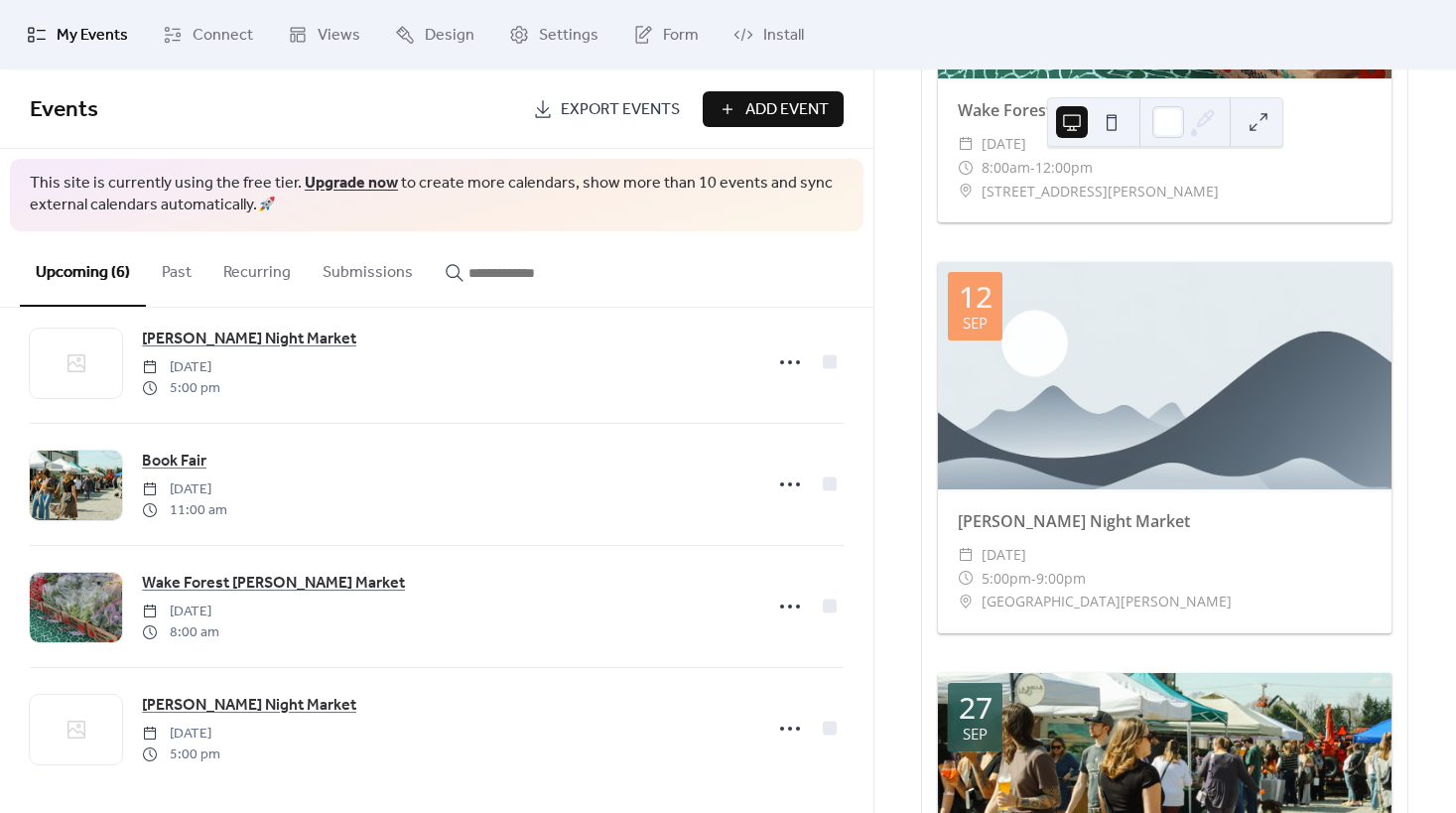 scroll, scrollTop: 287, scrollLeft: 0, axis: vertical 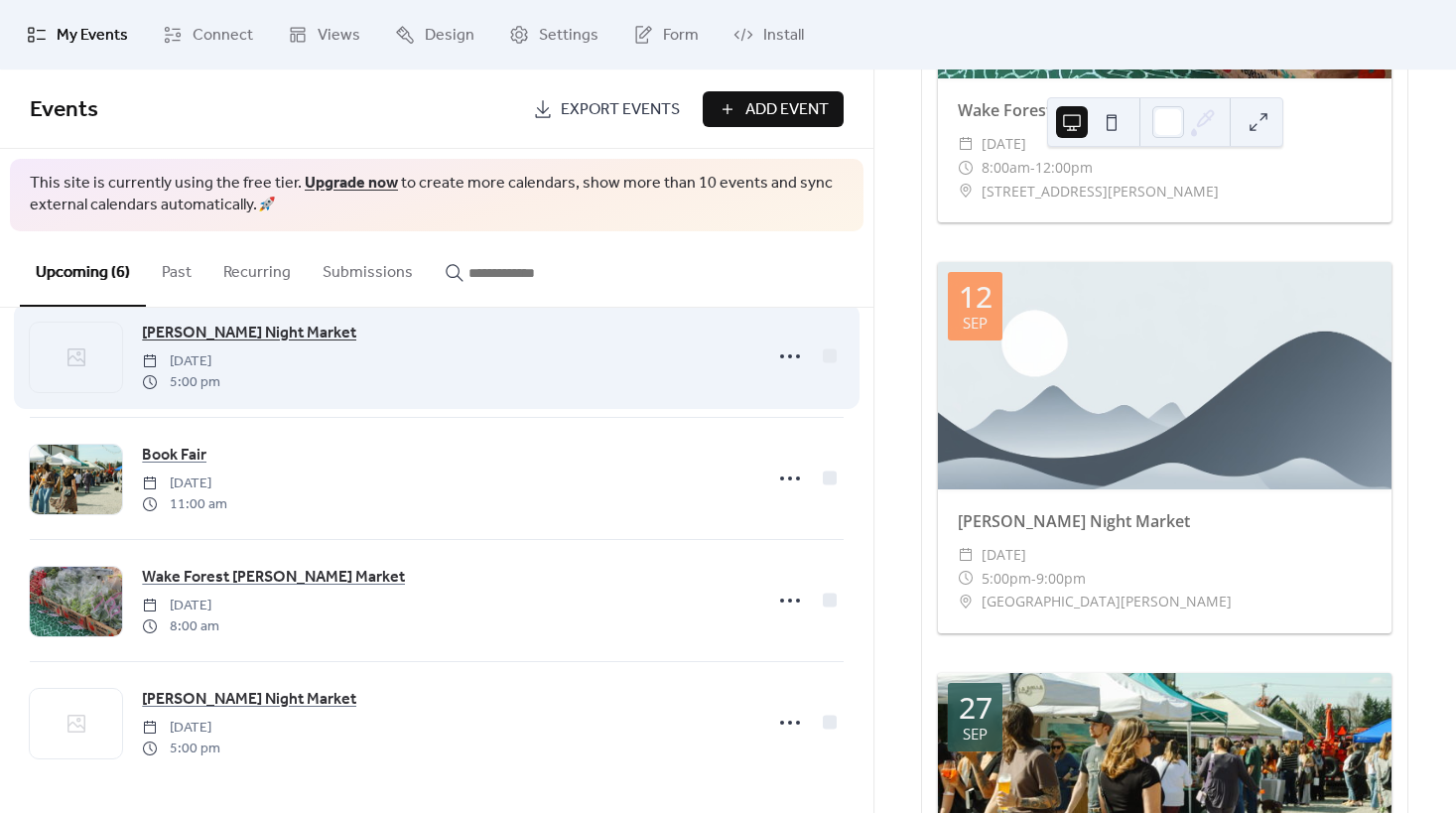 click on "[PERSON_NAME] Night Market" at bounding box center (249, 334) 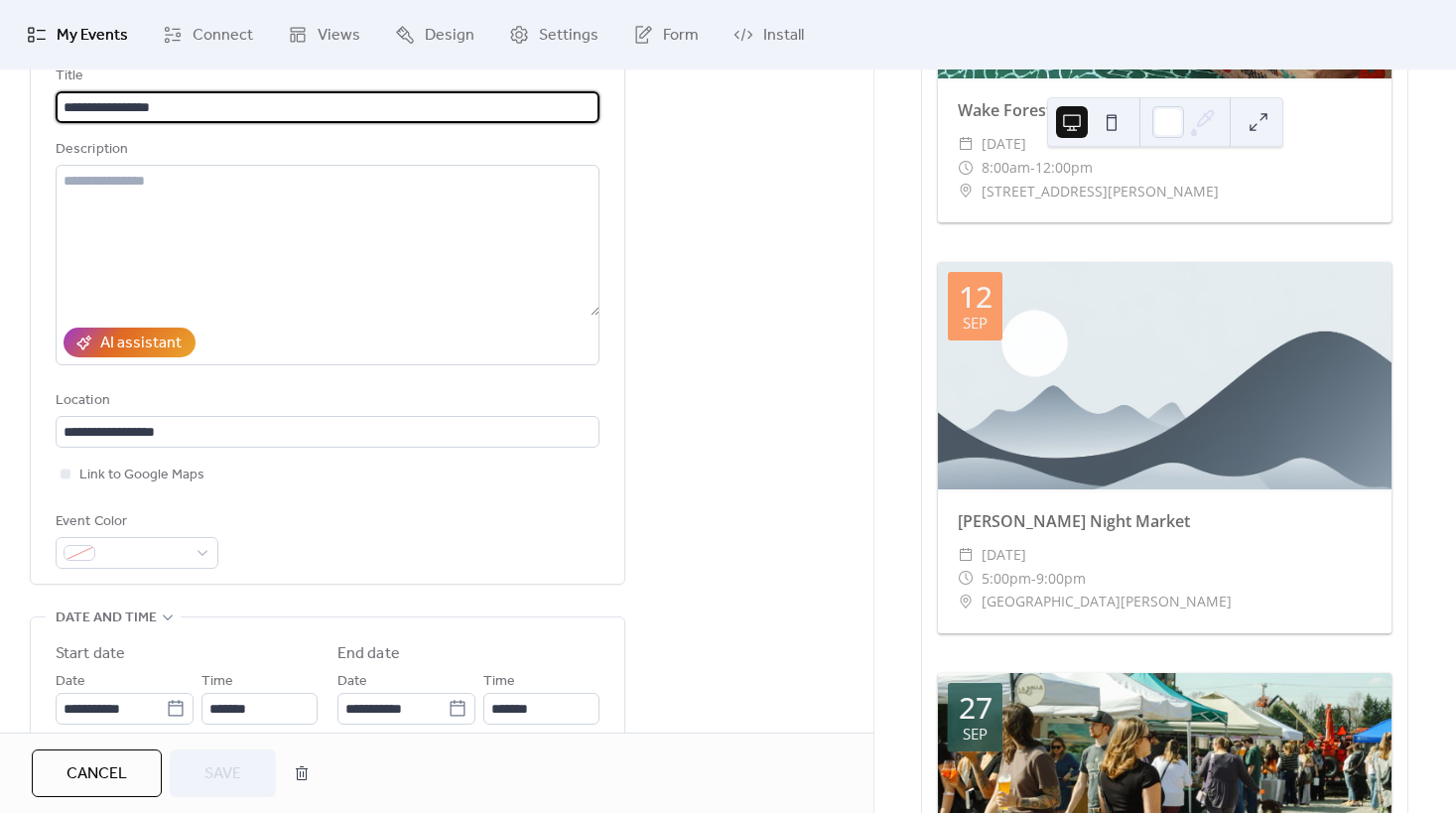 scroll, scrollTop: 199, scrollLeft: 0, axis: vertical 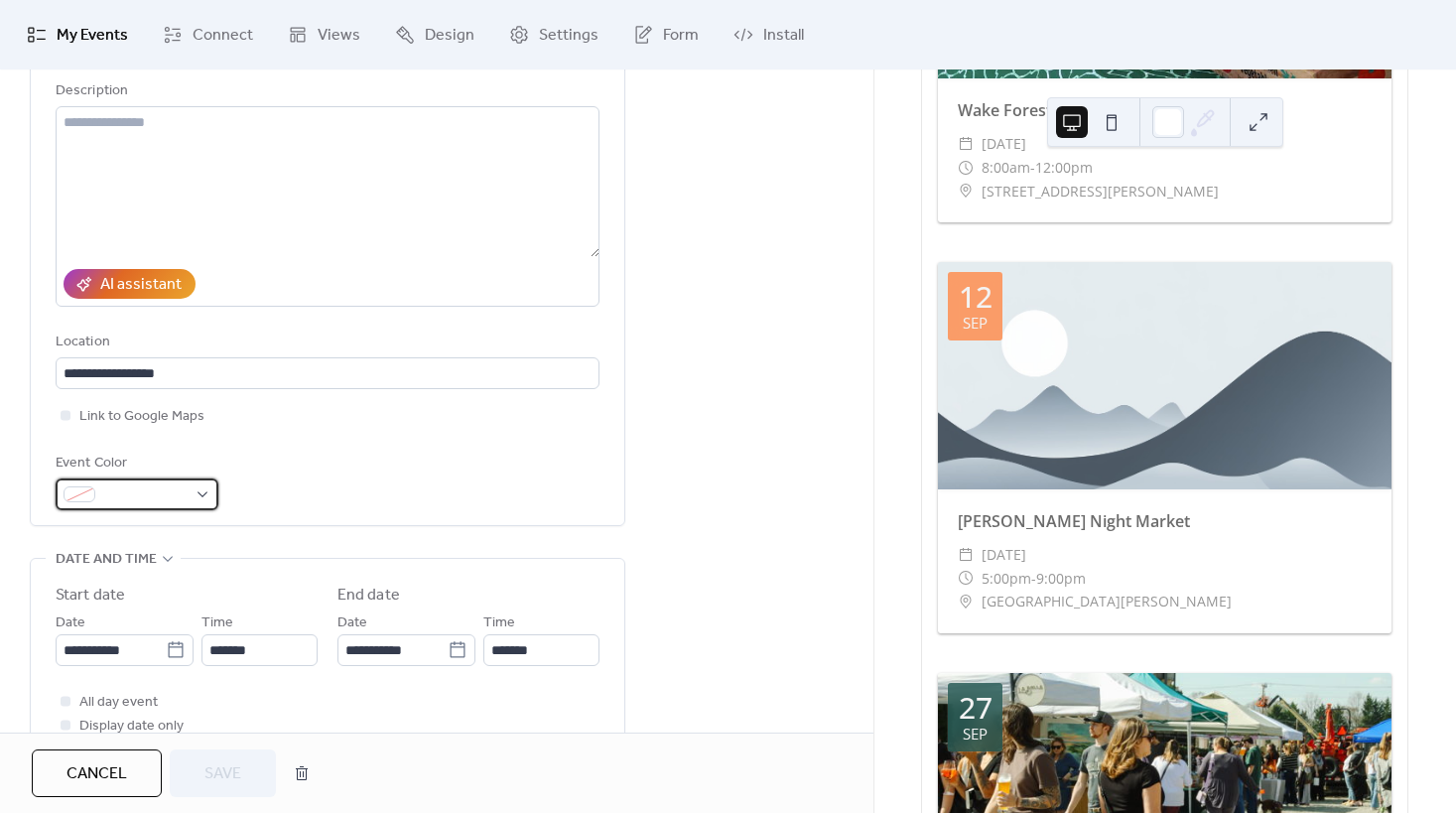 click at bounding box center [137, 494] 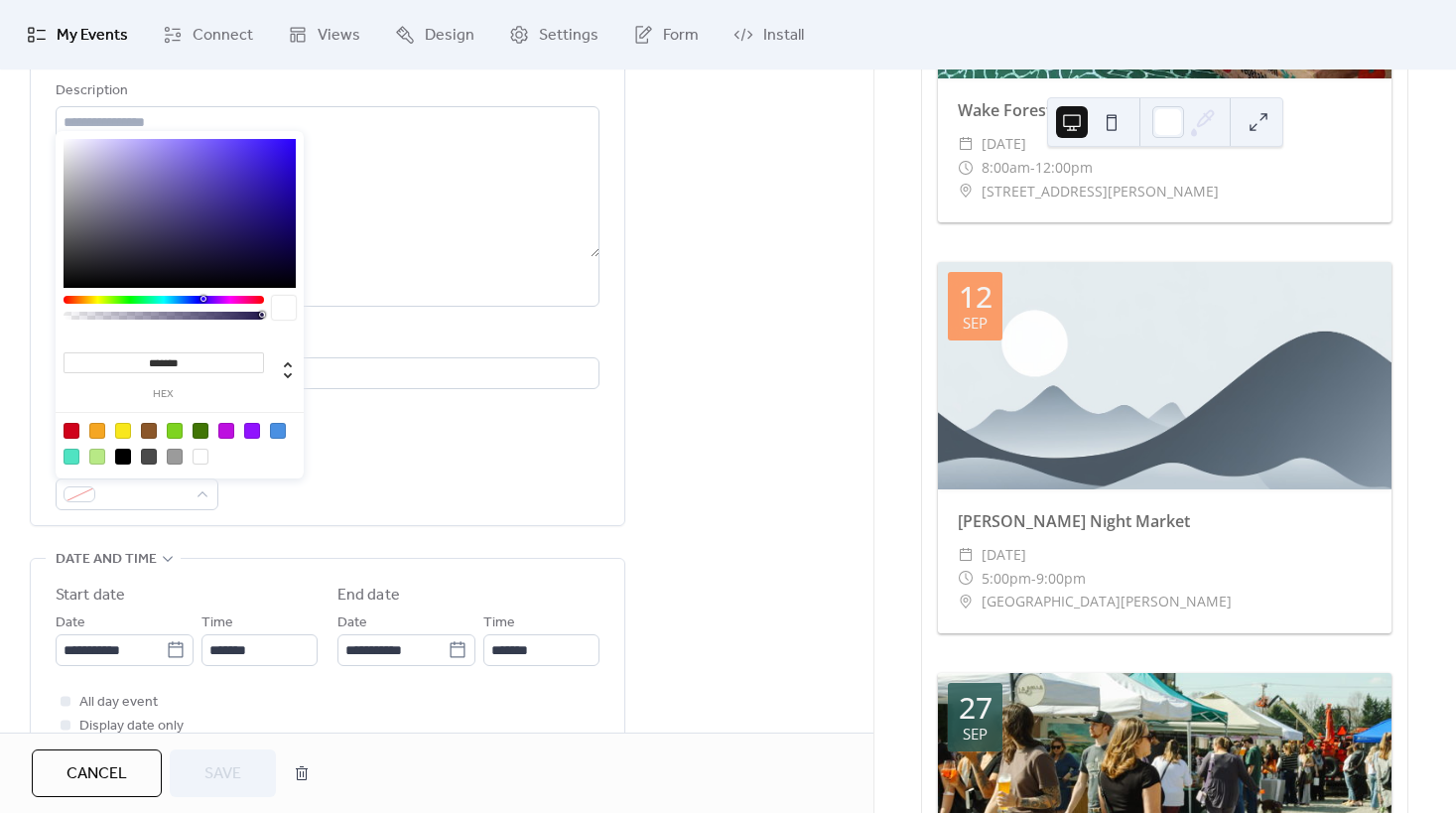 click on "*******" at bounding box center (164, 362) 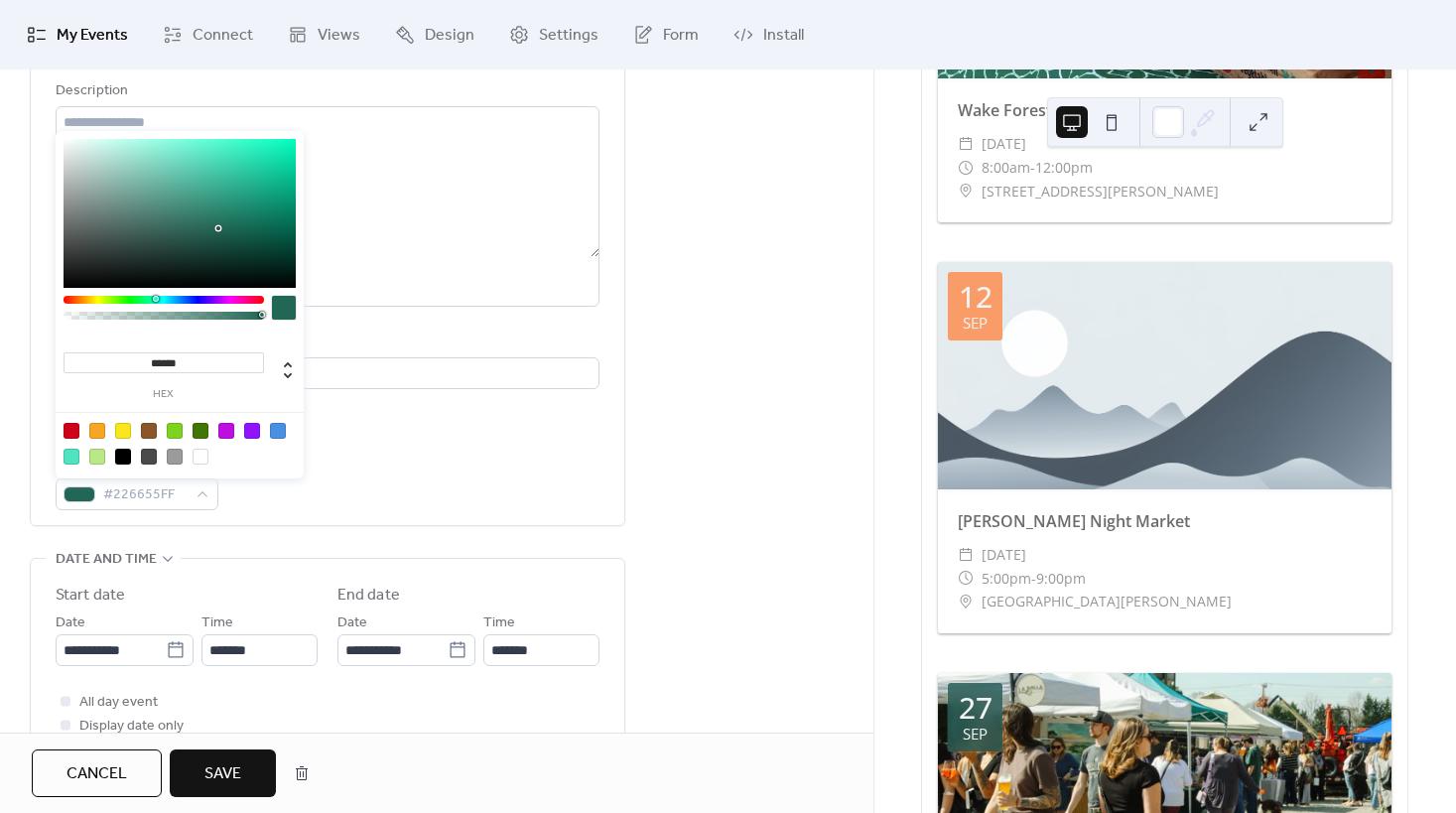 type on "*******" 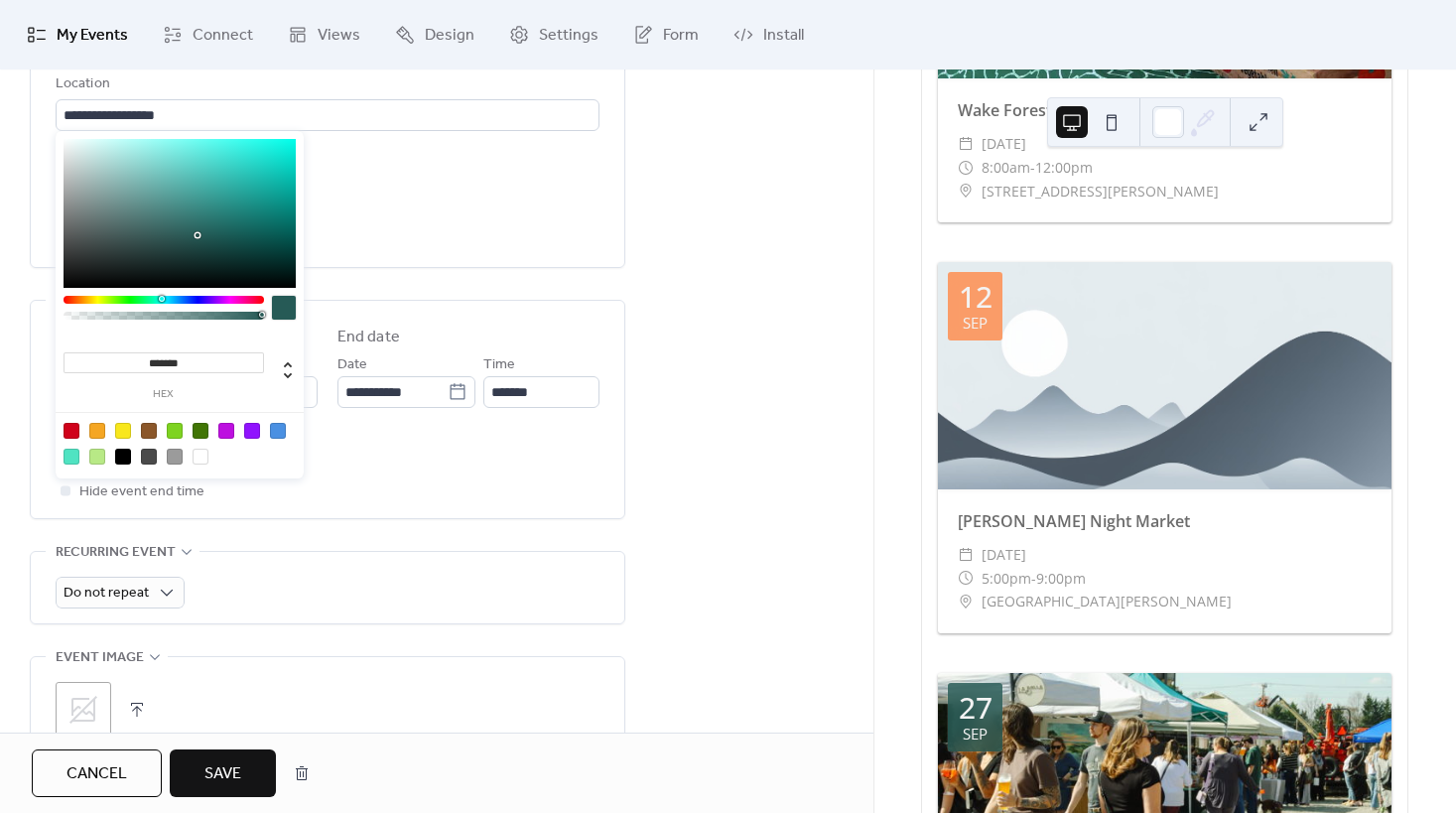 scroll, scrollTop: 496, scrollLeft: 0, axis: vertical 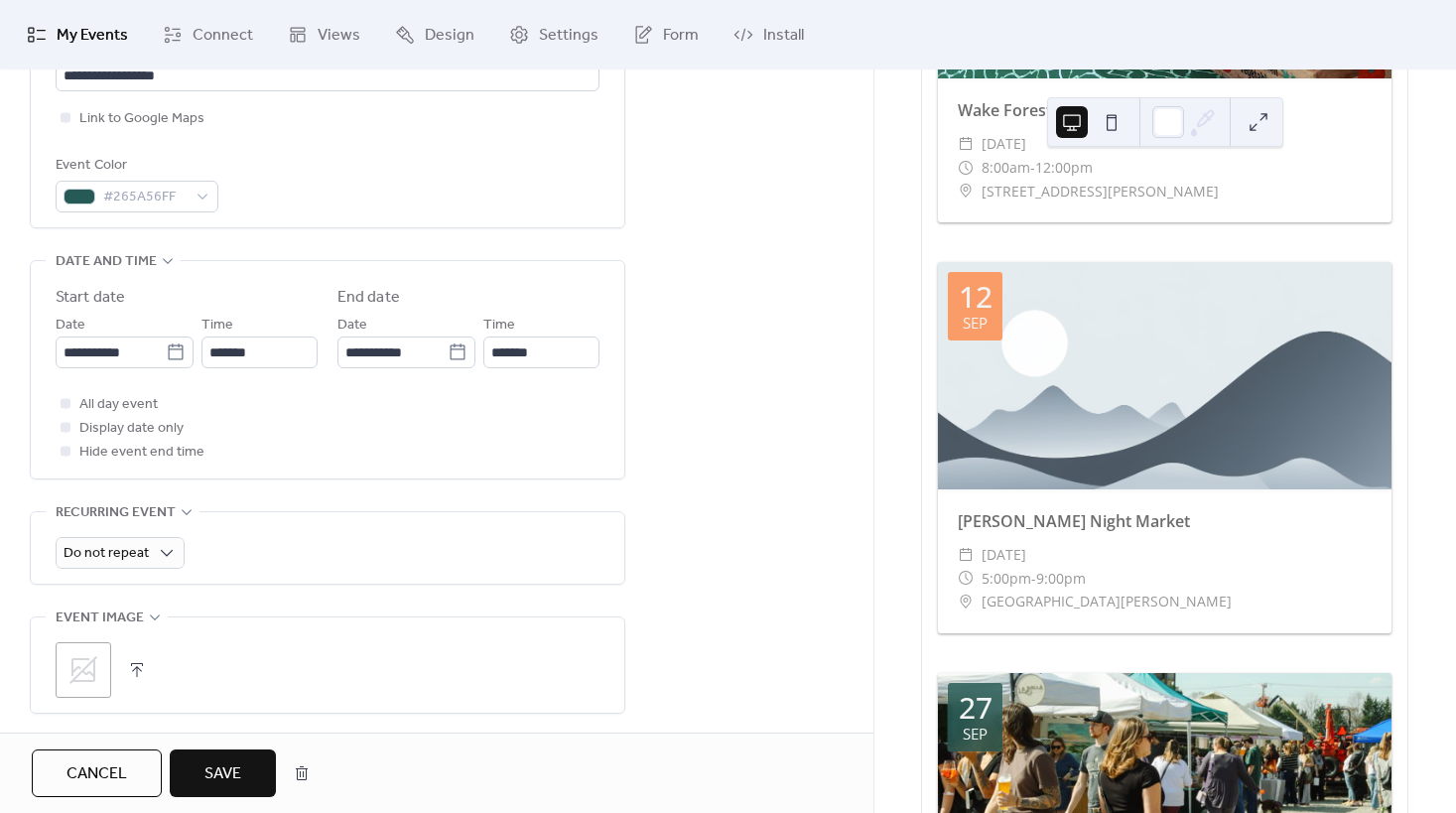 click at bounding box center [137, 670] 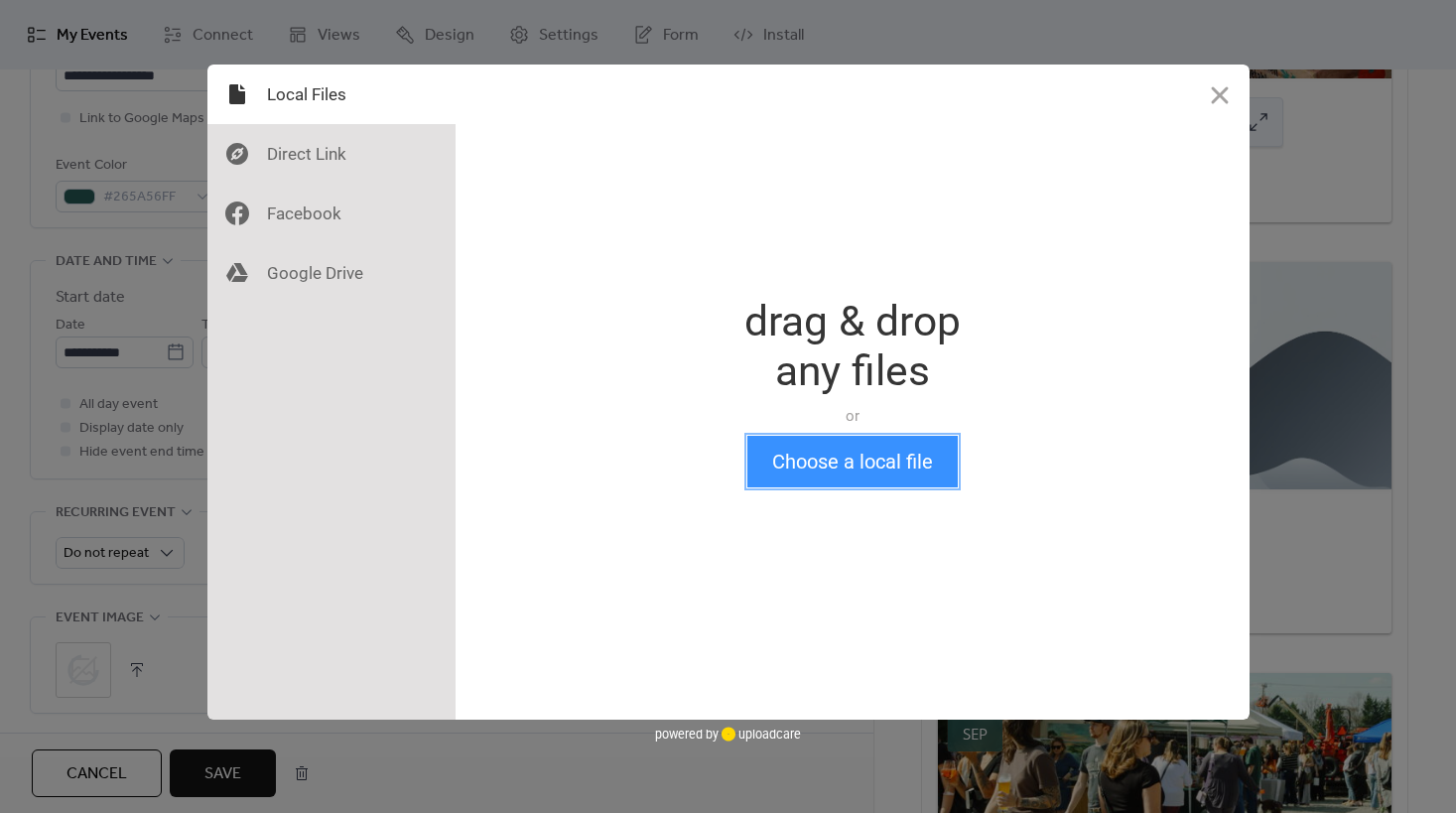 click on "Choose a local file" at bounding box center [853, 462] 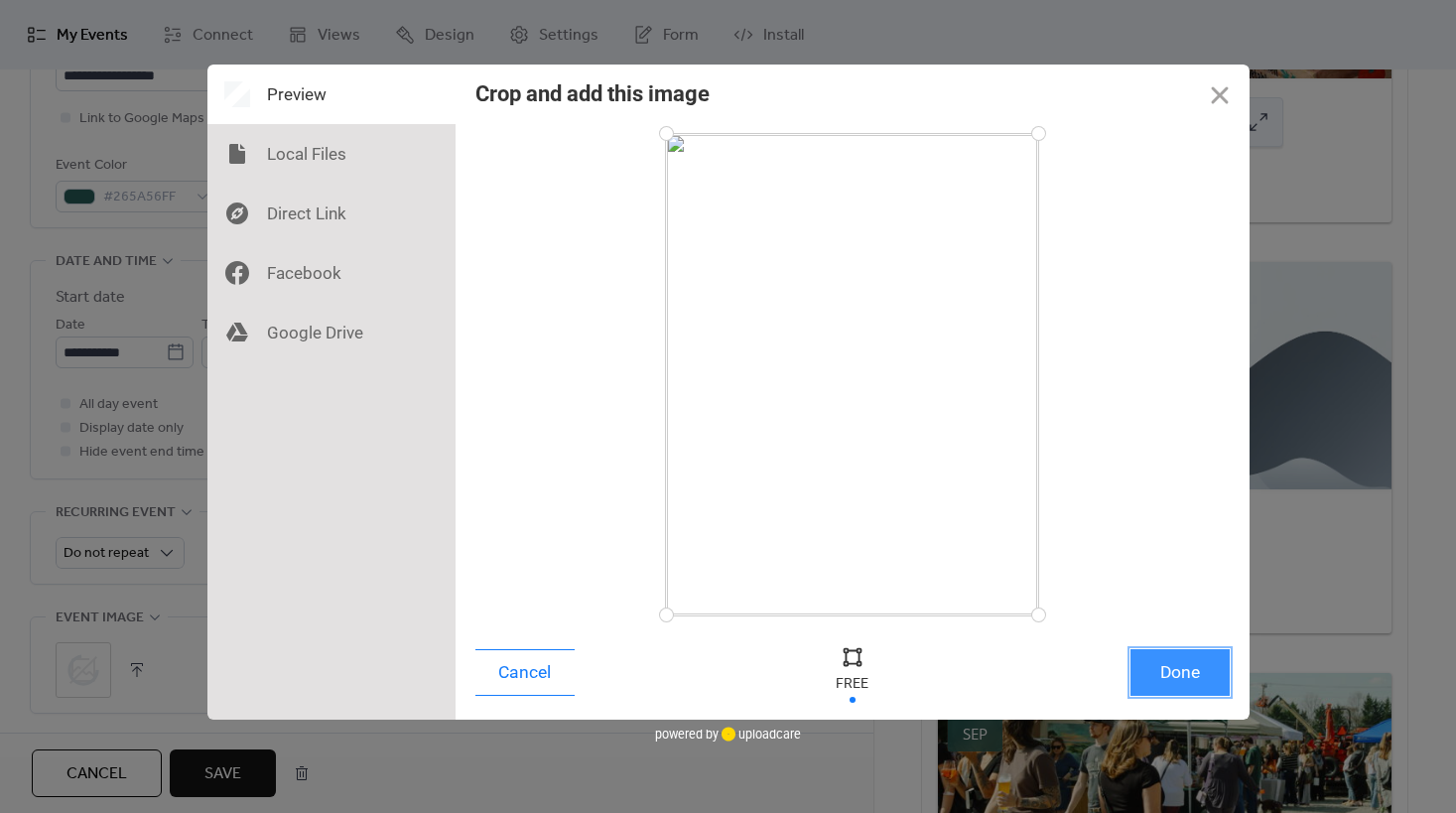 click on "Done" at bounding box center [1180, 672] 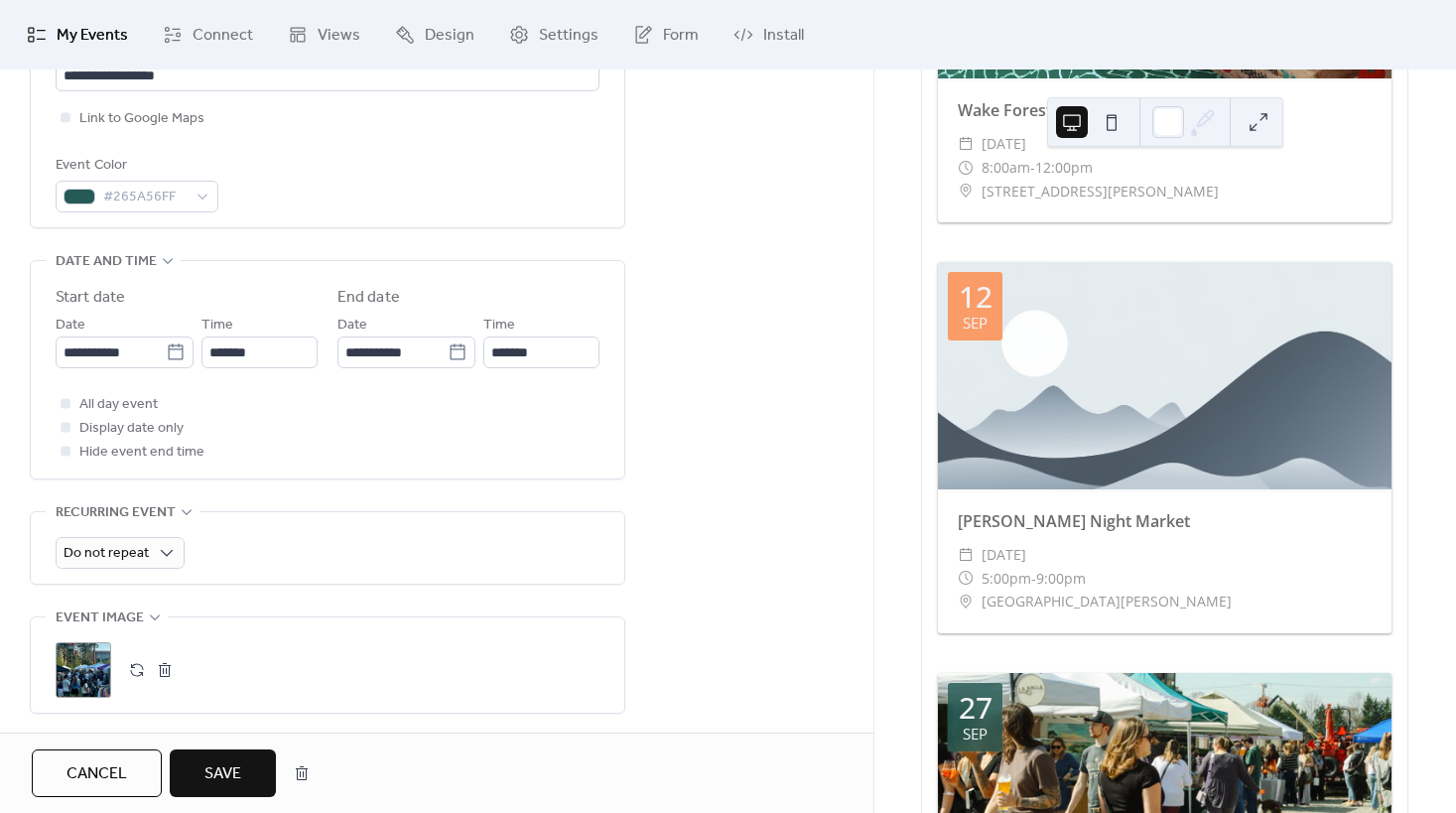 click on "Save" at bounding box center (222, 774) 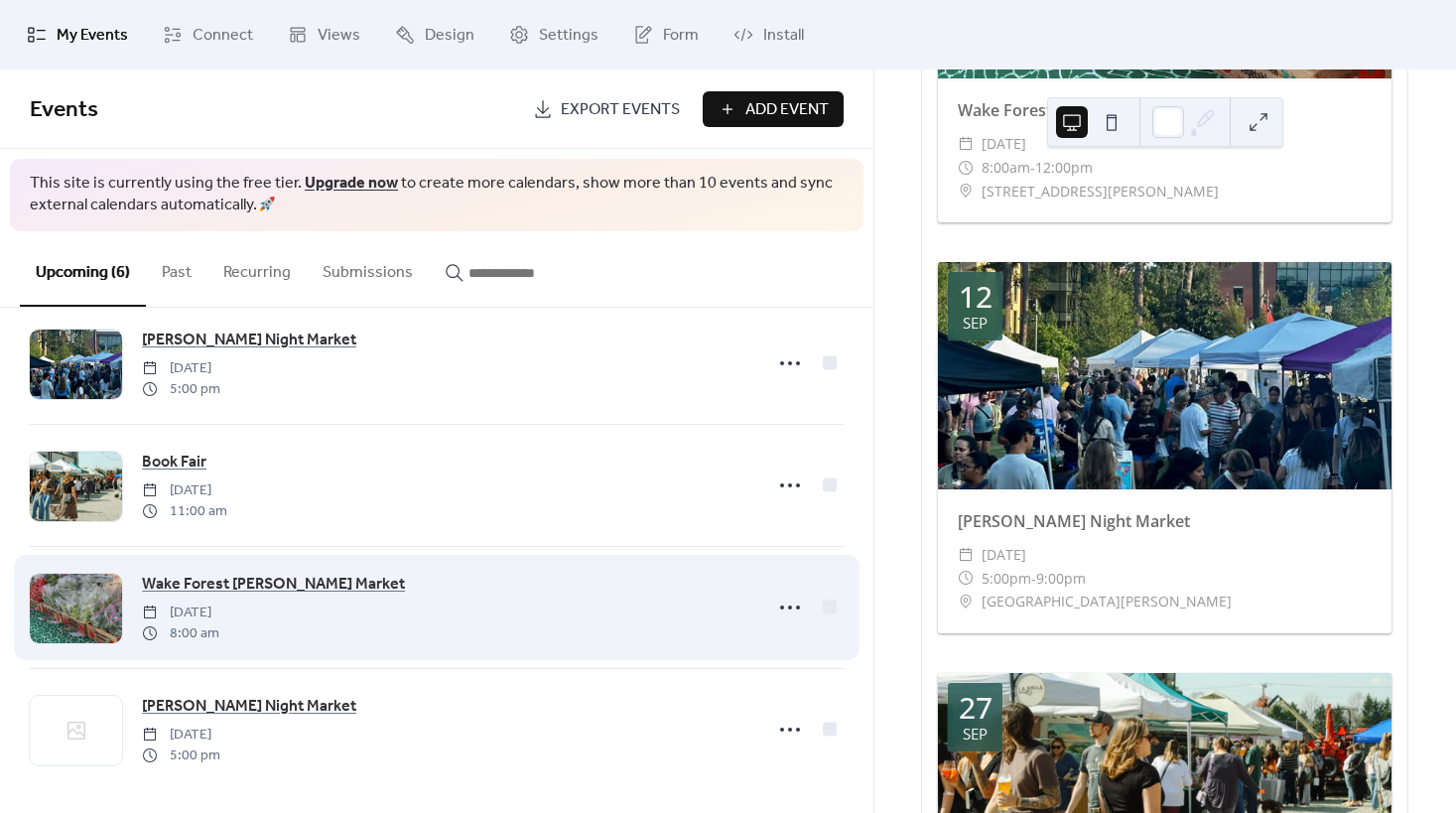 scroll, scrollTop: 287, scrollLeft: 0, axis: vertical 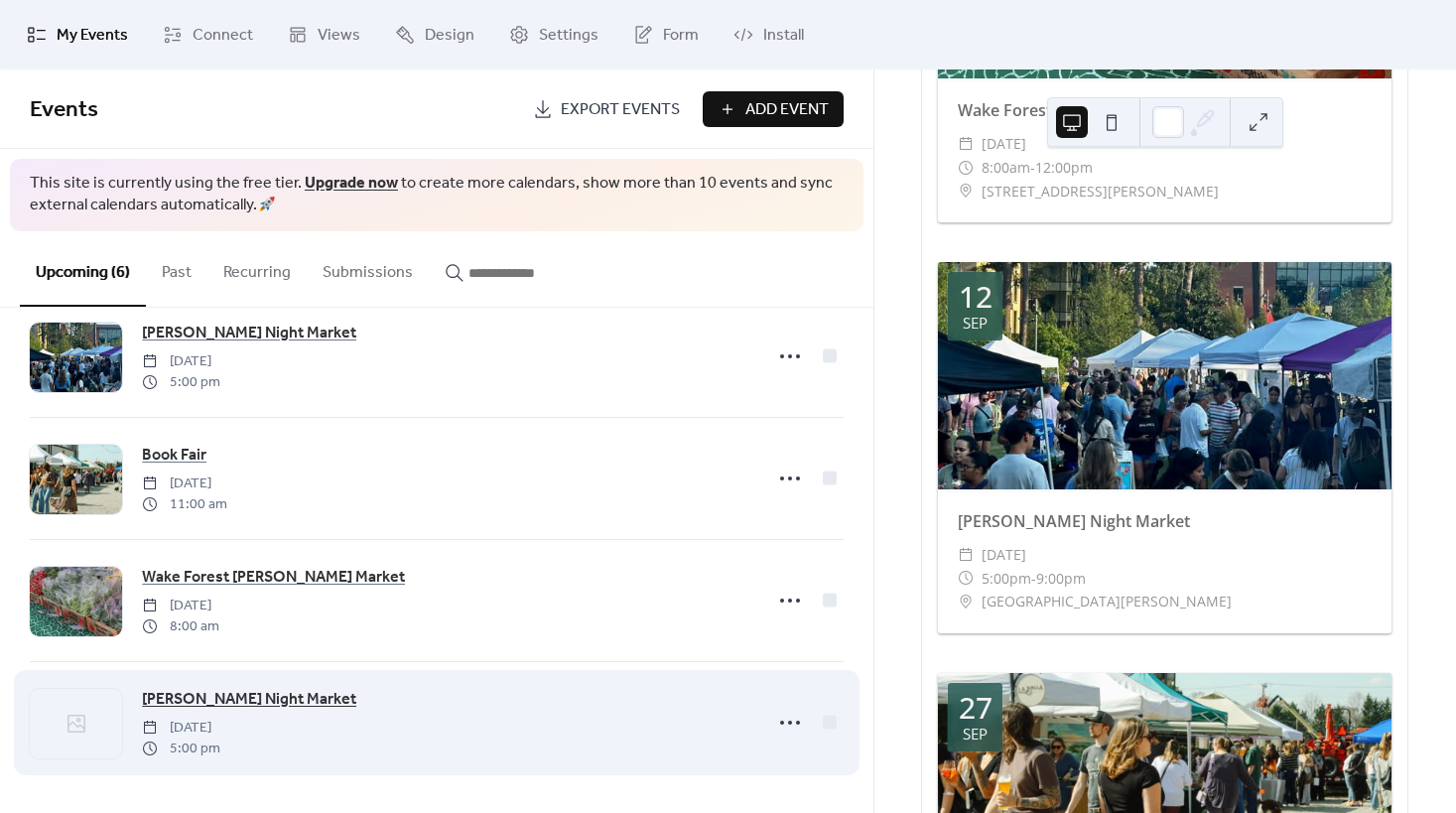 click on "[PERSON_NAME] Night Market" at bounding box center (249, 700) 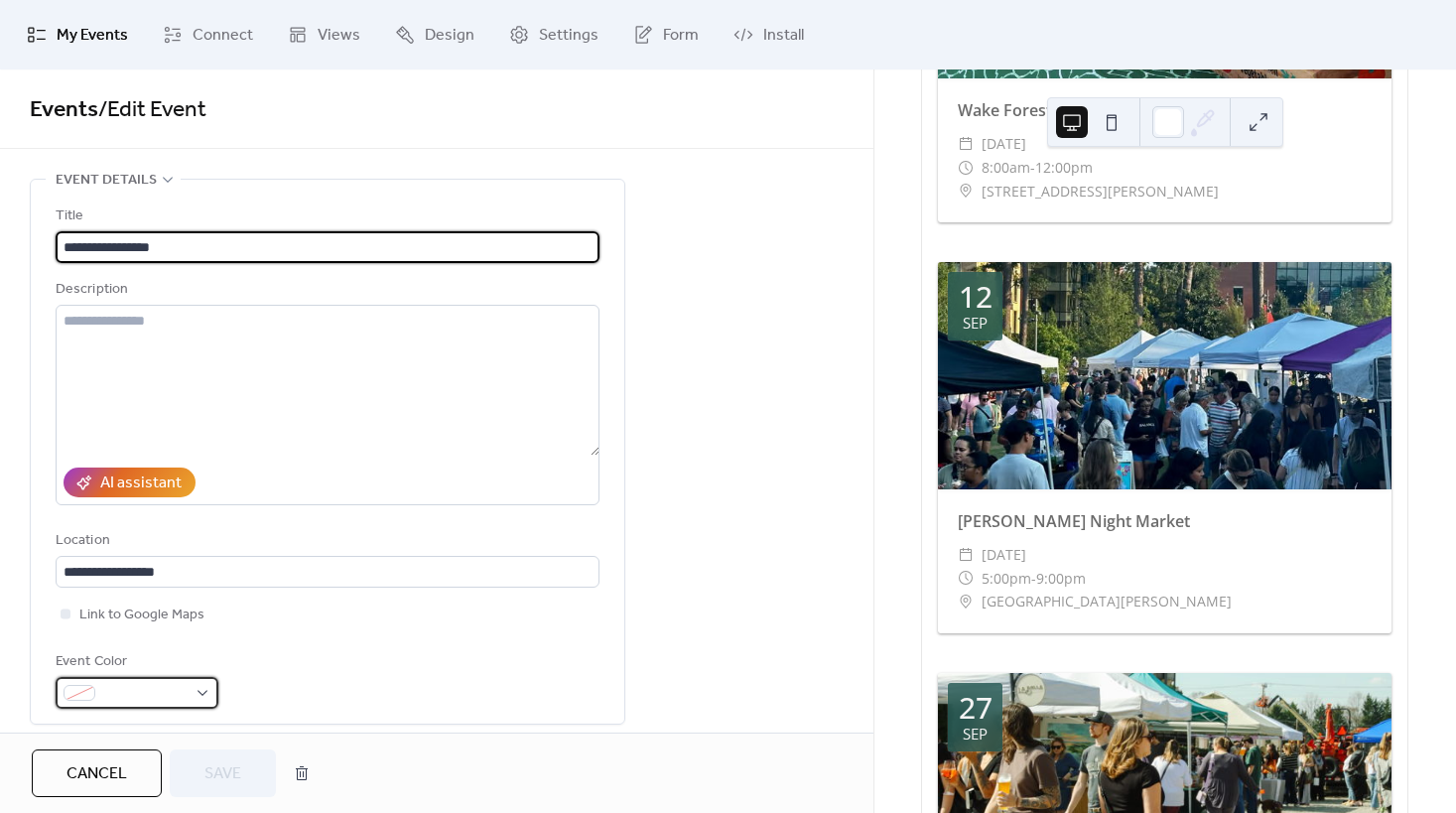 click at bounding box center [137, 693] 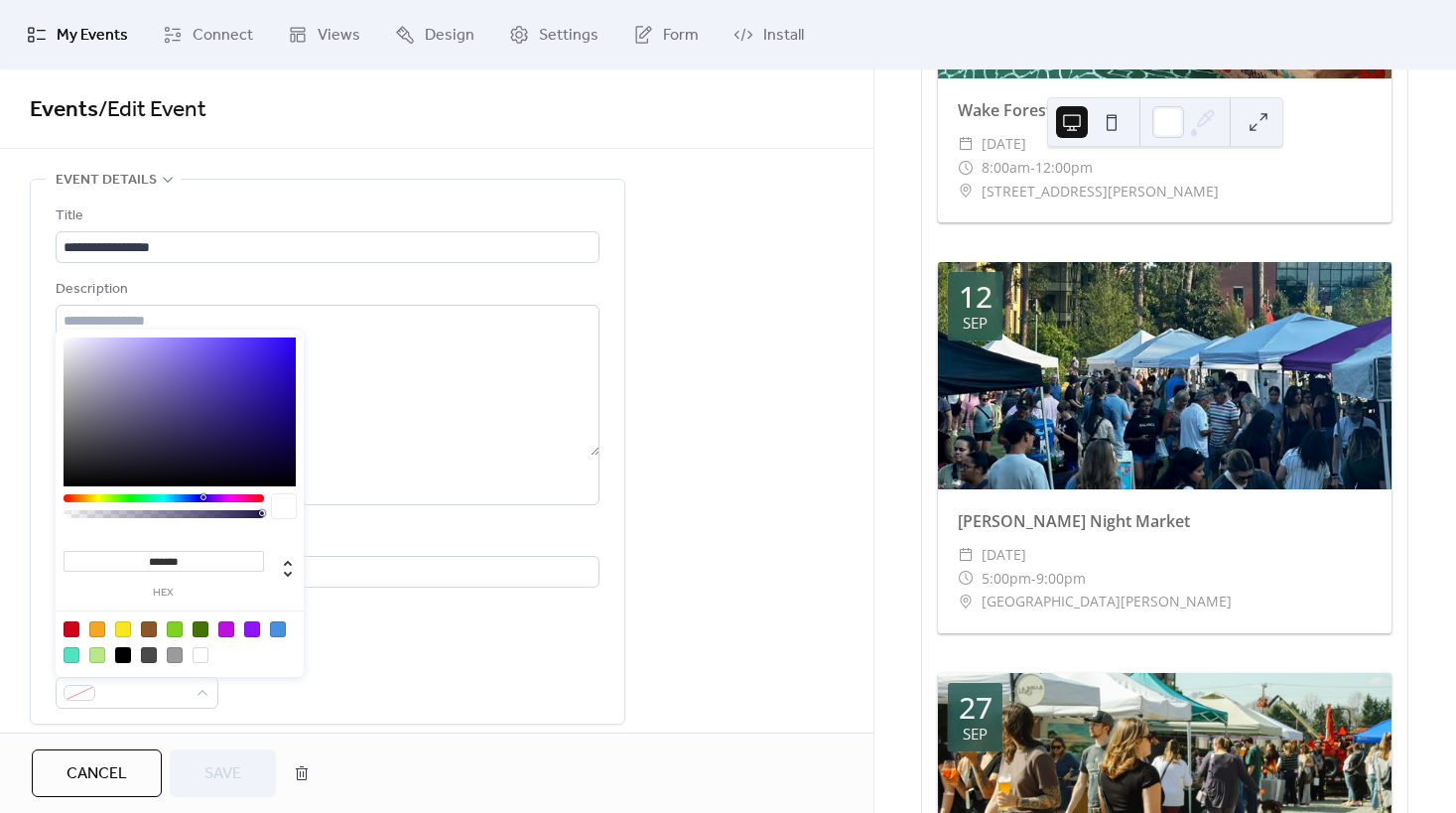 drag, startPoint x: 224, startPoint y: 563, endPoint x: 218, endPoint y: 550, distance: 14.3178211 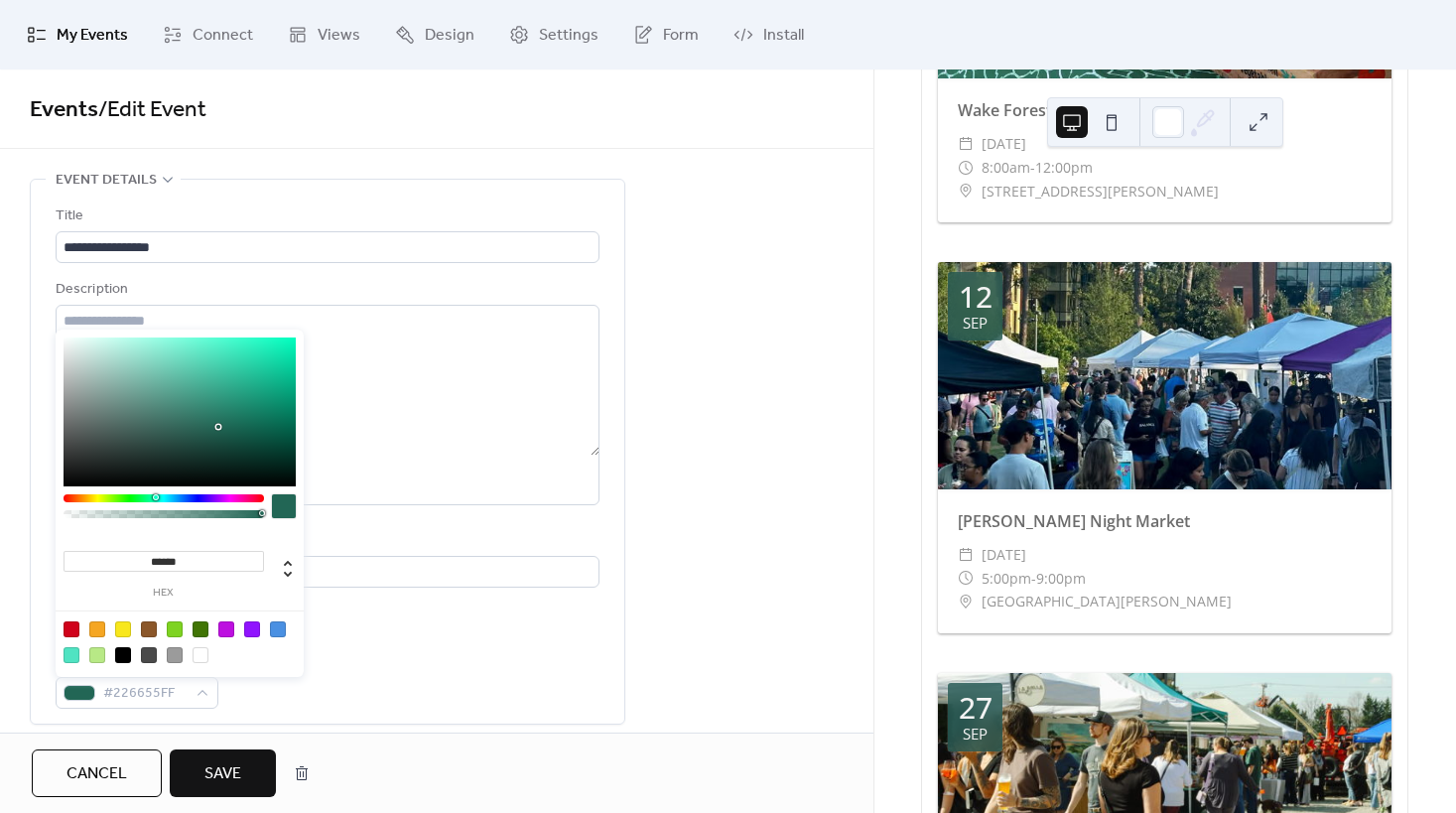 type on "*******" 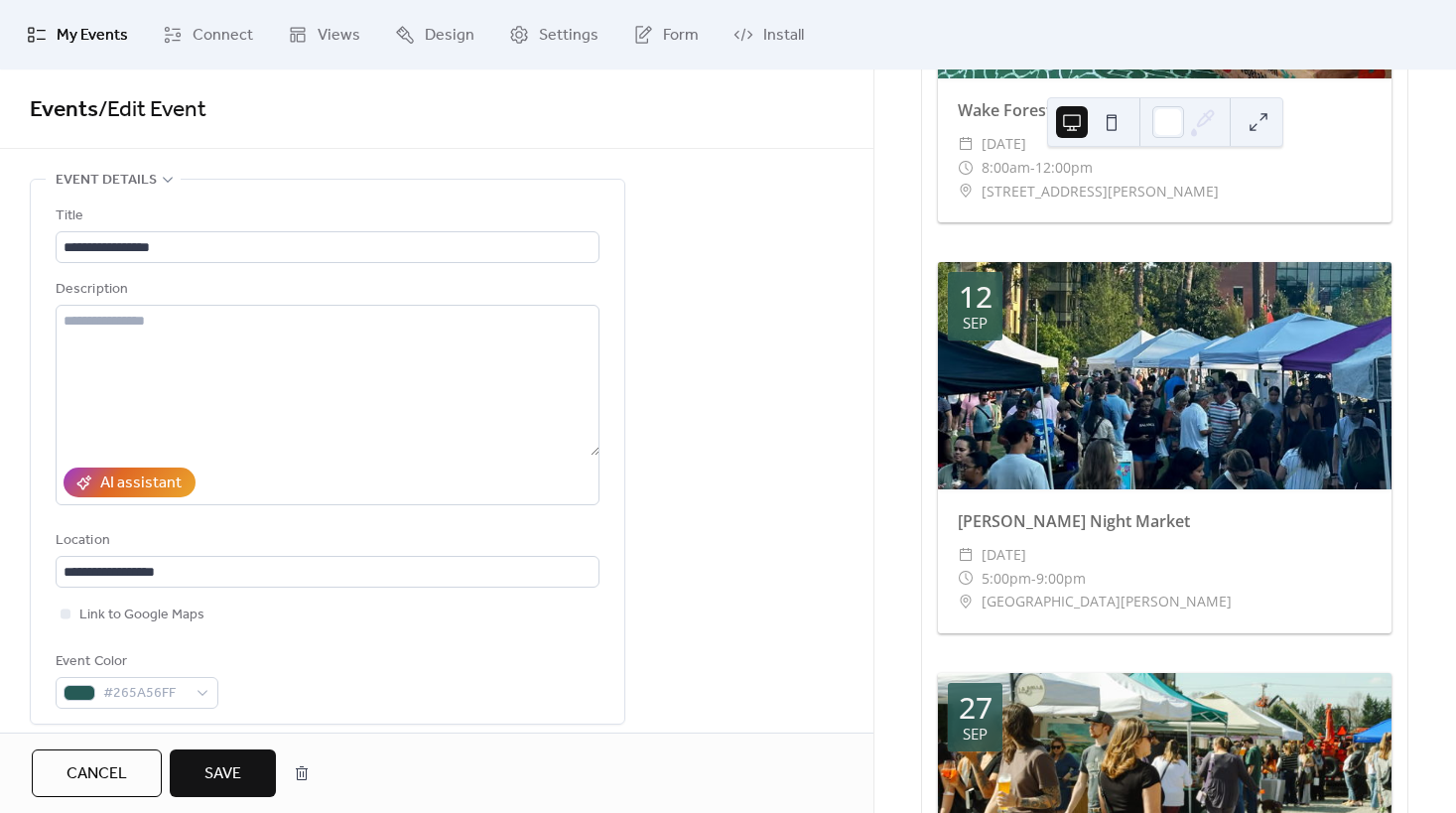 click on "**********" at bounding box center [437, 900] 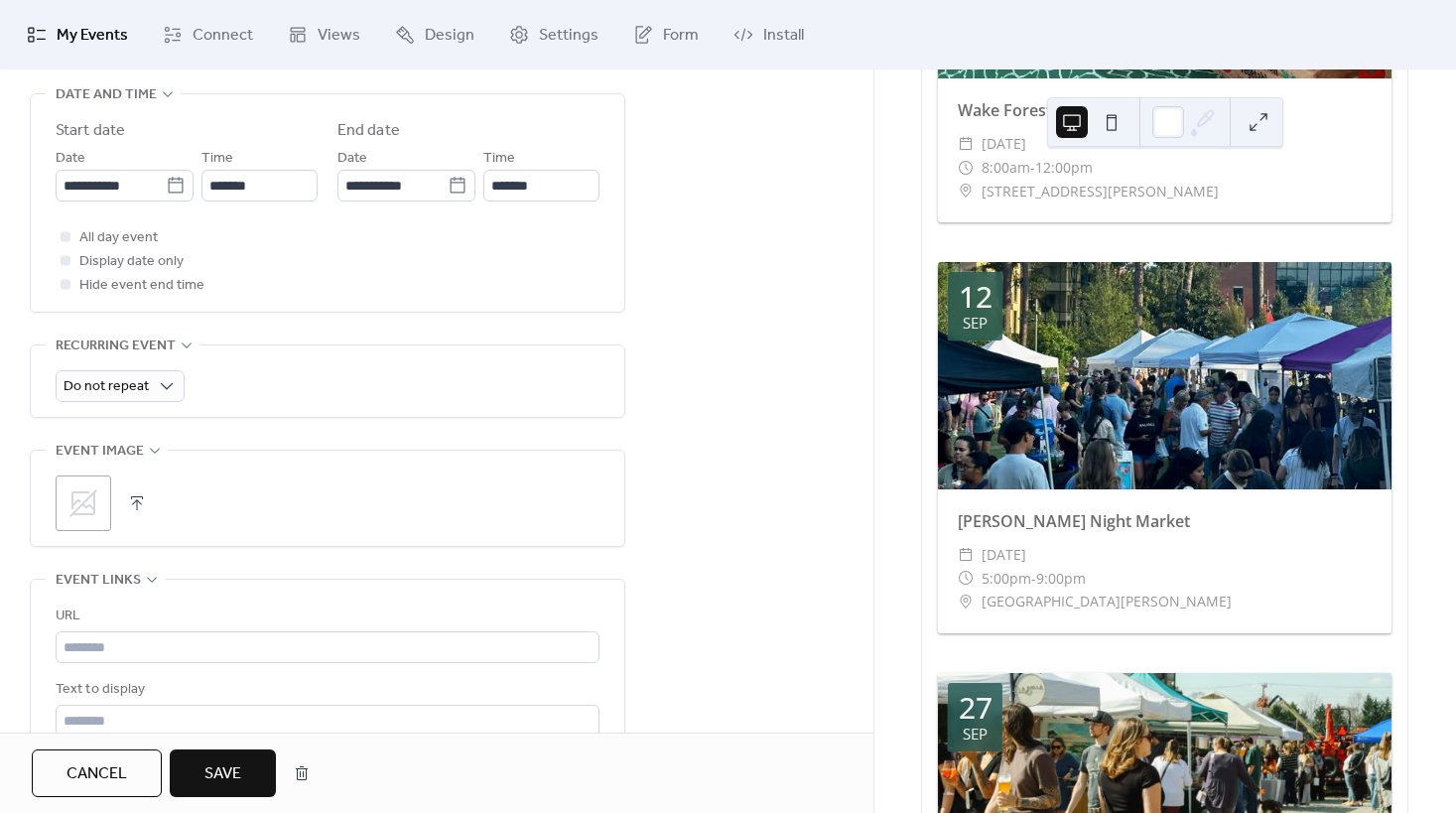 scroll, scrollTop: 695, scrollLeft: 0, axis: vertical 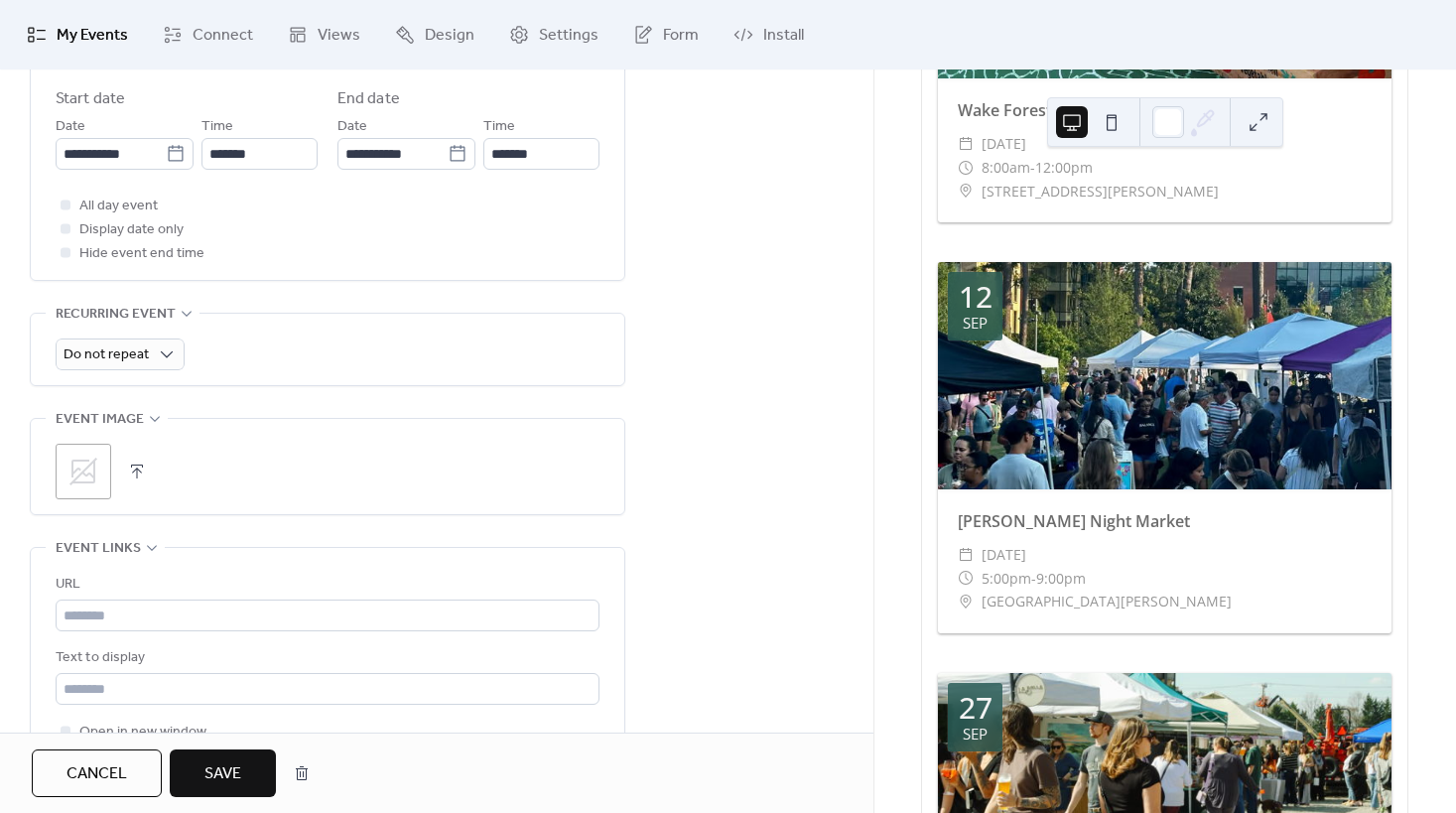 click at bounding box center (137, 472) 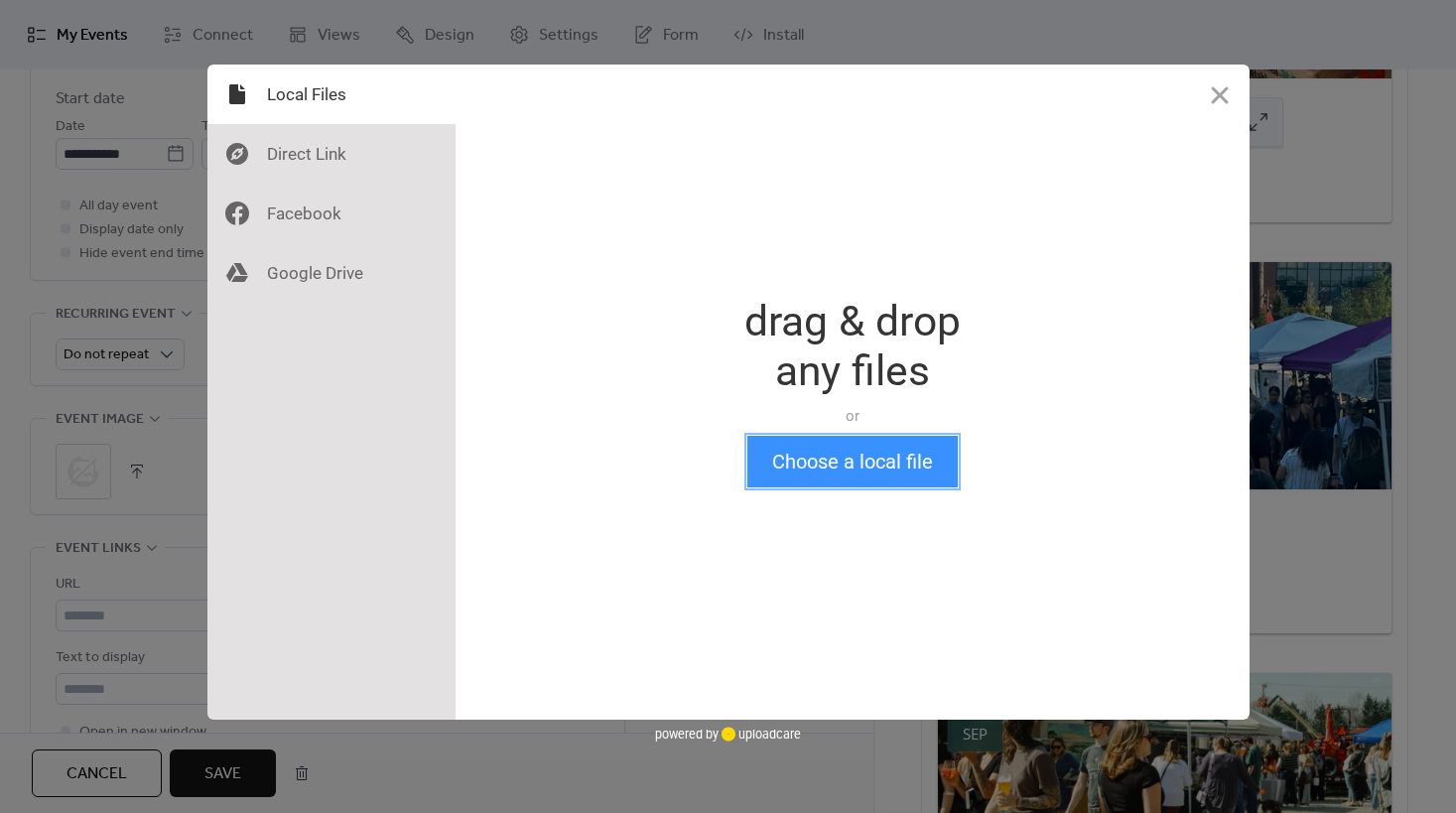 click on "Choose a local file" at bounding box center (853, 462) 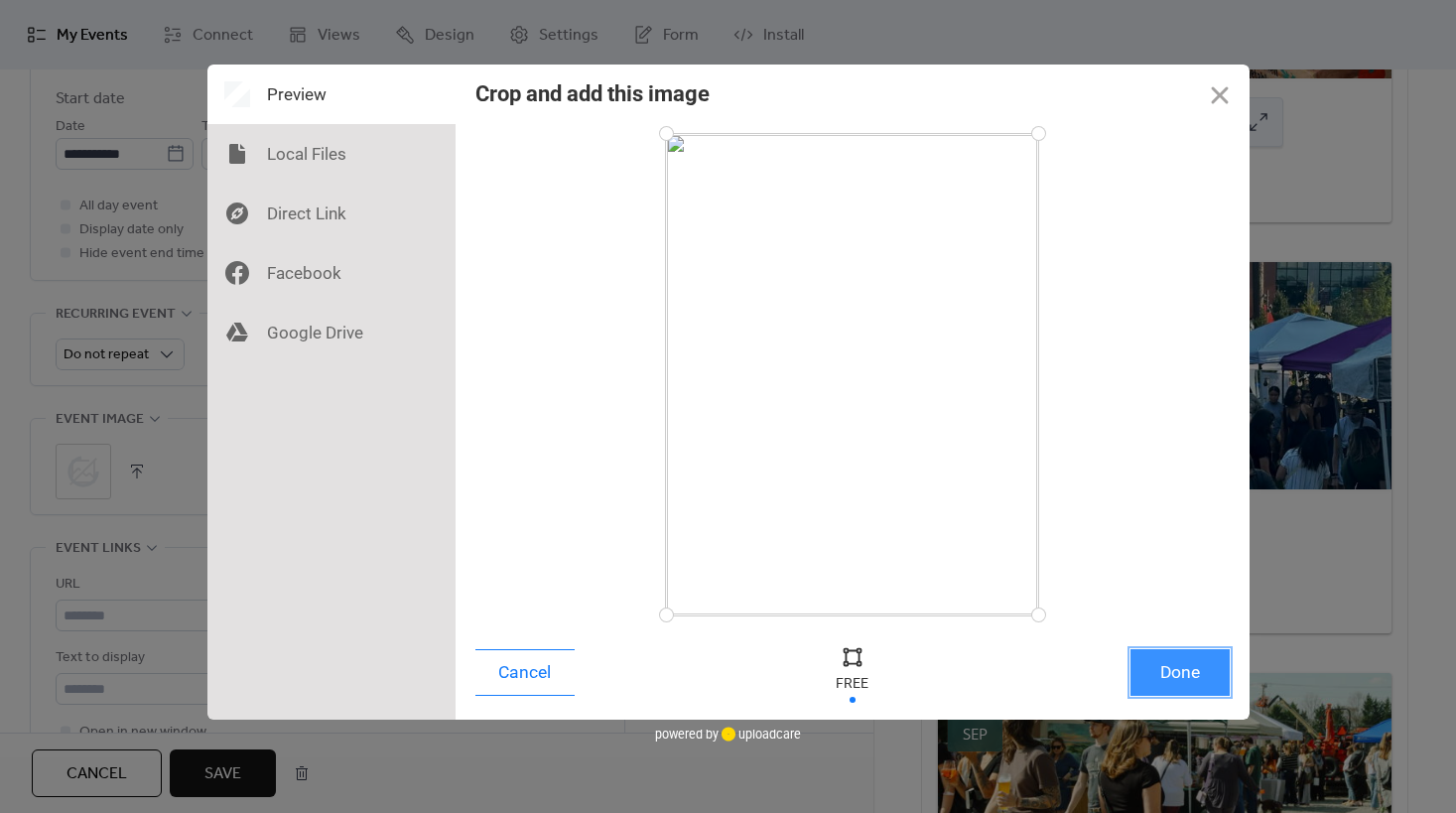 click on "Done" at bounding box center [1180, 672] 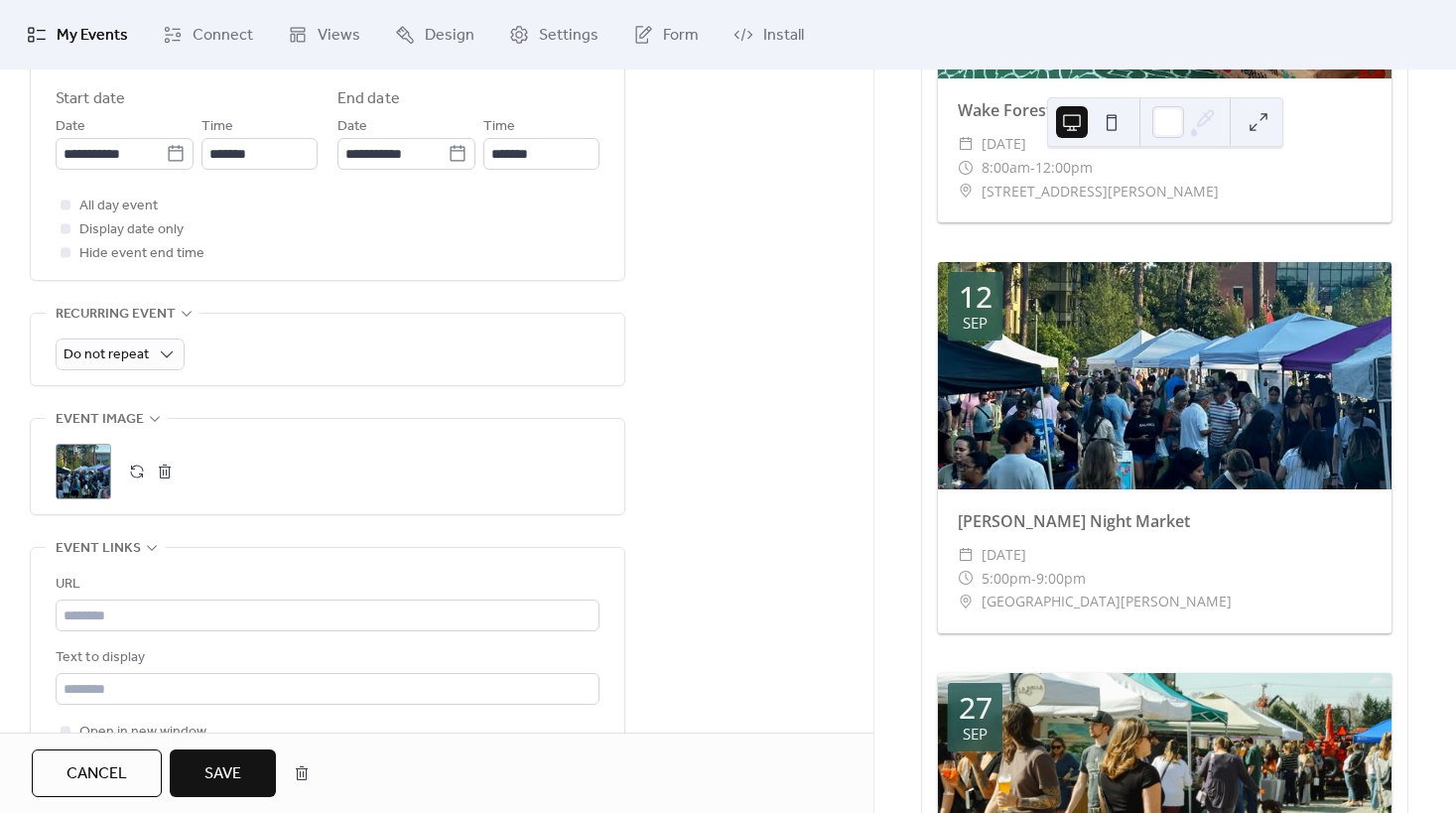 click on "Save" at bounding box center [222, 774] 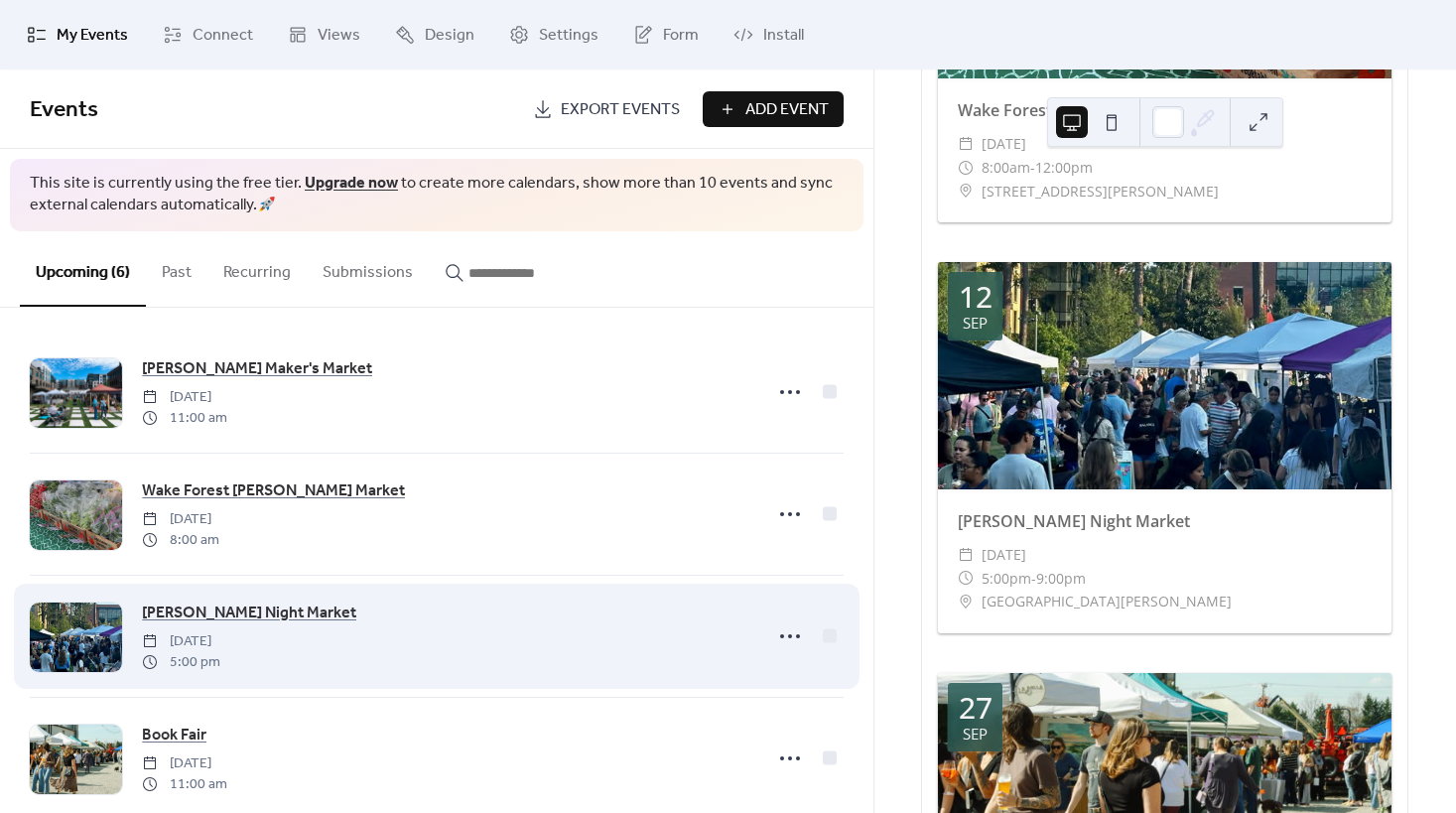 scroll, scrollTop: 0, scrollLeft: 0, axis: both 